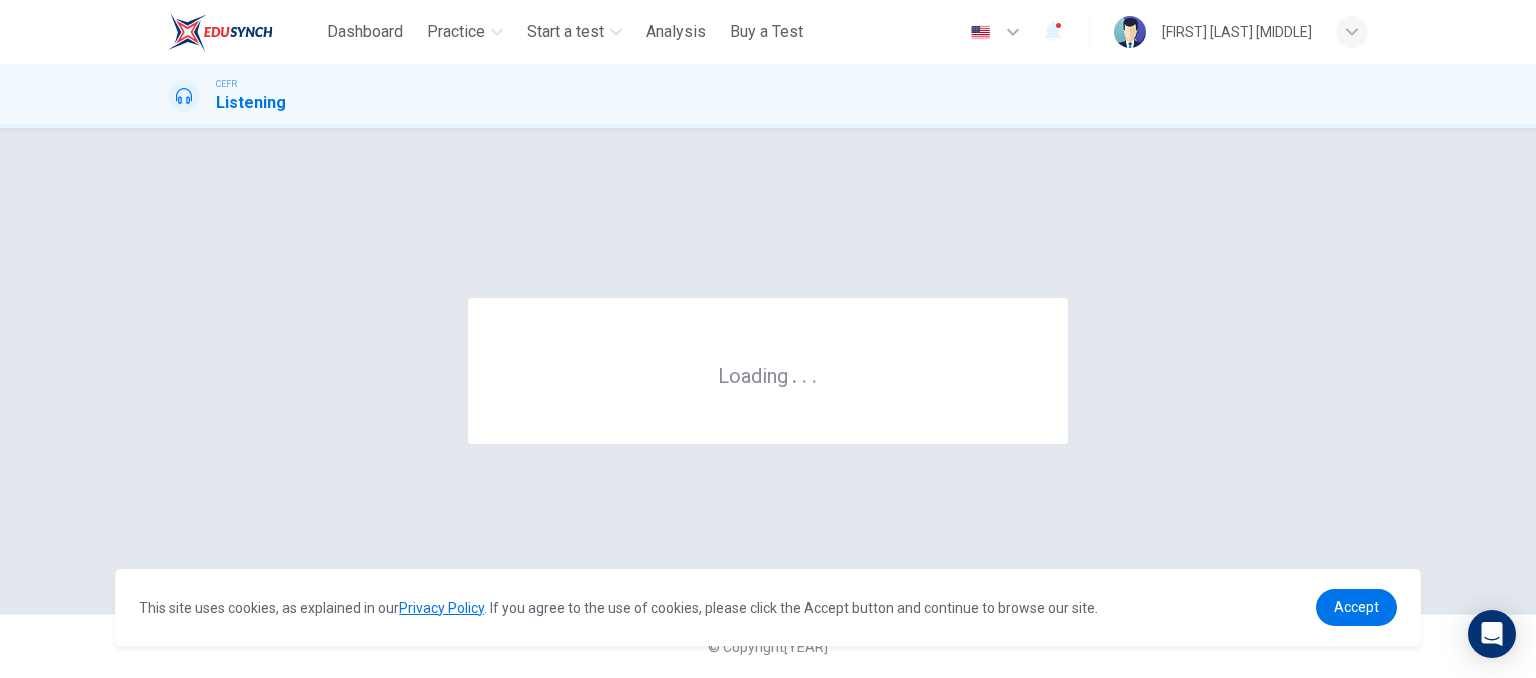 scroll, scrollTop: 0, scrollLeft: 0, axis: both 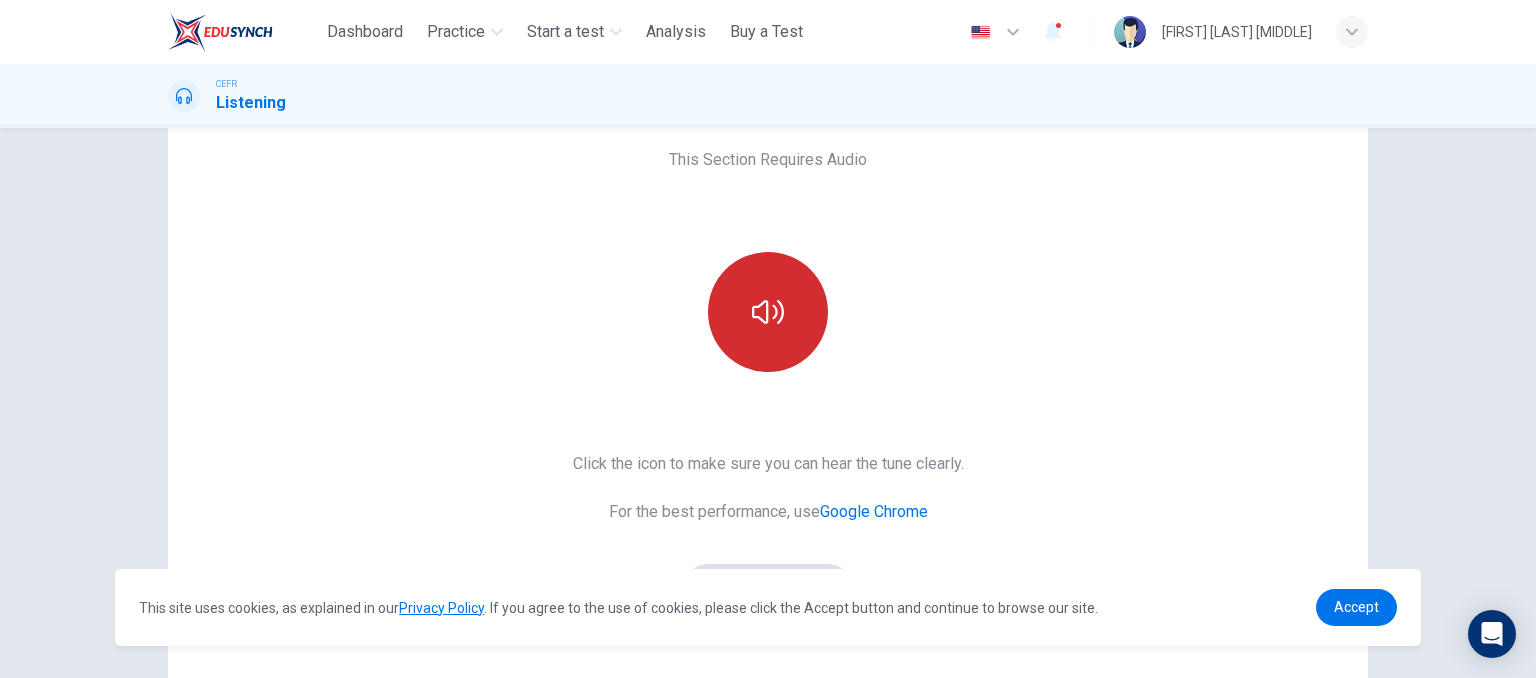 click at bounding box center [768, 312] 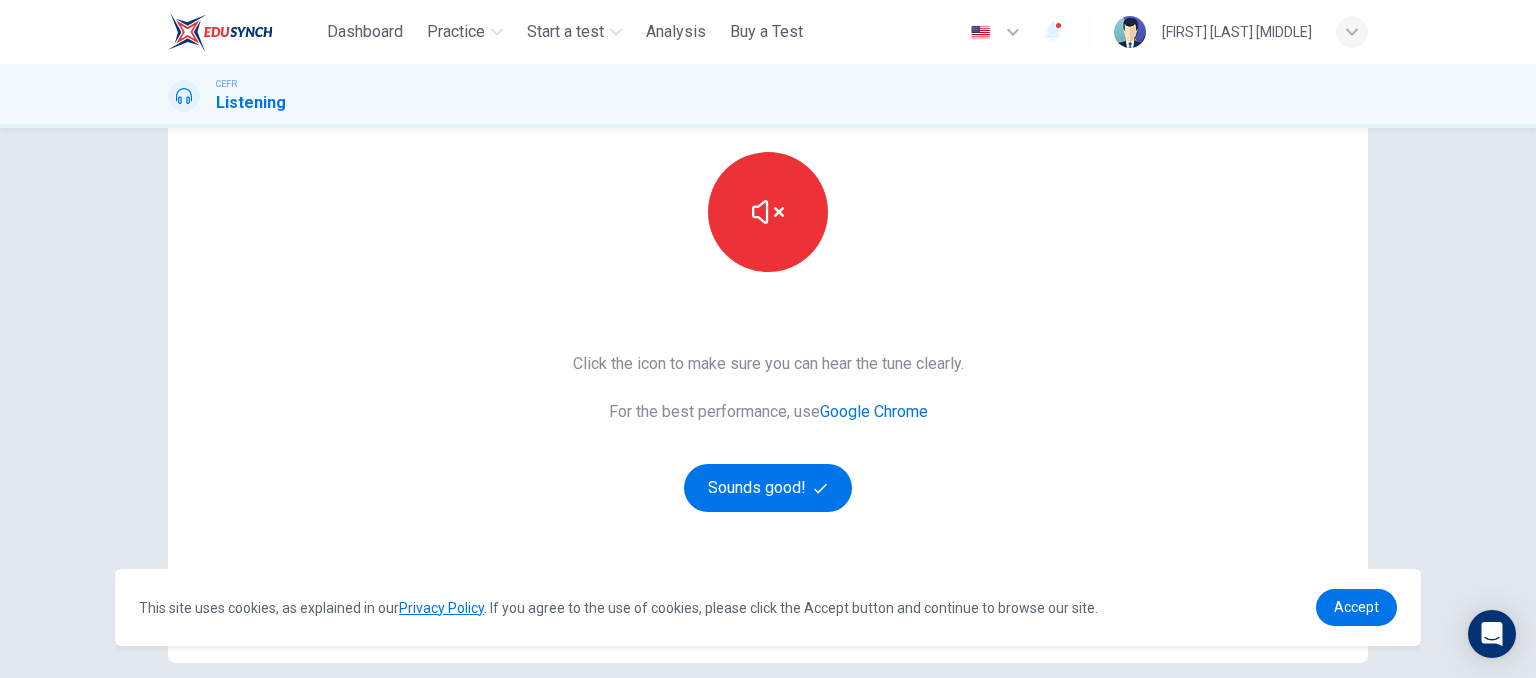 scroll, scrollTop: 100, scrollLeft: 0, axis: vertical 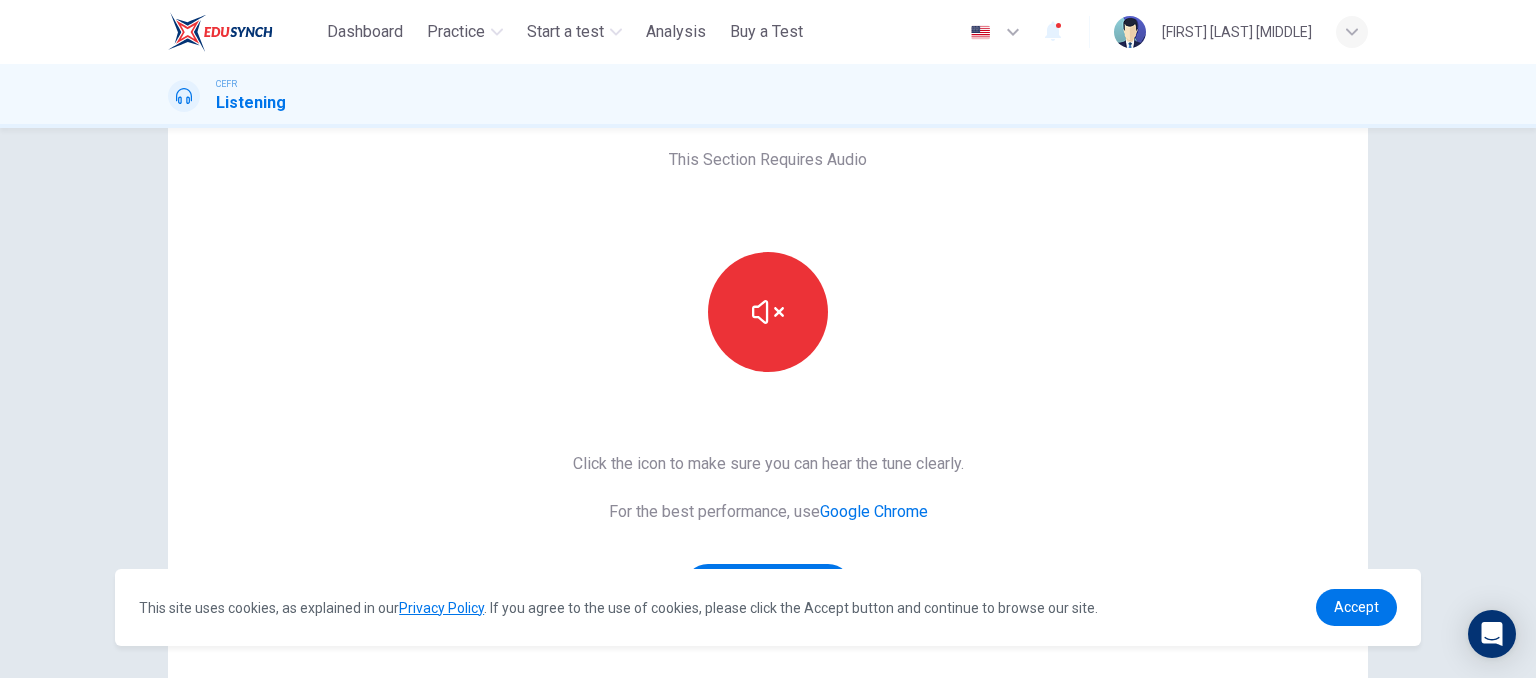 type 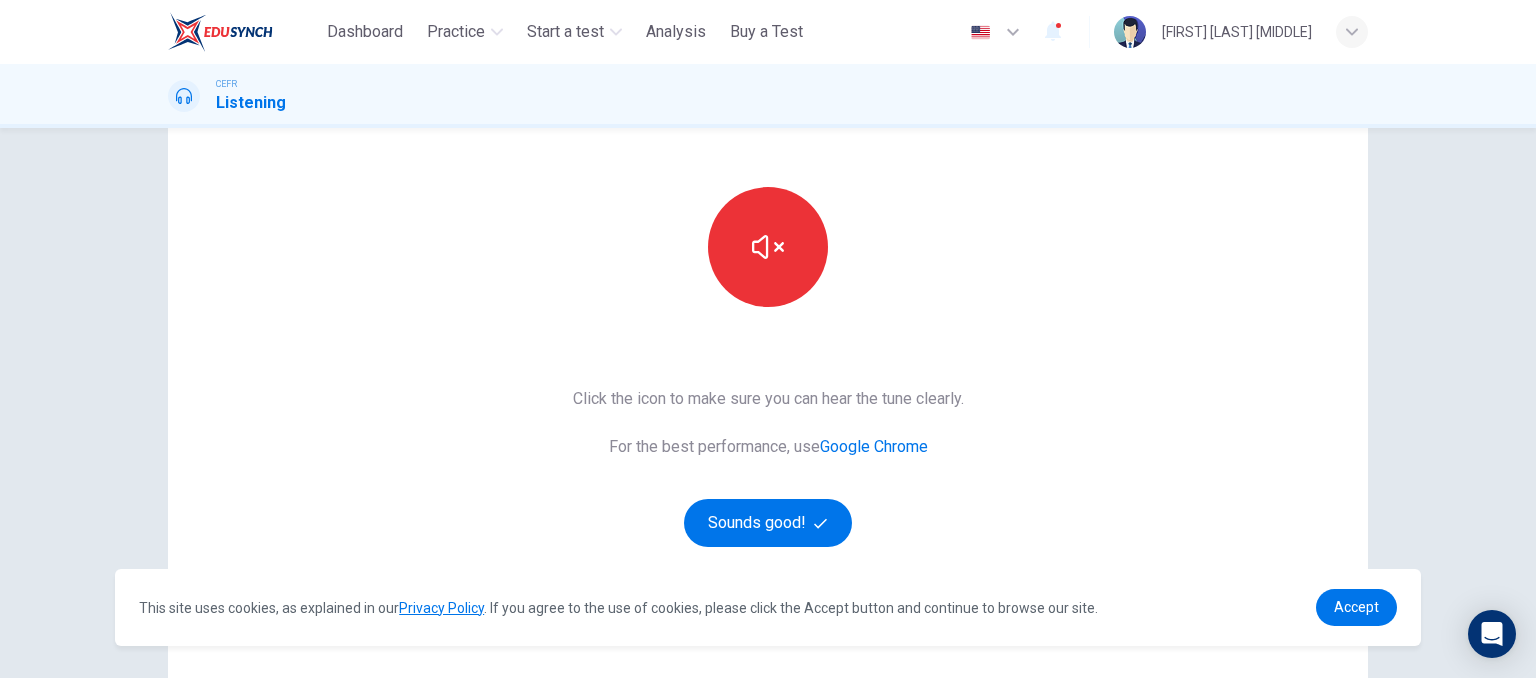 scroll, scrollTop: 200, scrollLeft: 0, axis: vertical 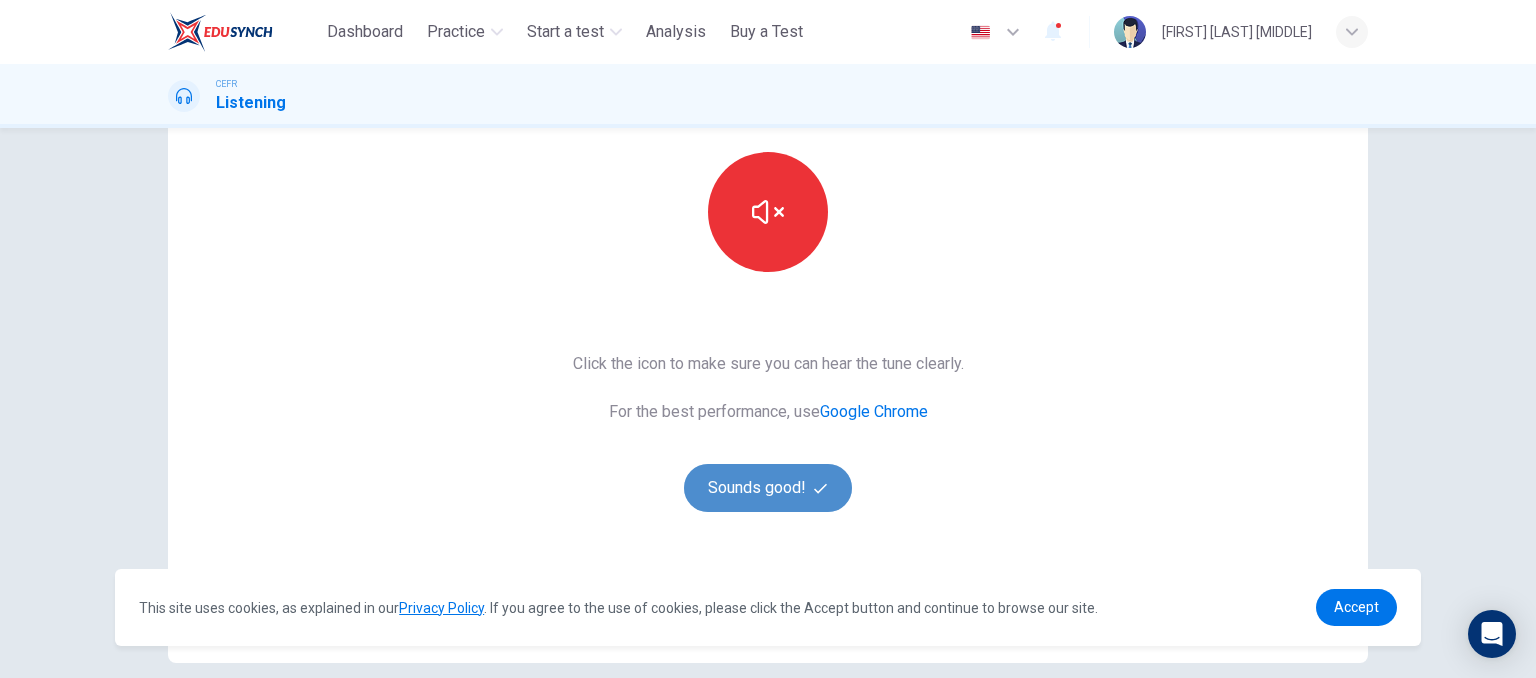 click at bounding box center [820, 488] 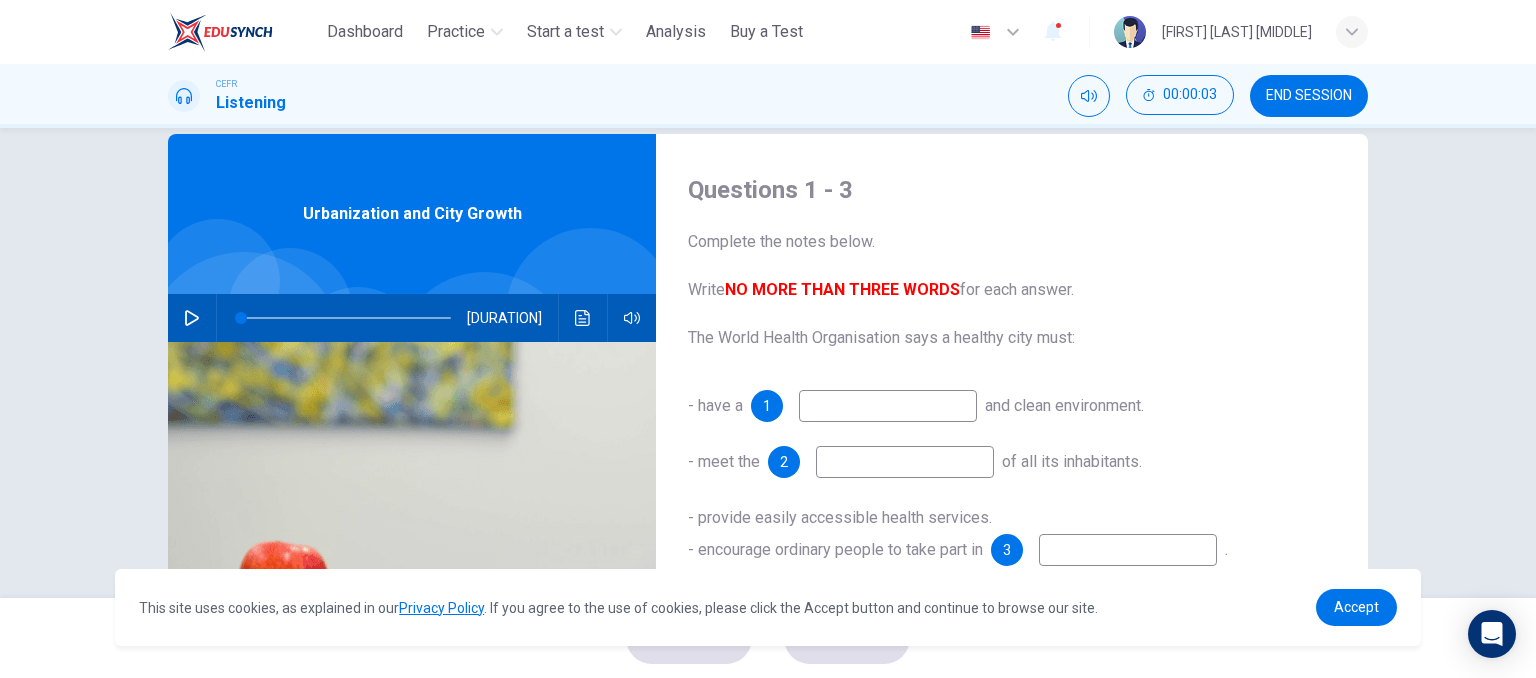 scroll, scrollTop: 0, scrollLeft: 0, axis: both 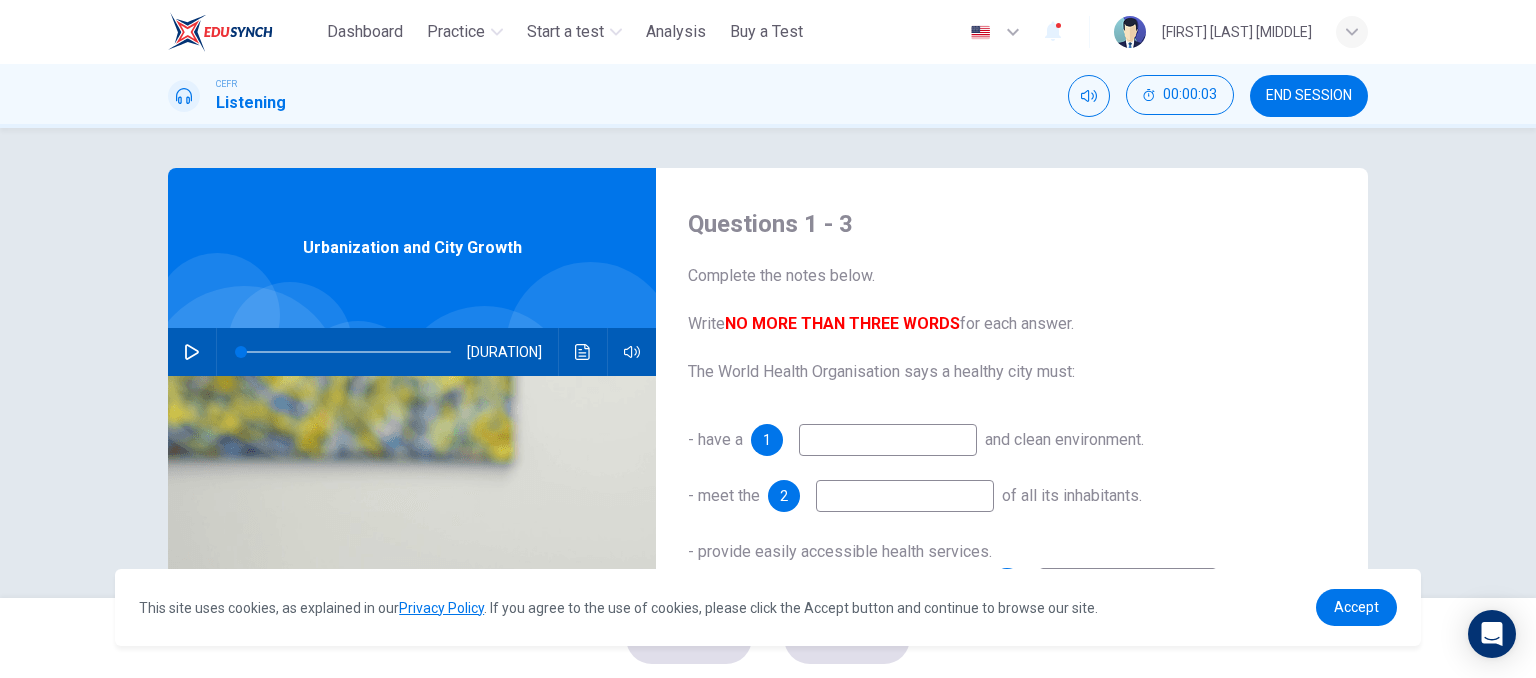 click at bounding box center (192, 352) 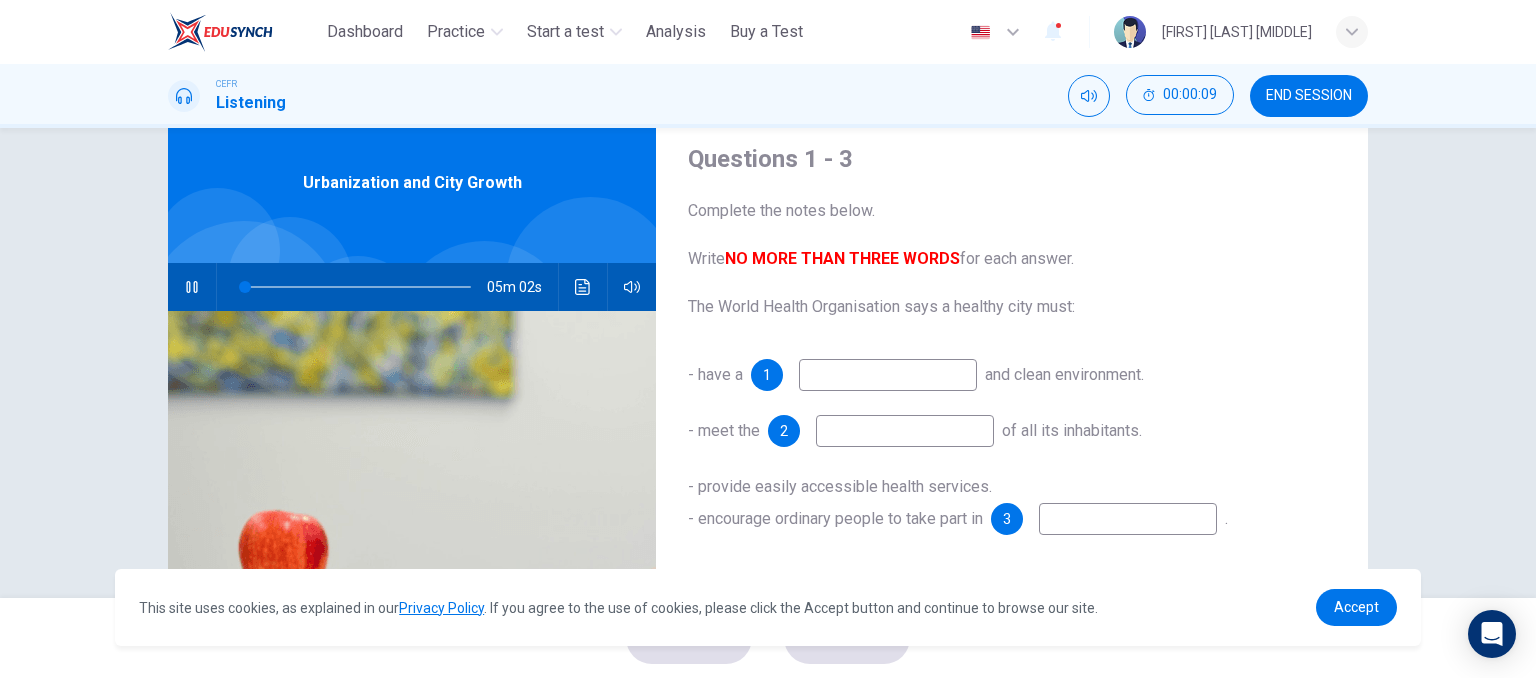 scroll, scrollTop: 100, scrollLeft: 0, axis: vertical 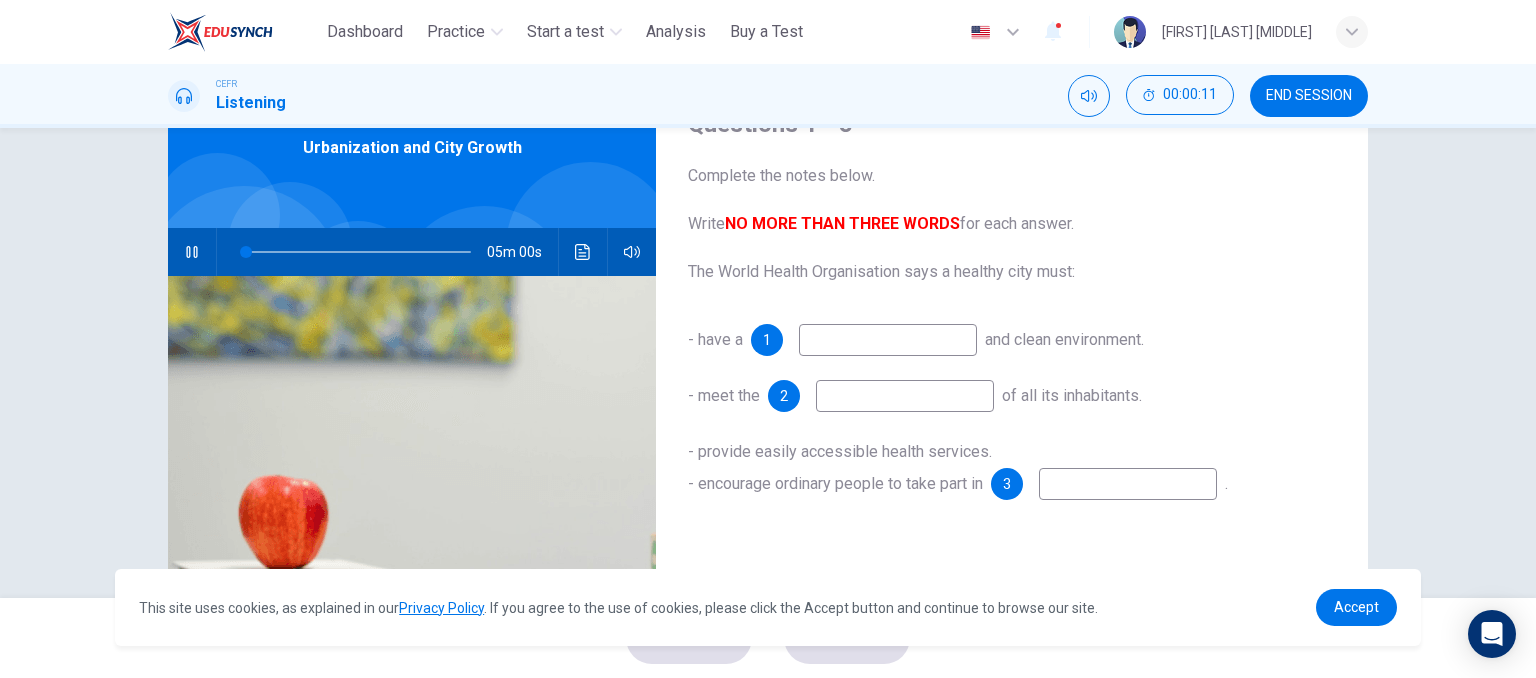 click on "- have a  [NUMBER]  and clean environment." at bounding box center [1012, 340] 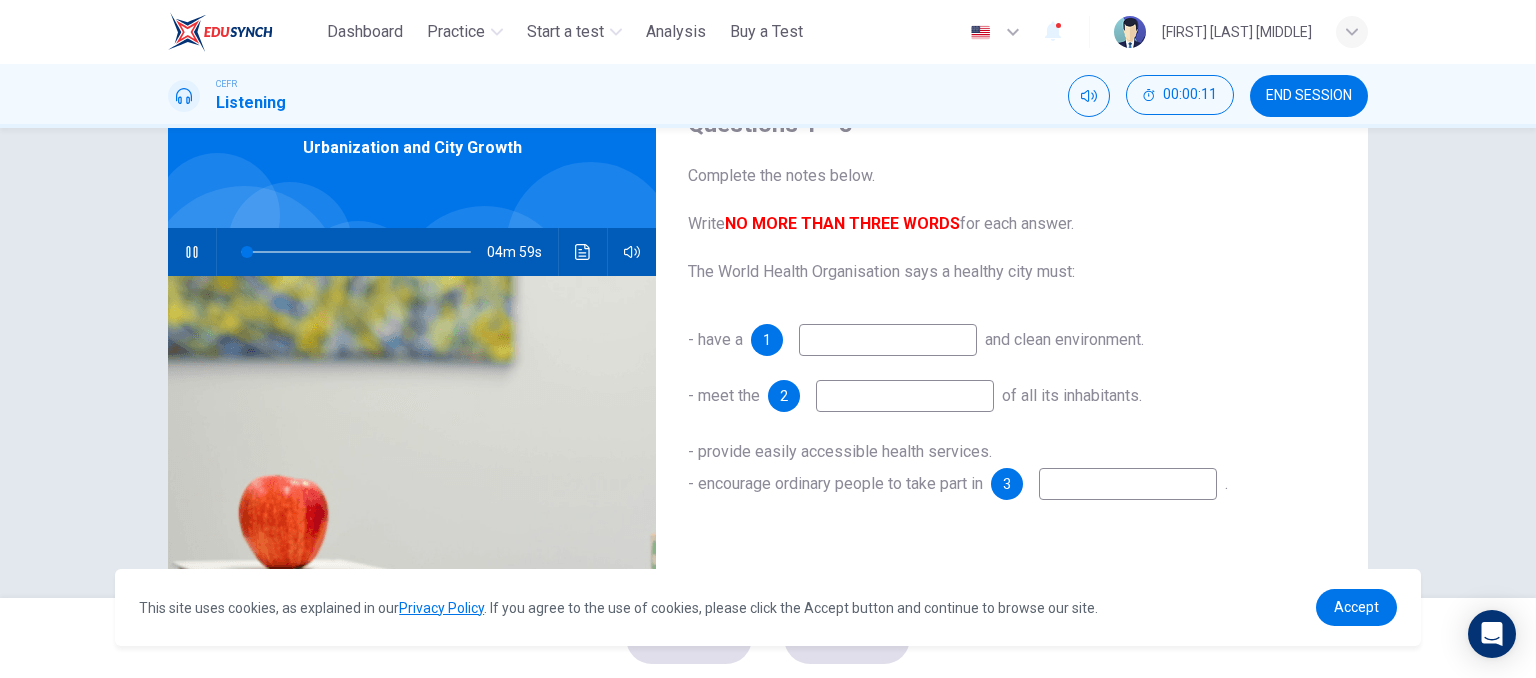click at bounding box center (888, 340) 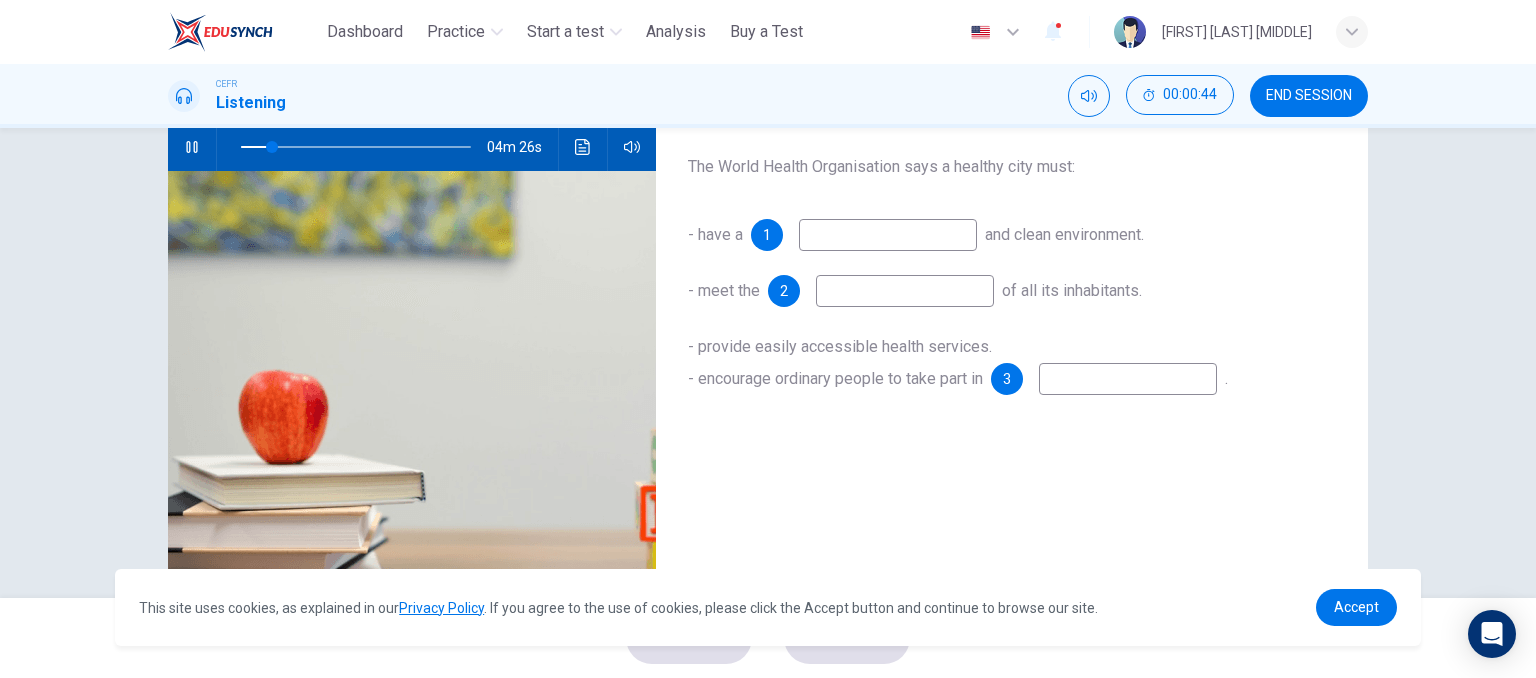 scroll, scrollTop: 105, scrollLeft: 0, axis: vertical 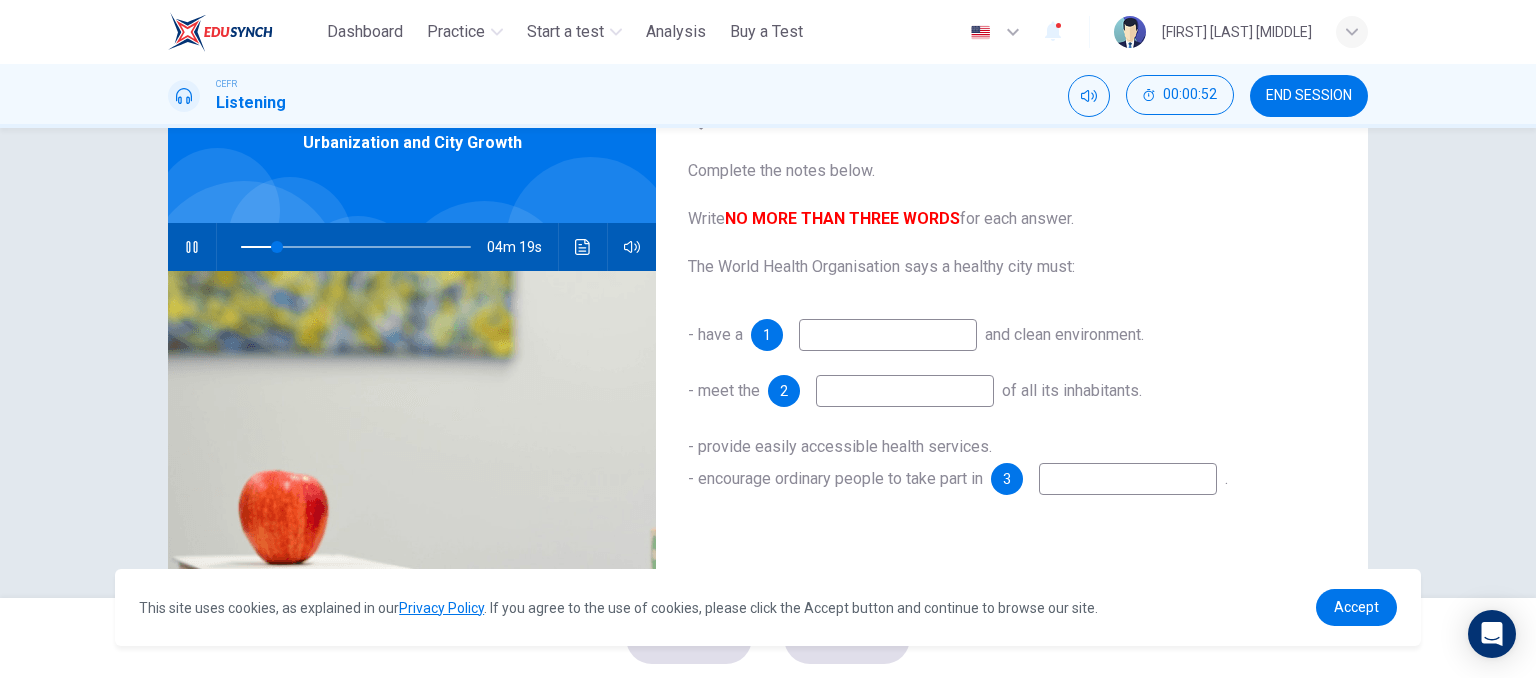 click at bounding box center (192, 247) 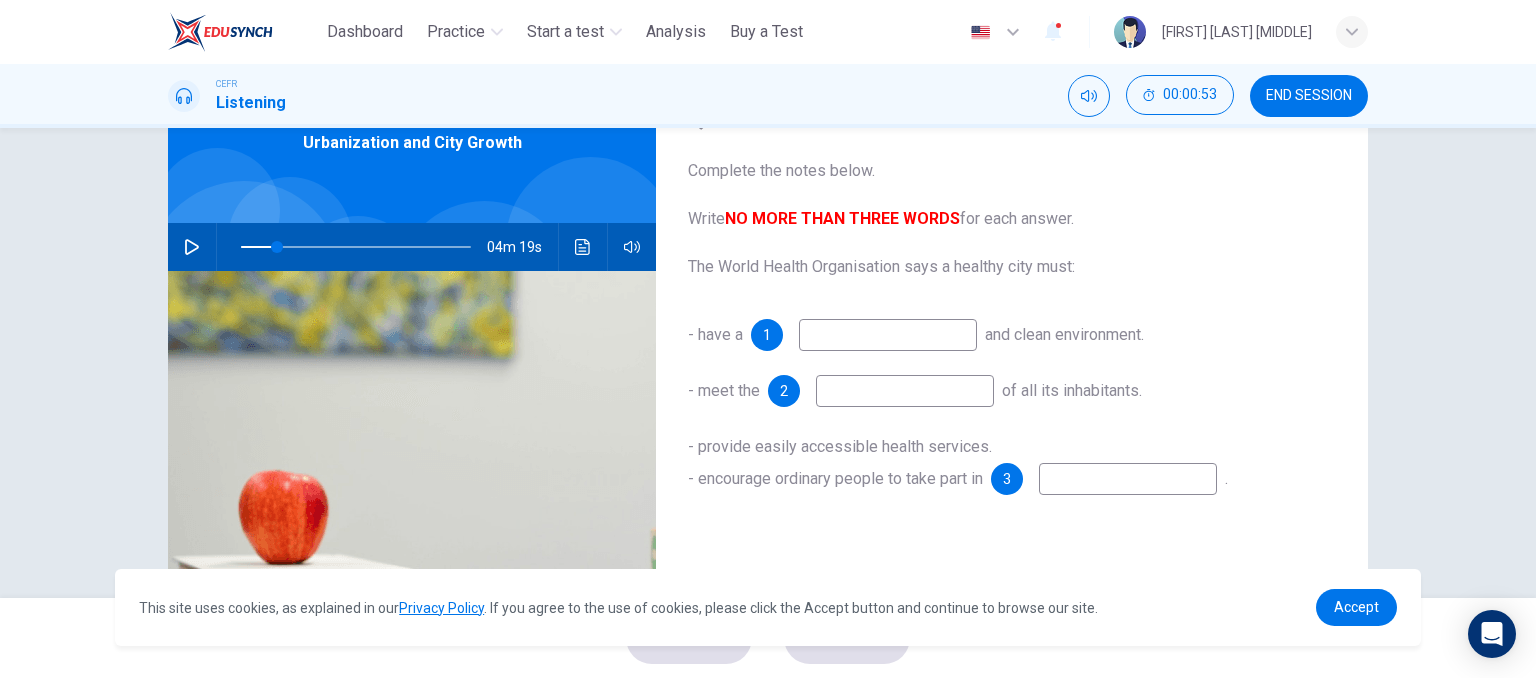 click at bounding box center [888, 335] 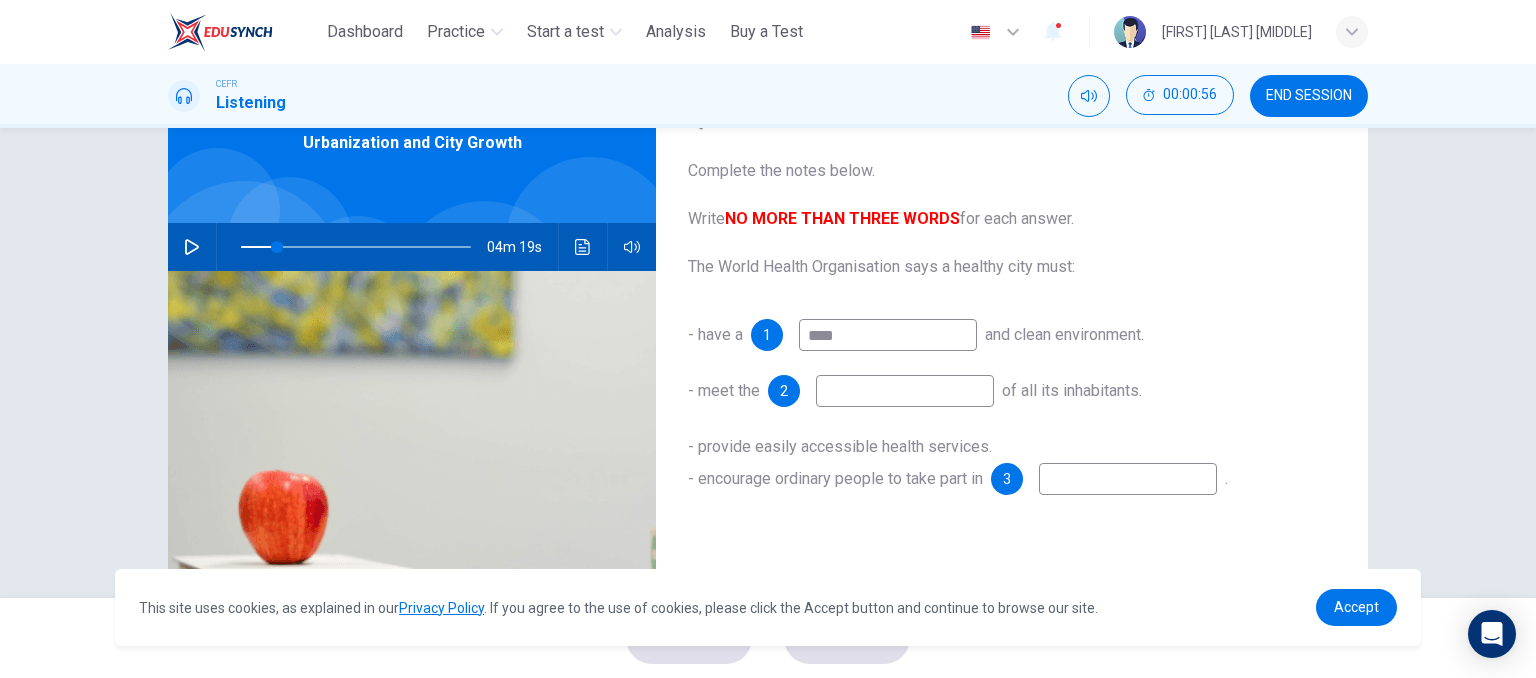 type on "****" 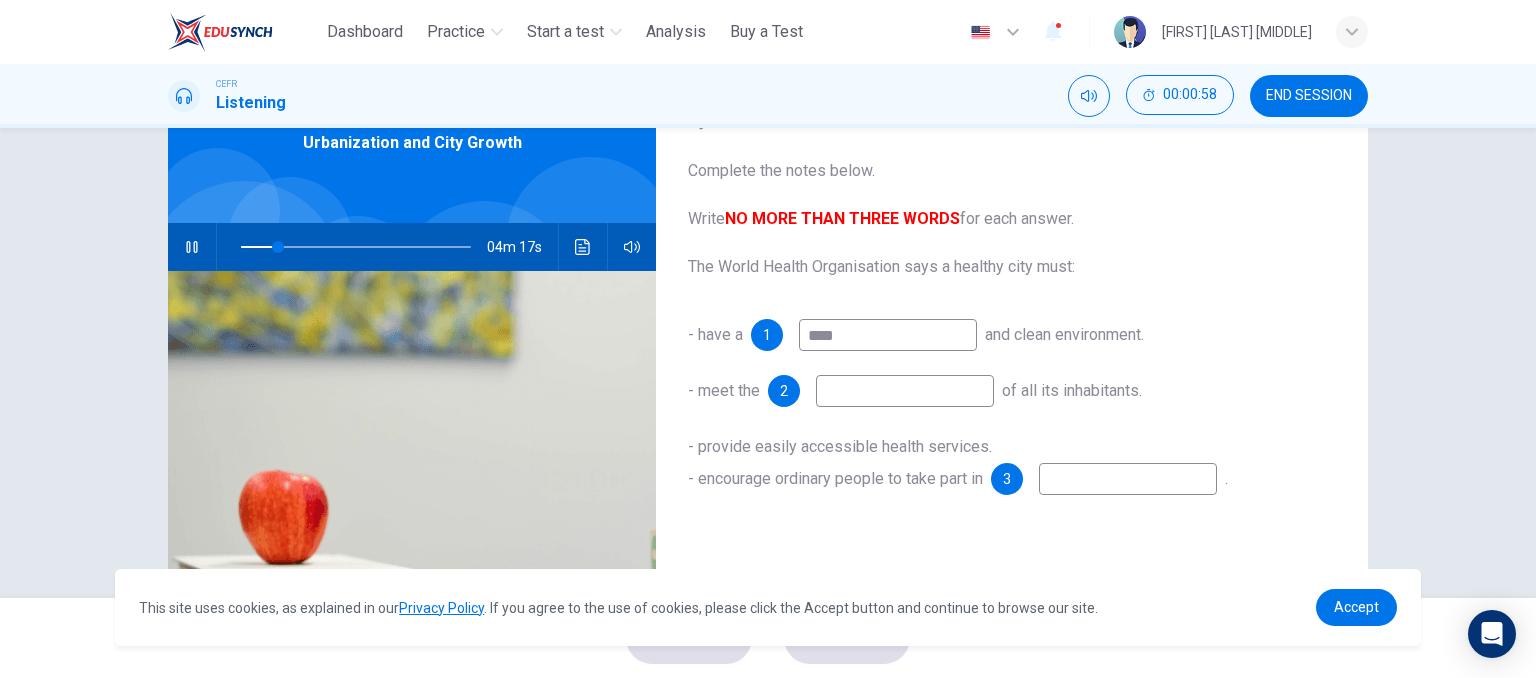 click at bounding box center [888, 335] 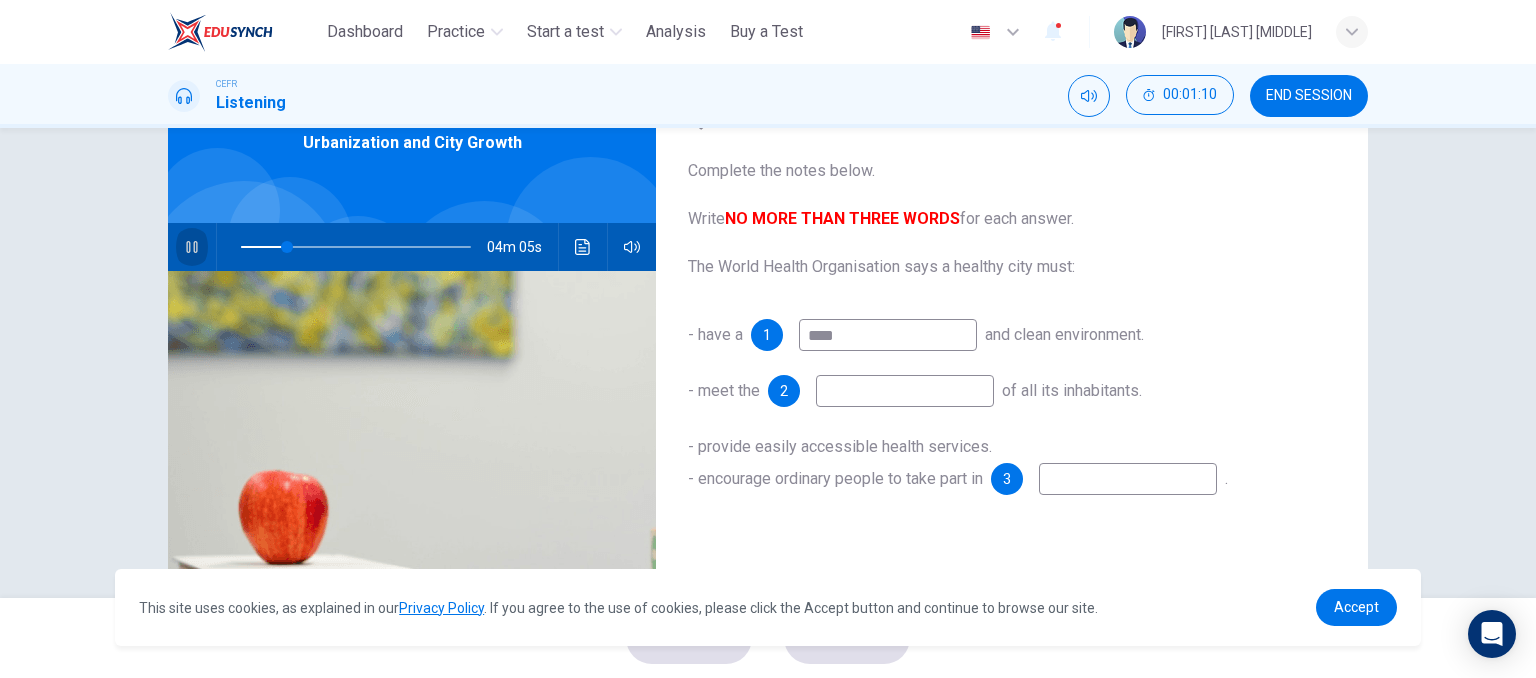 click at bounding box center (192, 247) 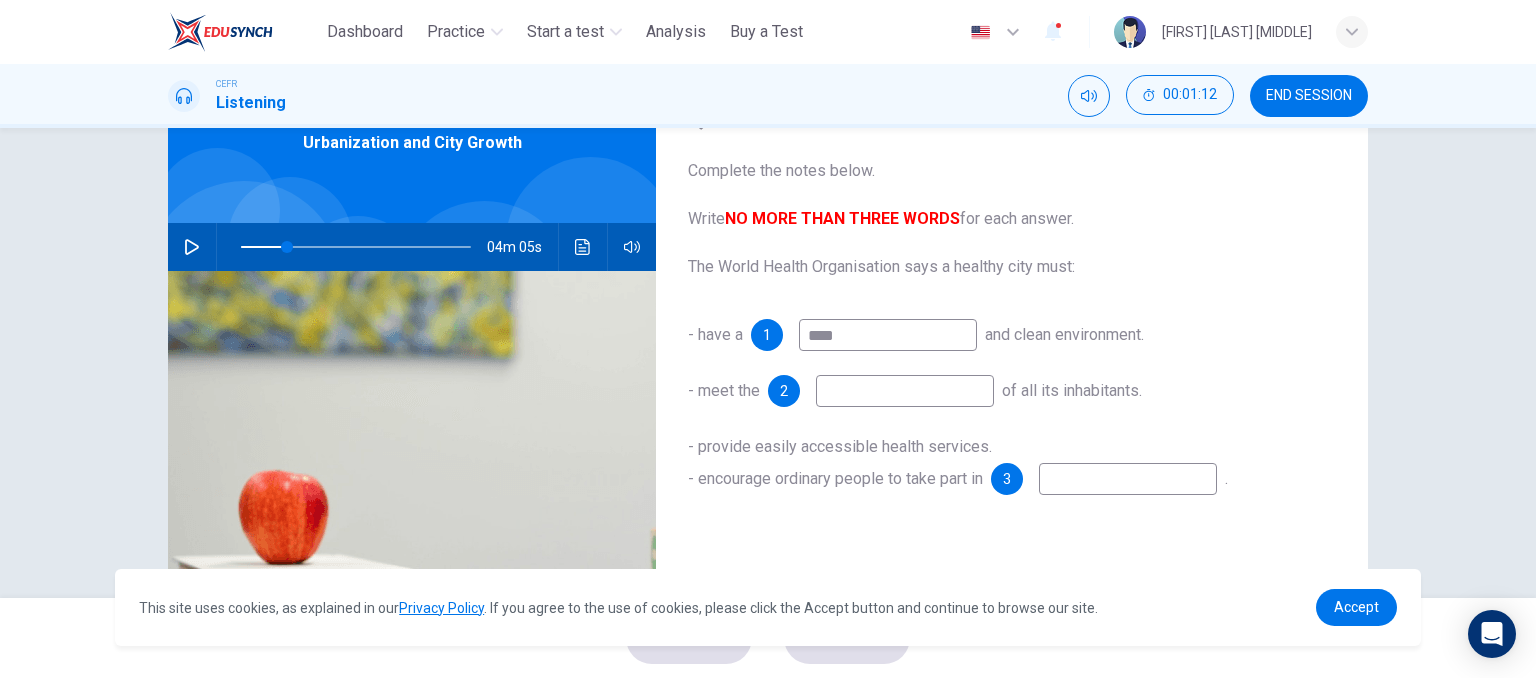 type 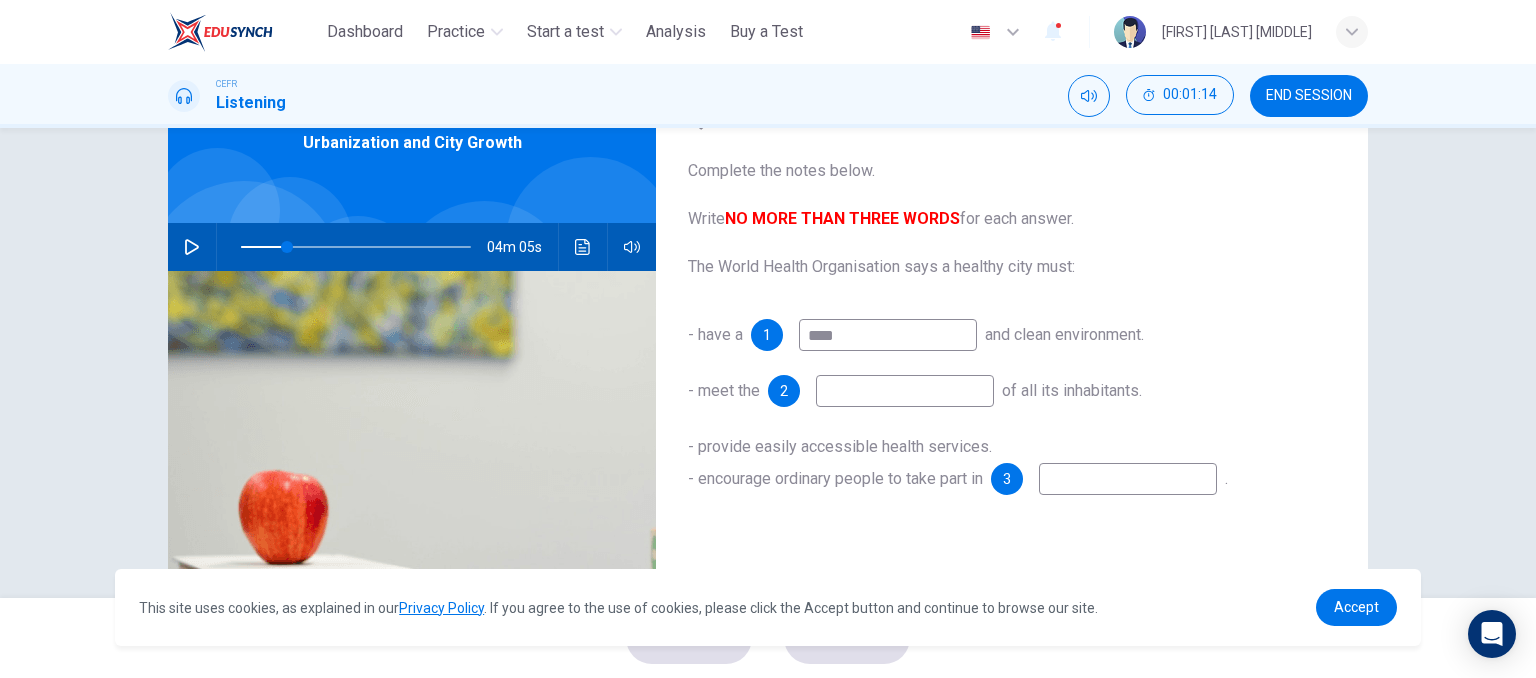 click at bounding box center [888, 335] 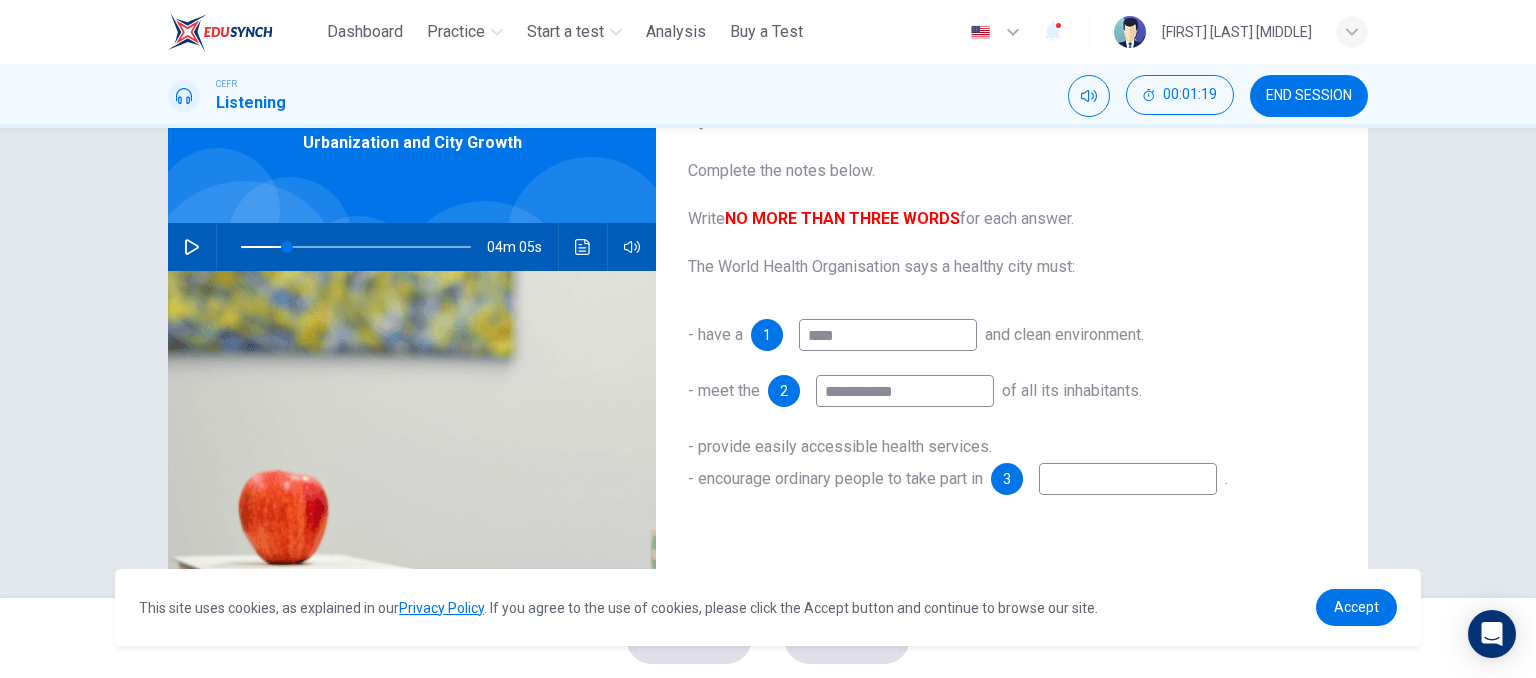 type on "**********" 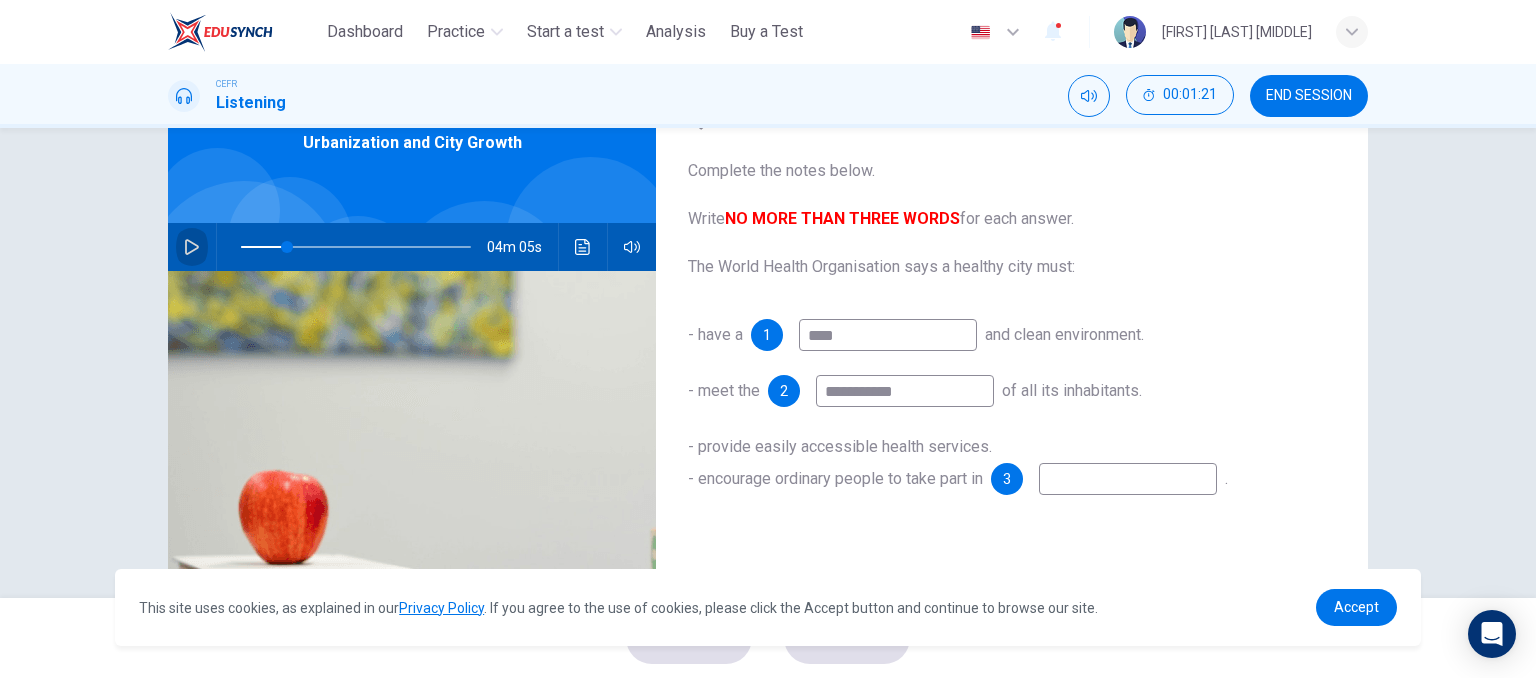 click at bounding box center (192, 247) 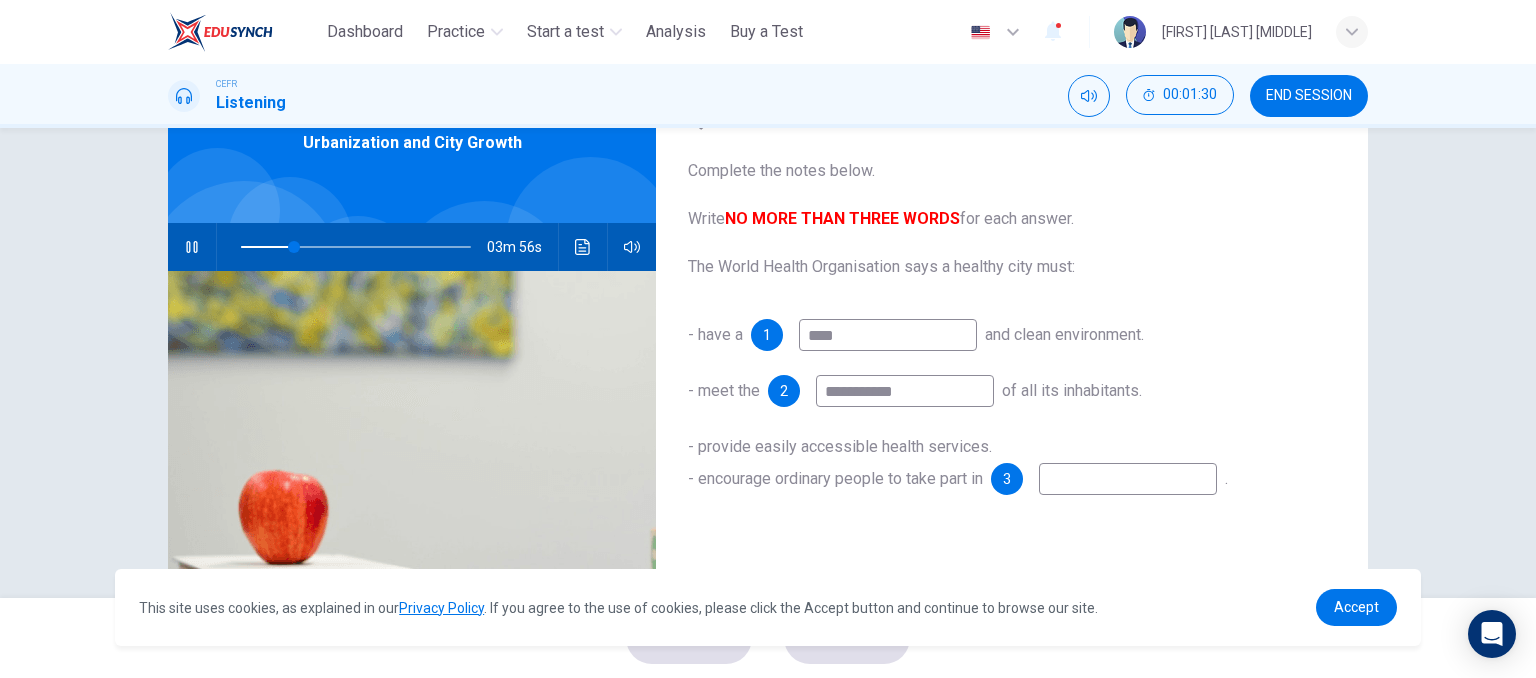click at bounding box center [888, 335] 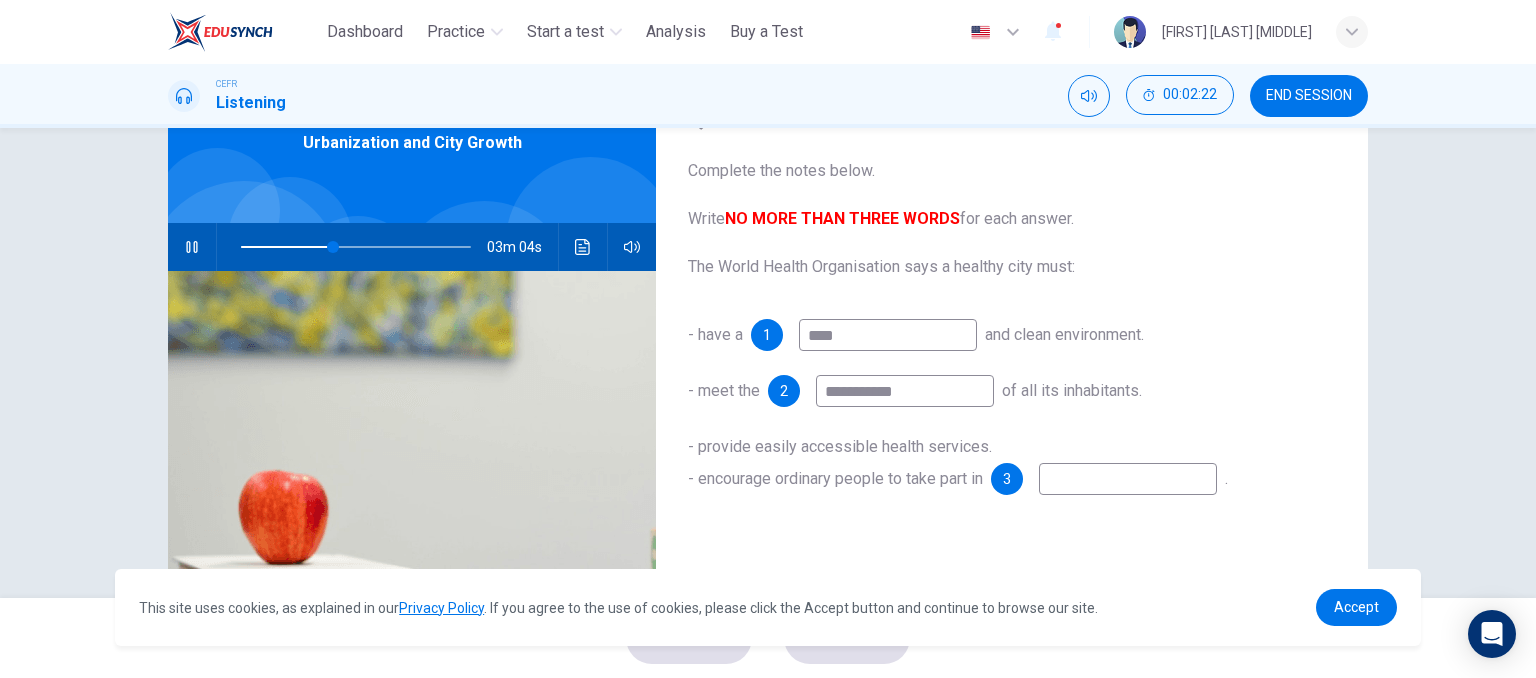 click at bounding box center (356, 247) 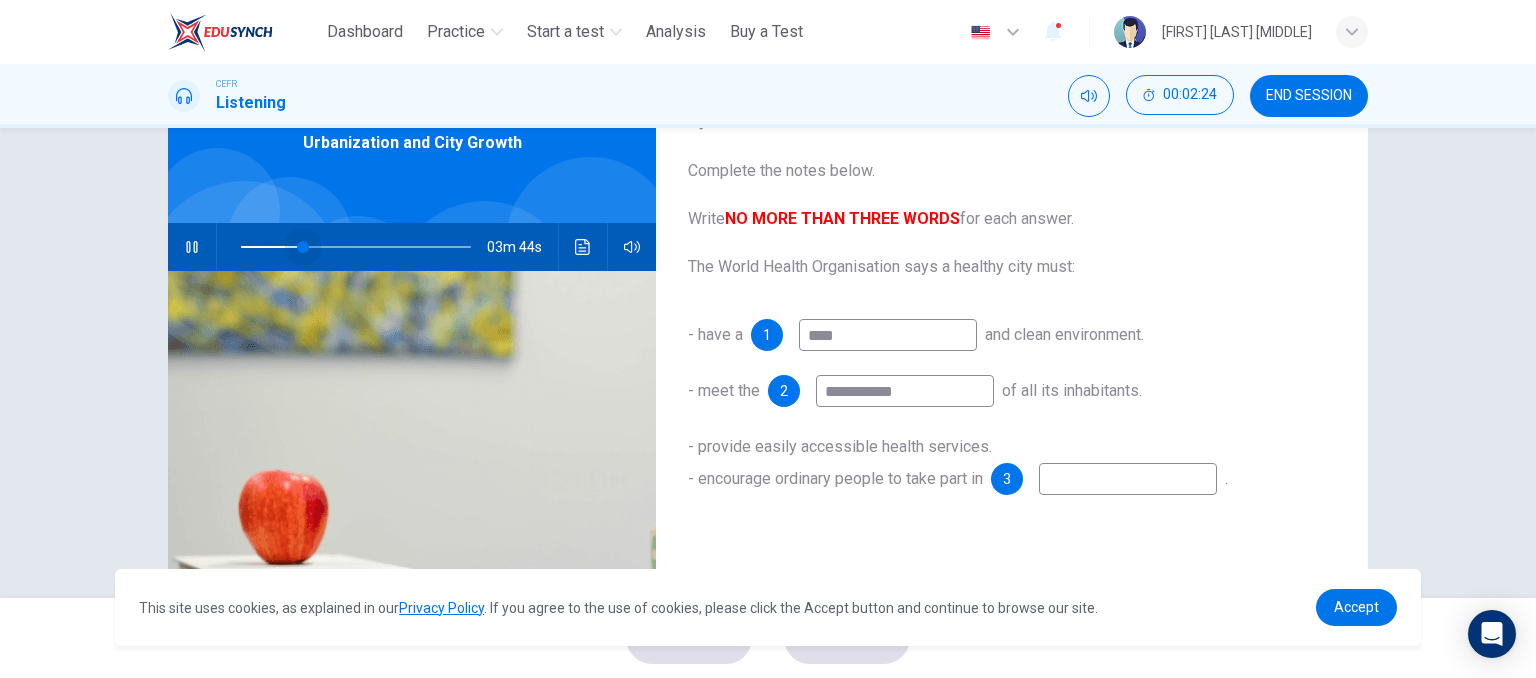 click at bounding box center [303, 247] 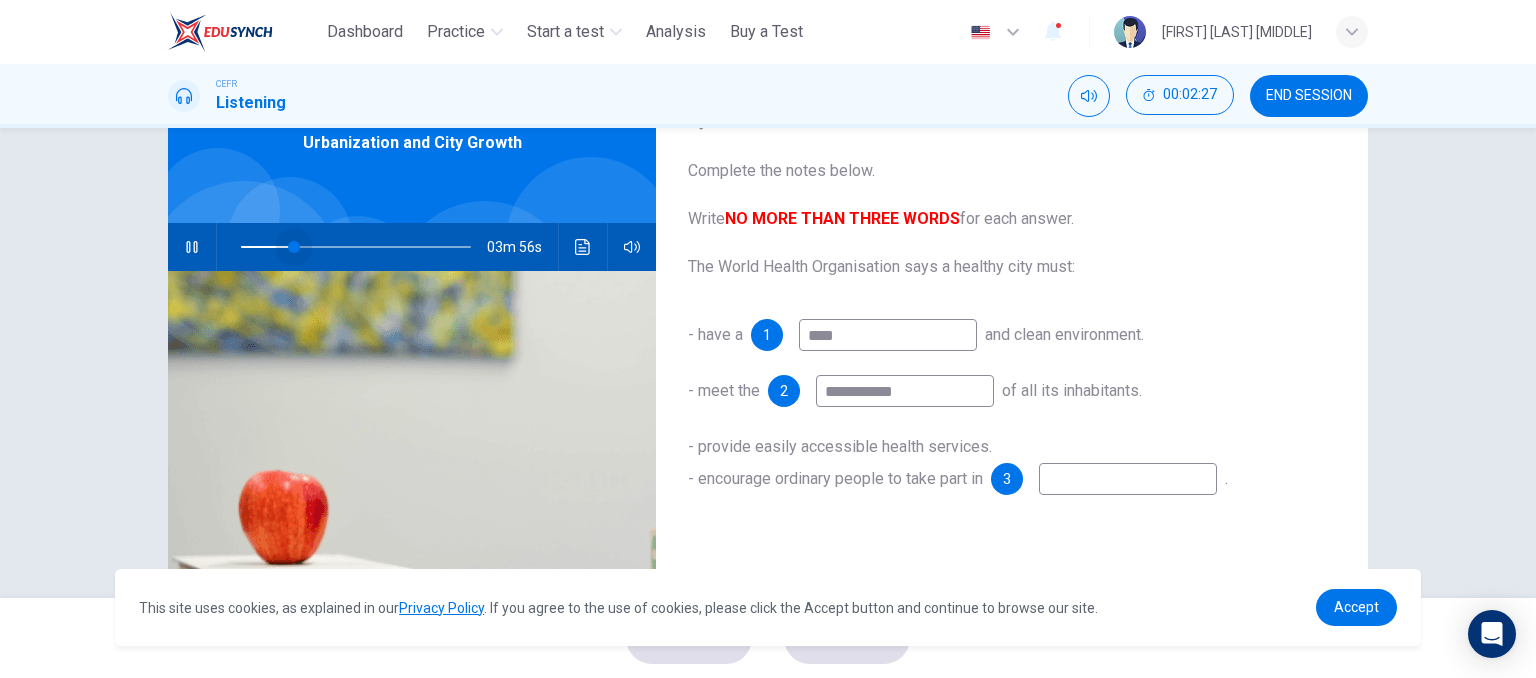click at bounding box center [294, 247] 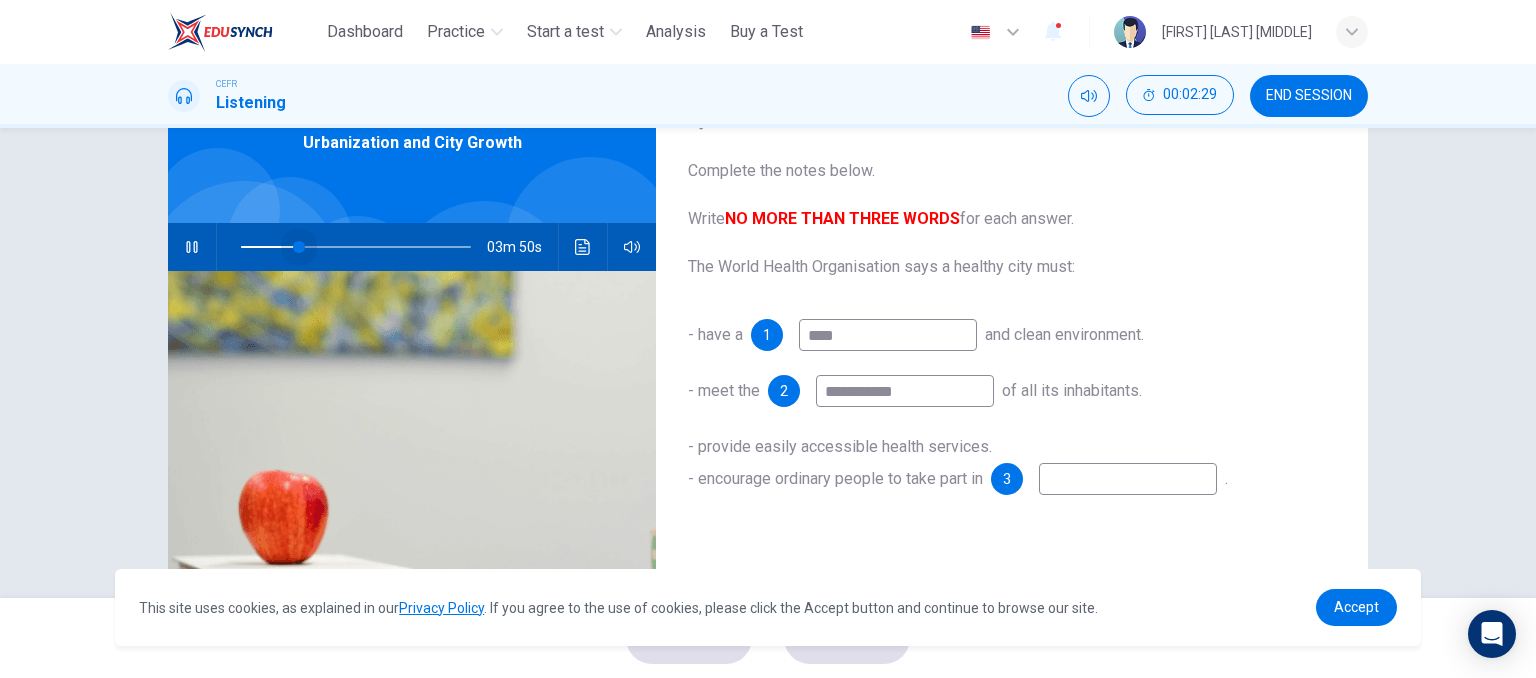 click at bounding box center [299, 247] 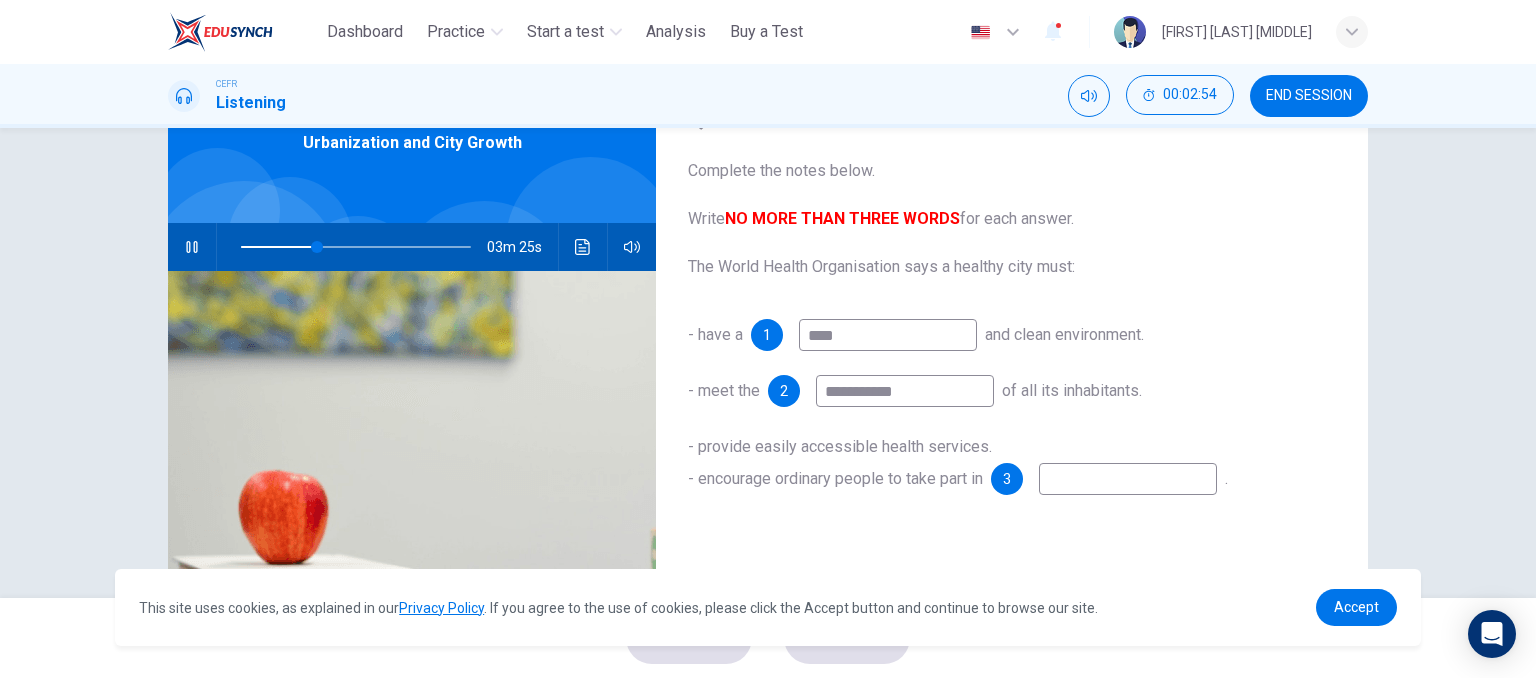 click at bounding box center [888, 335] 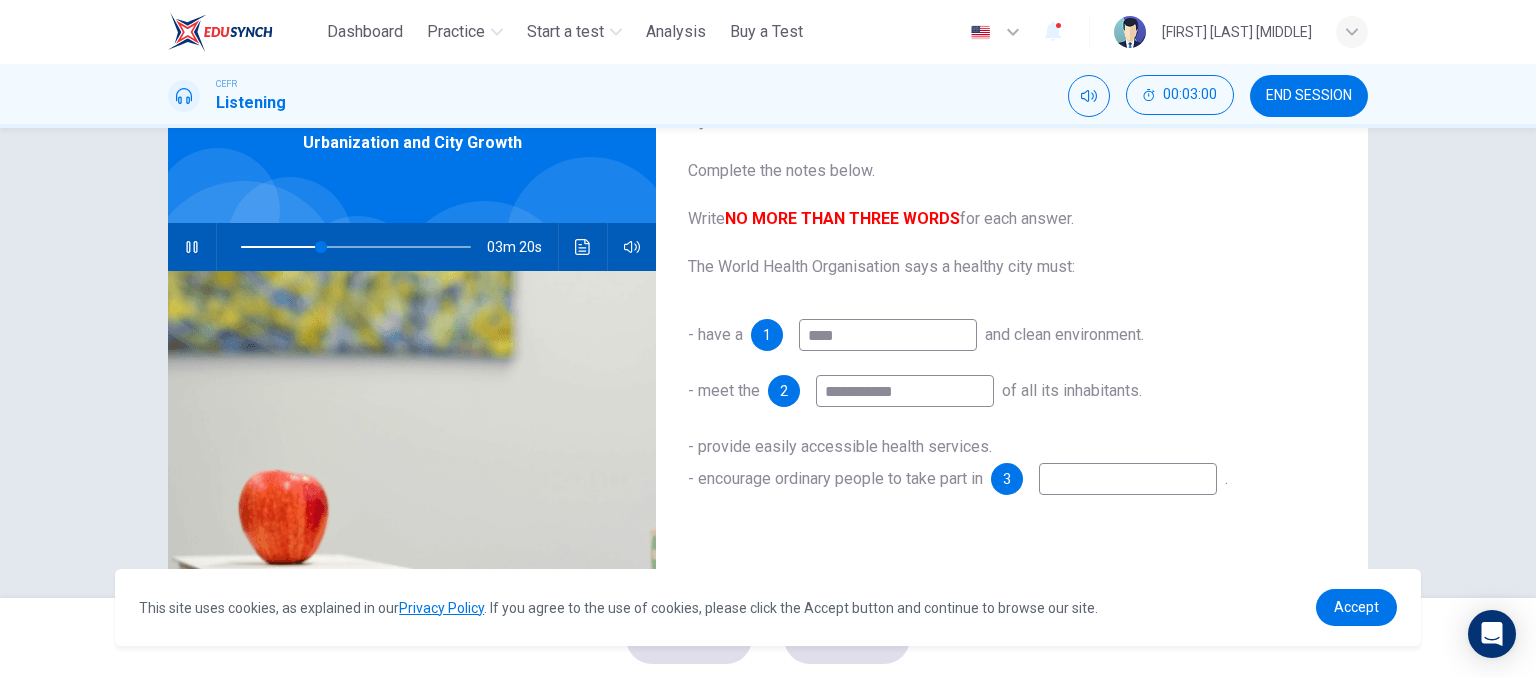 click at bounding box center [191, 247] 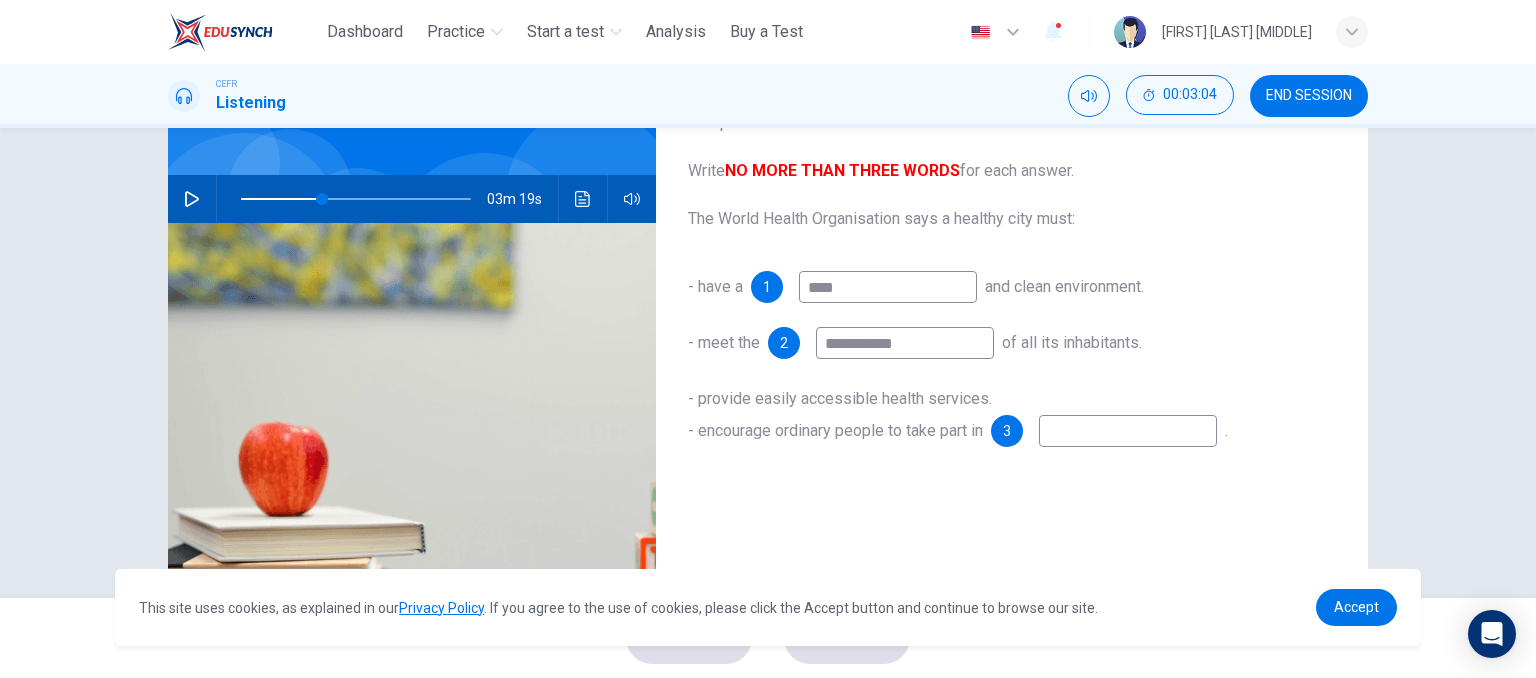 scroll, scrollTop: 105, scrollLeft: 0, axis: vertical 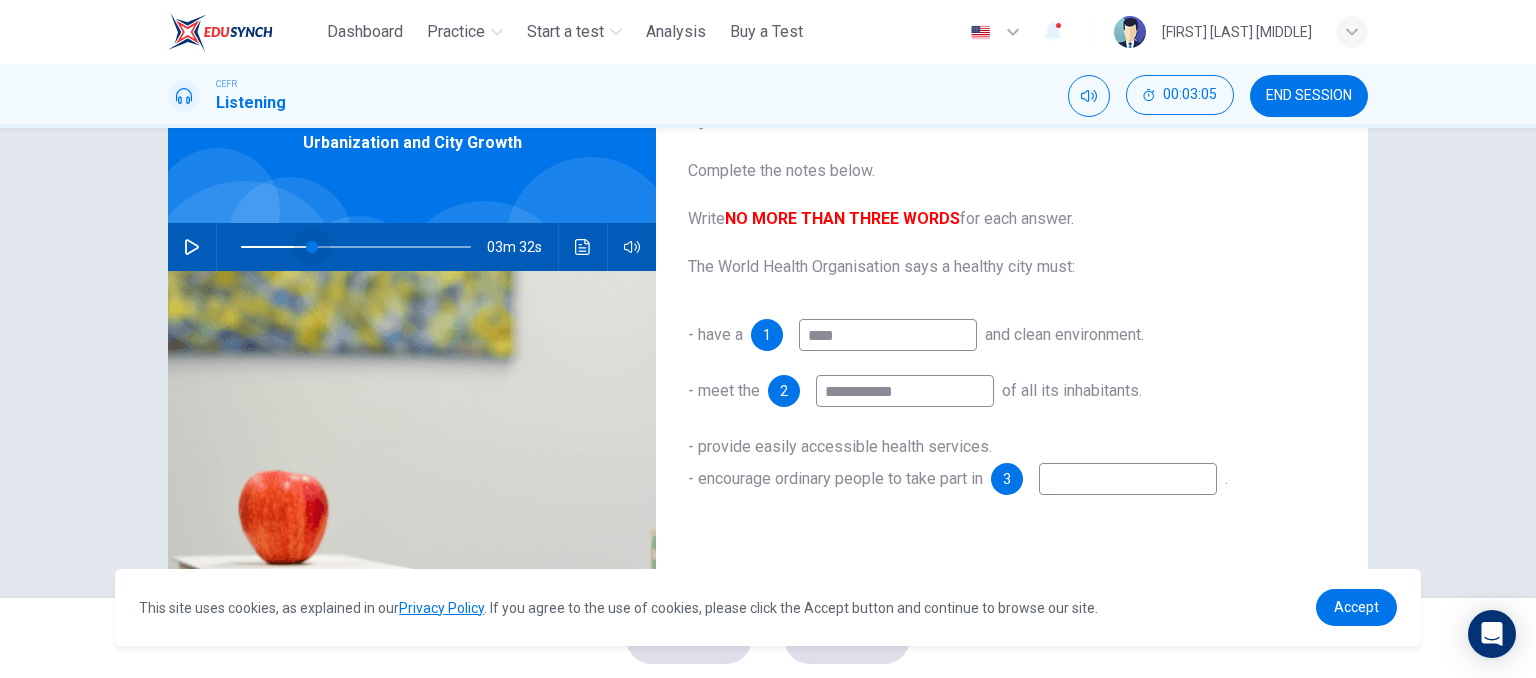 click at bounding box center (312, 247) 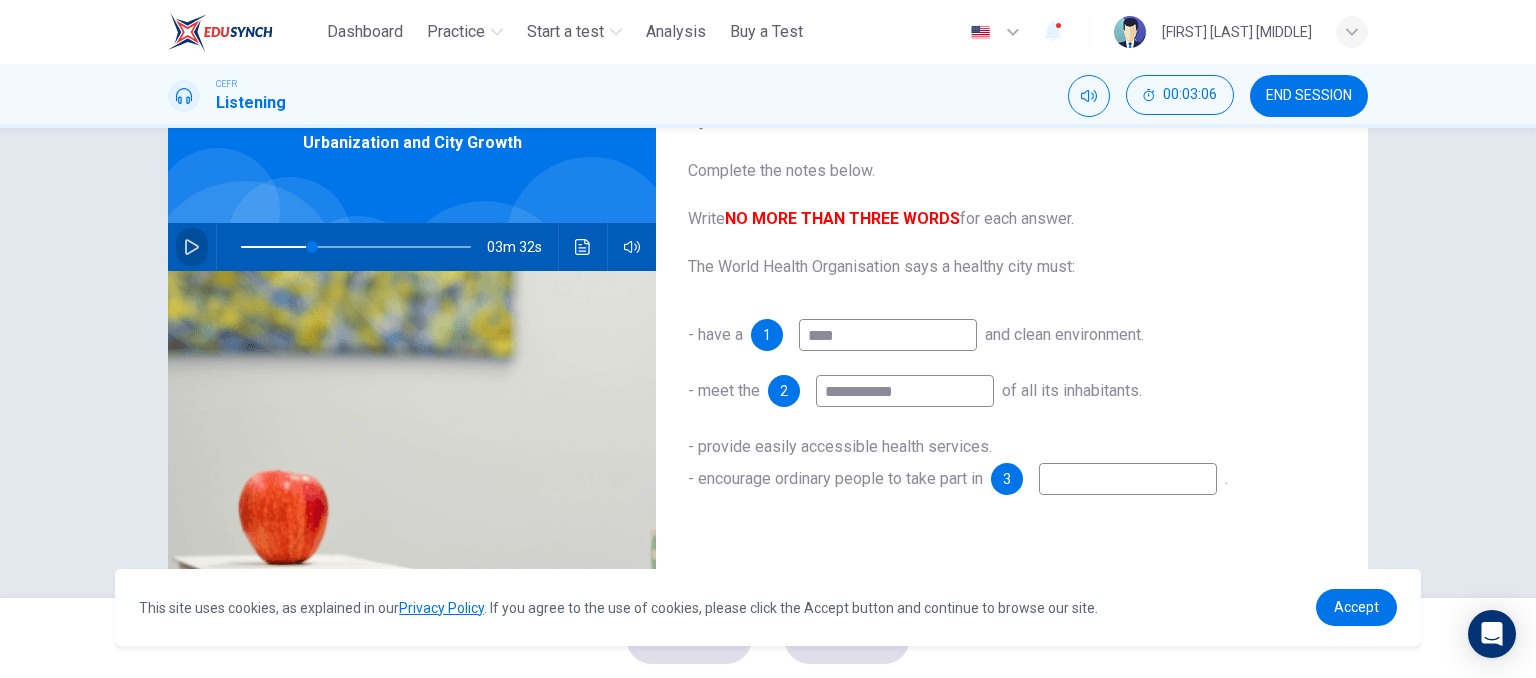 click at bounding box center (192, 247) 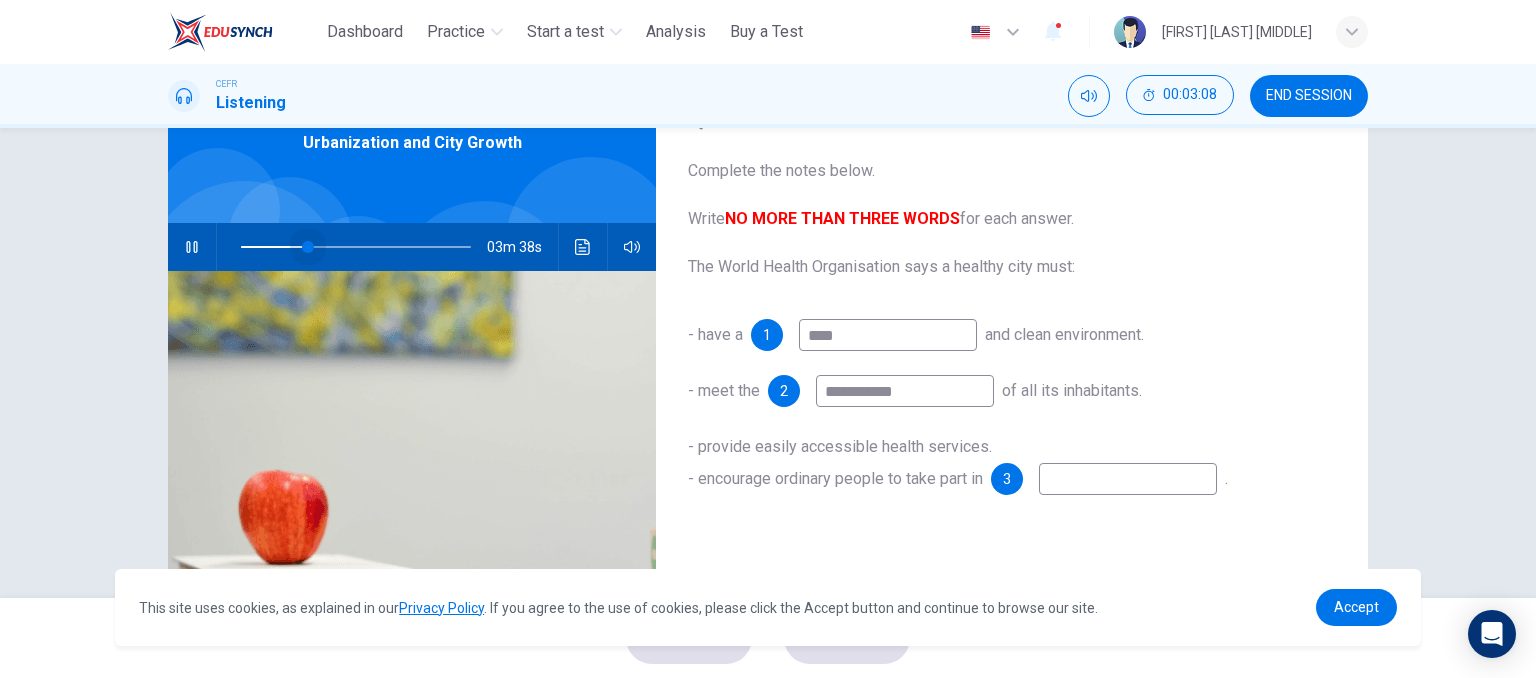 click at bounding box center [308, 247] 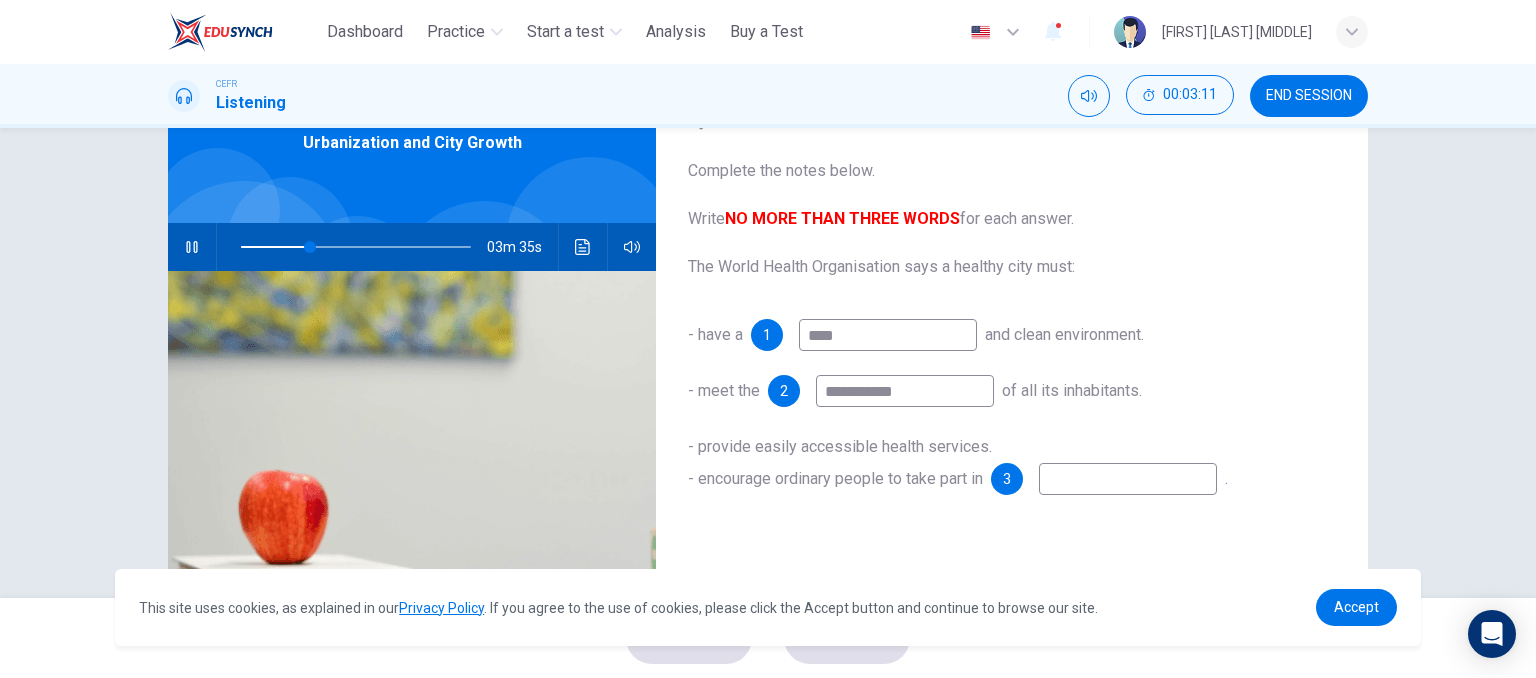 click at bounding box center [192, 247] 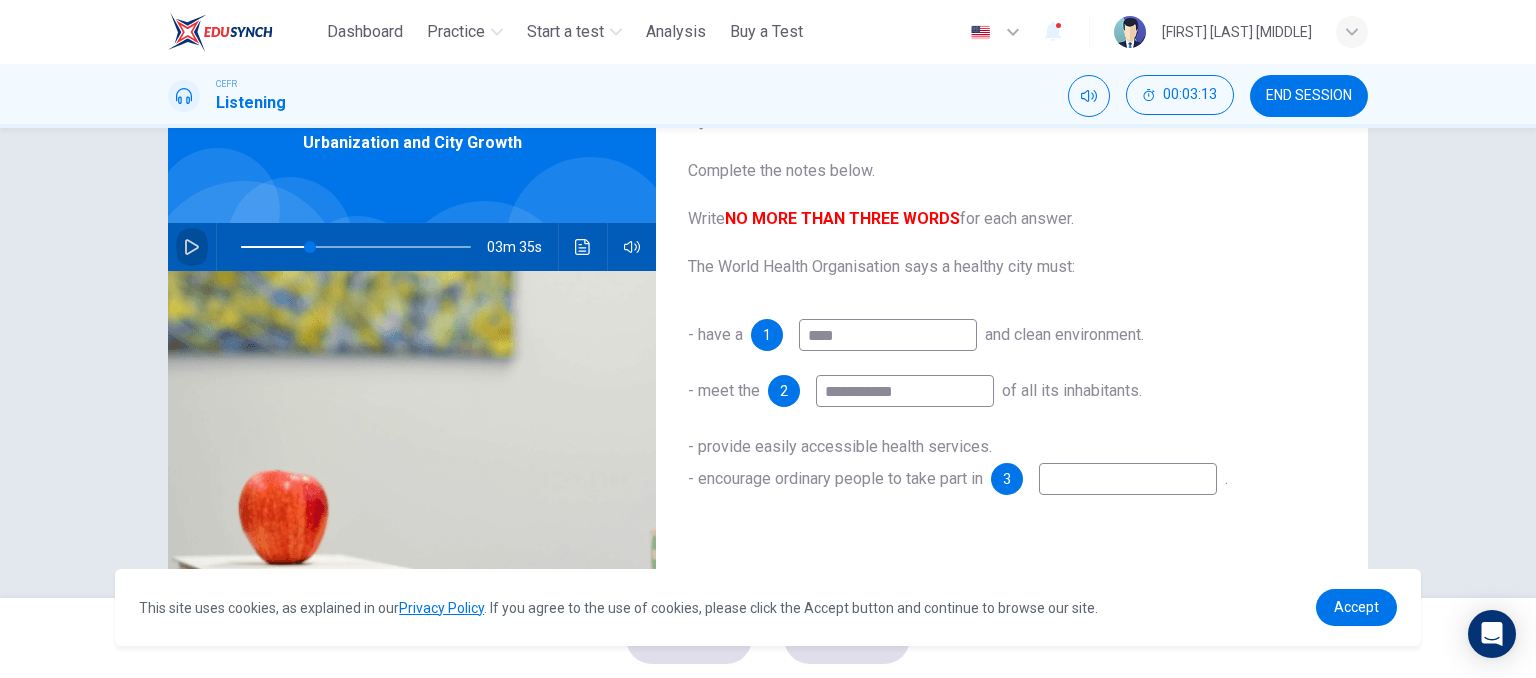 click at bounding box center (192, 247) 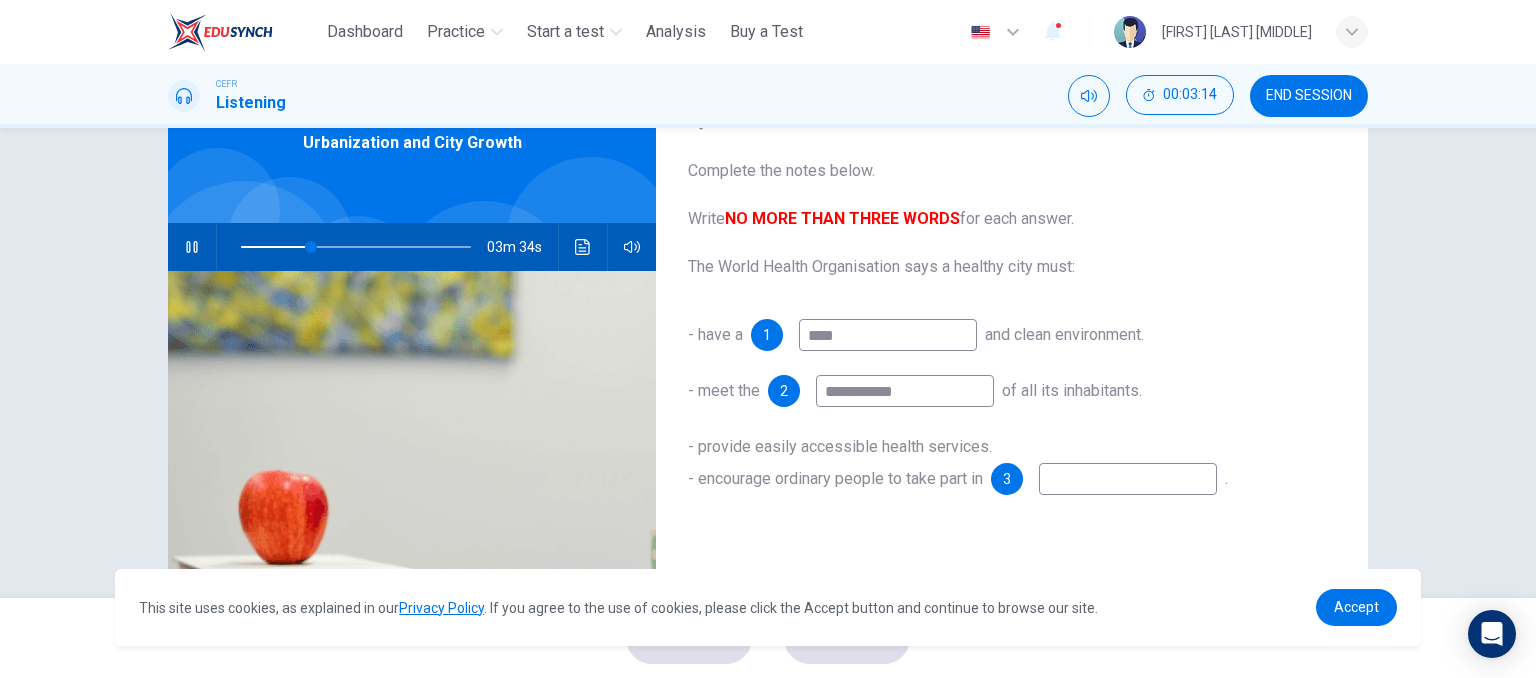 click at bounding box center (192, 247) 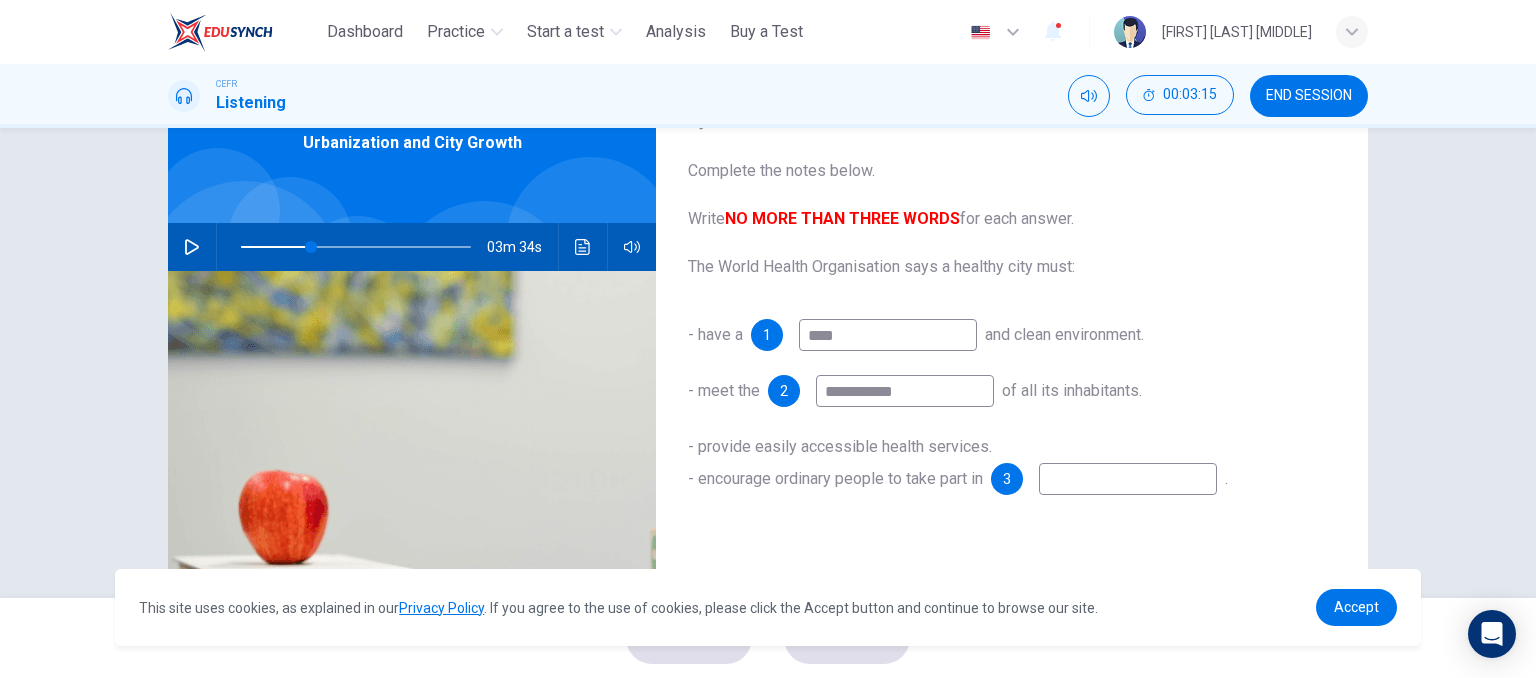 click at bounding box center (888, 335) 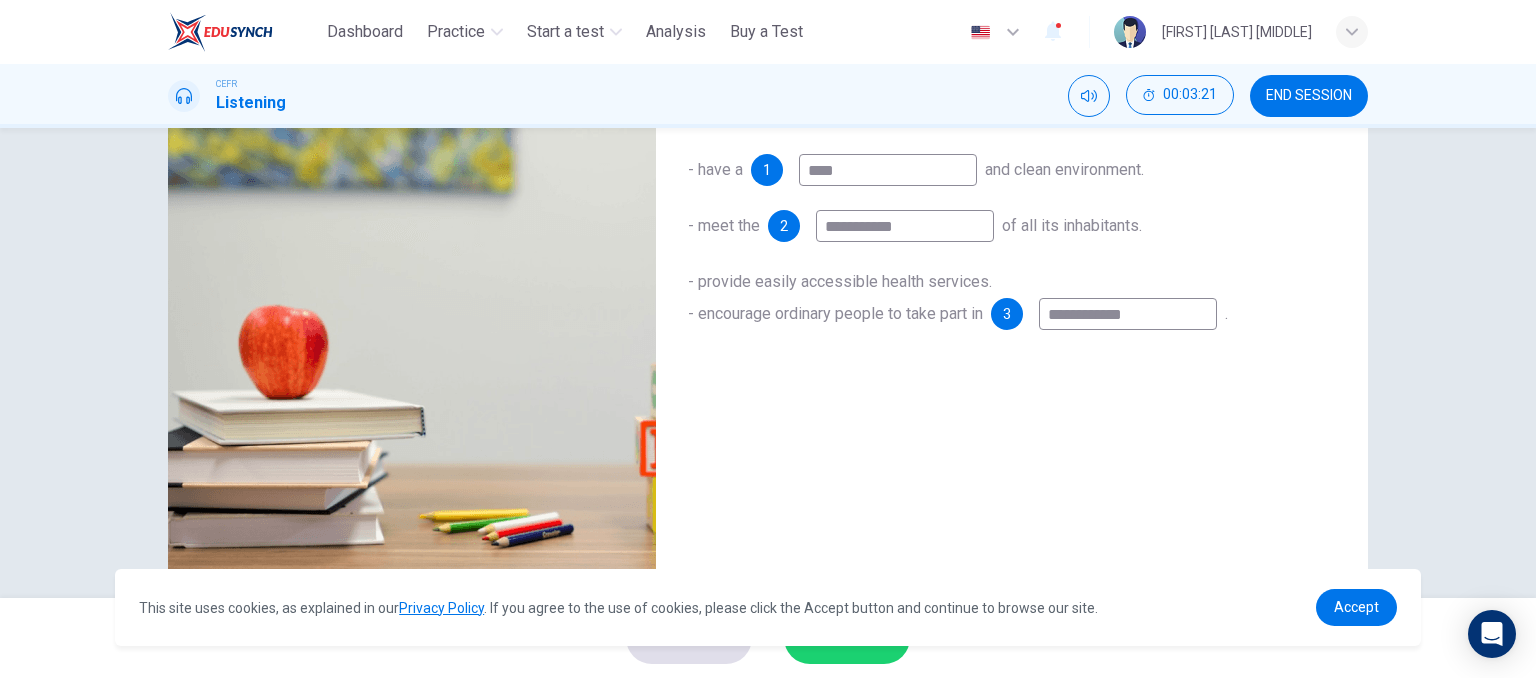 scroll, scrollTop: 305, scrollLeft: 0, axis: vertical 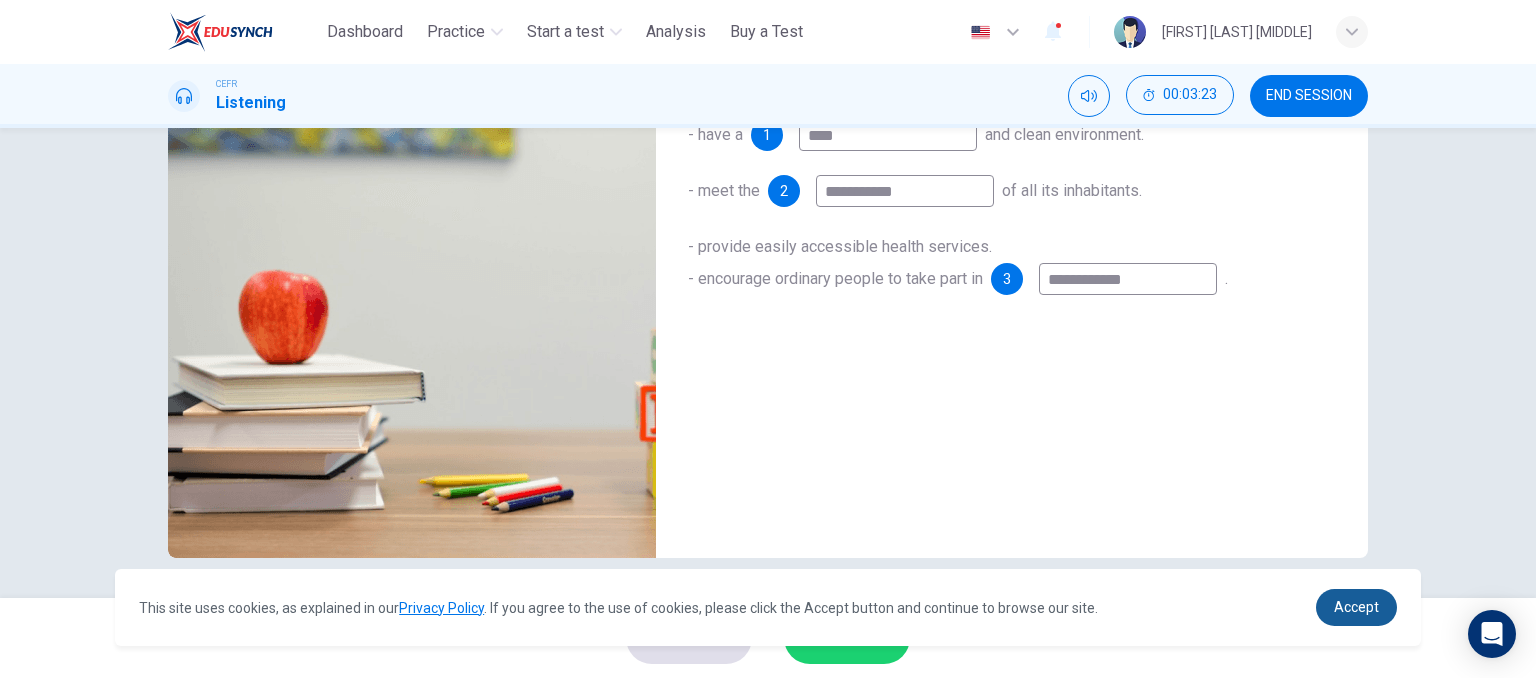 type on "**********" 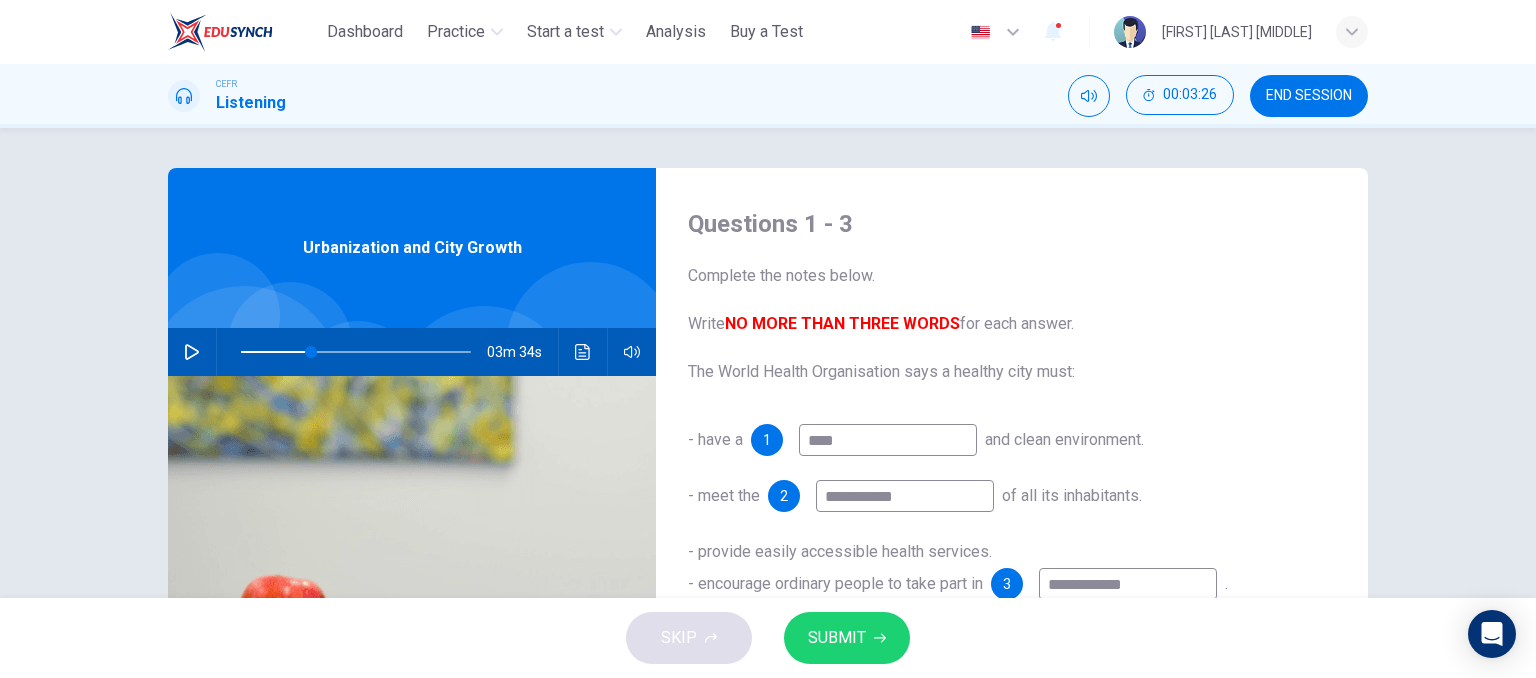 scroll, scrollTop: 300, scrollLeft: 0, axis: vertical 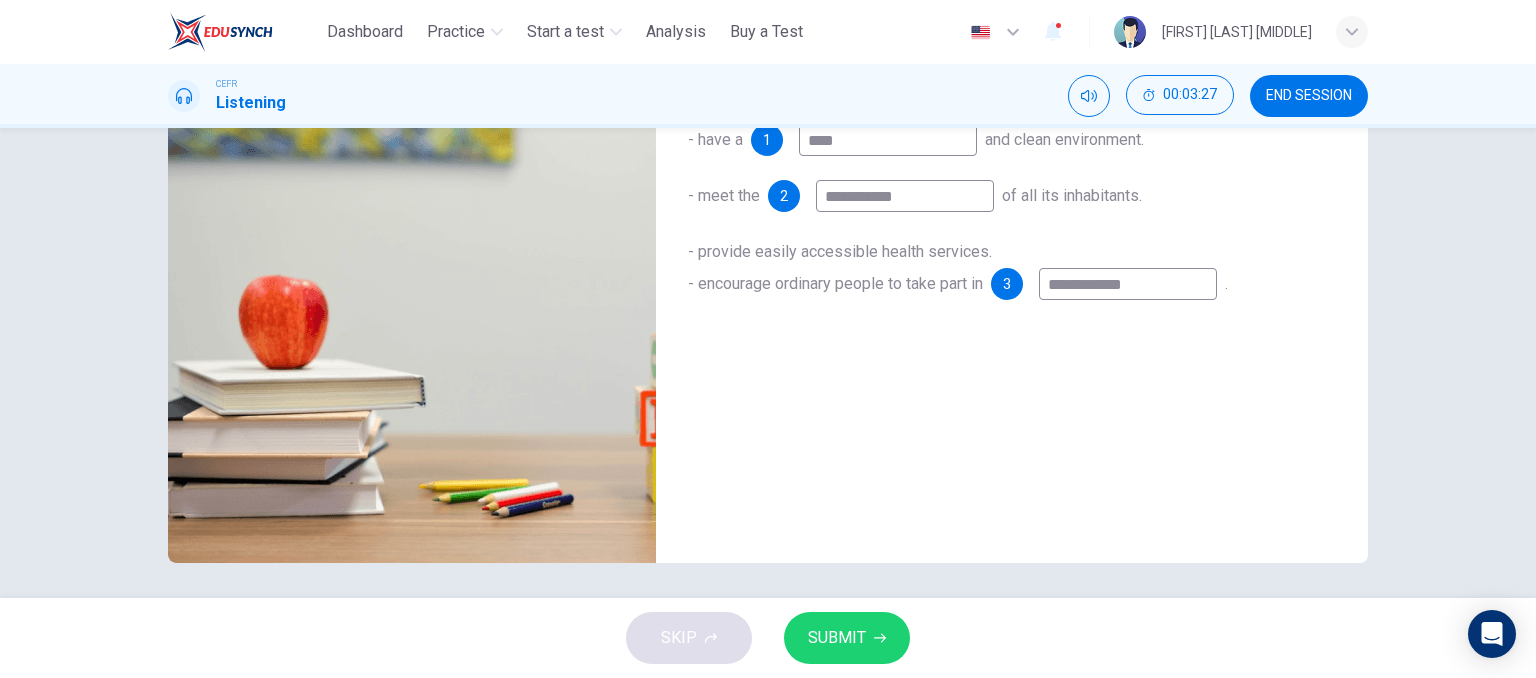 click on "SUBMIT" at bounding box center (837, 638) 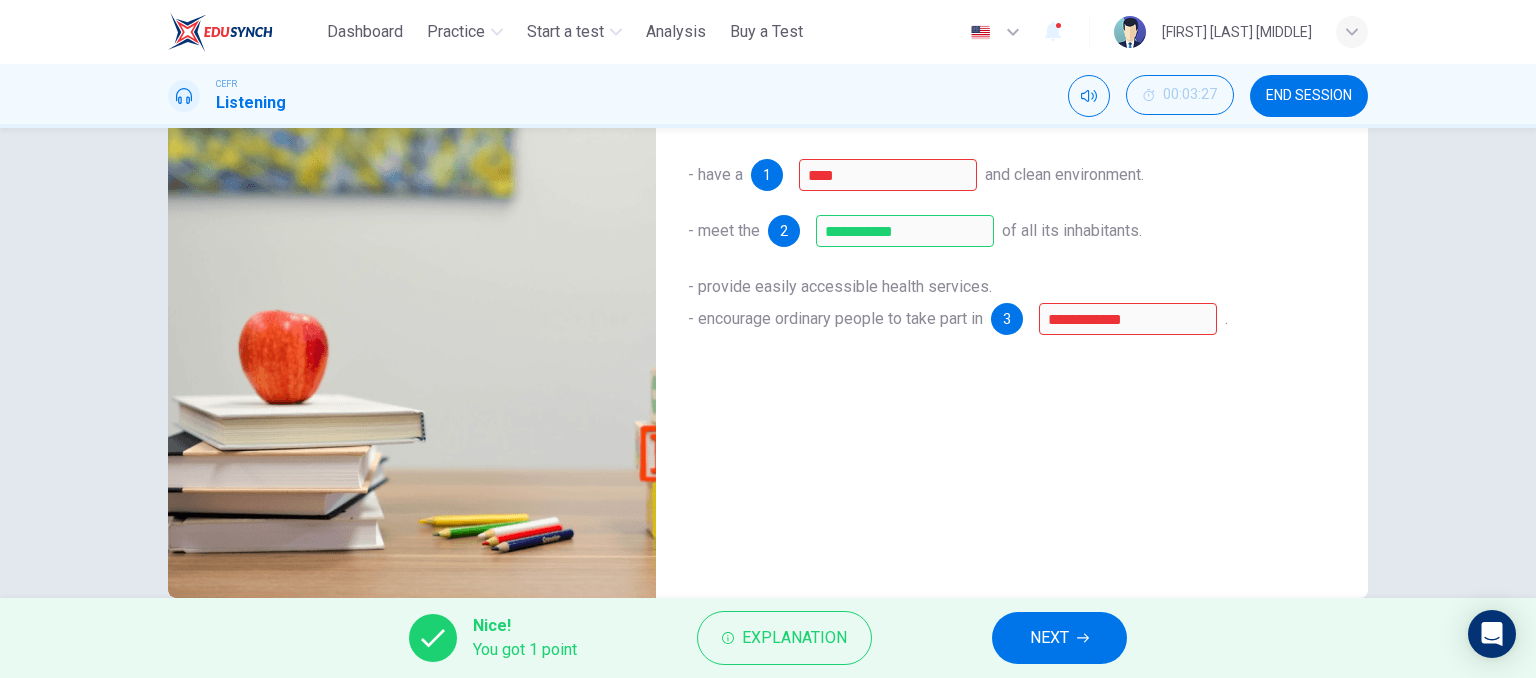 scroll, scrollTop: 300, scrollLeft: 0, axis: vertical 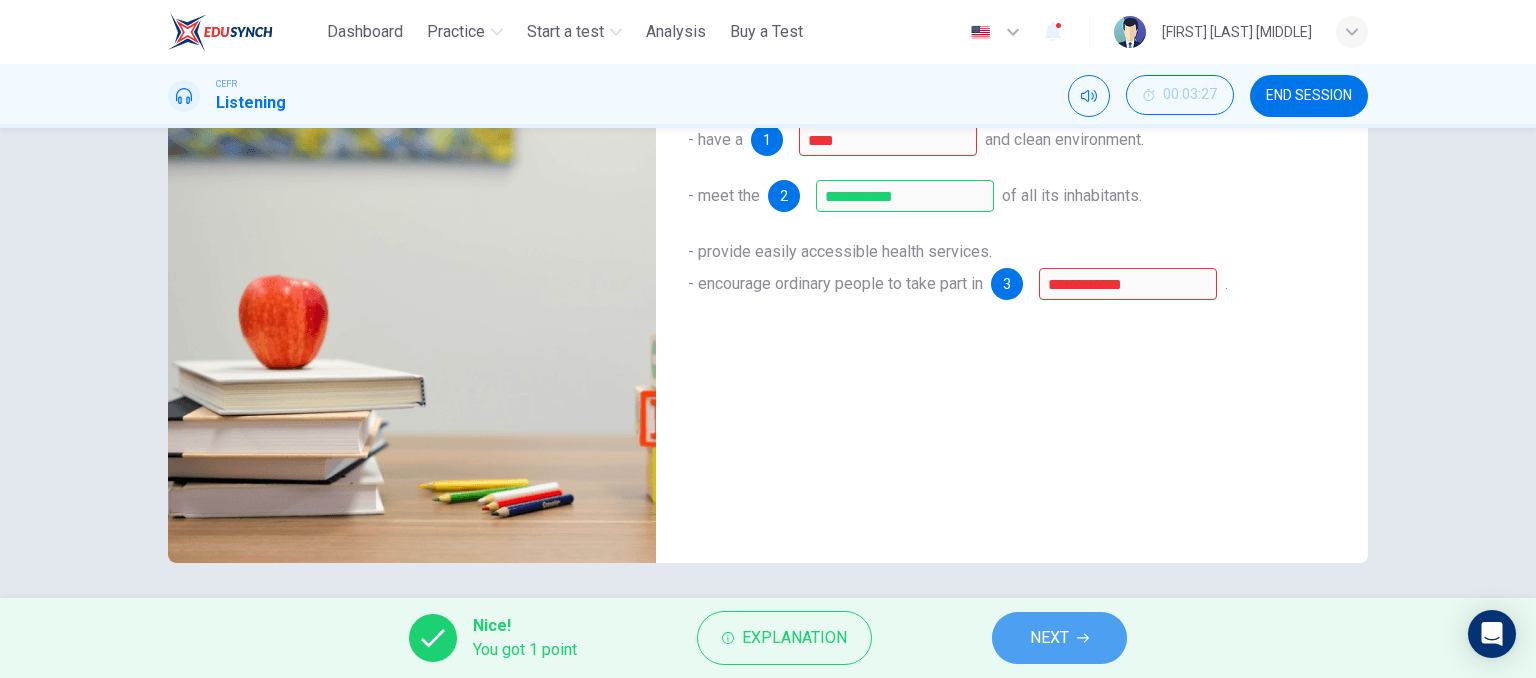 click on "NEXT" at bounding box center (1059, 638) 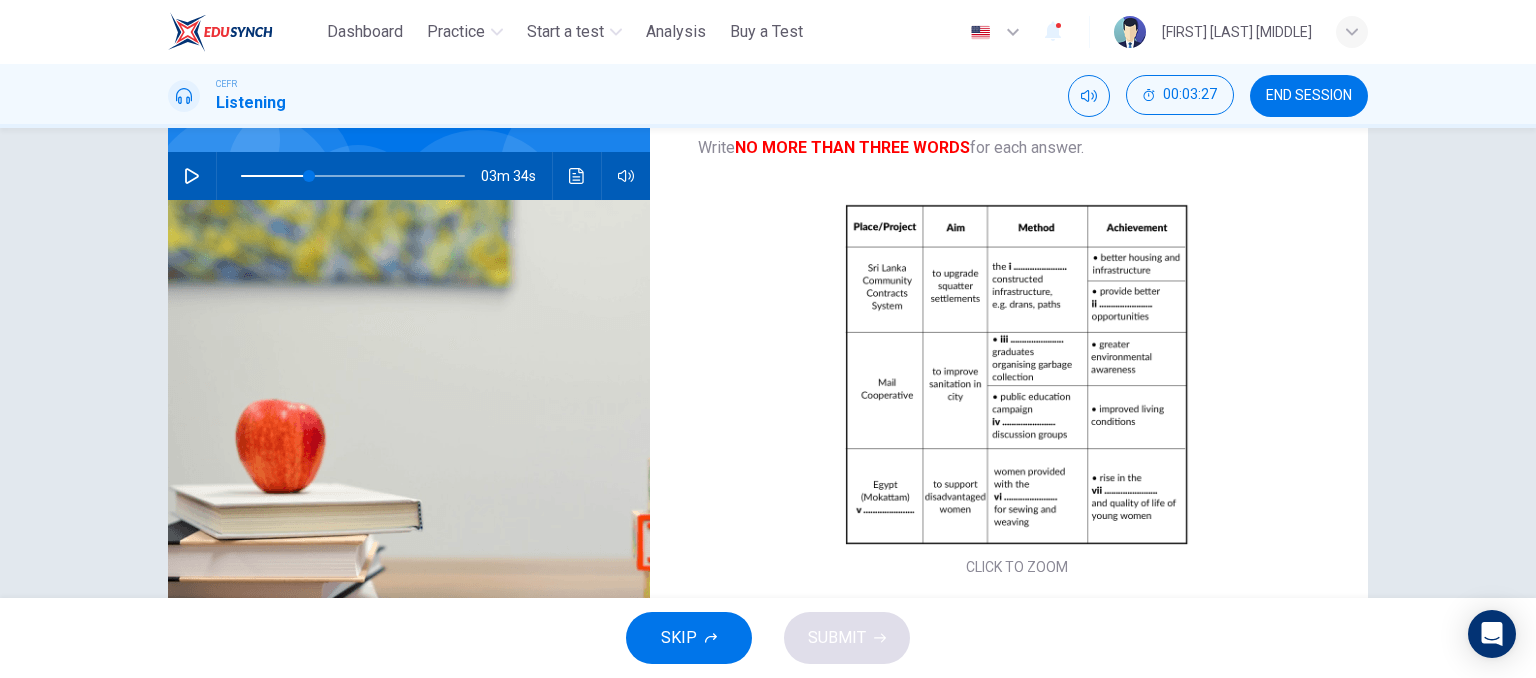 scroll, scrollTop: 0, scrollLeft: 0, axis: both 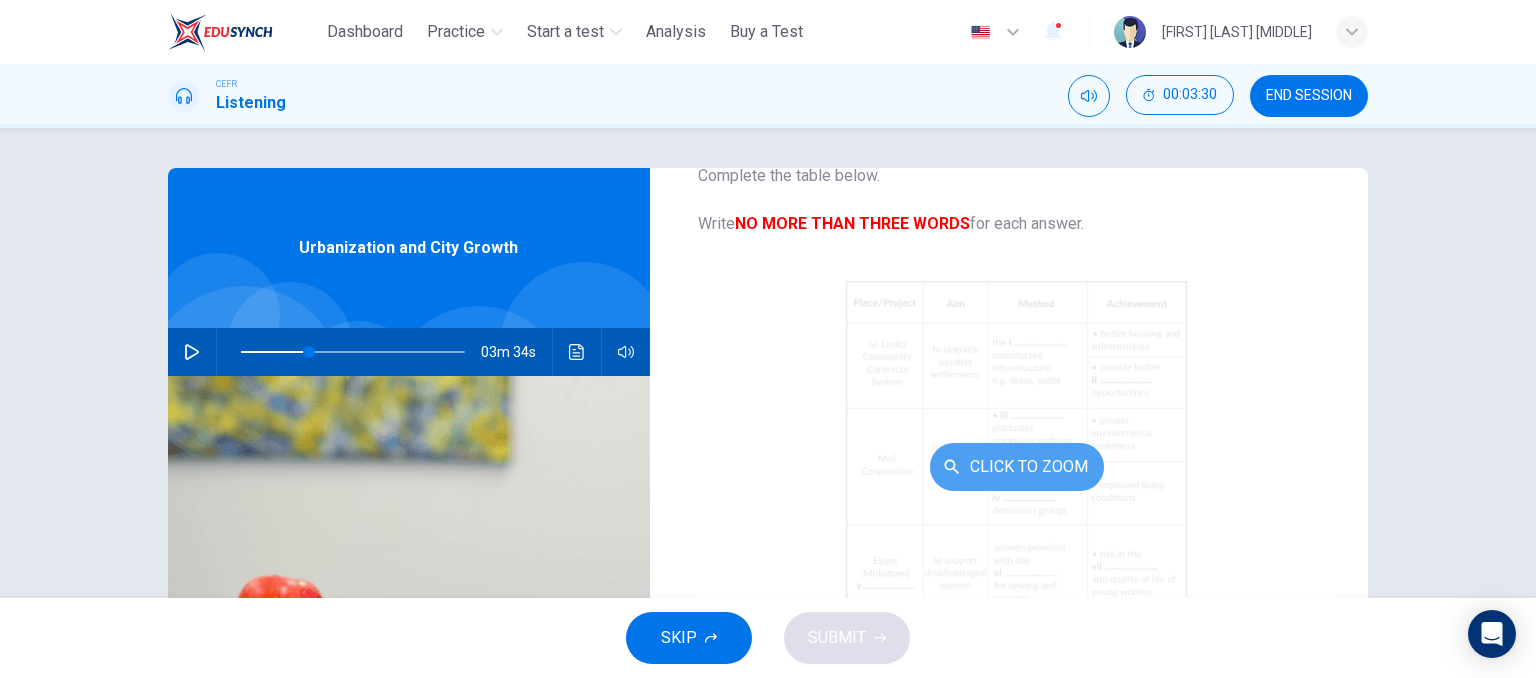 click on "Click to Zoom" at bounding box center [1017, 467] 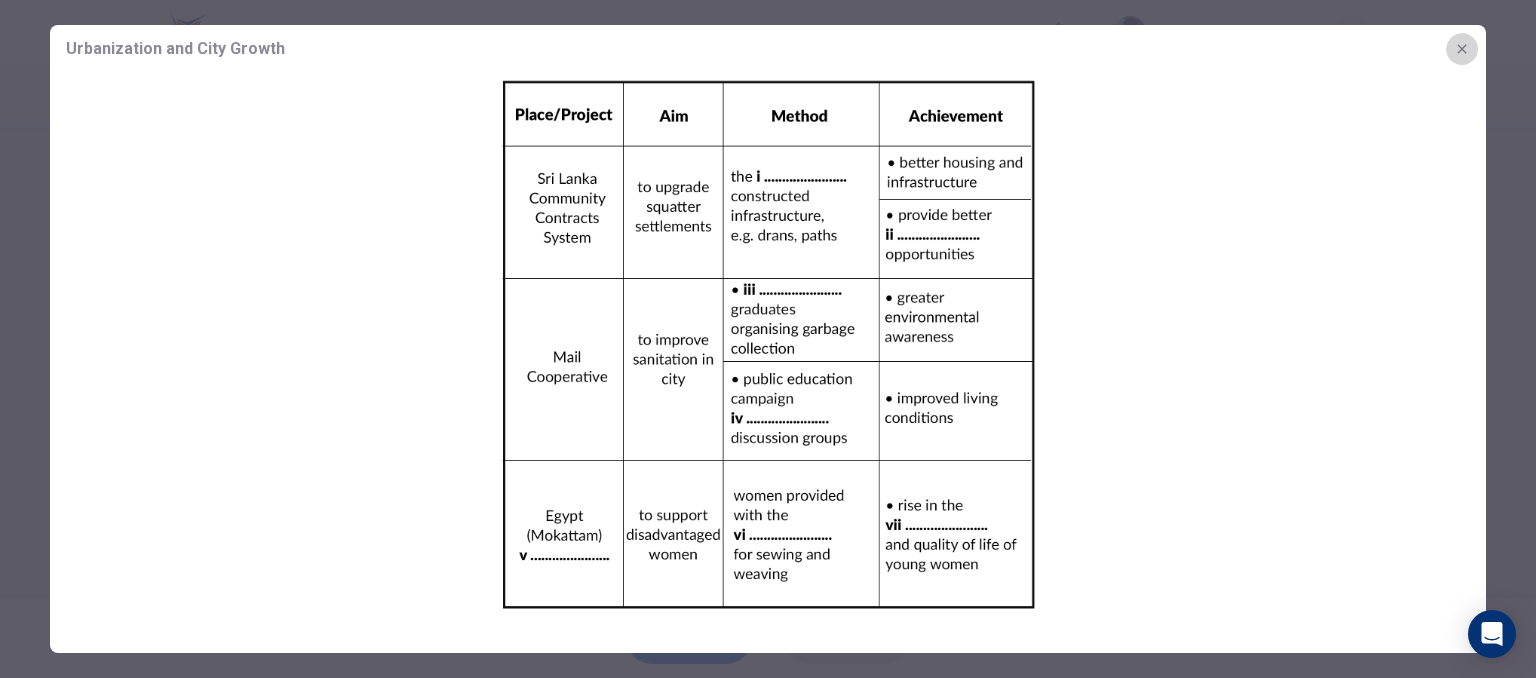 click at bounding box center [1462, 49] 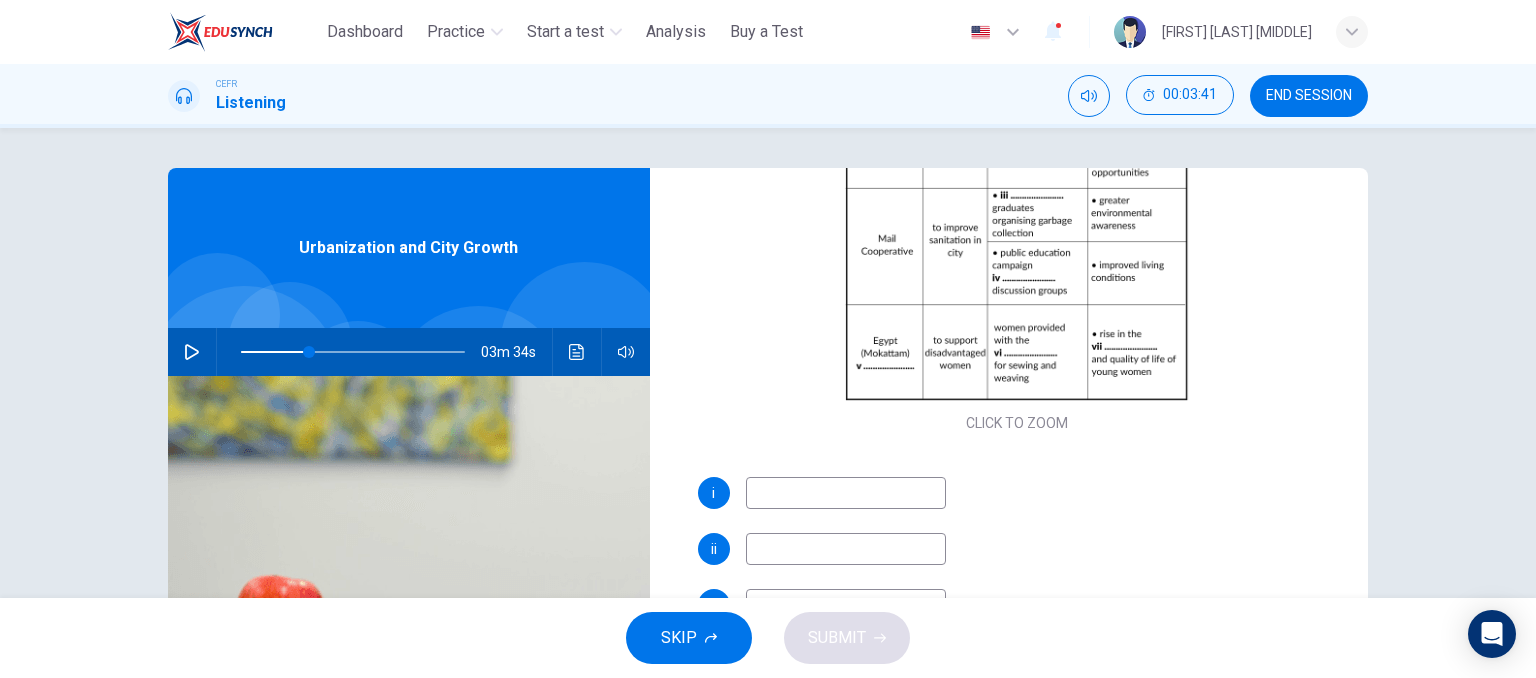 scroll, scrollTop: 341, scrollLeft: 0, axis: vertical 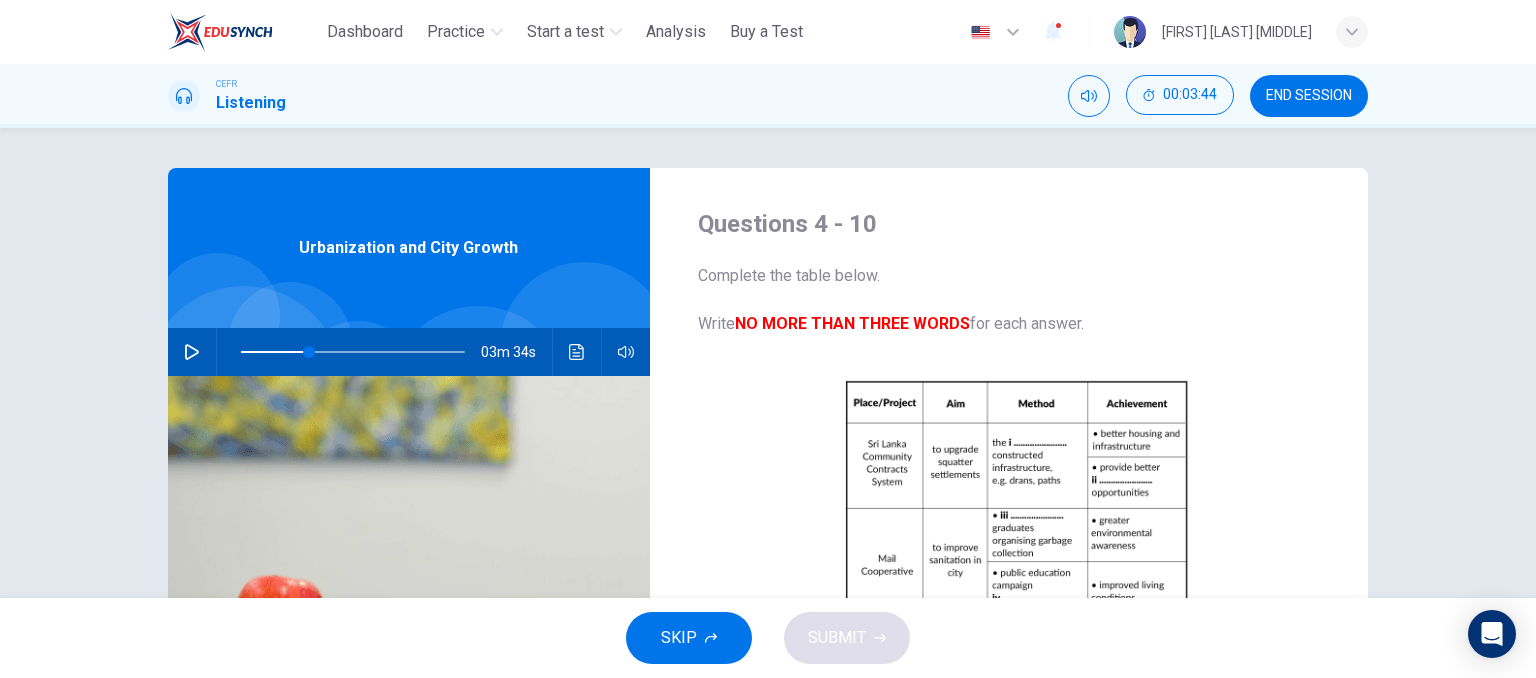 click at bounding box center (192, 352) 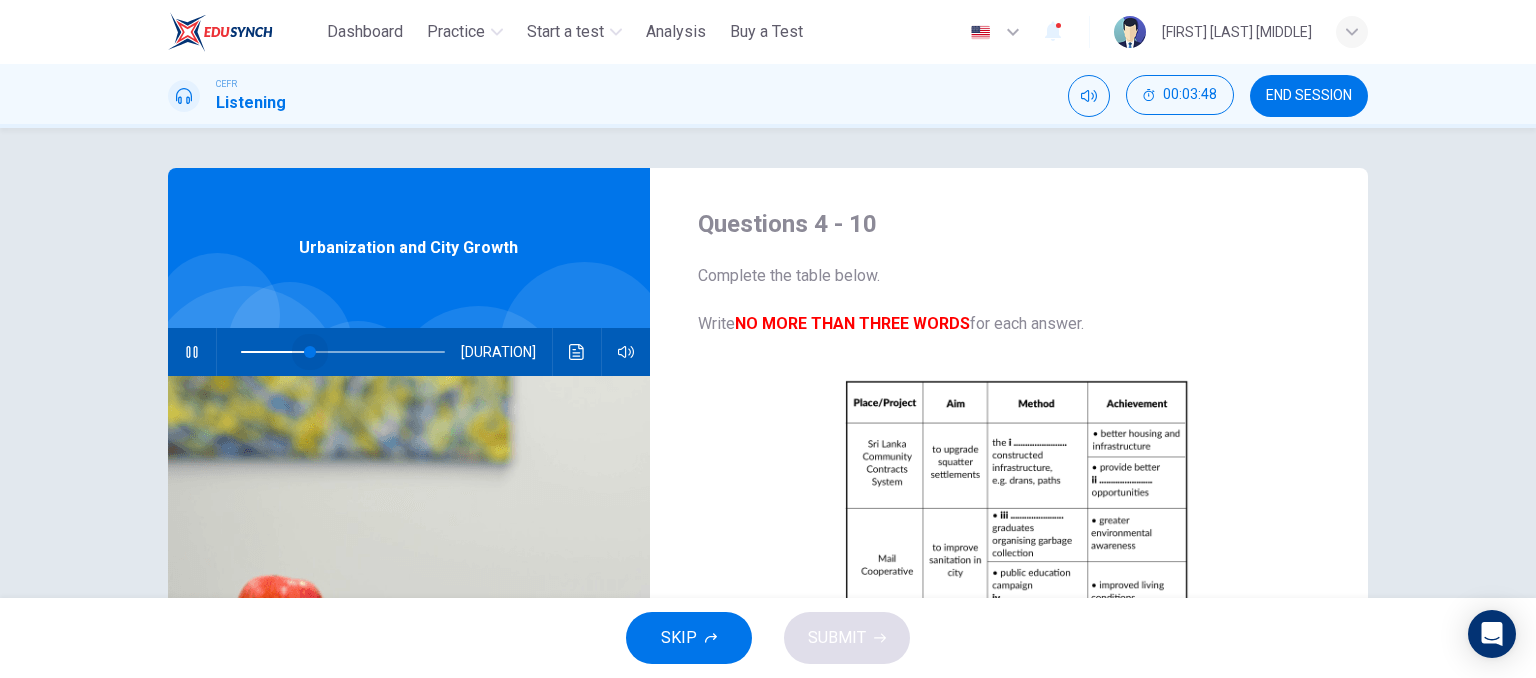 click at bounding box center [310, 352] 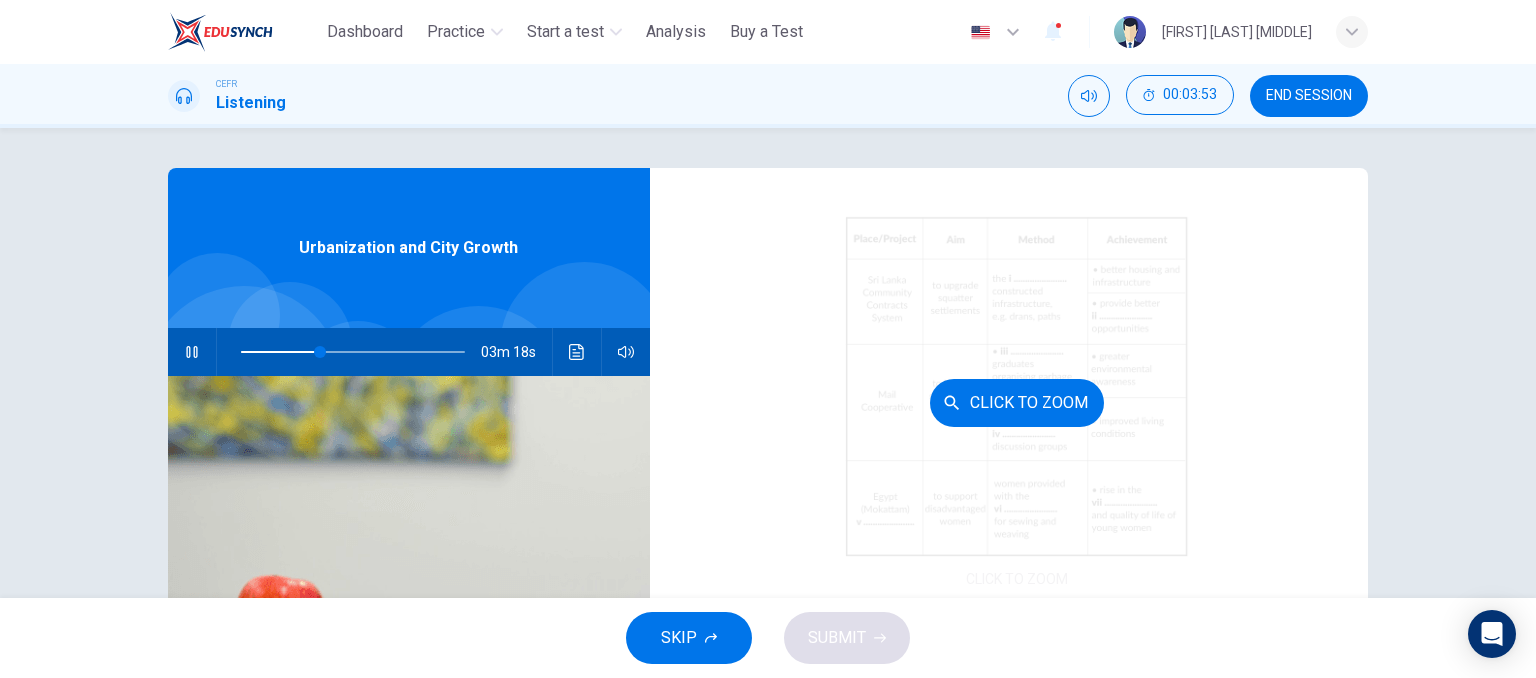 scroll, scrollTop: 200, scrollLeft: 0, axis: vertical 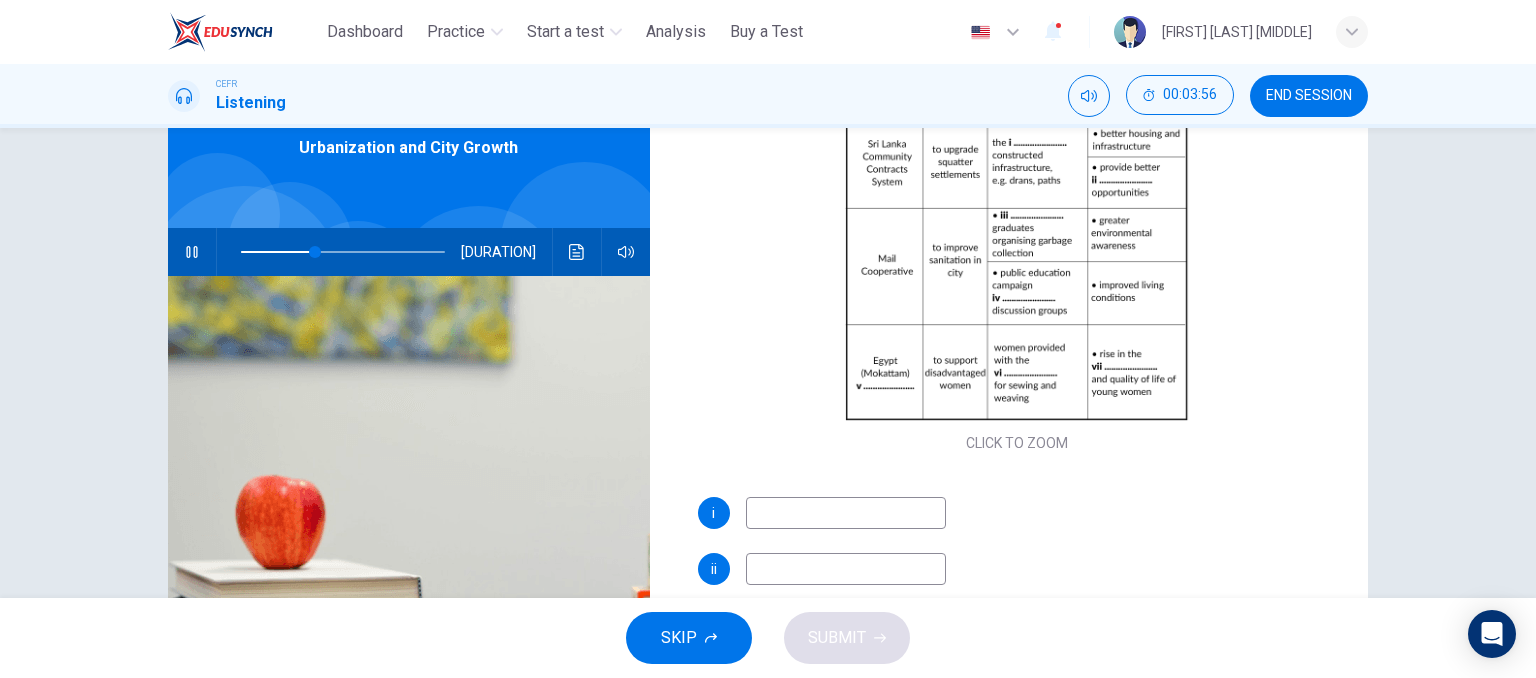 click at bounding box center [846, 513] 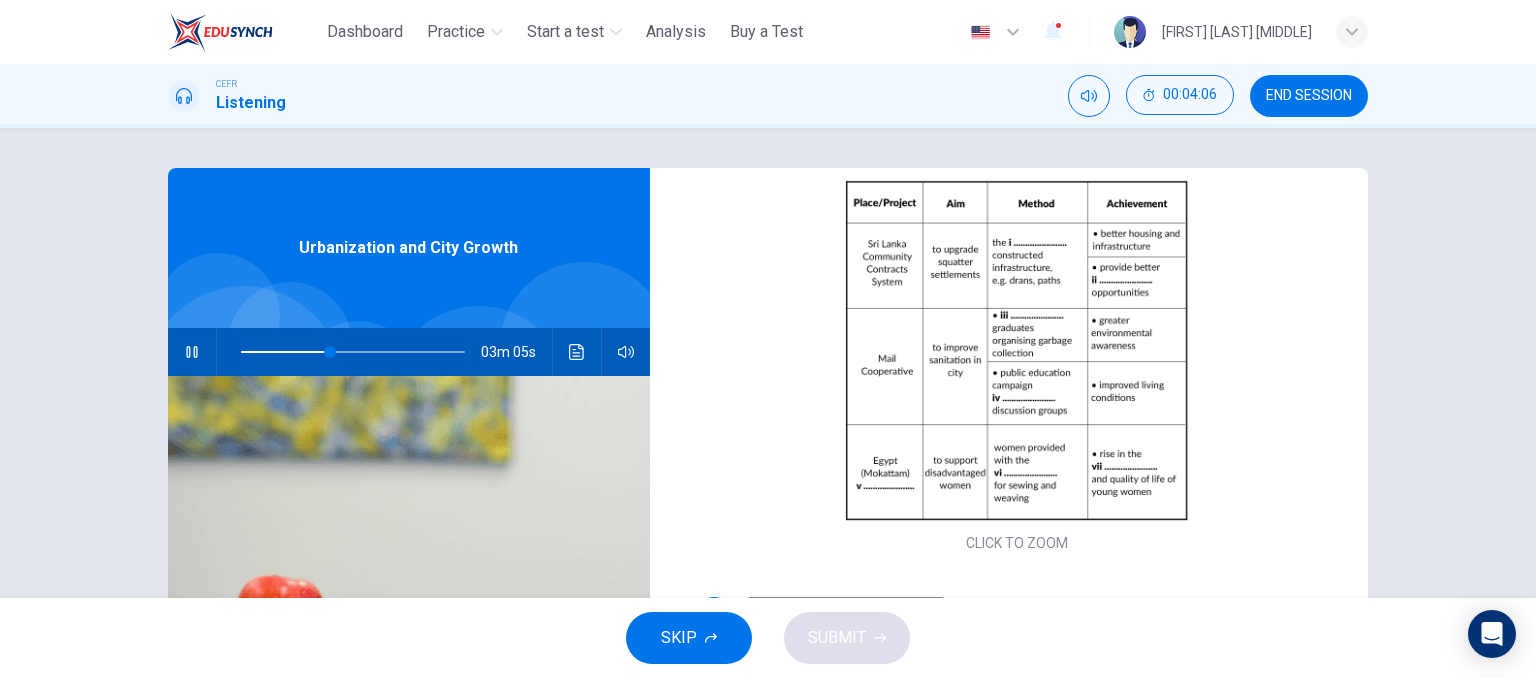 scroll, scrollTop: 100, scrollLeft: 0, axis: vertical 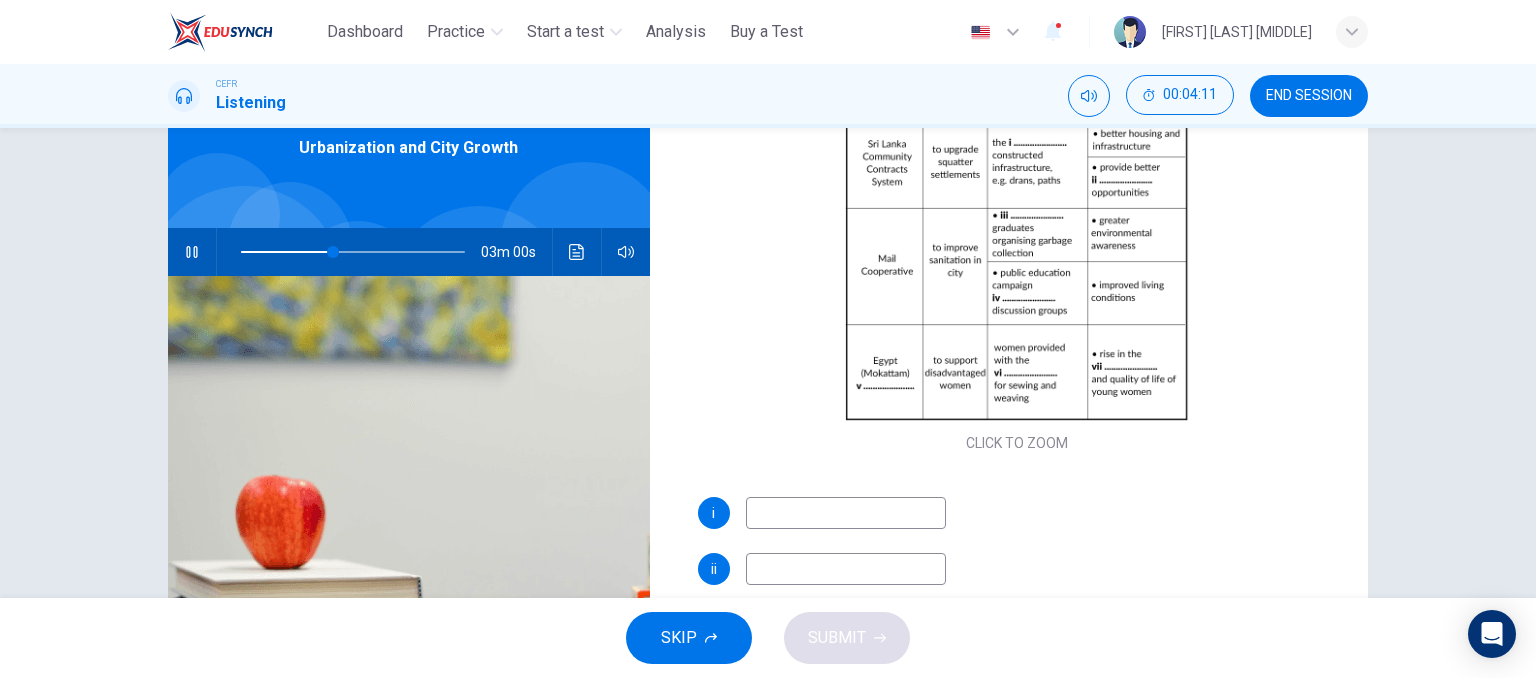 click at bounding box center [846, 513] 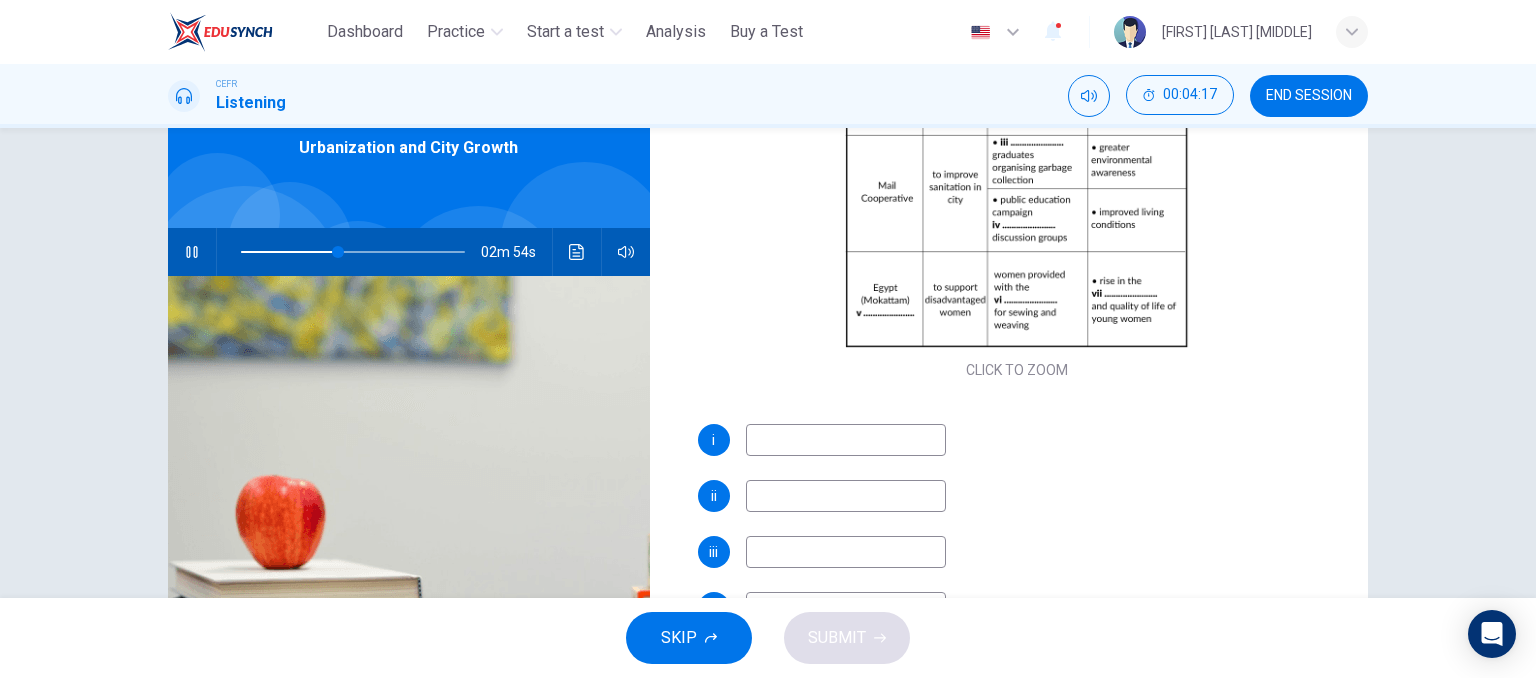 scroll, scrollTop: 341, scrollLeft: 0, axis: vertical 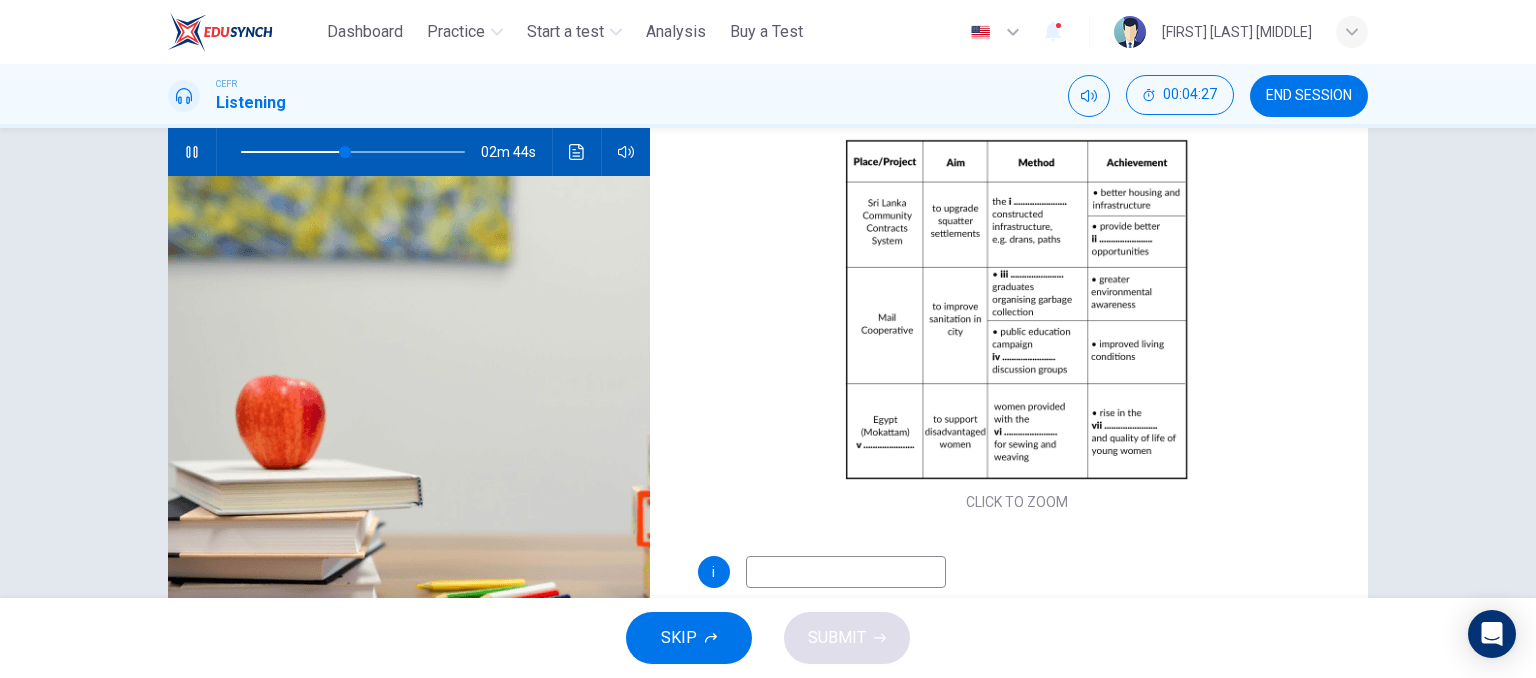 click at bounding box center [846, 572] 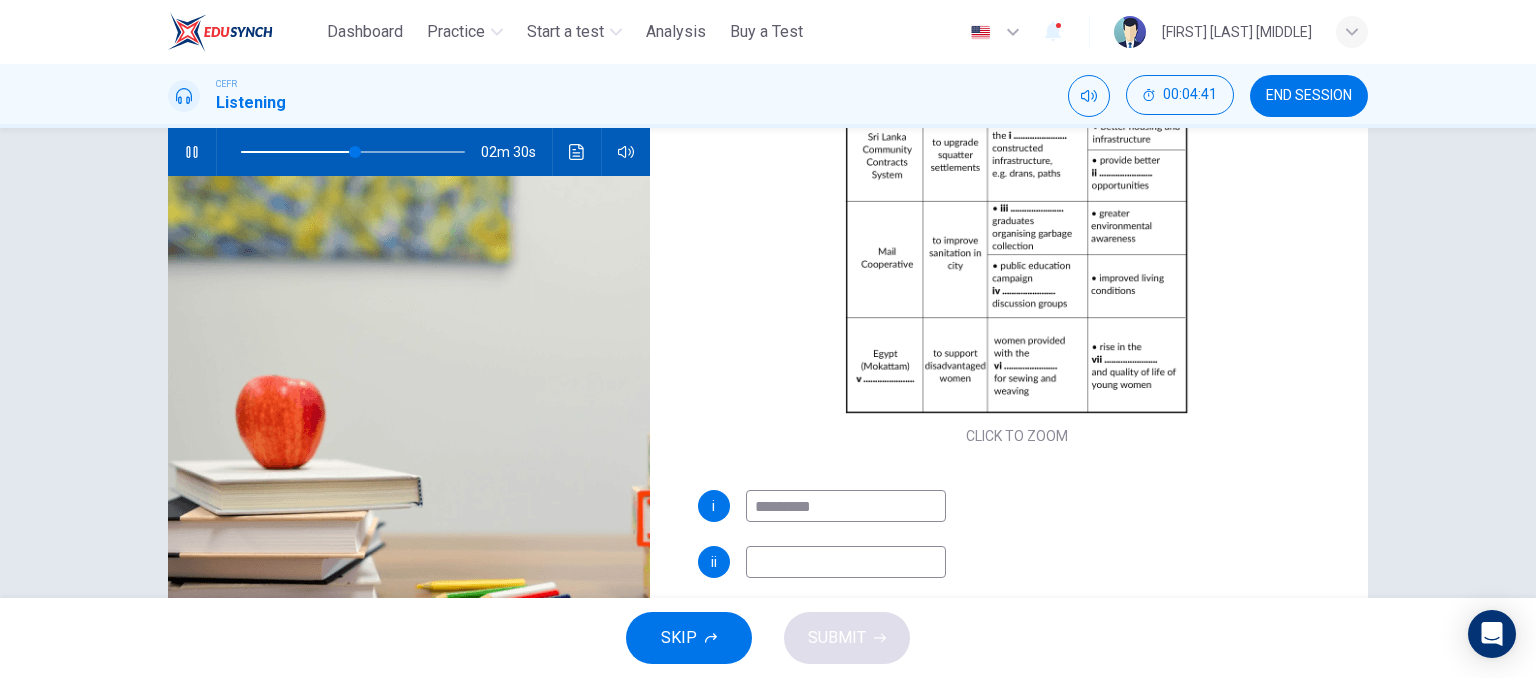 scroll, scrollTop: 141, scrollLeft: 0, axis: vertical 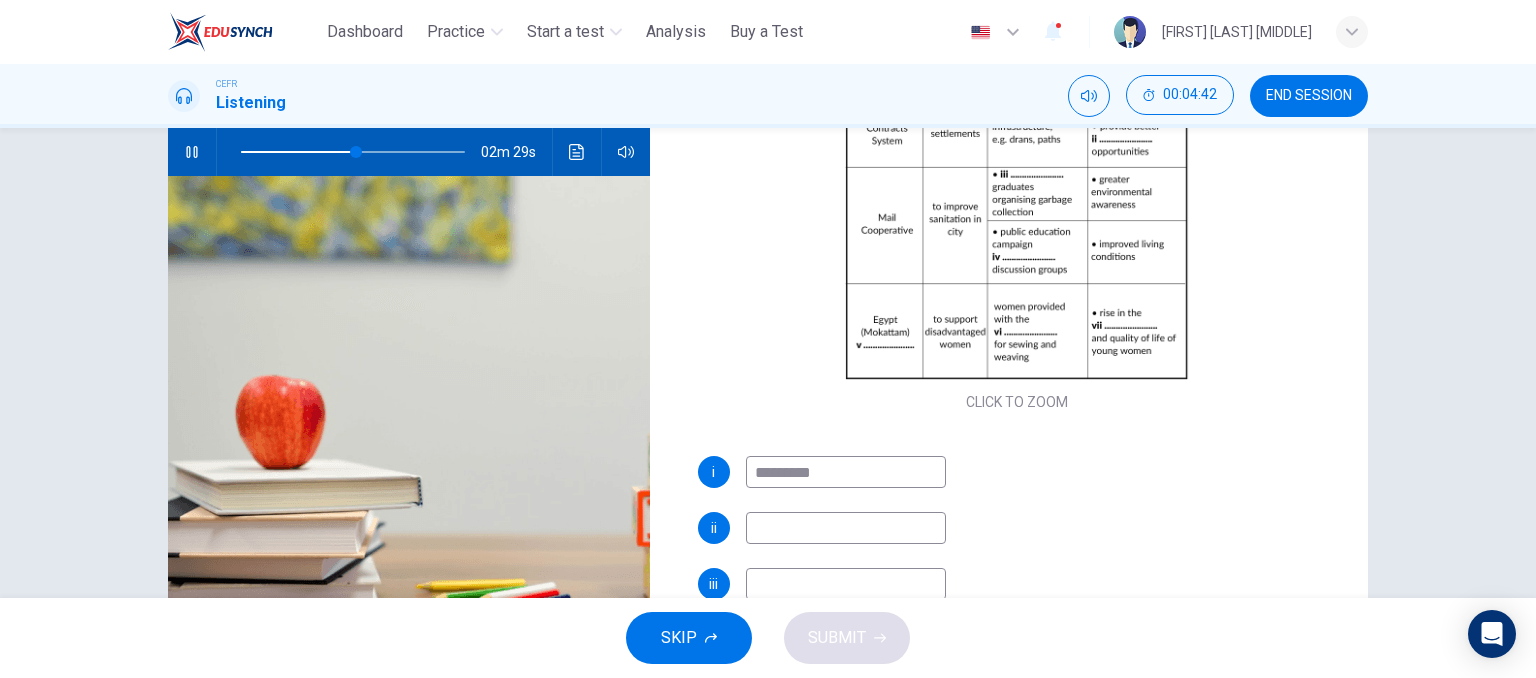 type on "*********" 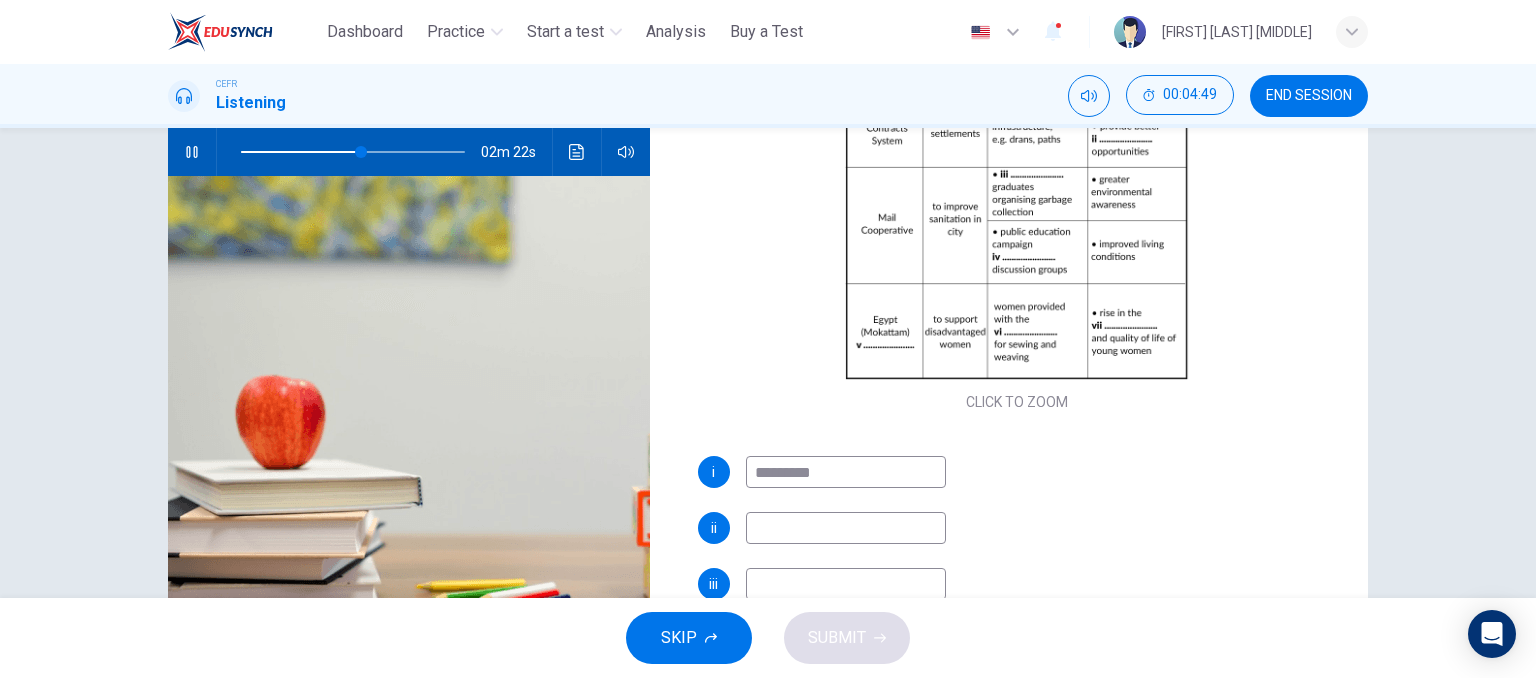 scroll, scrollTop: 41, scrollLeft: 0, axis: vertical 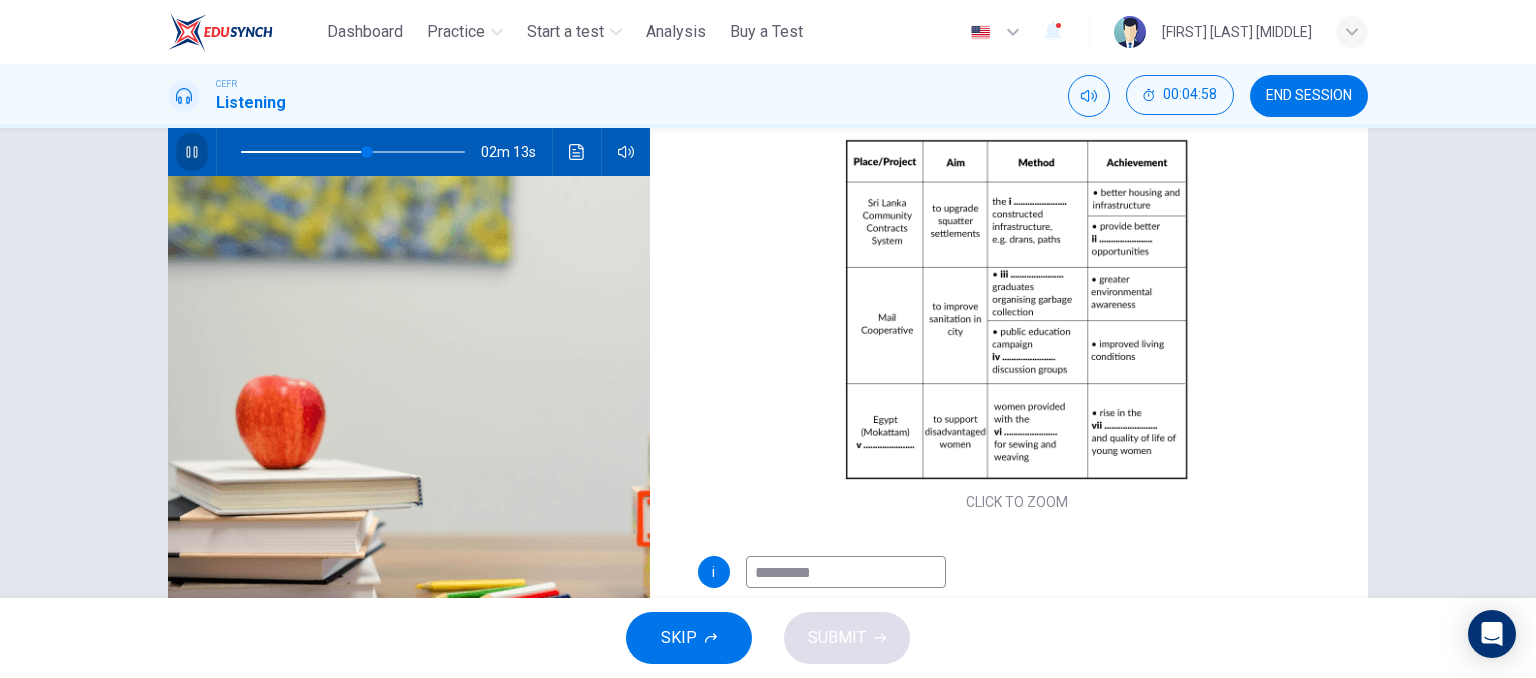 click at bounding box center [192, 152] 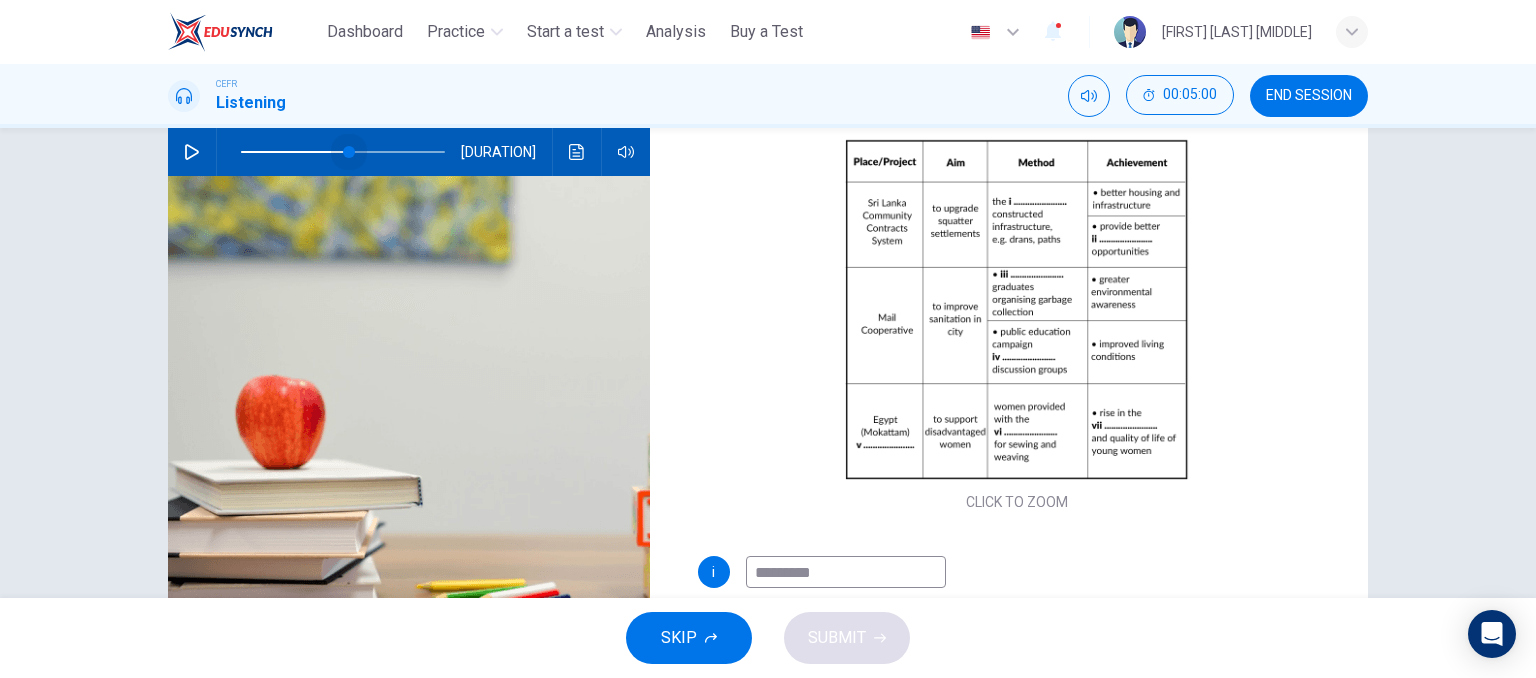 click at bounding box center [349, 152] 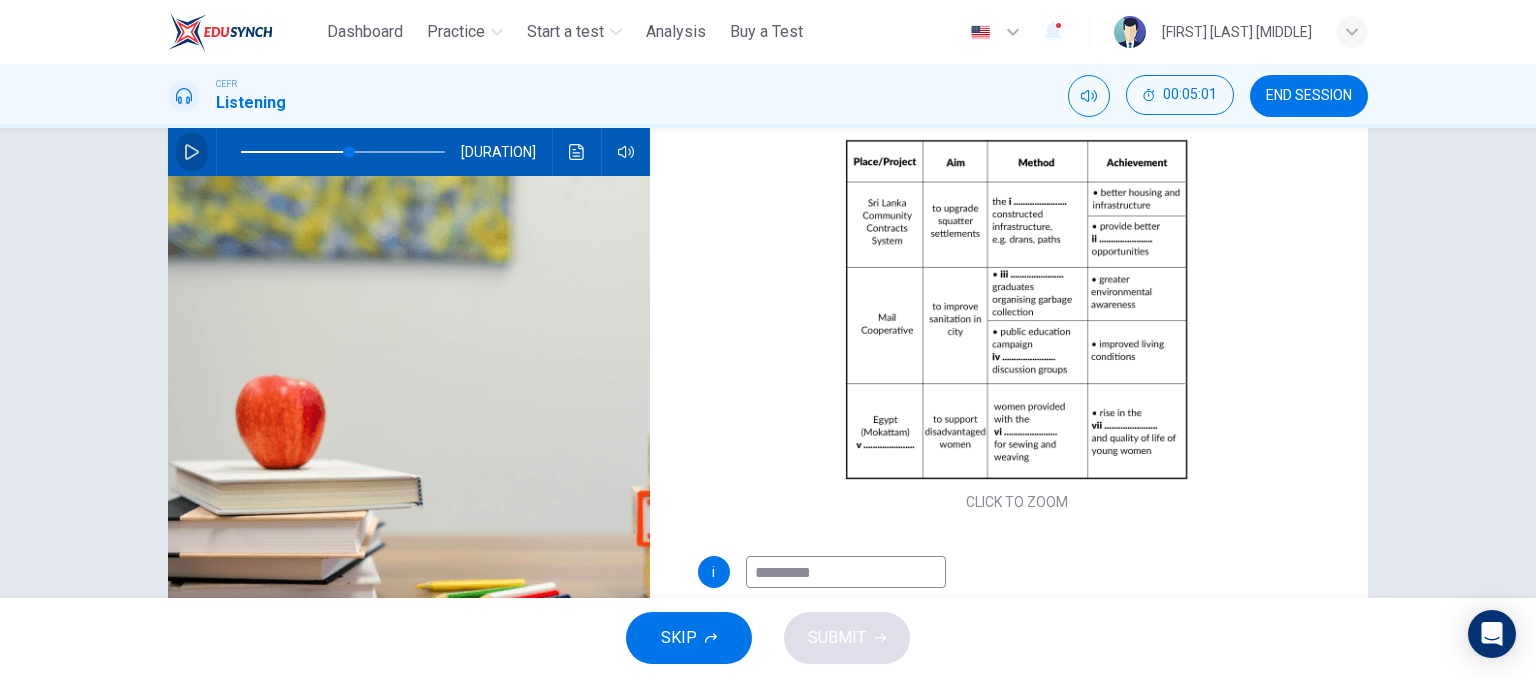 click at bounding box center (192, 152) 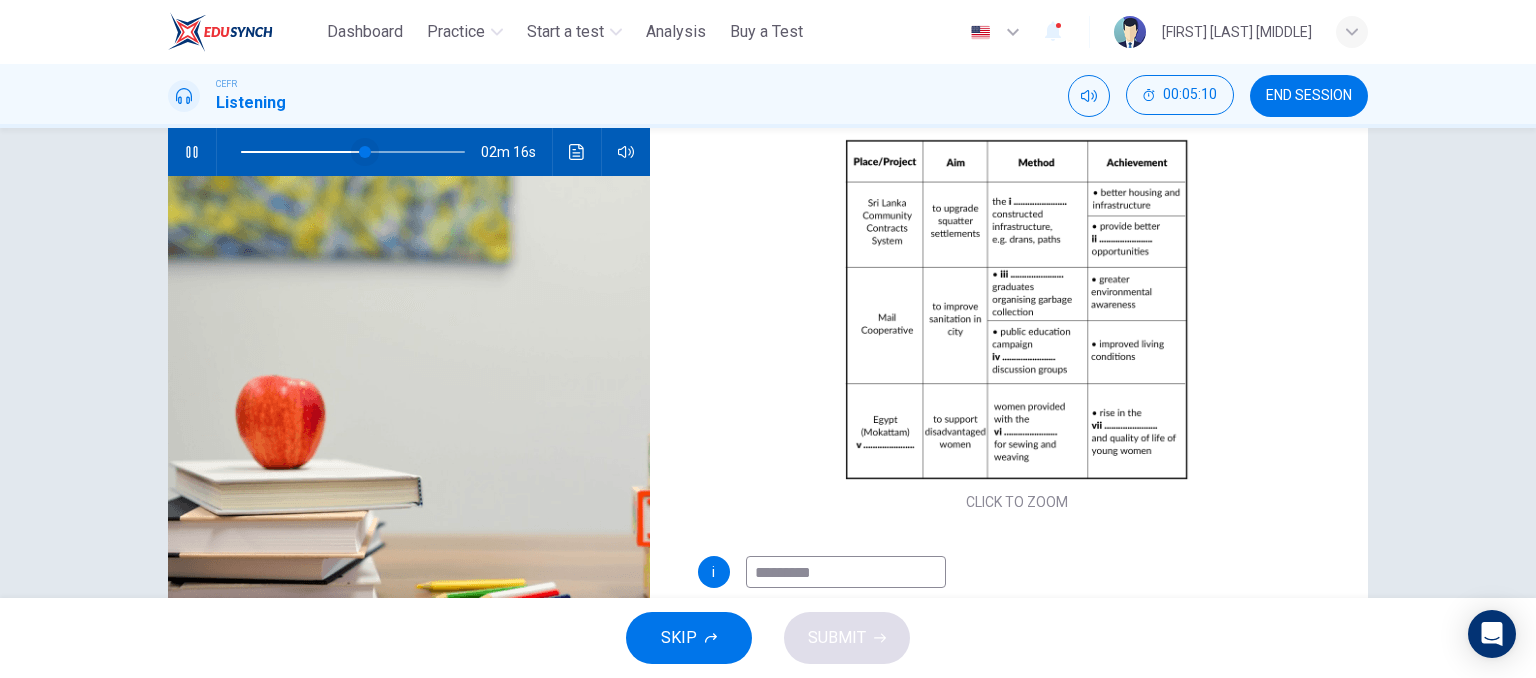 click at bounding box center (365, 152) 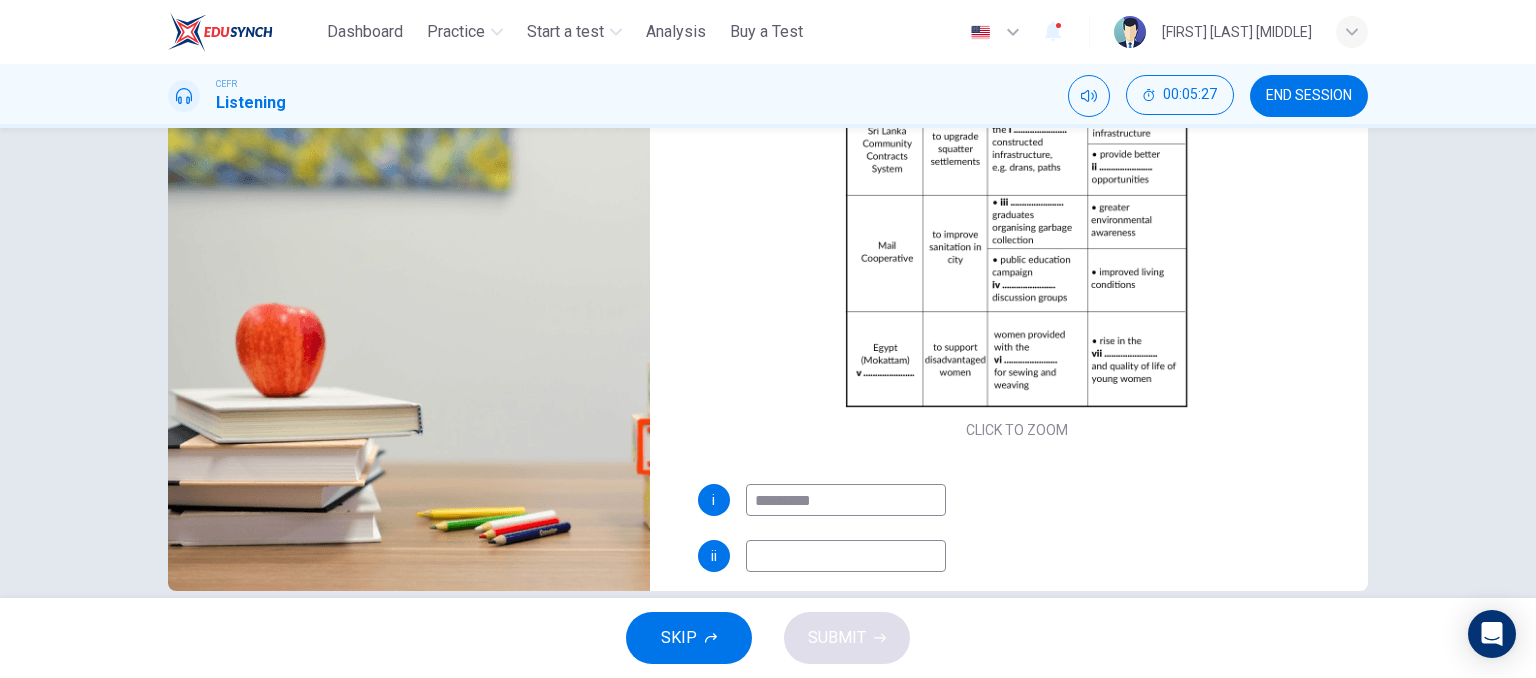 scroll, scrollTop: 300, scrollLeft: 0, axis: vertical 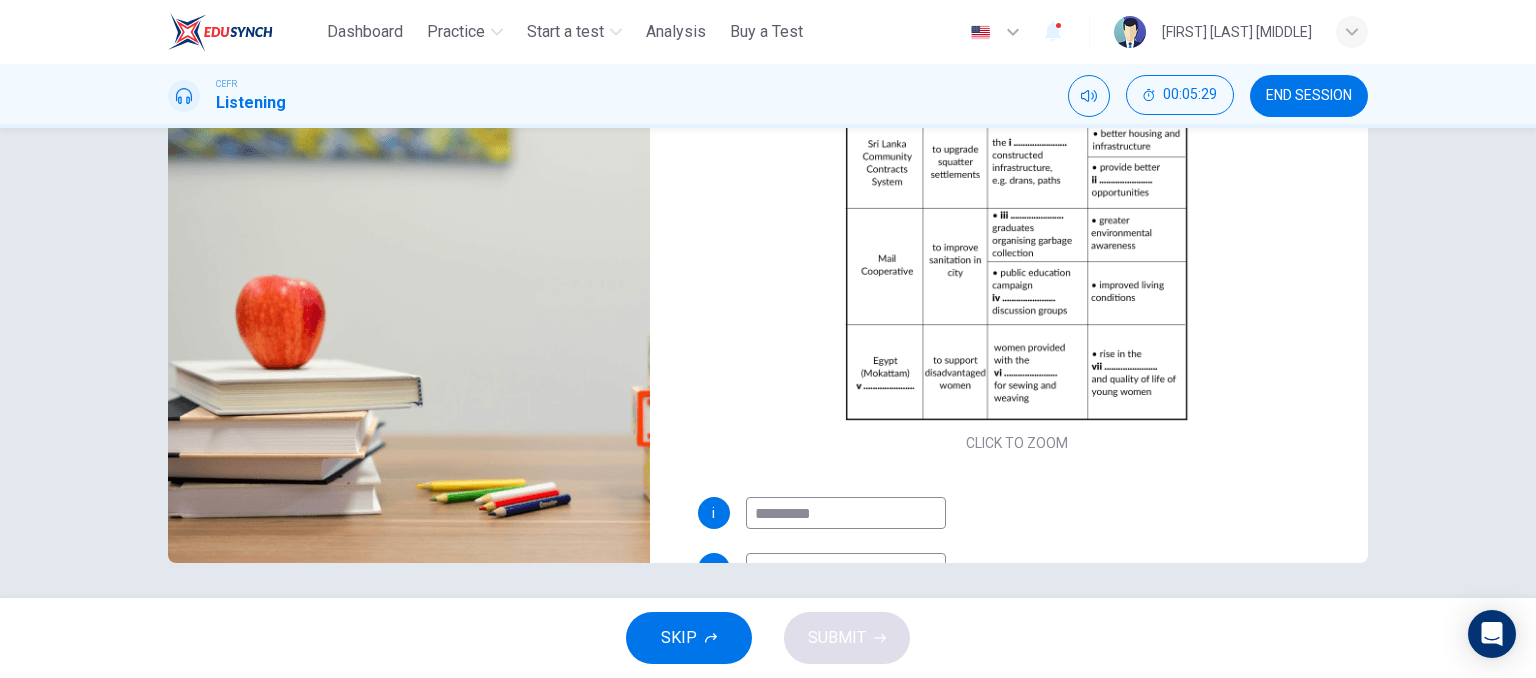 click at bounding box center (846, 513) 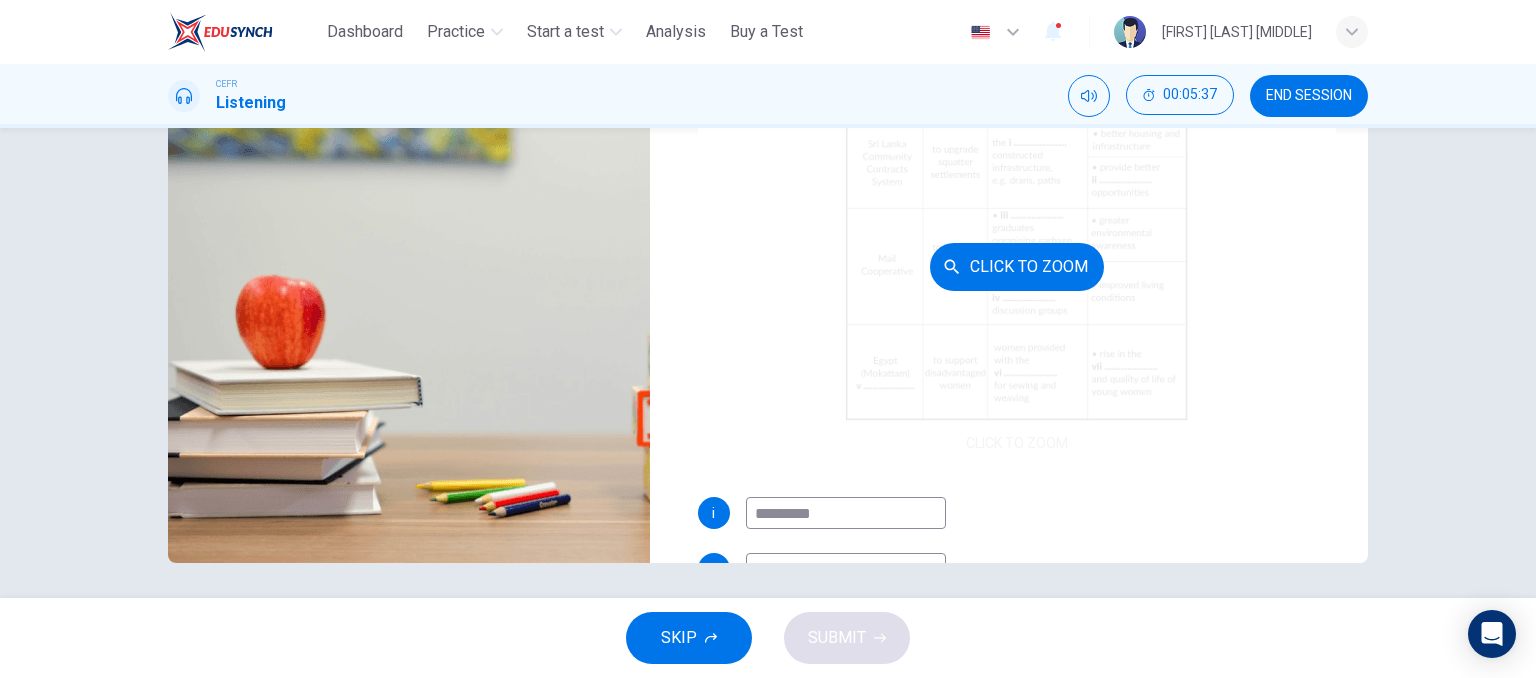 scroll, scrollTop: 14, scrollLeft: 0, axis: vertical 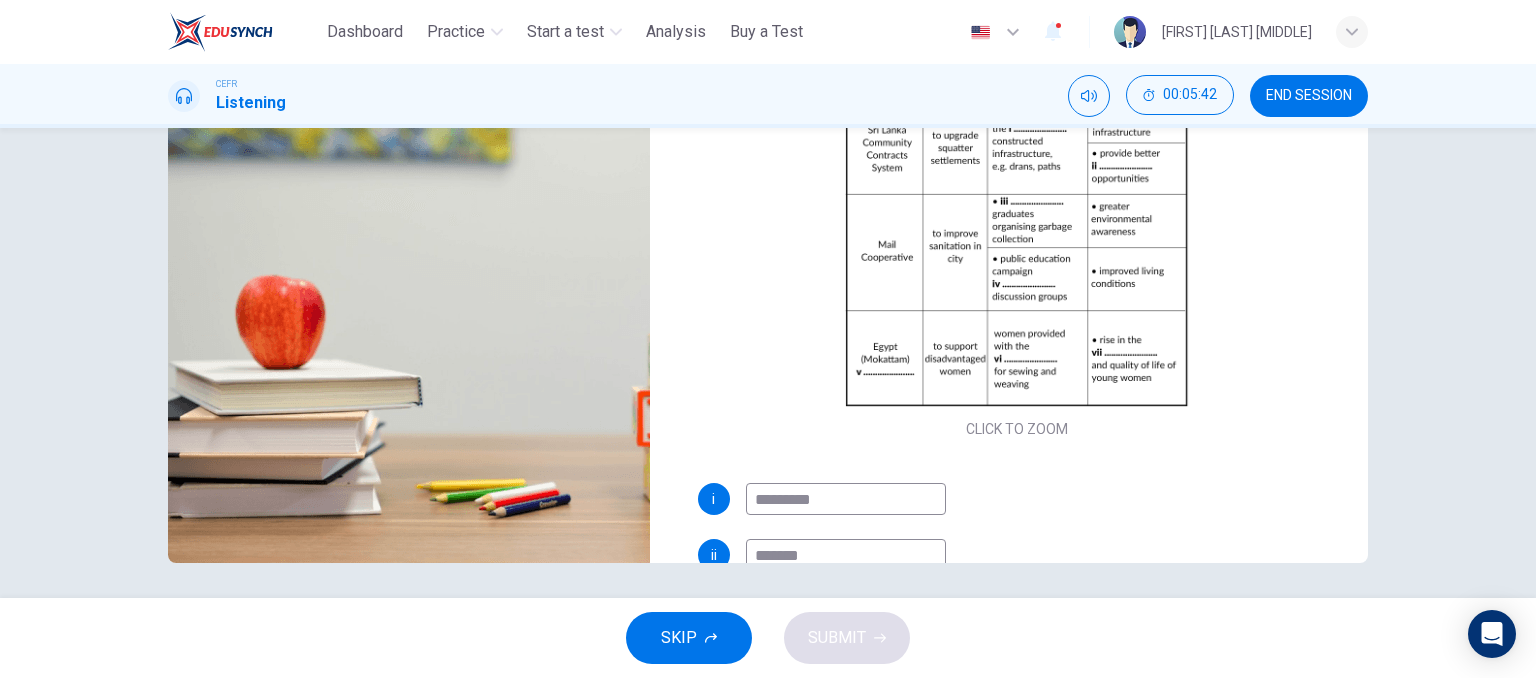 type on "****" 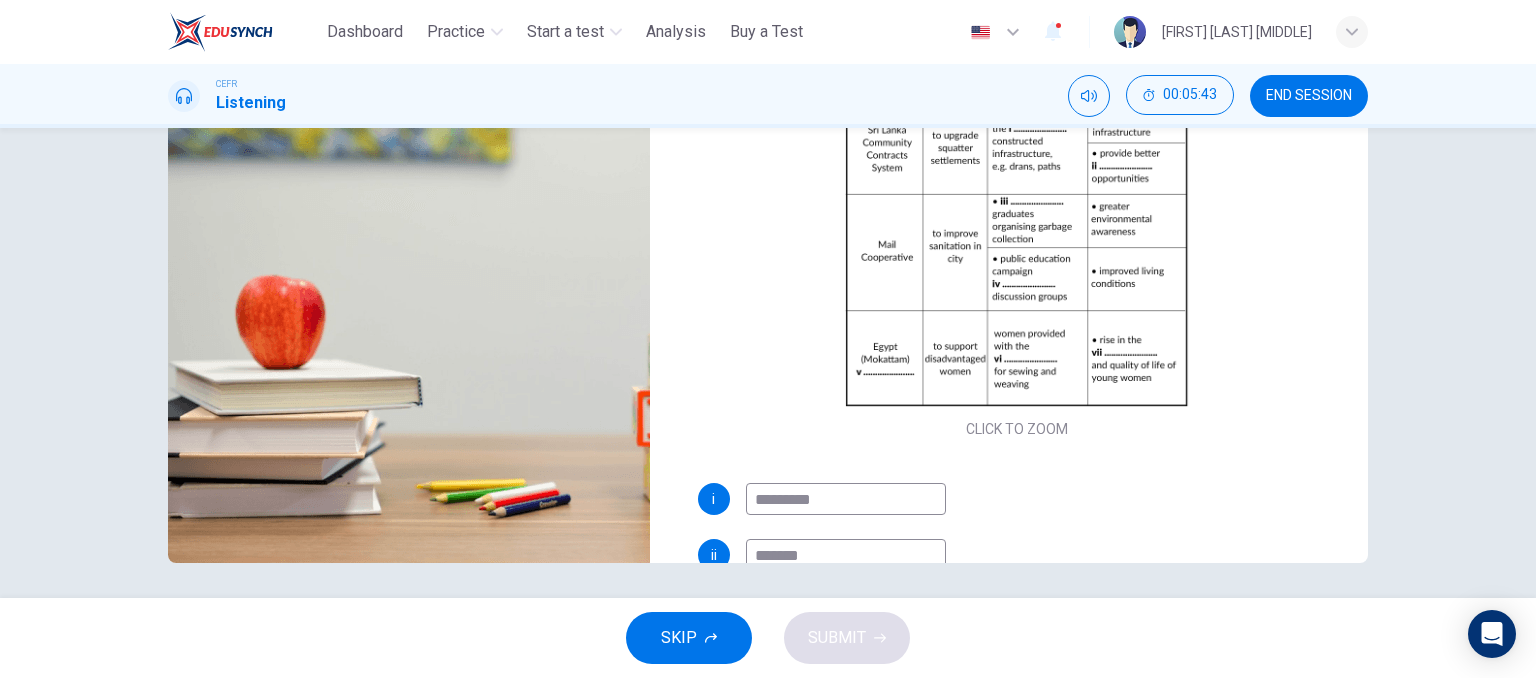 click on "*********" at bounding box center [1017, 555] 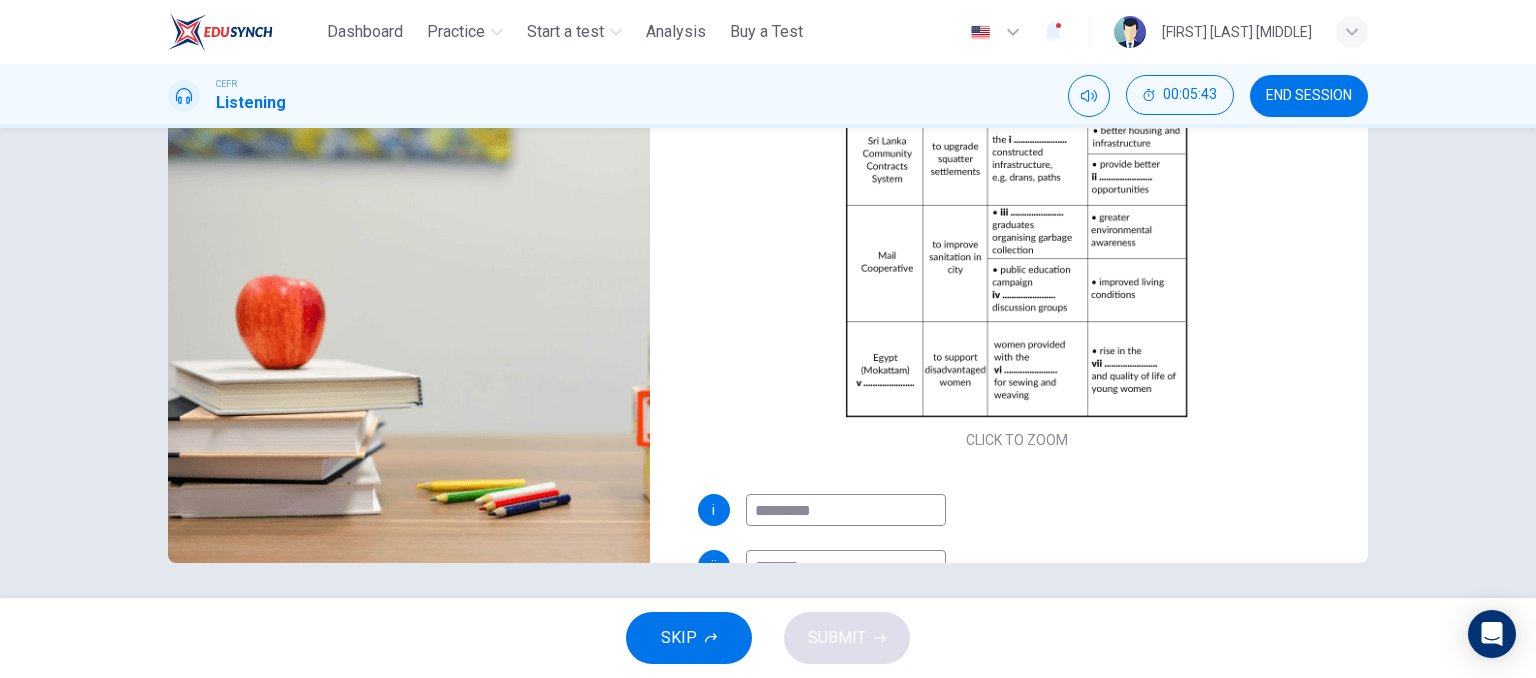 scroll, scrollTop: 0, scrollLeft: 0, axis: both 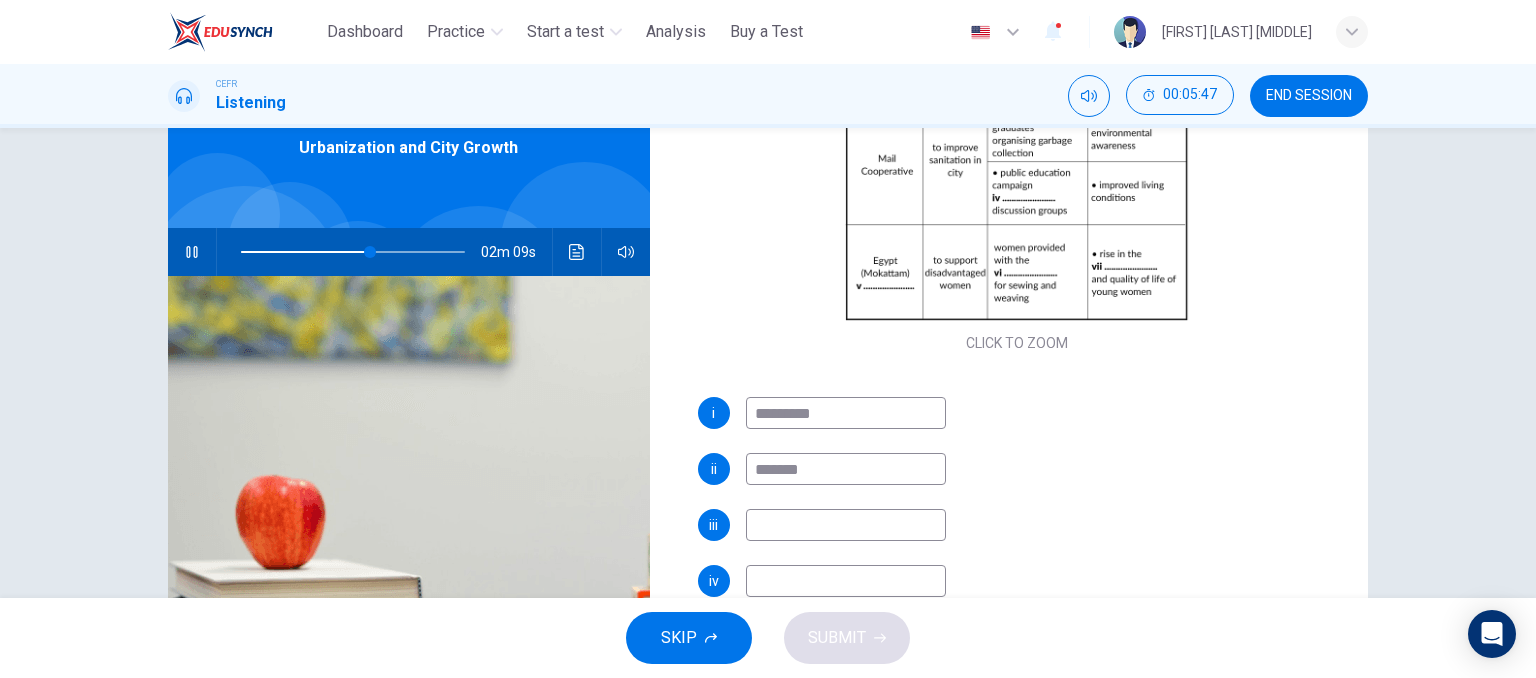click at bounding box center (846, 413) 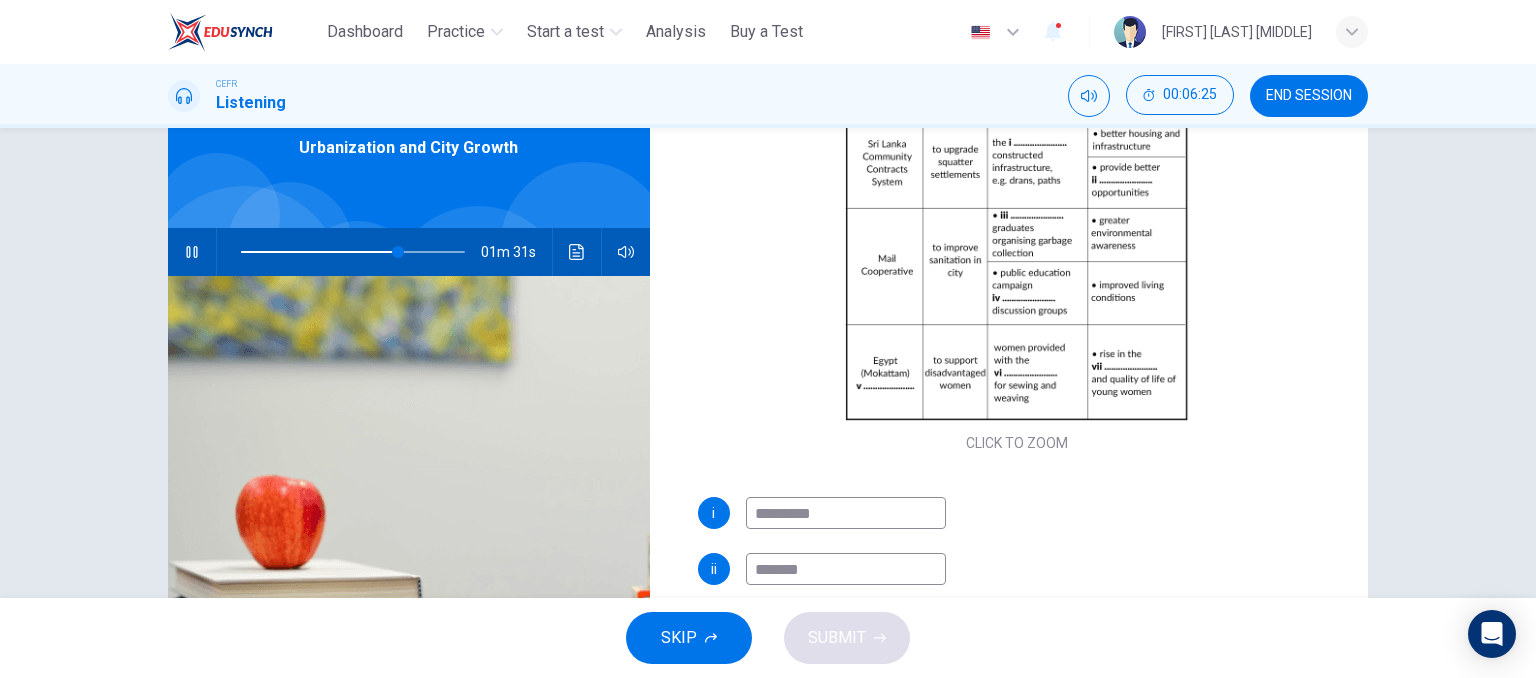 scroll, scrollTop: 300, scrollLeft: 0, axis: vertical 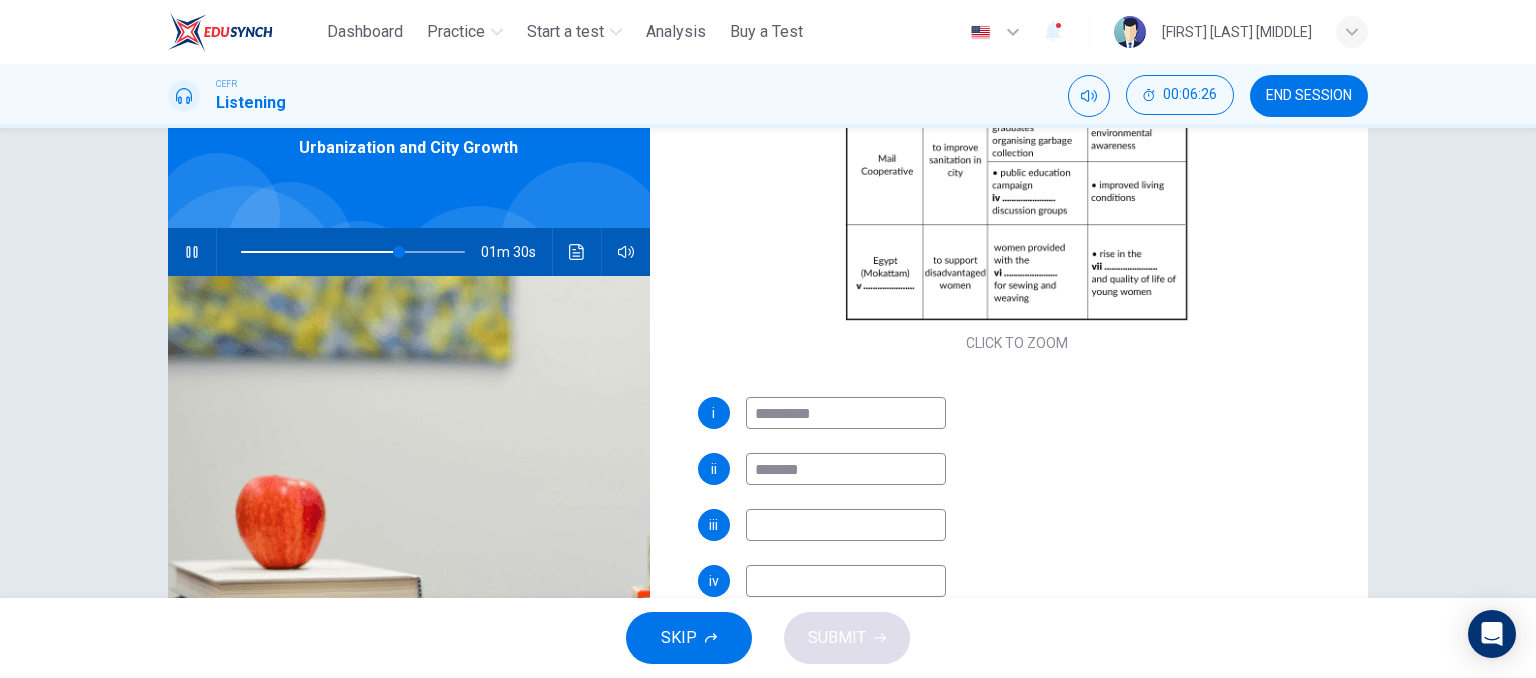 click at bounding box center [846, 413] 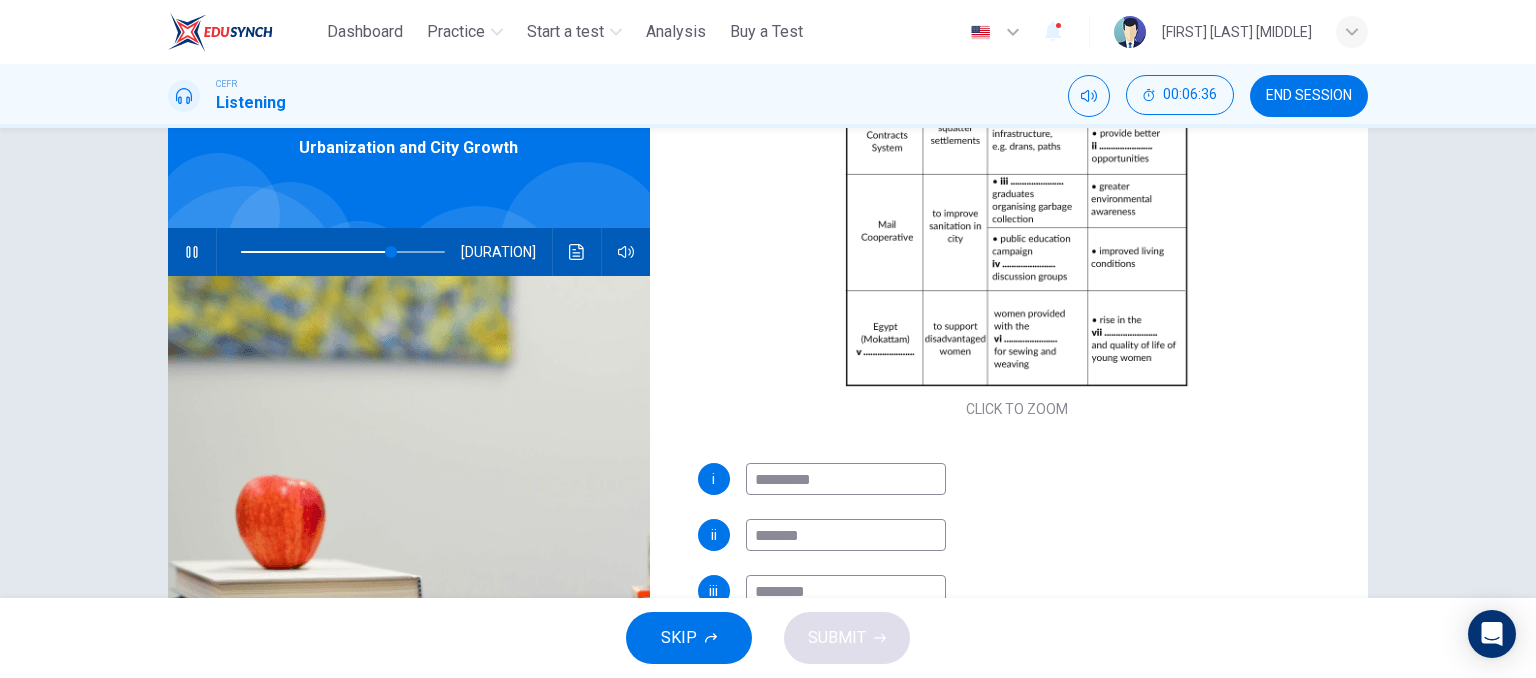 scroll, scrollTop: 200, scrollLeft: 0, axis: vertical 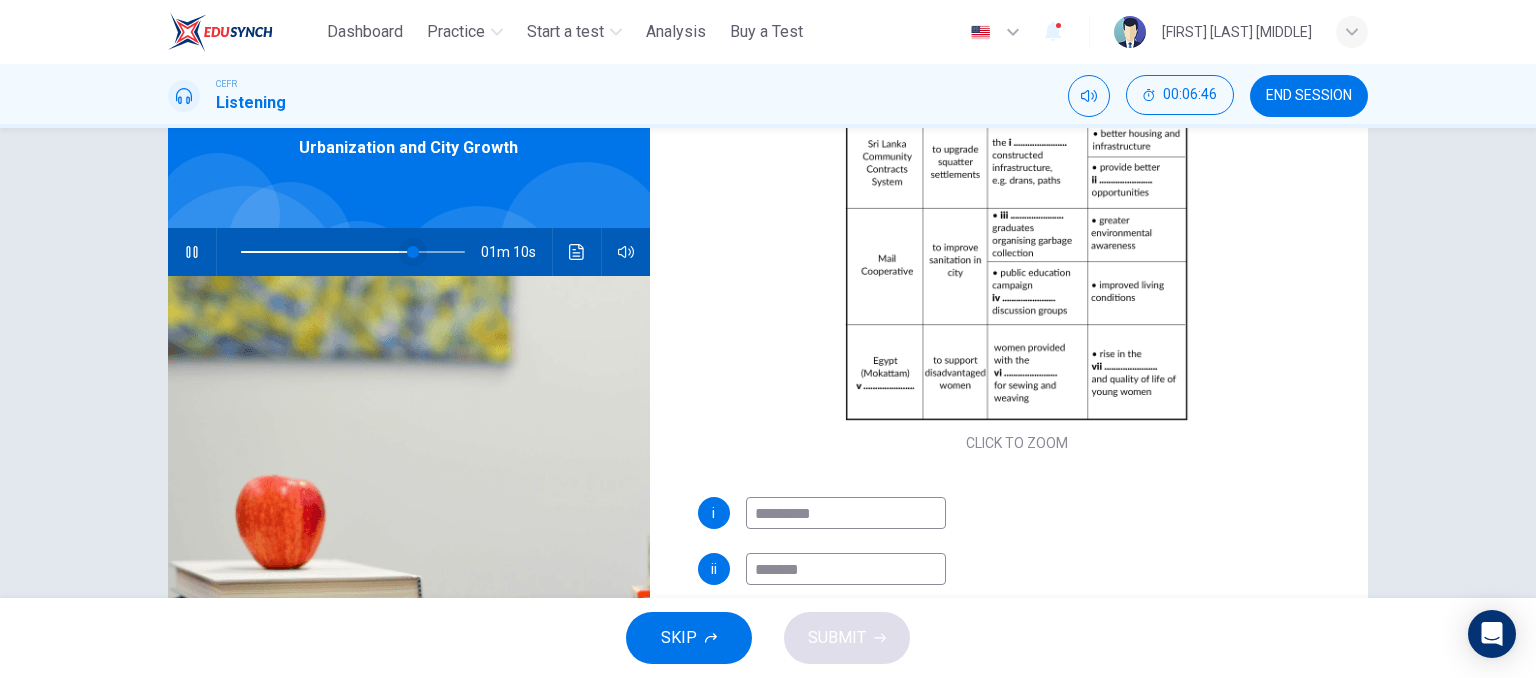 type on "********" 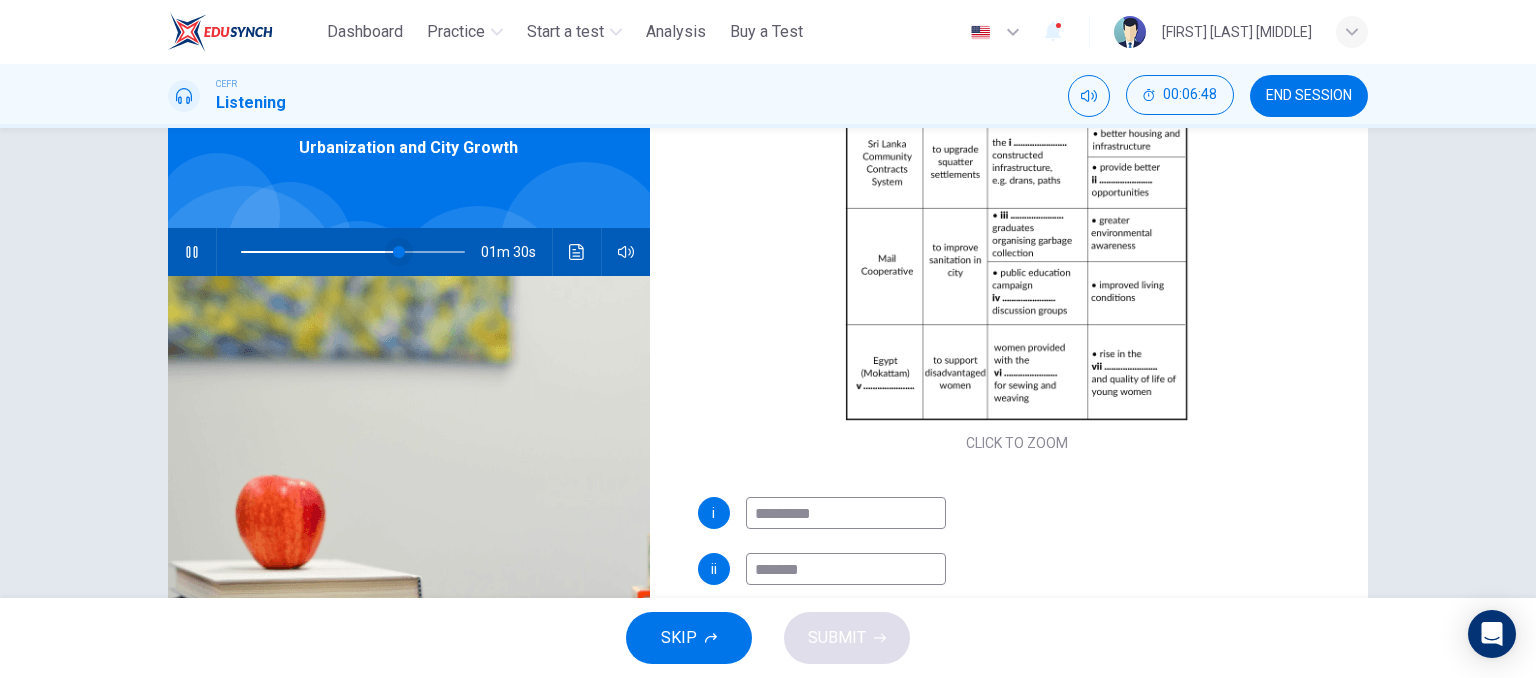 click at bounding box center [399, 252] 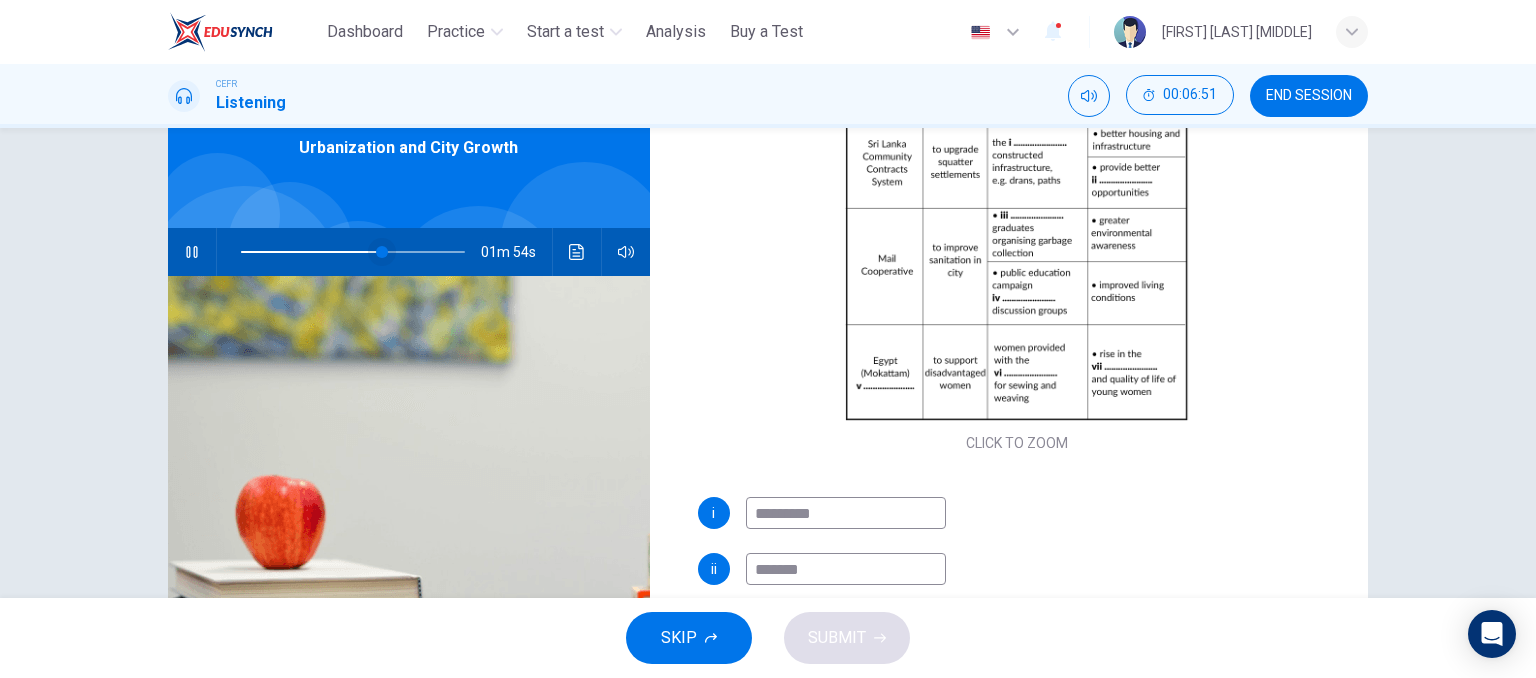 click at bounding box center (382, 252) 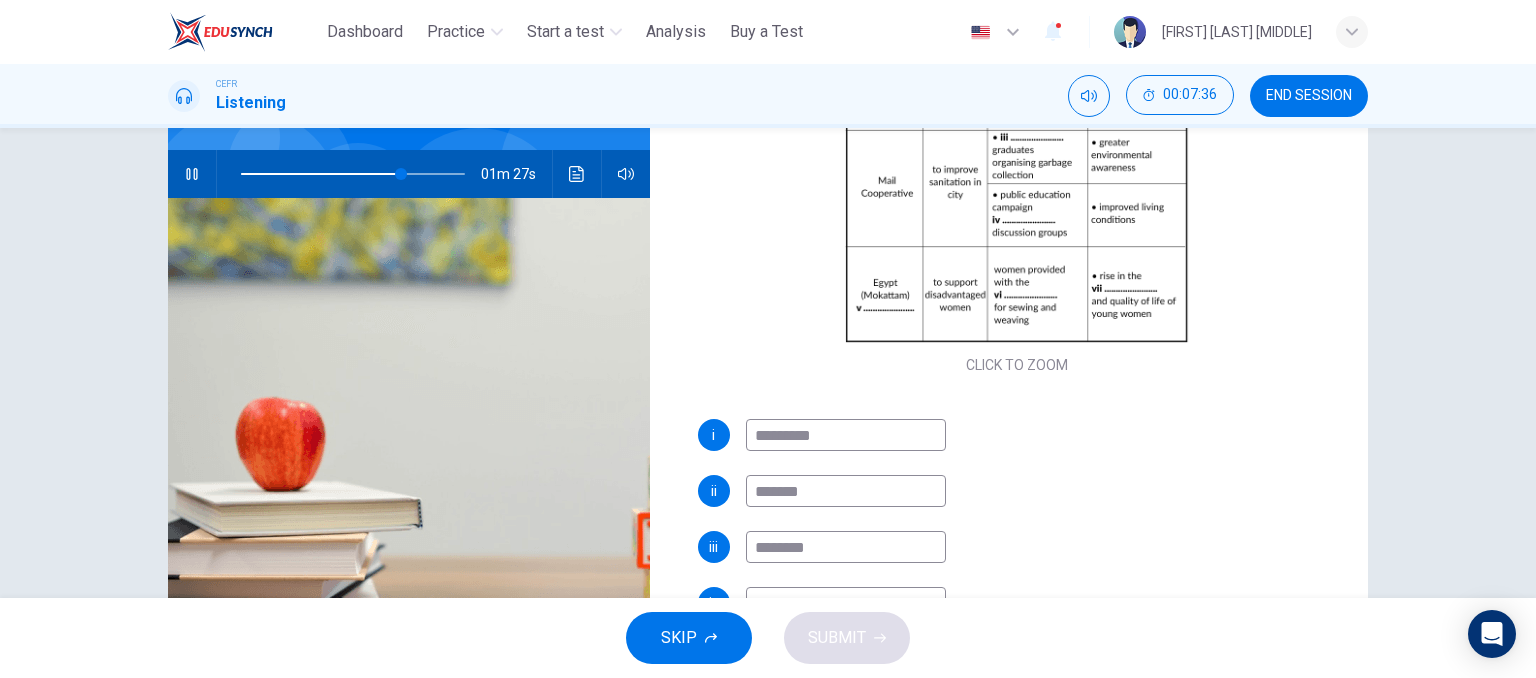 scroll, scrollTop: 200, scrollLeft: 0, axis: vertical 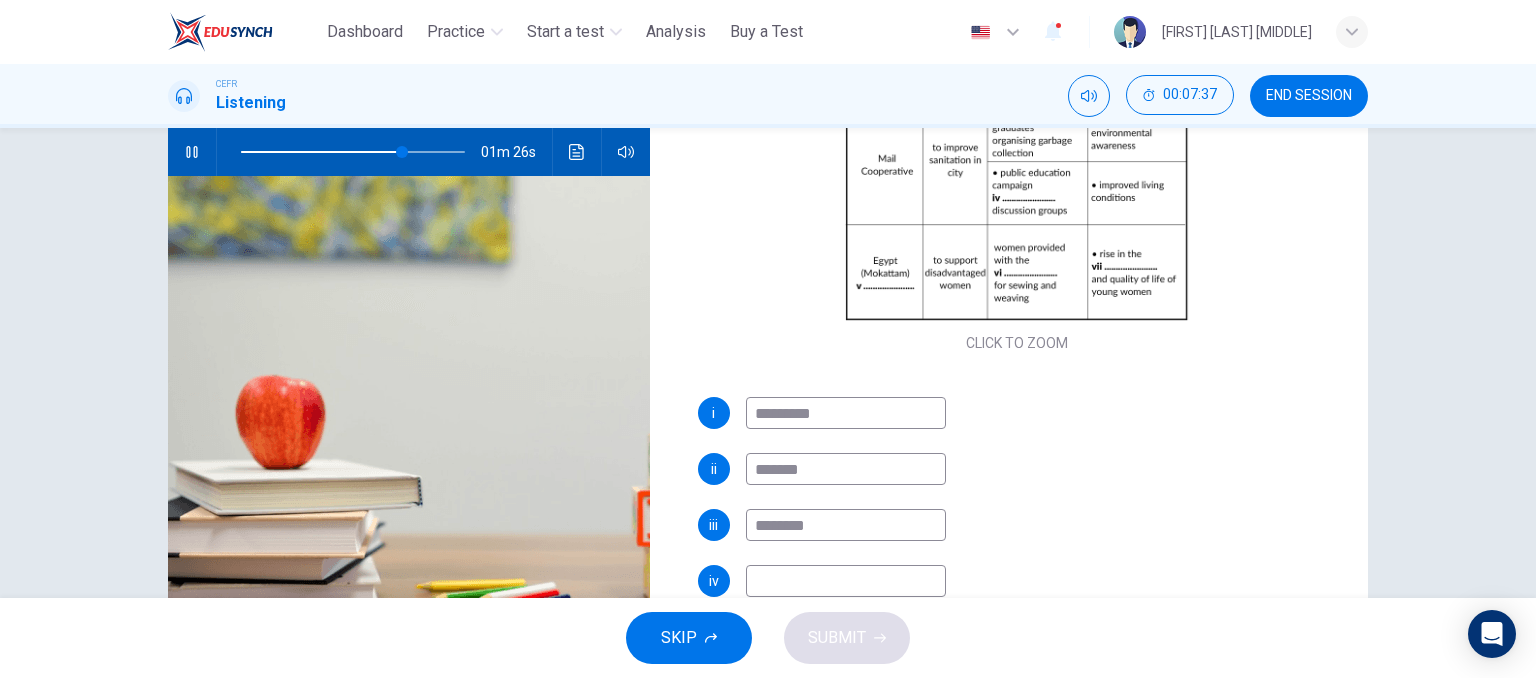drag, startPoint x: 831, startPoint y: 528, endPoint x: 682, endPoint y: 517, distance: 149.40549 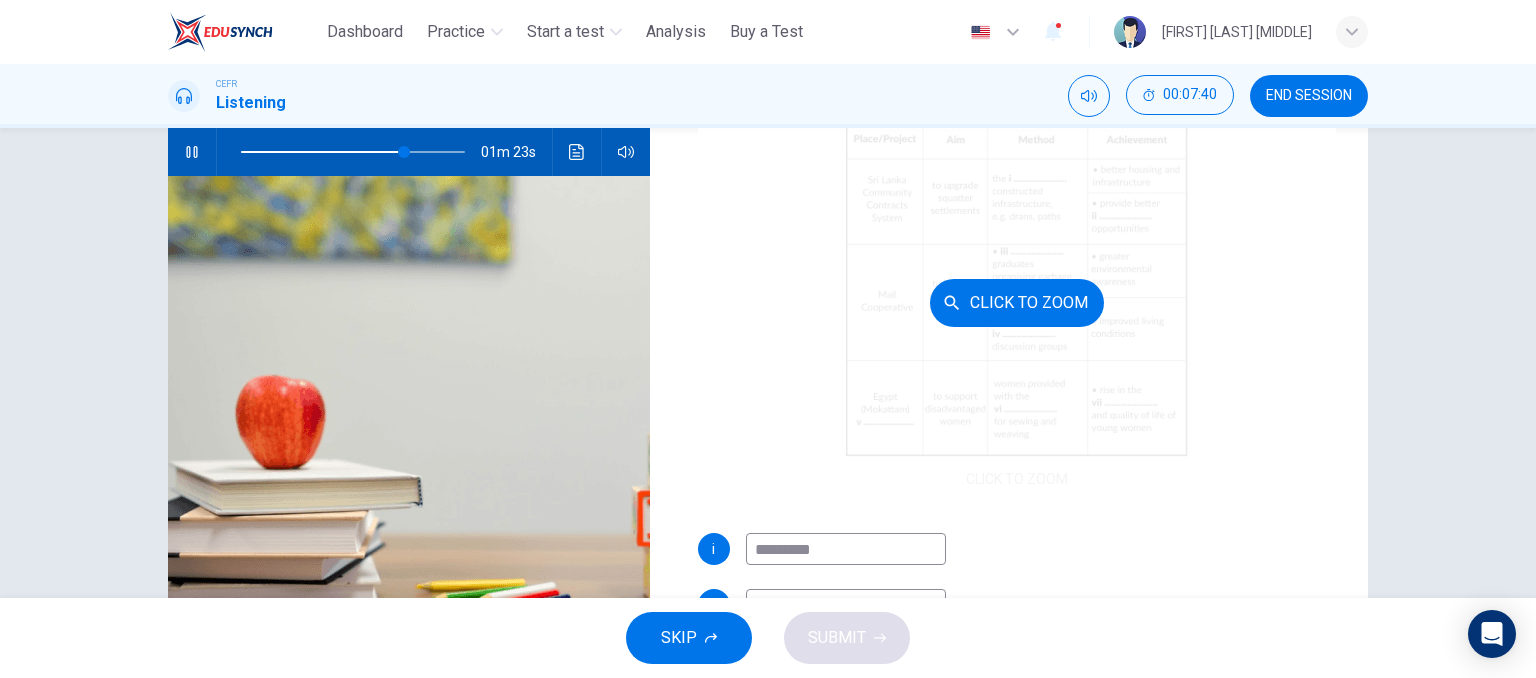 scroll, scrollTop: 100, scrollLeft: 0, axis: vertical 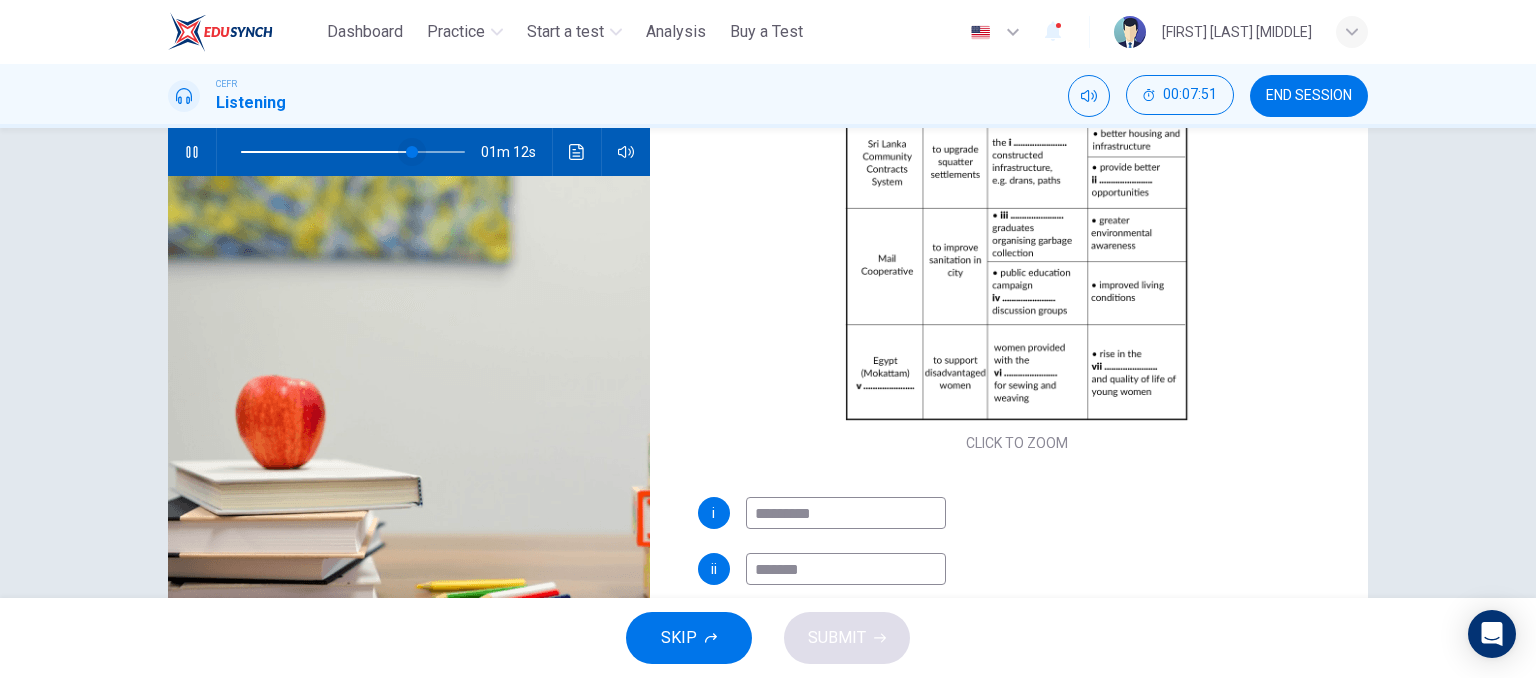 type 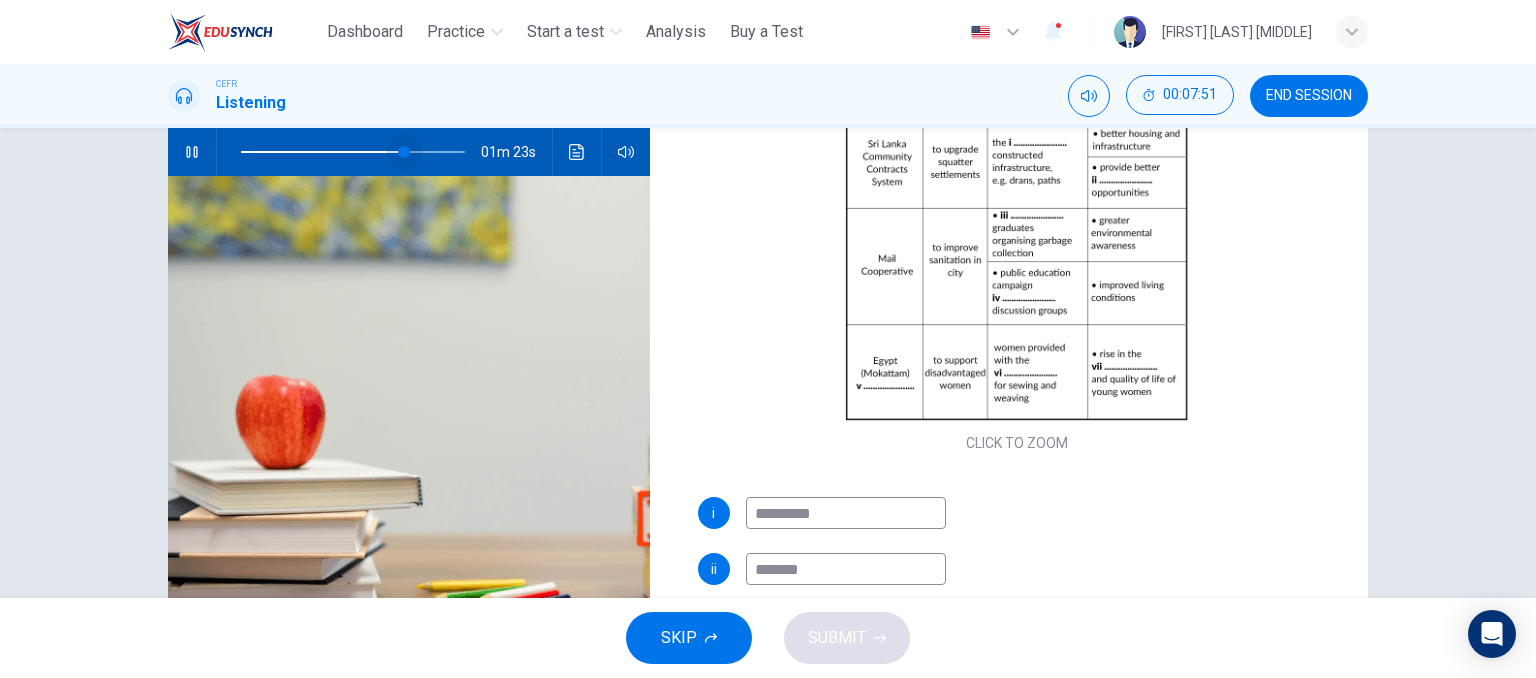 click at bounding box center [404, 152] 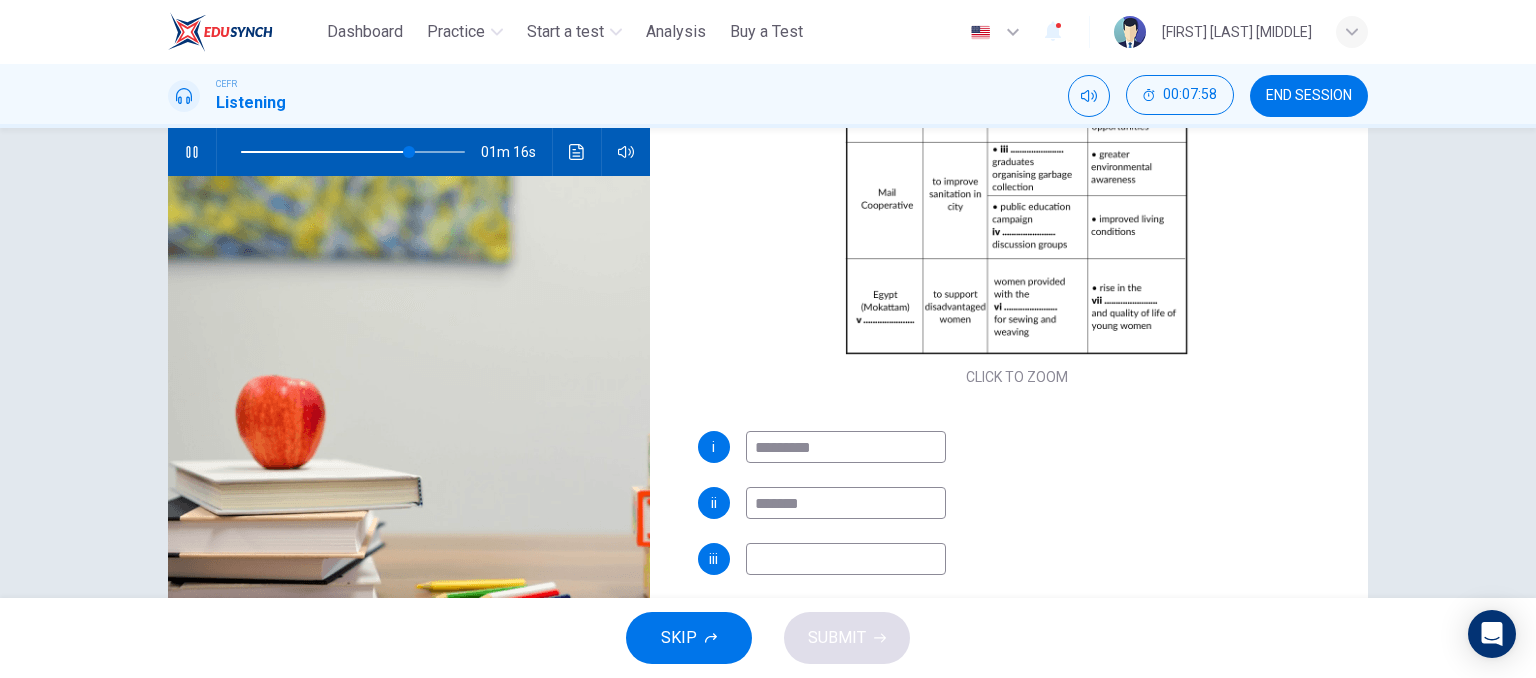 scroll, scrollTop: 200, scrollLeft: 0, axis: vertical 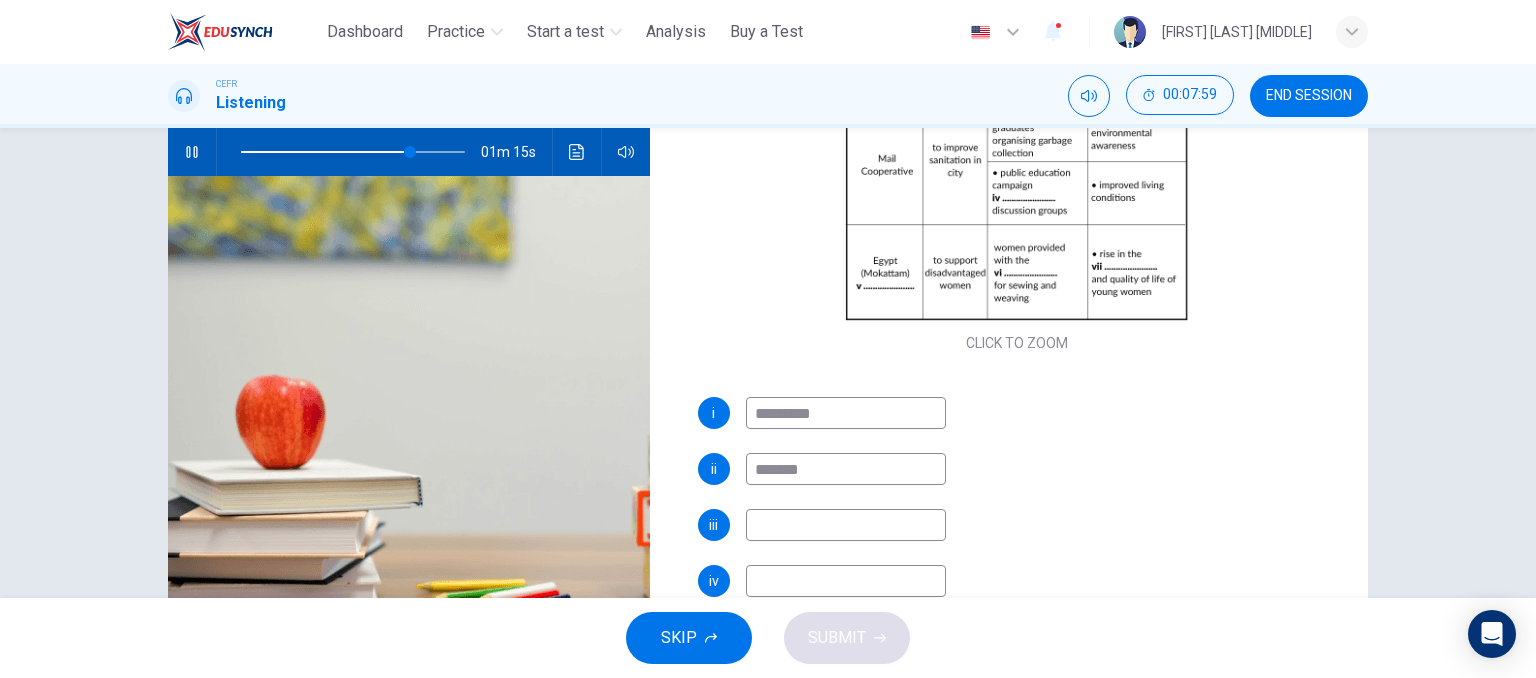 click at bounding box center [846, 413] 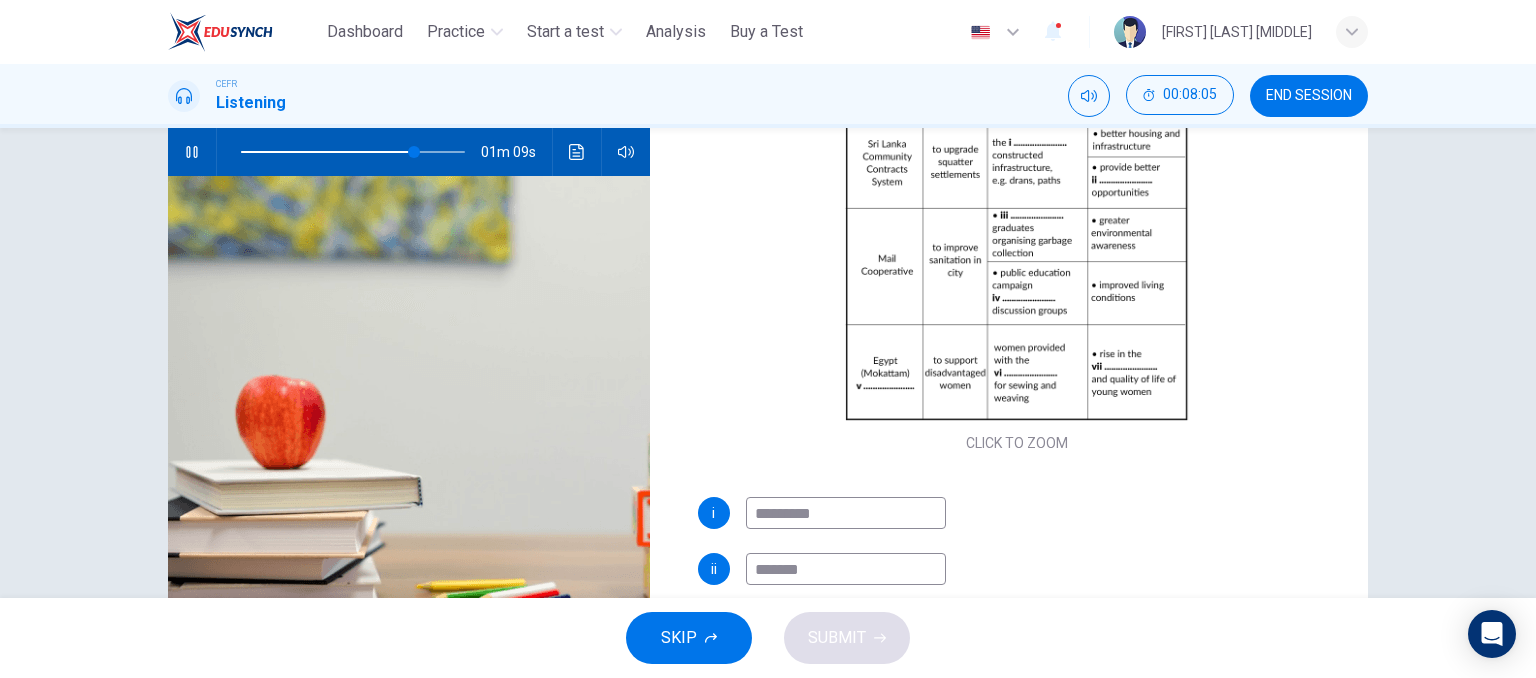scroll, scrollTop: 200, scrollLeft: 0, axis: vertical 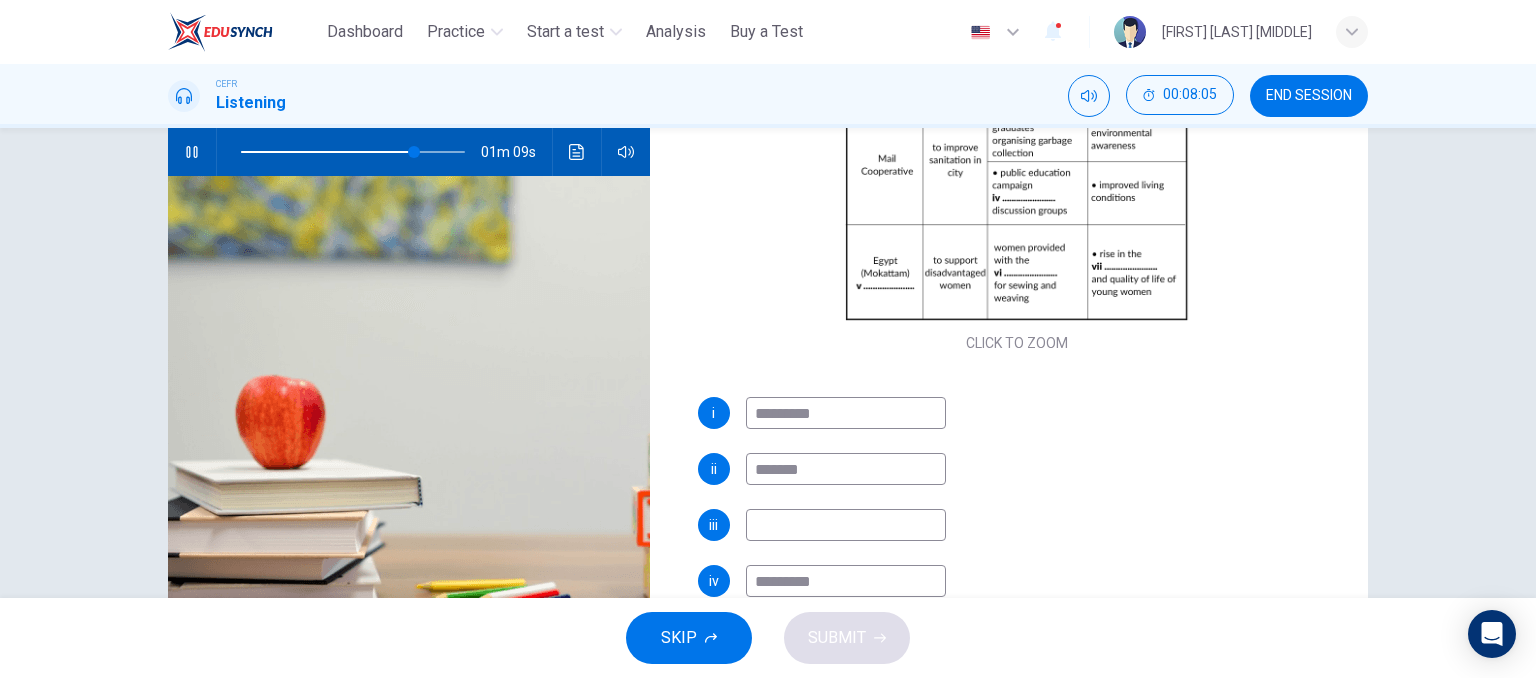 type on "*********" 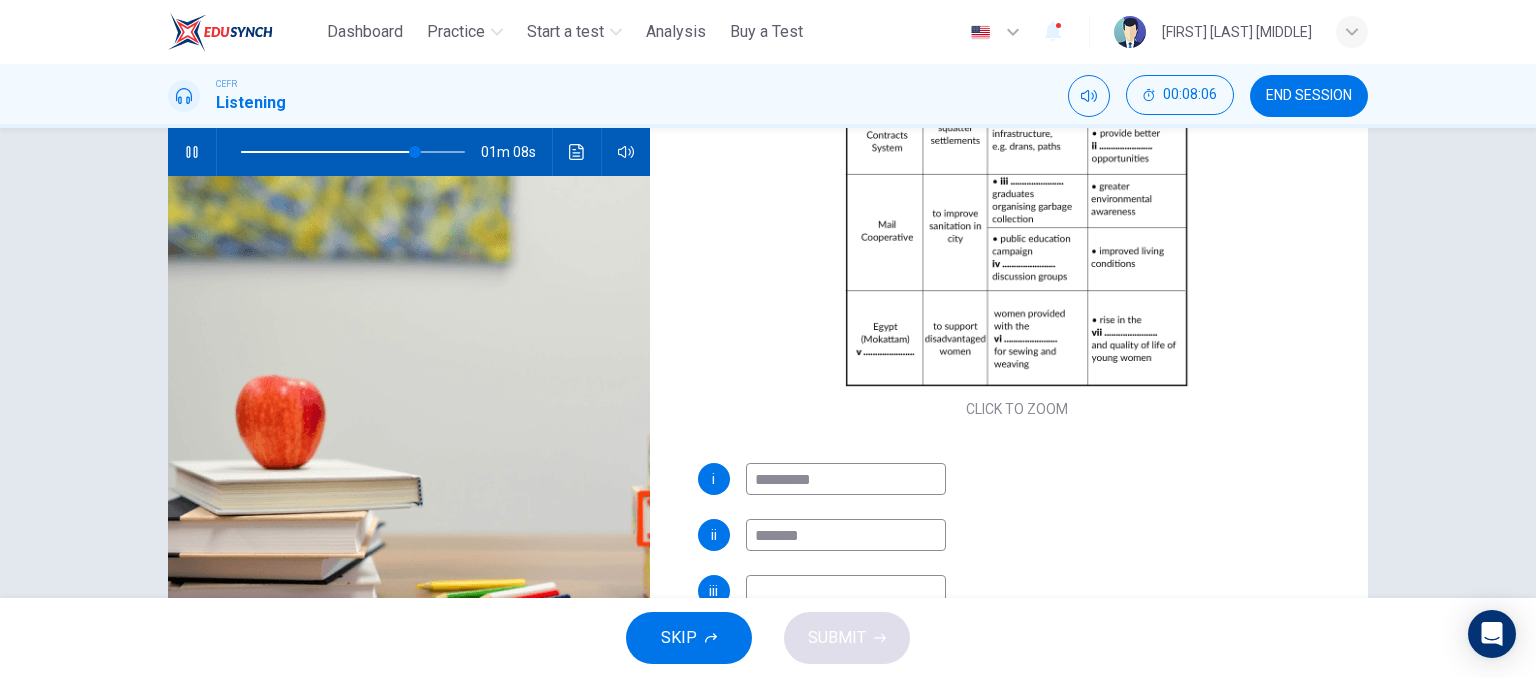 scroll, scrollTop: 100, scrollLeft: 0, axis: vertical 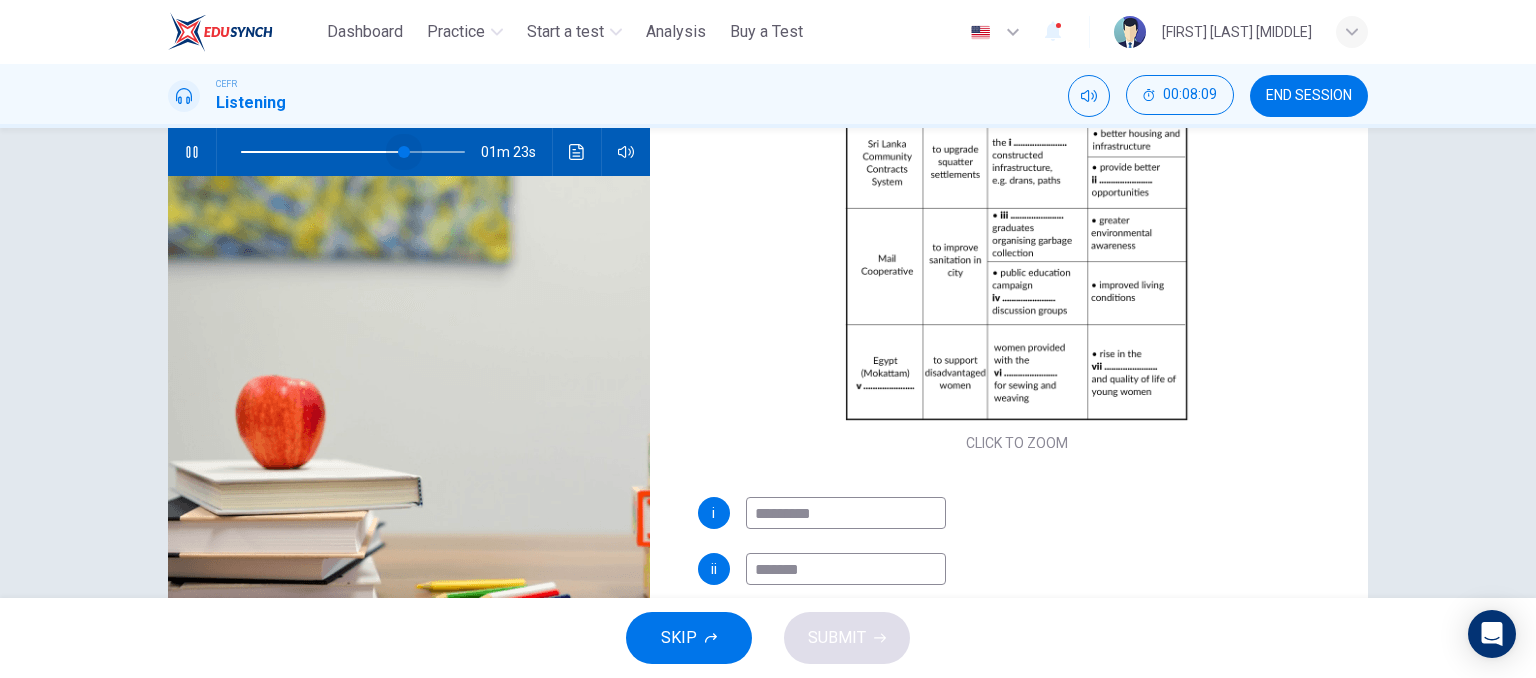 click at bounding box center (404, 152) 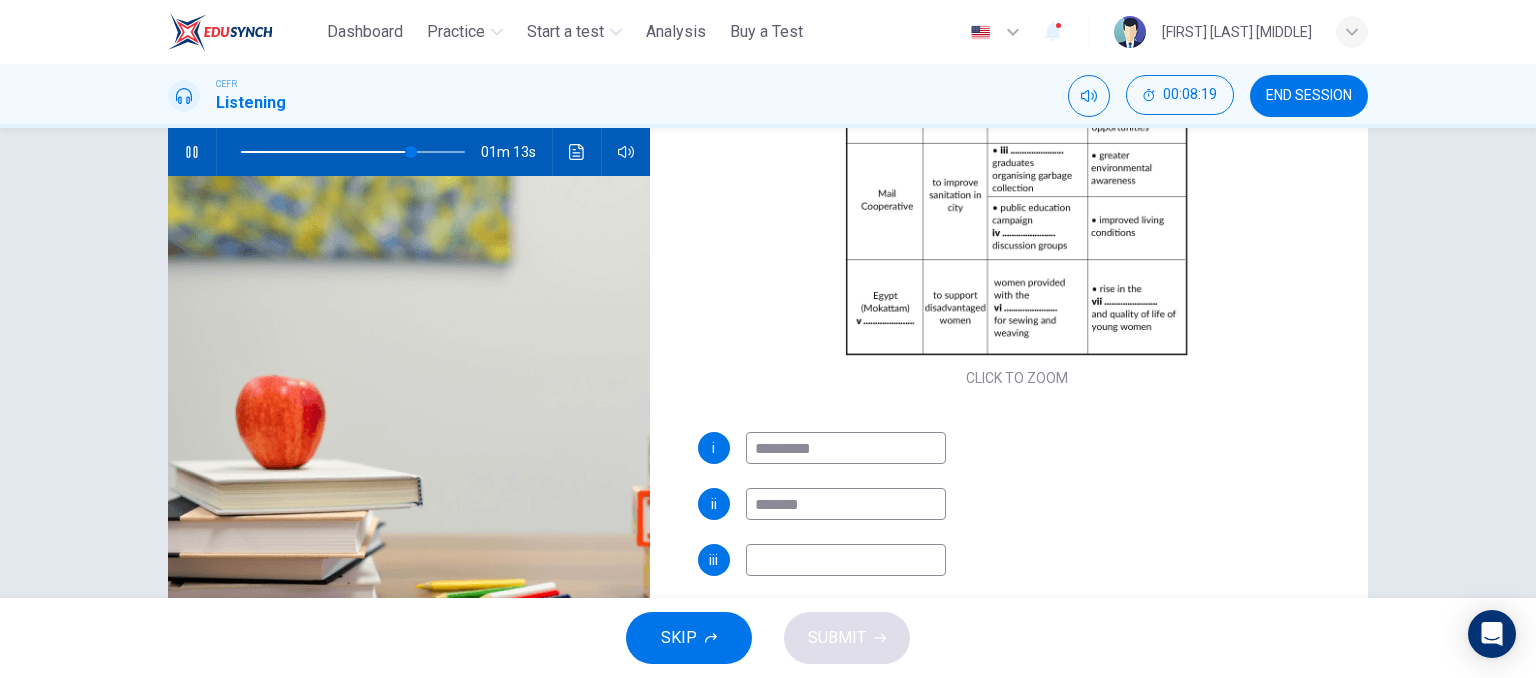 scroll, scrollTop: 200, scrollLeft: 0, axis: vertical 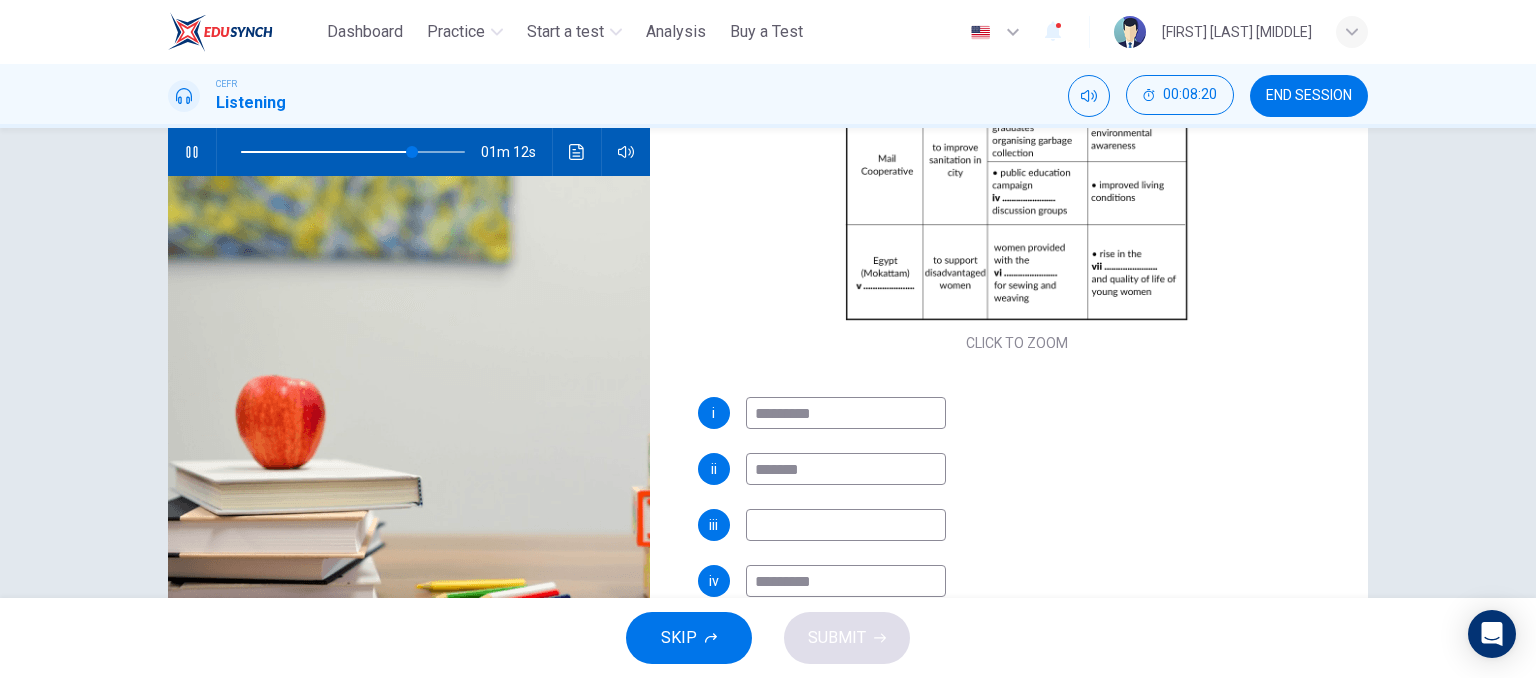 click at bounding box center [846, 413] 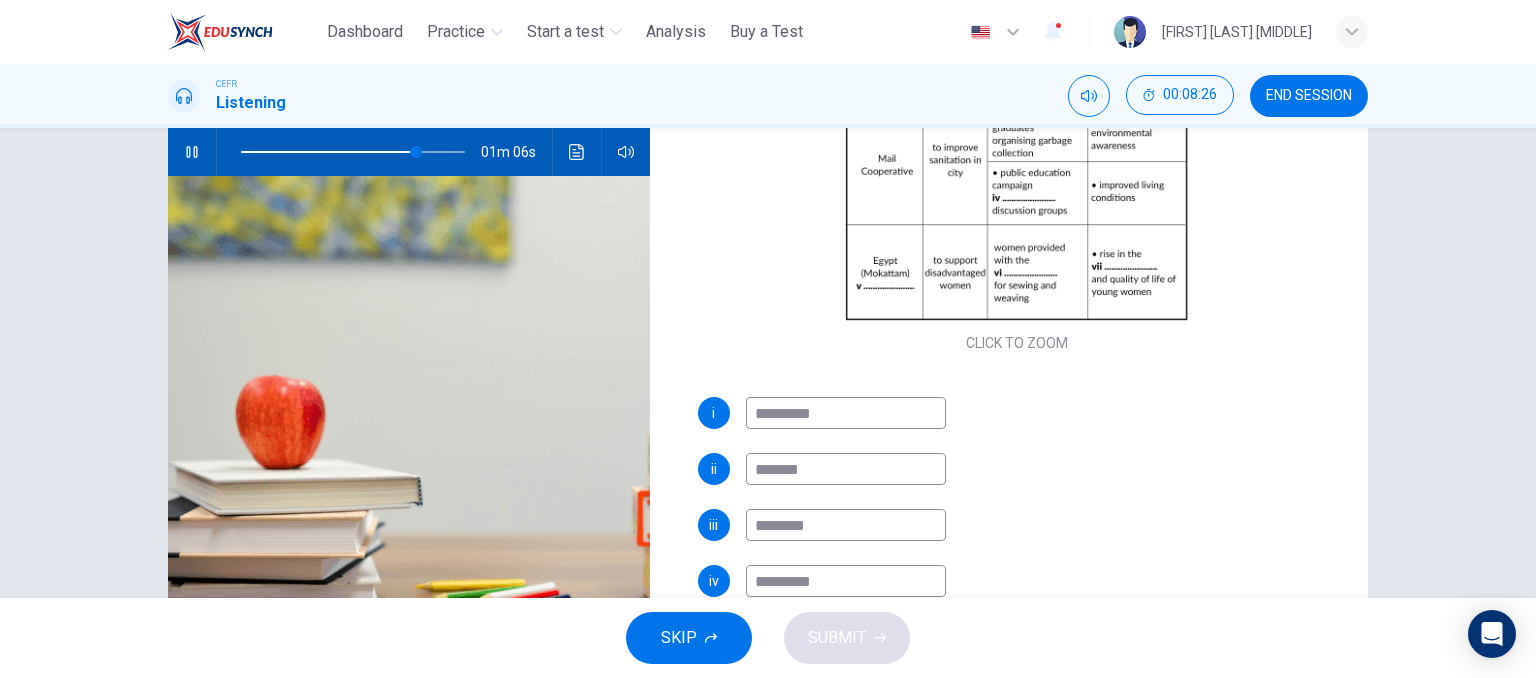 type on "********" 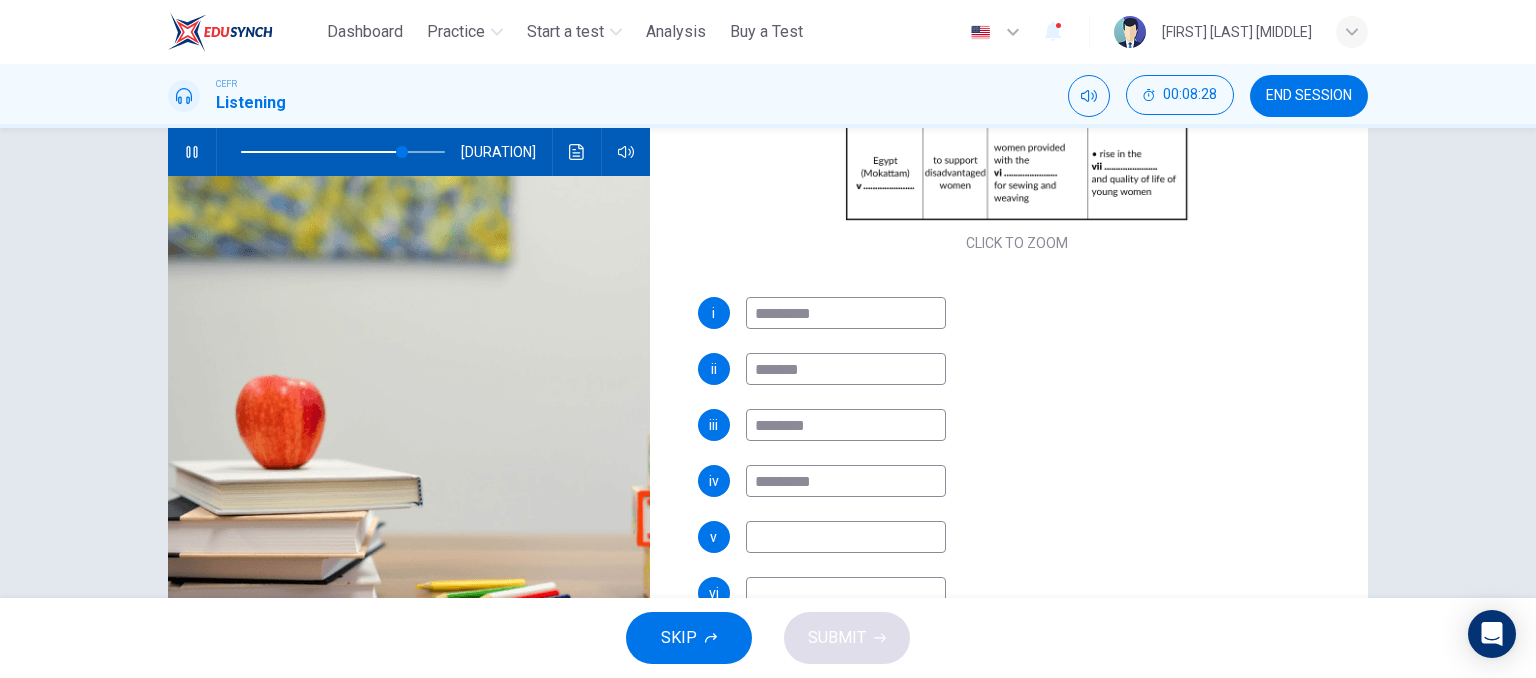 click at bounding box center (846, 313) 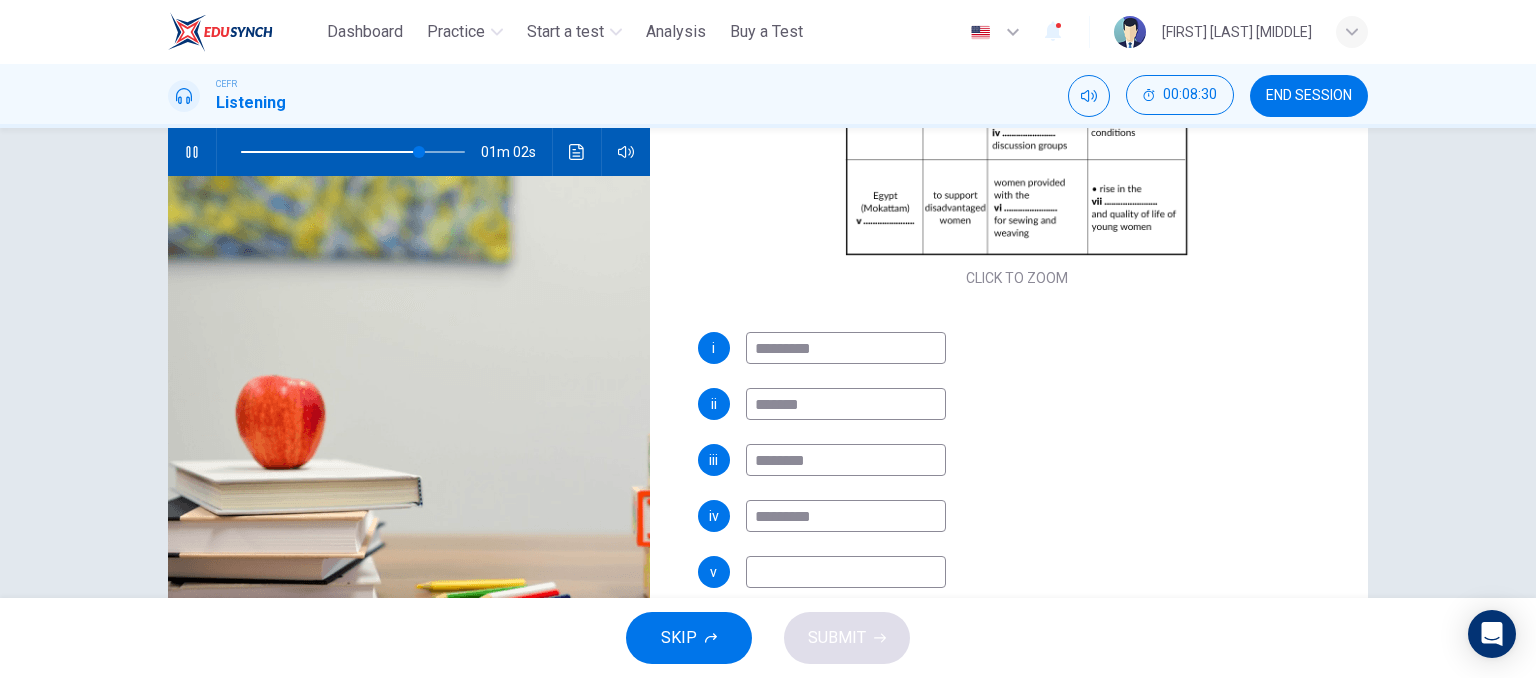 scroll, scrollTop: 300, scrollLeft: 0, axis: vertical 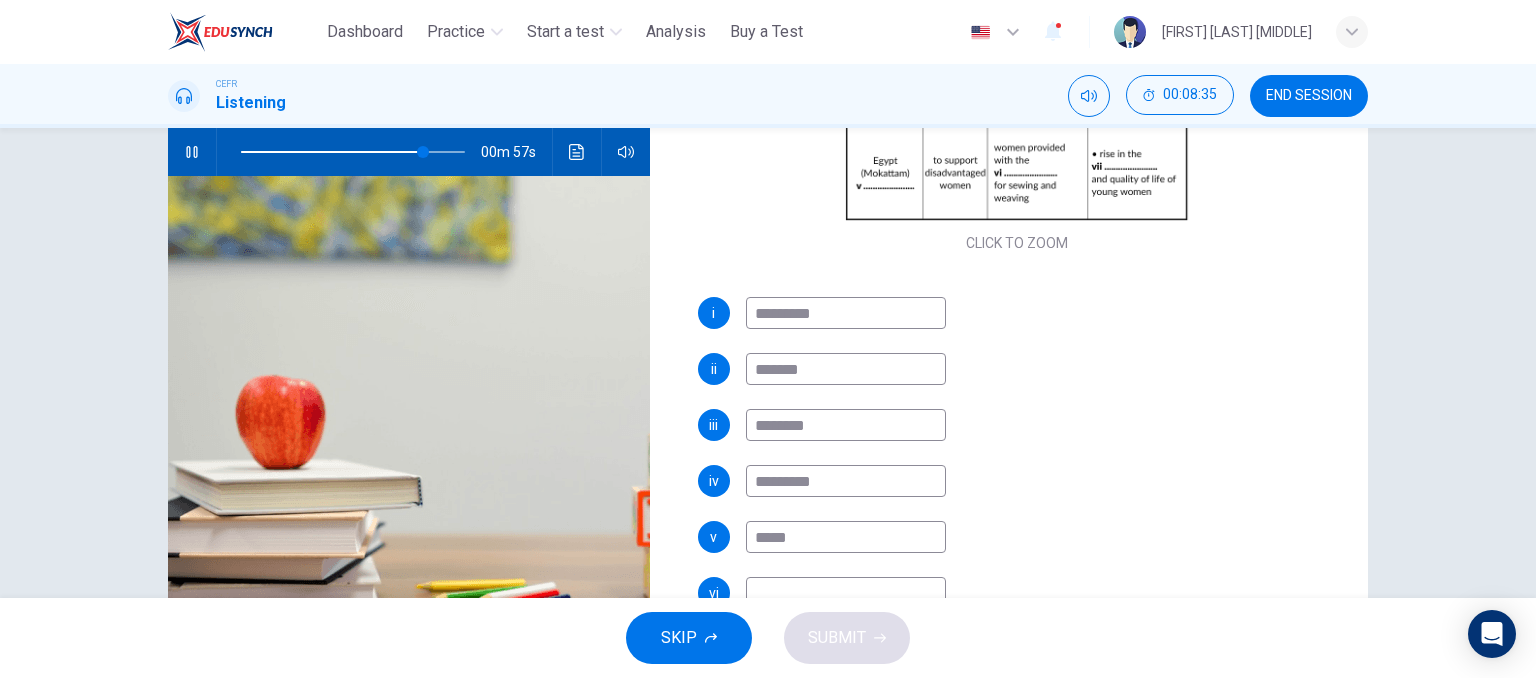 type on "*****" 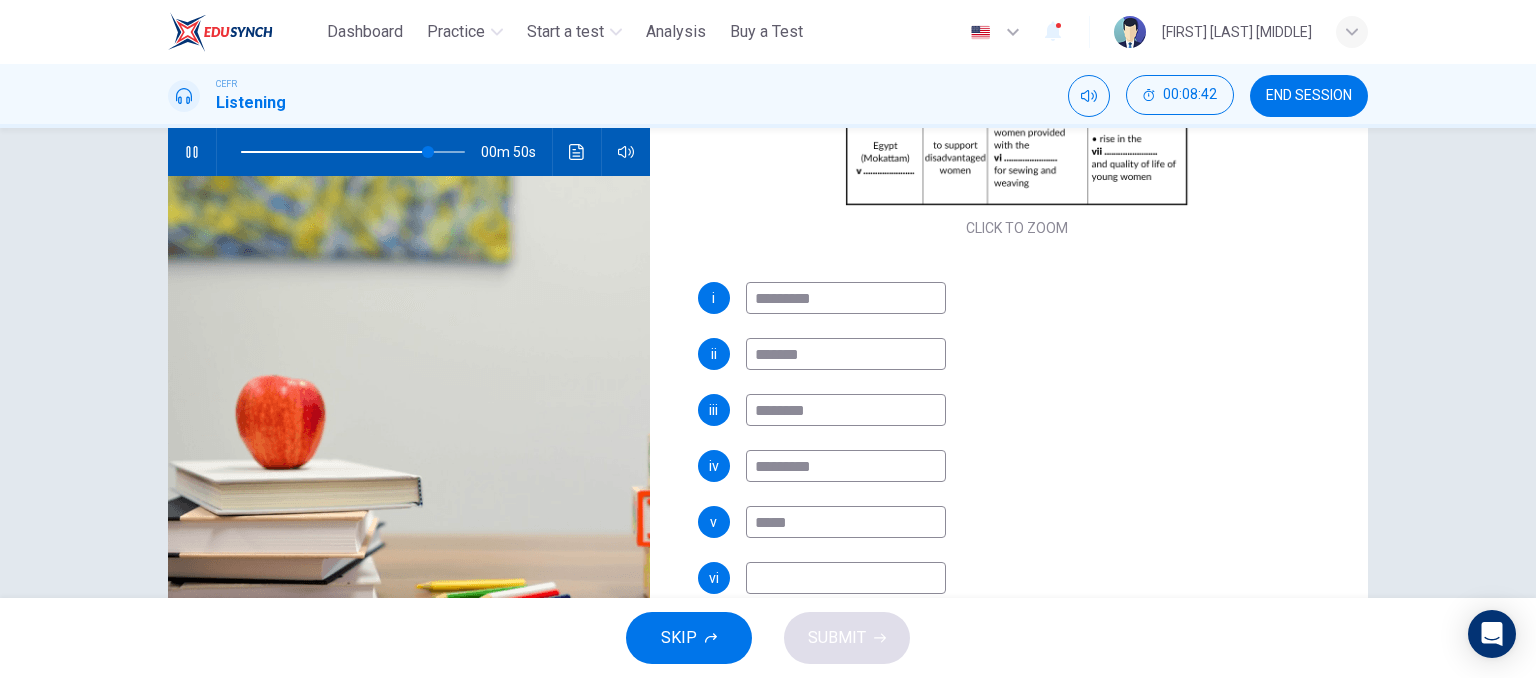 scroll, scrollTop: 341, scrollLeft: 0, axis: vertical 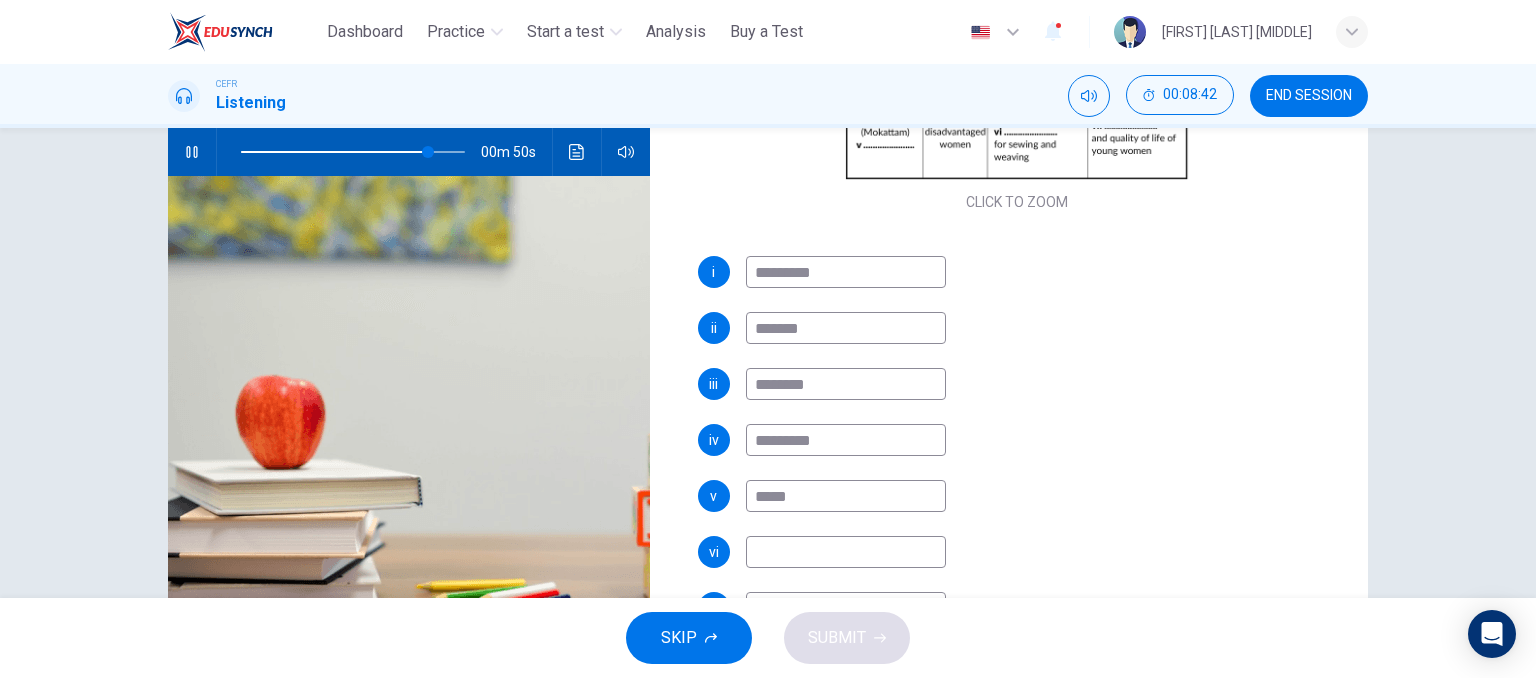 click at bounding box center [846, 272] 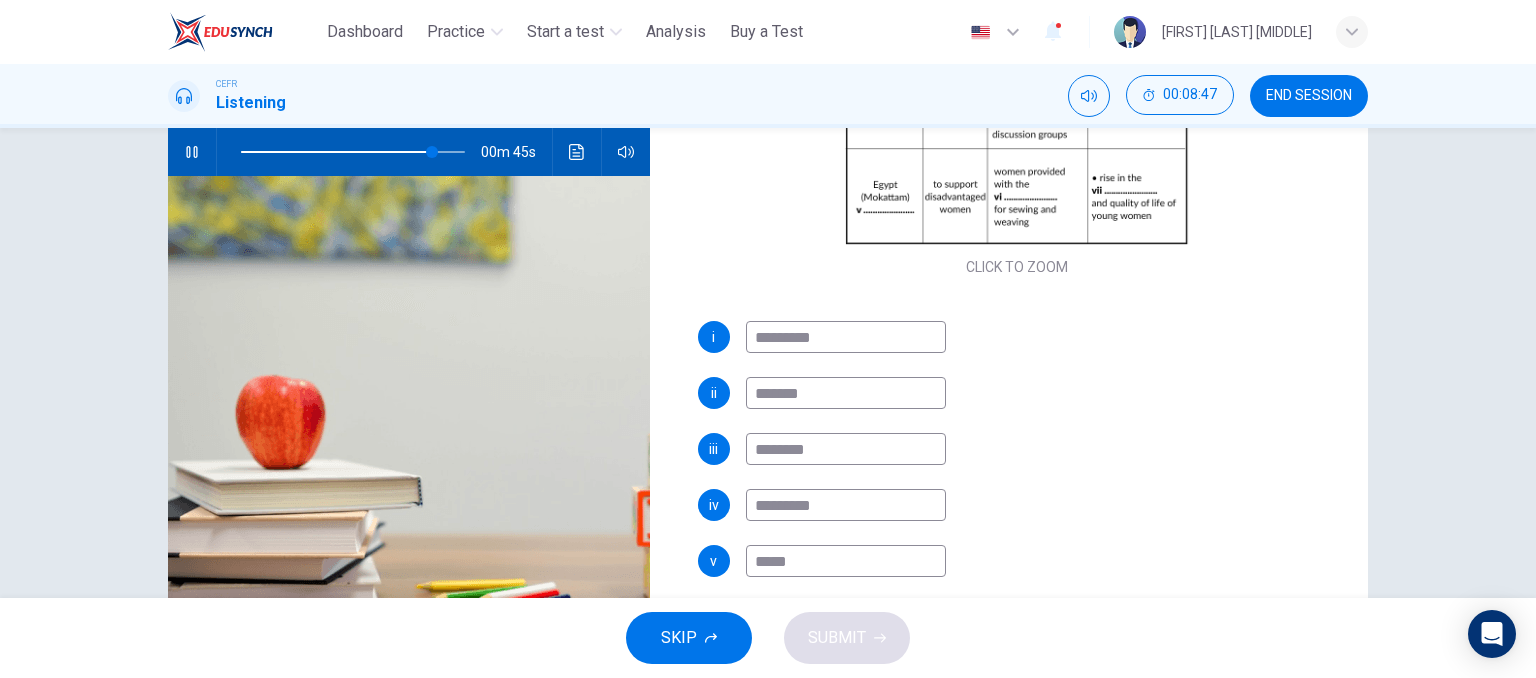 scroll, scrollTop: 241, scrollLeft: 0, axis: vertical 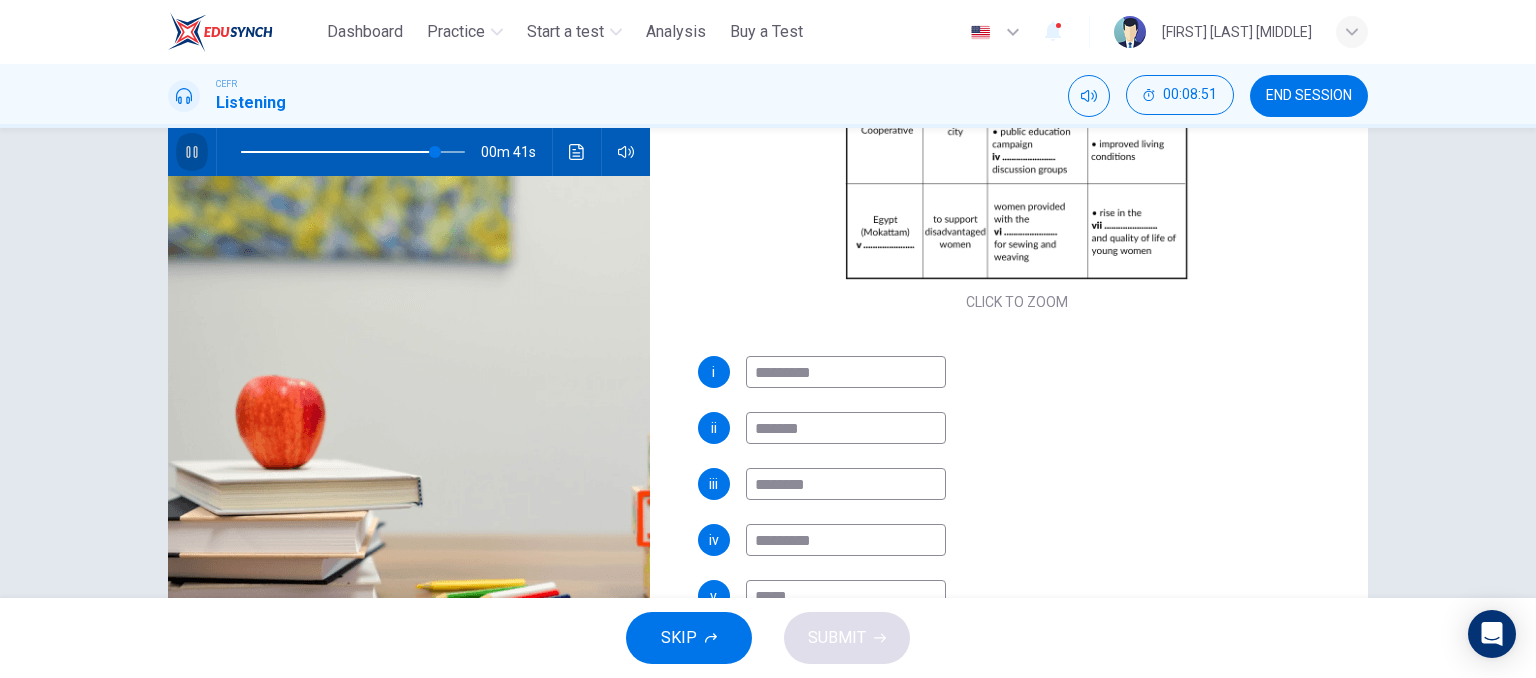 click at bounding box center [192, 152] 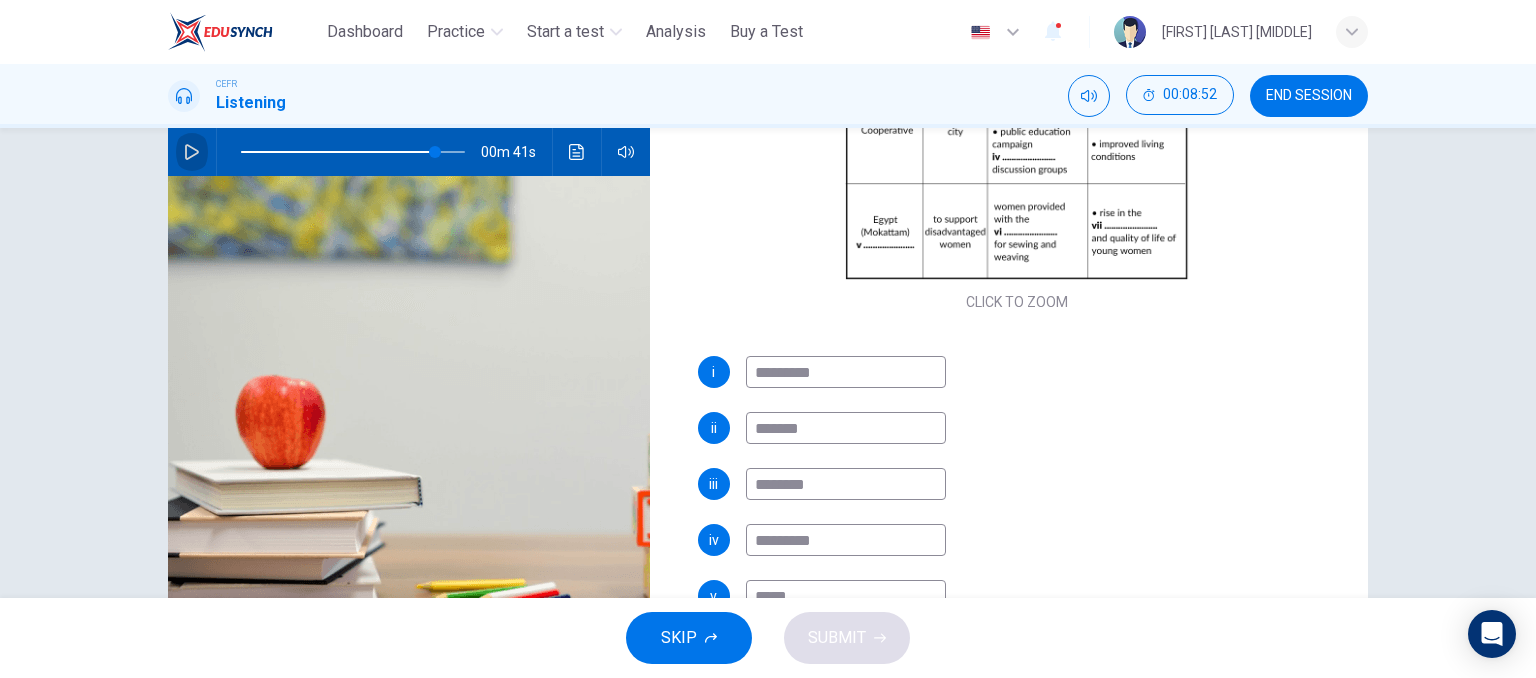 click at bounding box center (192, 152) 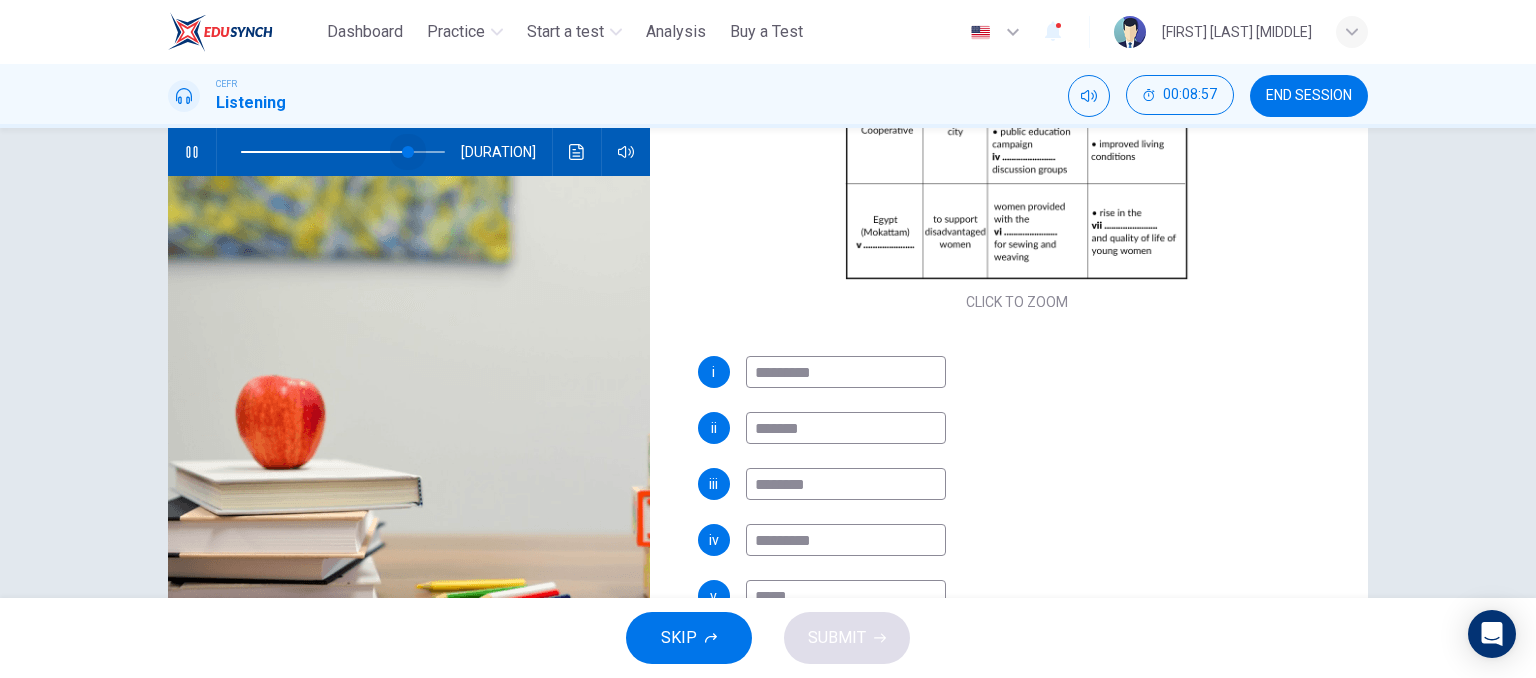 click at bounding box center [408, 152] 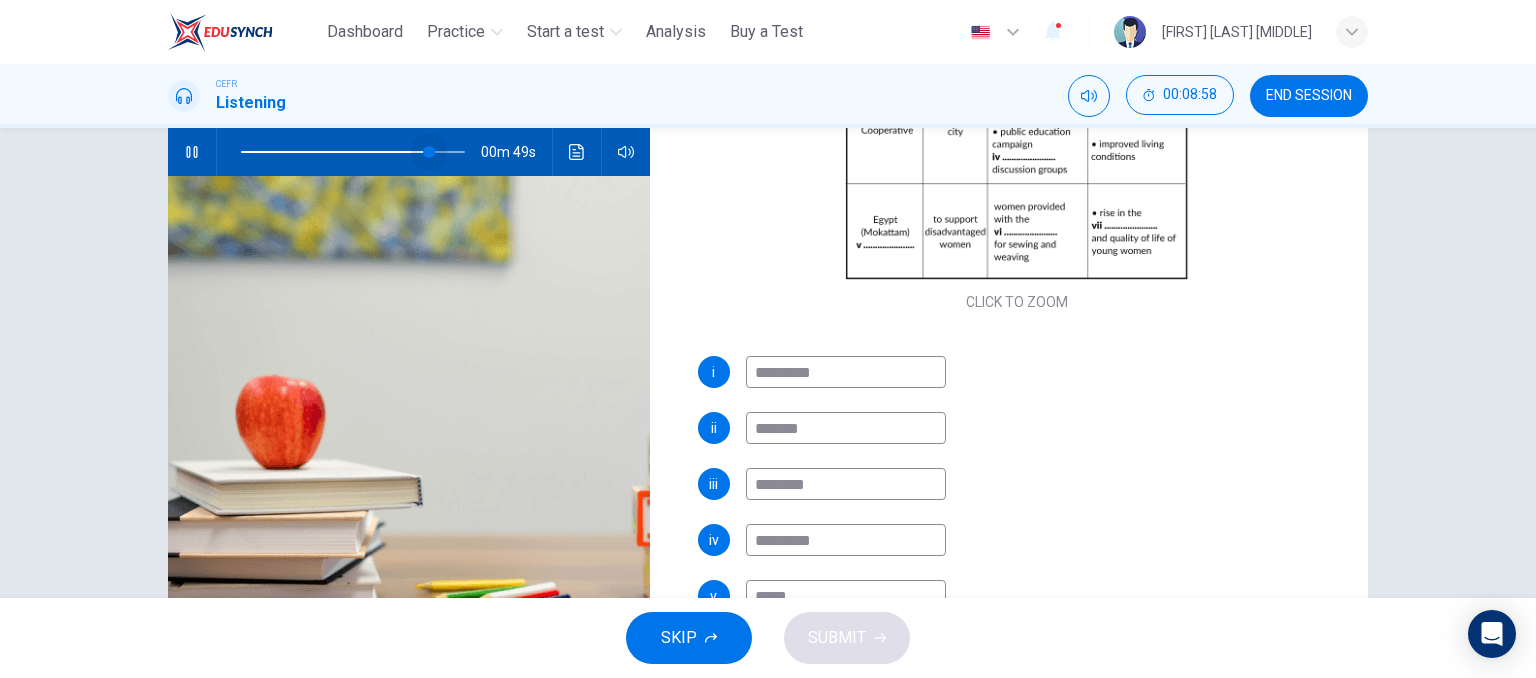 click at bounding box center (429, 152) 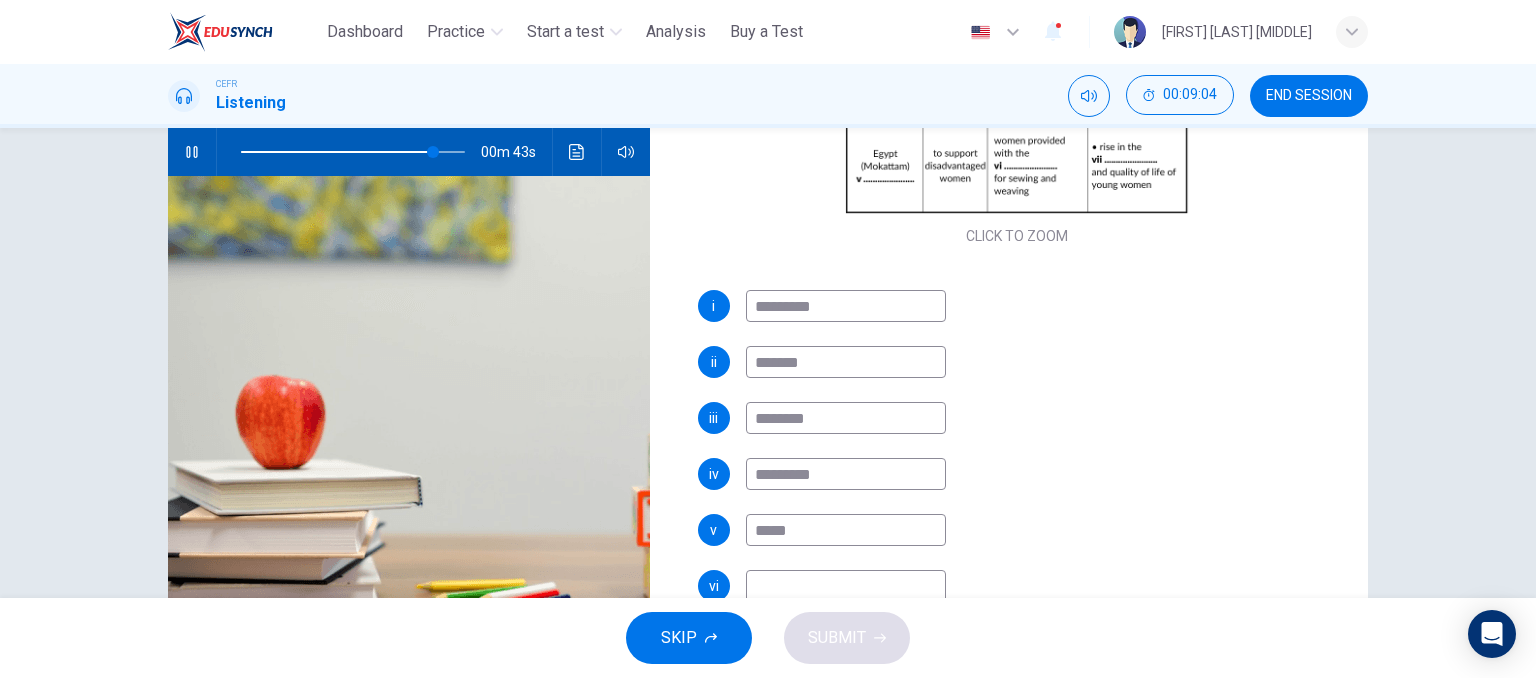 scroll, scrollTop: 341, scrollLeft: 0, axis: vertical 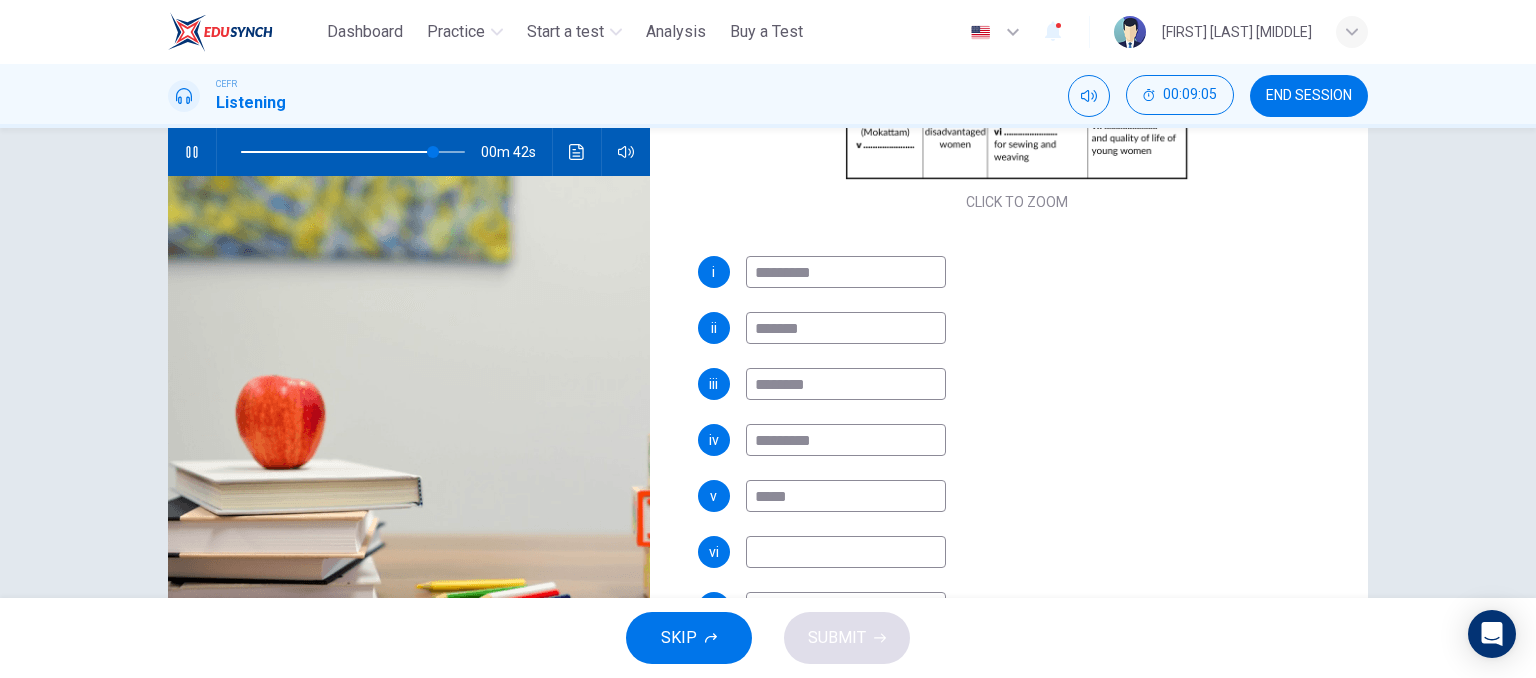 click at bounding box center [846, 272] 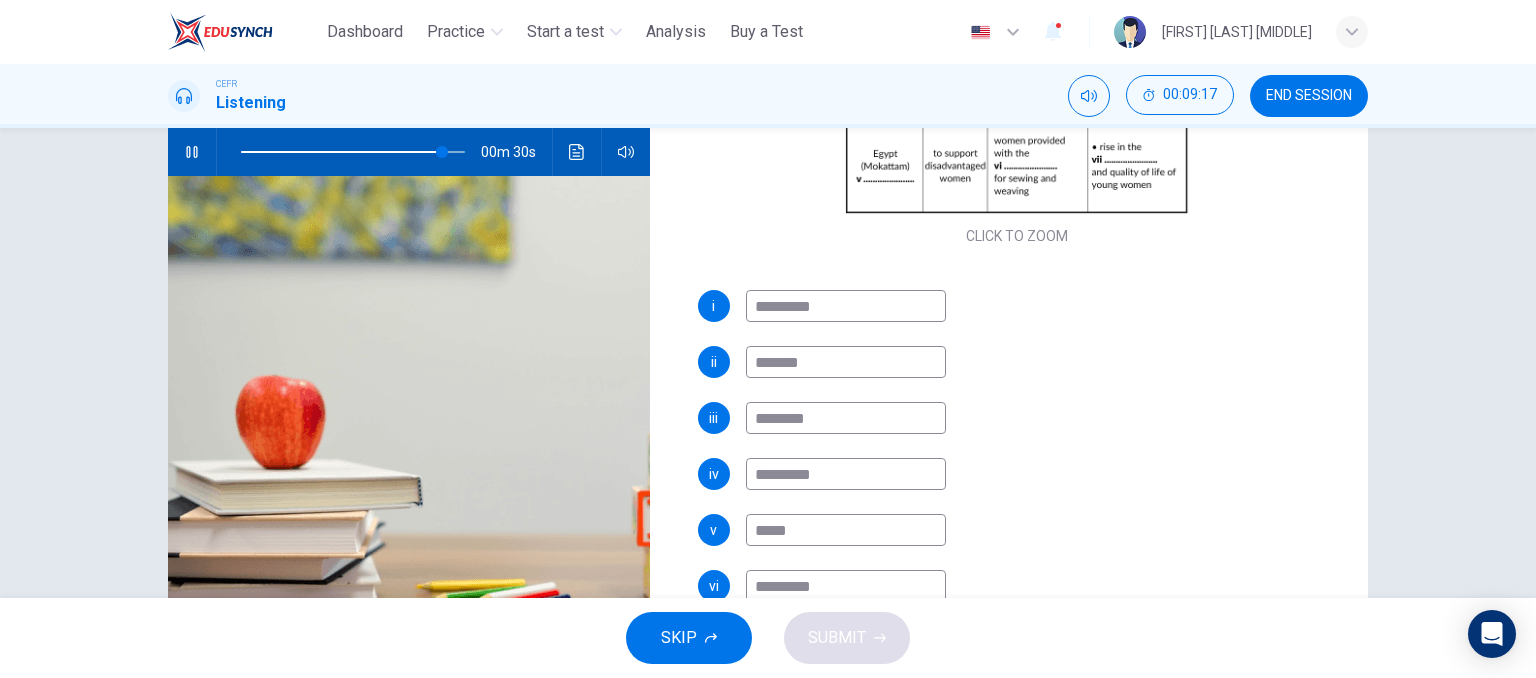 scroll, scrollTop: 341, scrollLeft: 0, axis: vertical 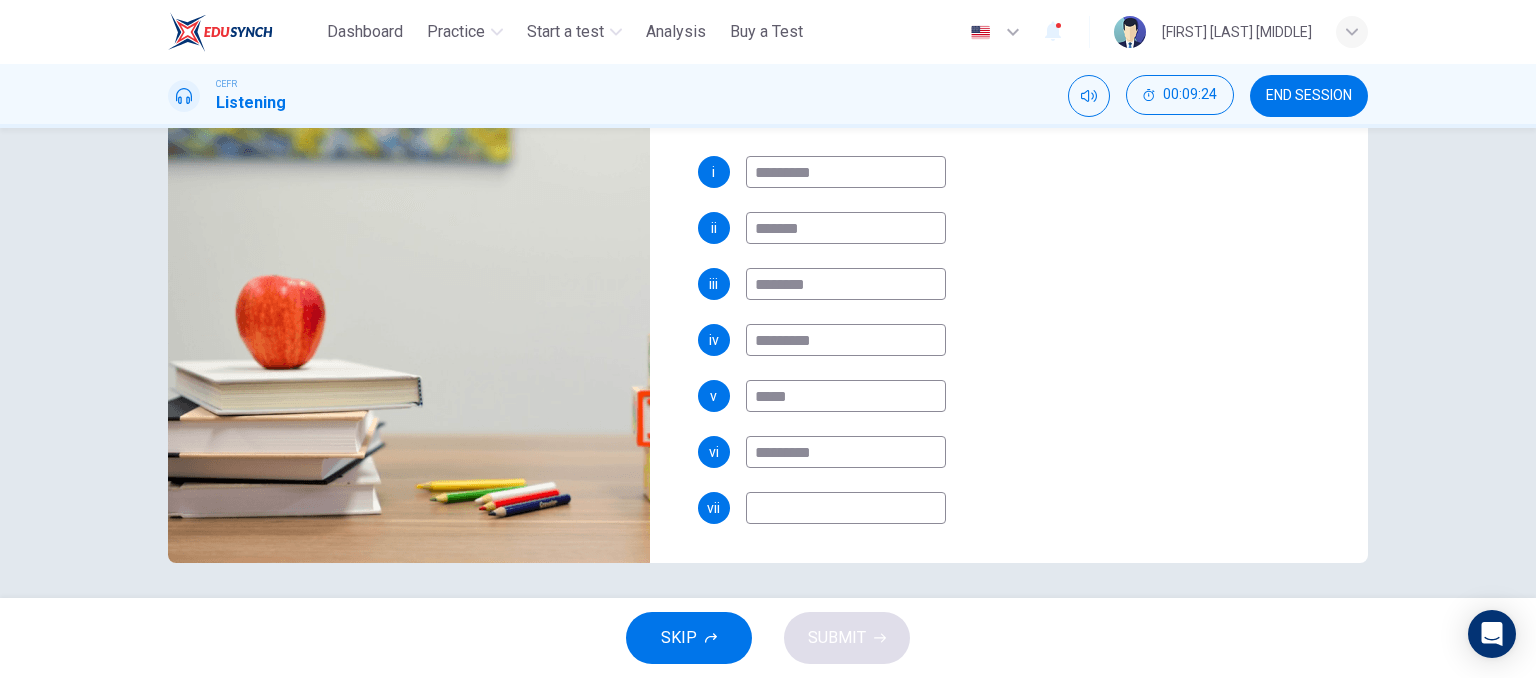 type on "*********" 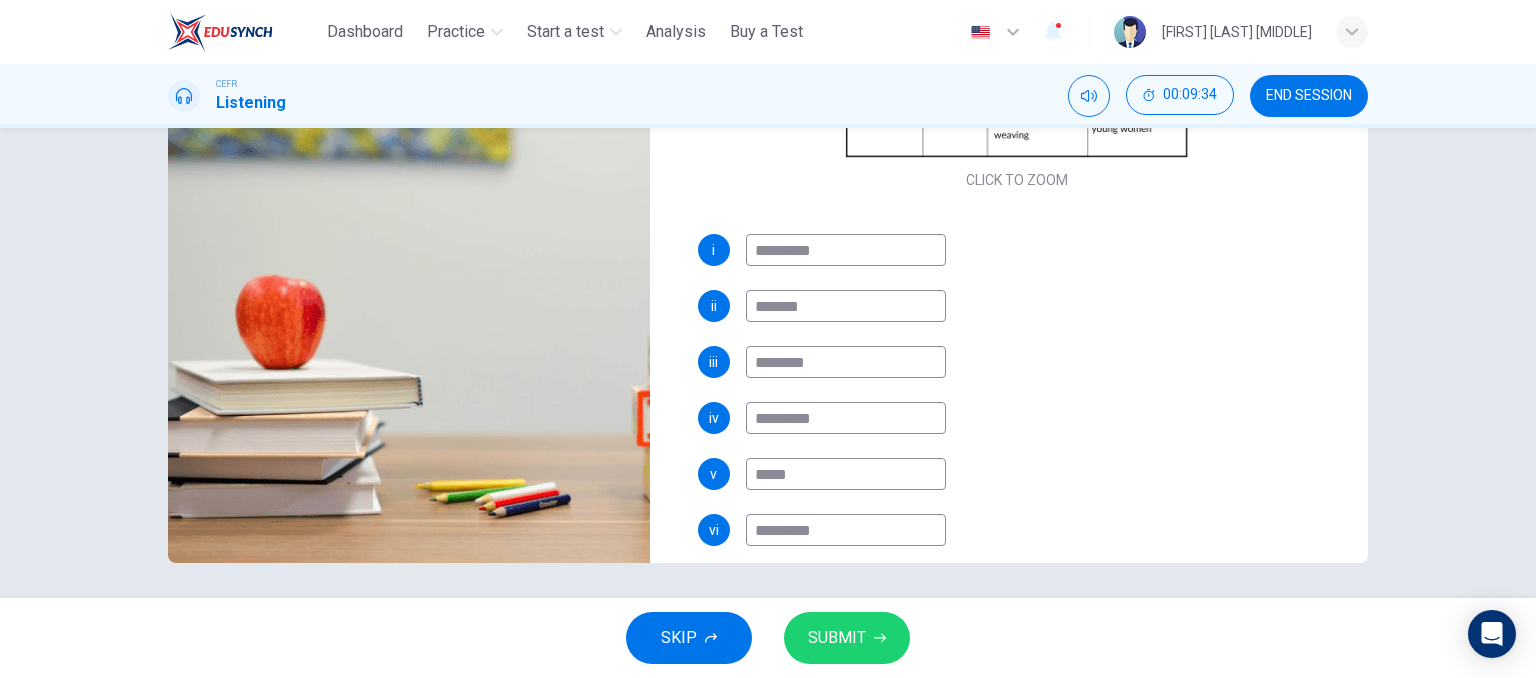 scroll, scrollTop: 341, scrollLeft: 0, axis: vertical 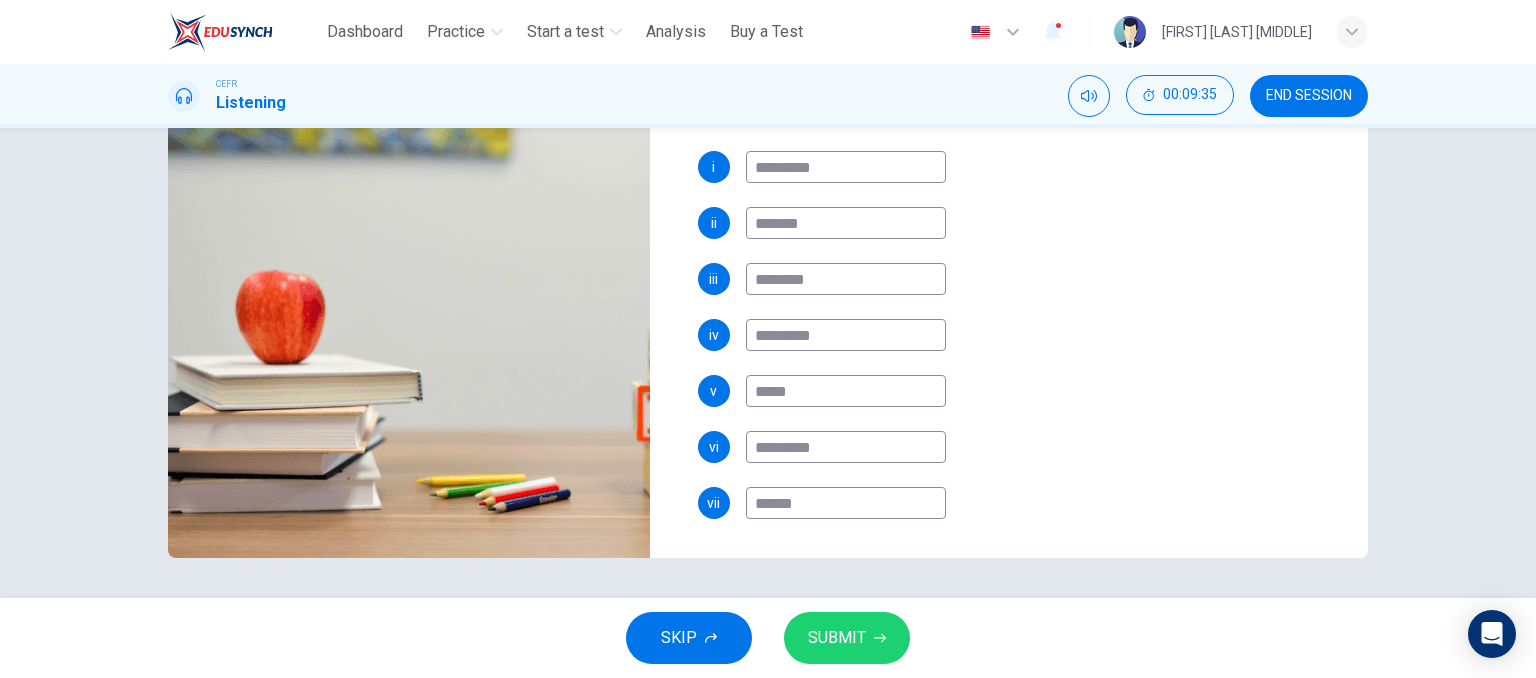 type on "******" 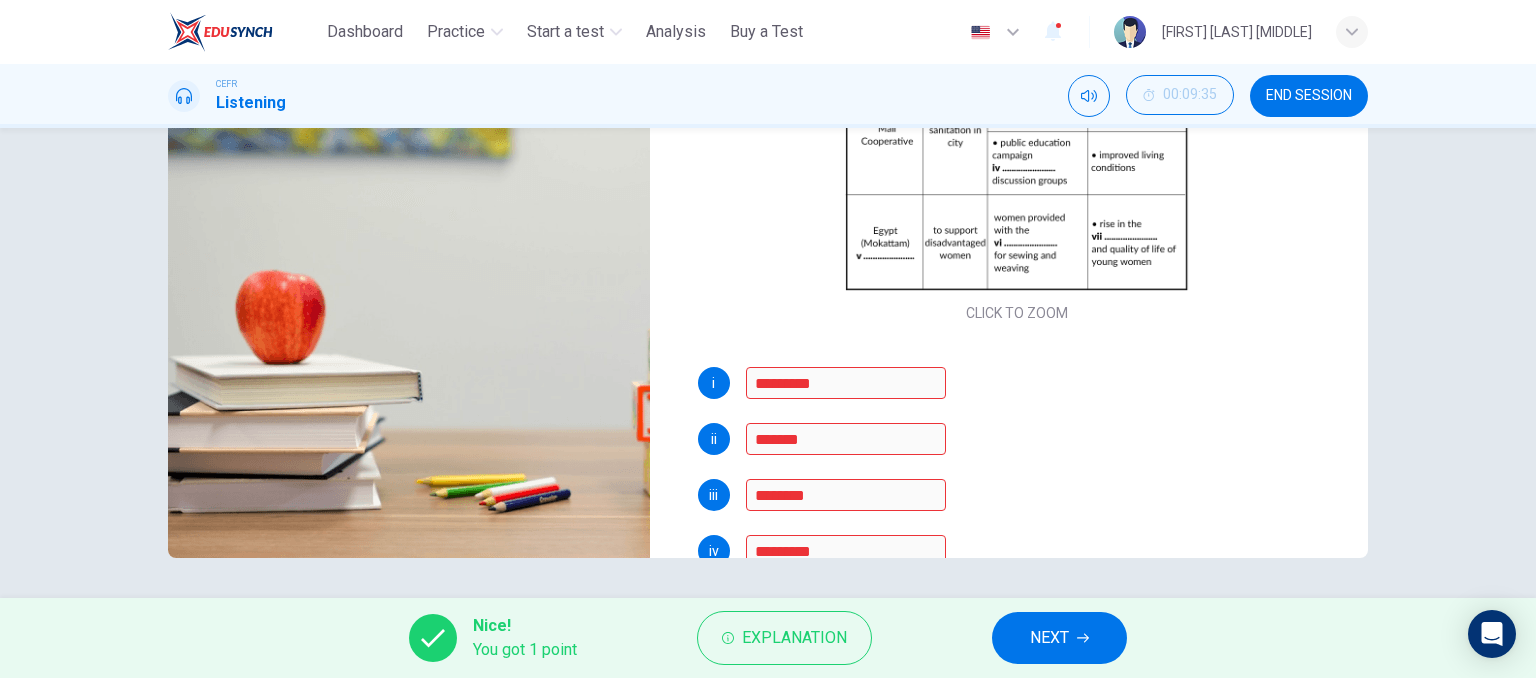 scroll, scrollTop: 0, scrollLeft: 0, axis: both 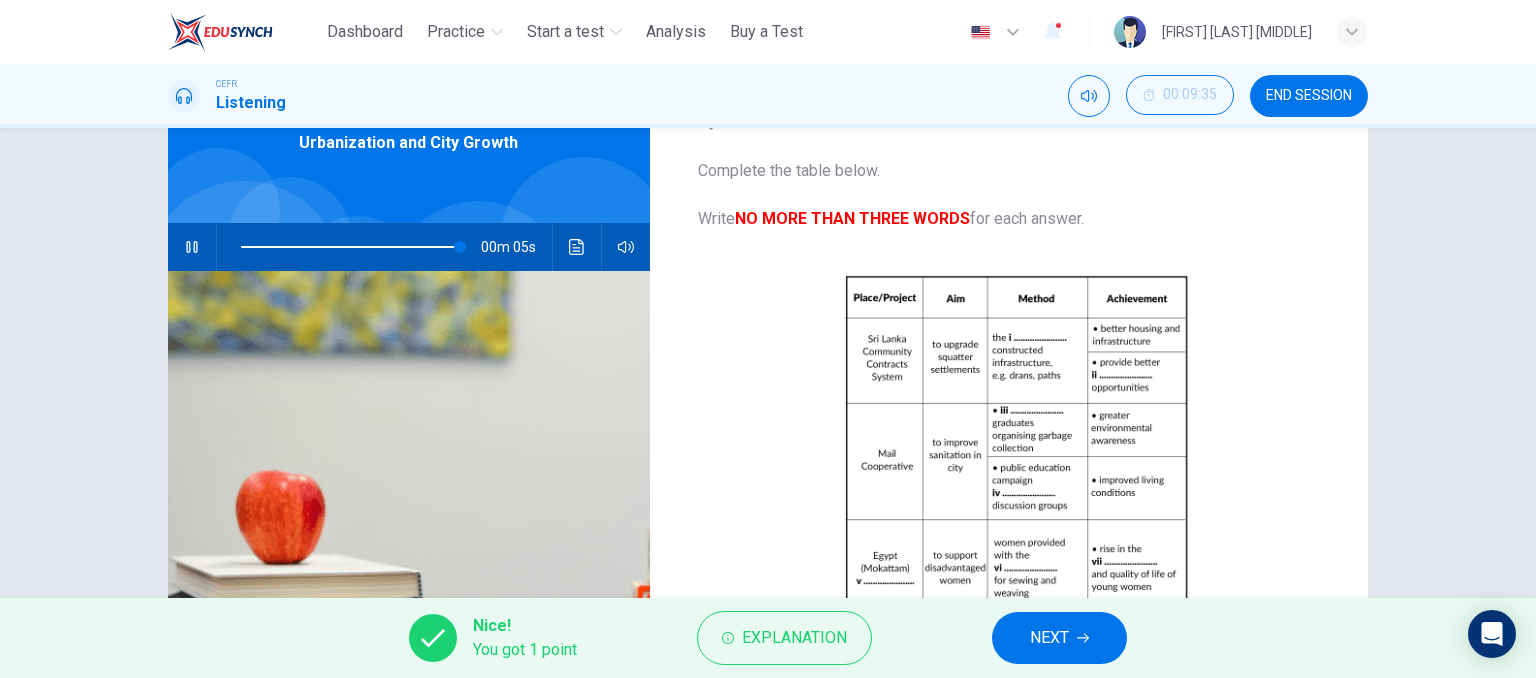 click at bounding box center (192, 247) 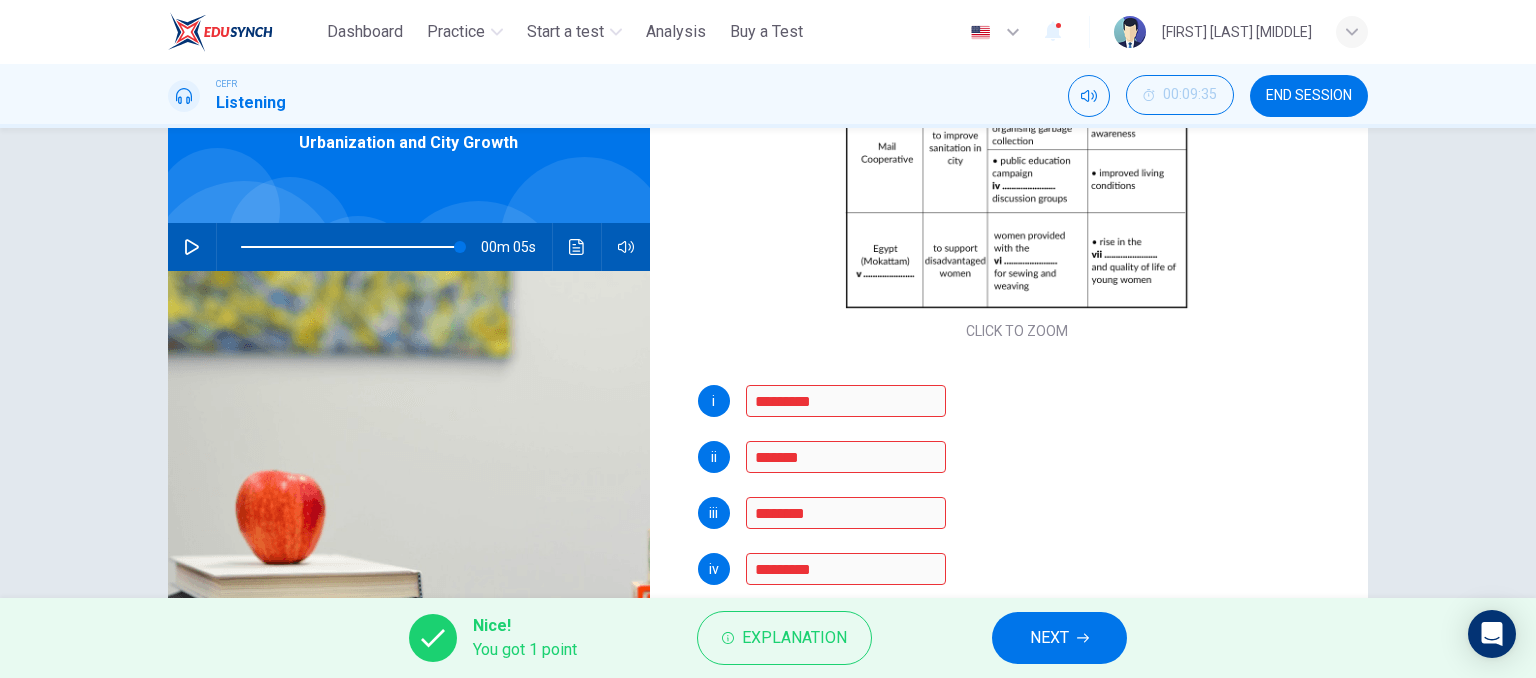 scroll, scrollTop: 341, scrollLeft: 0, axis: vertical 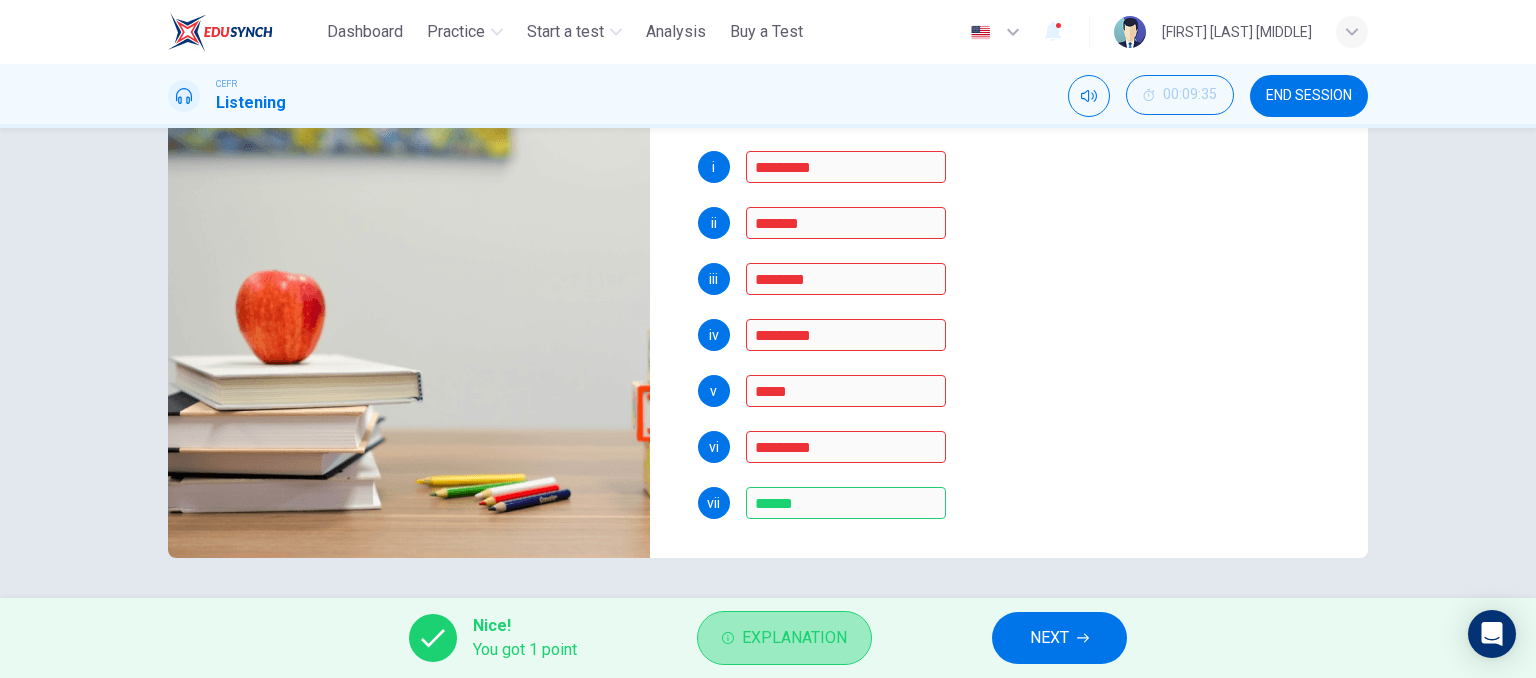 click on "Explanation" at bounding box center (794, 638) 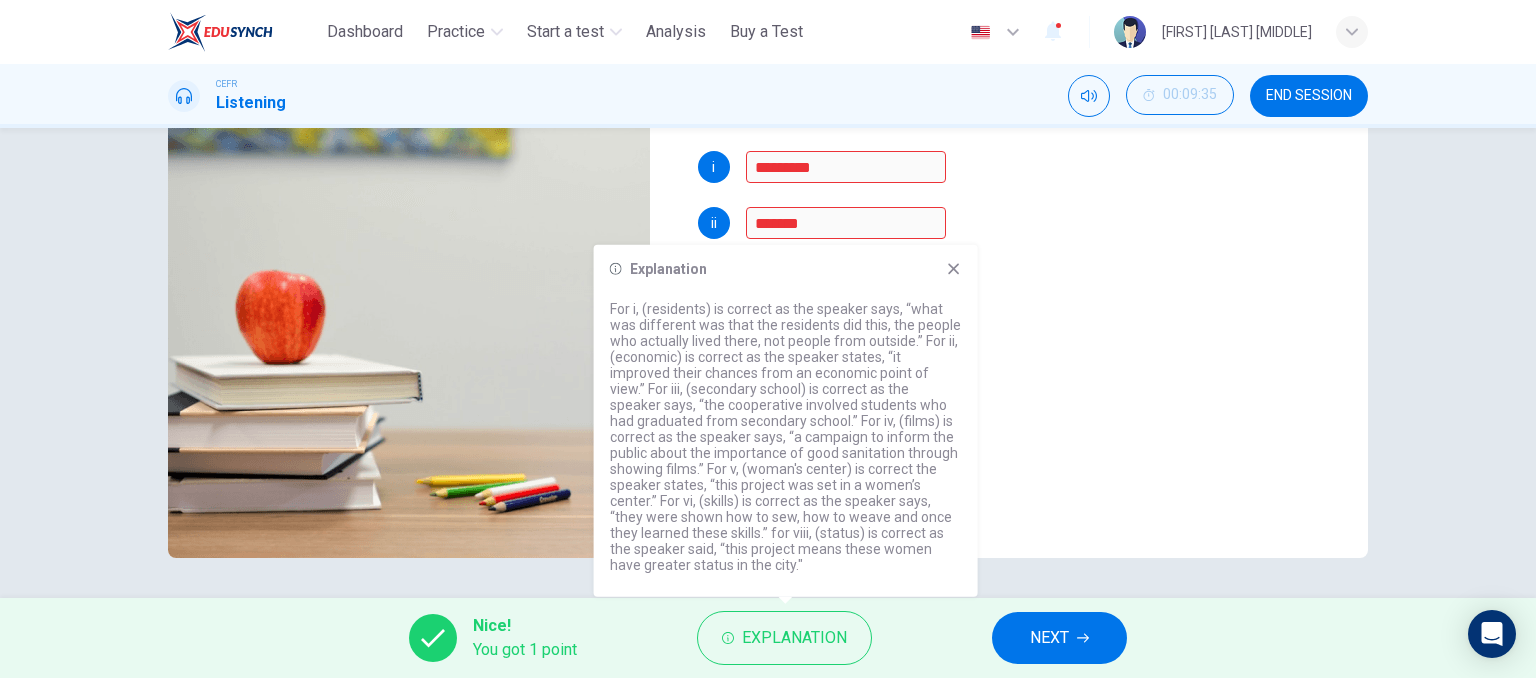 click on "Questions 4 - 10 Complete the table below. Write  NO MORE THAN THREE WORDS  for each answer. CLICK TO ZOOM Click to Zoom i ********* ii ******* iii ******** iv ********* v ***** vi ********* vii ****** Urbanization and City Growth 00m 05s" at bounding box center [768, 363] 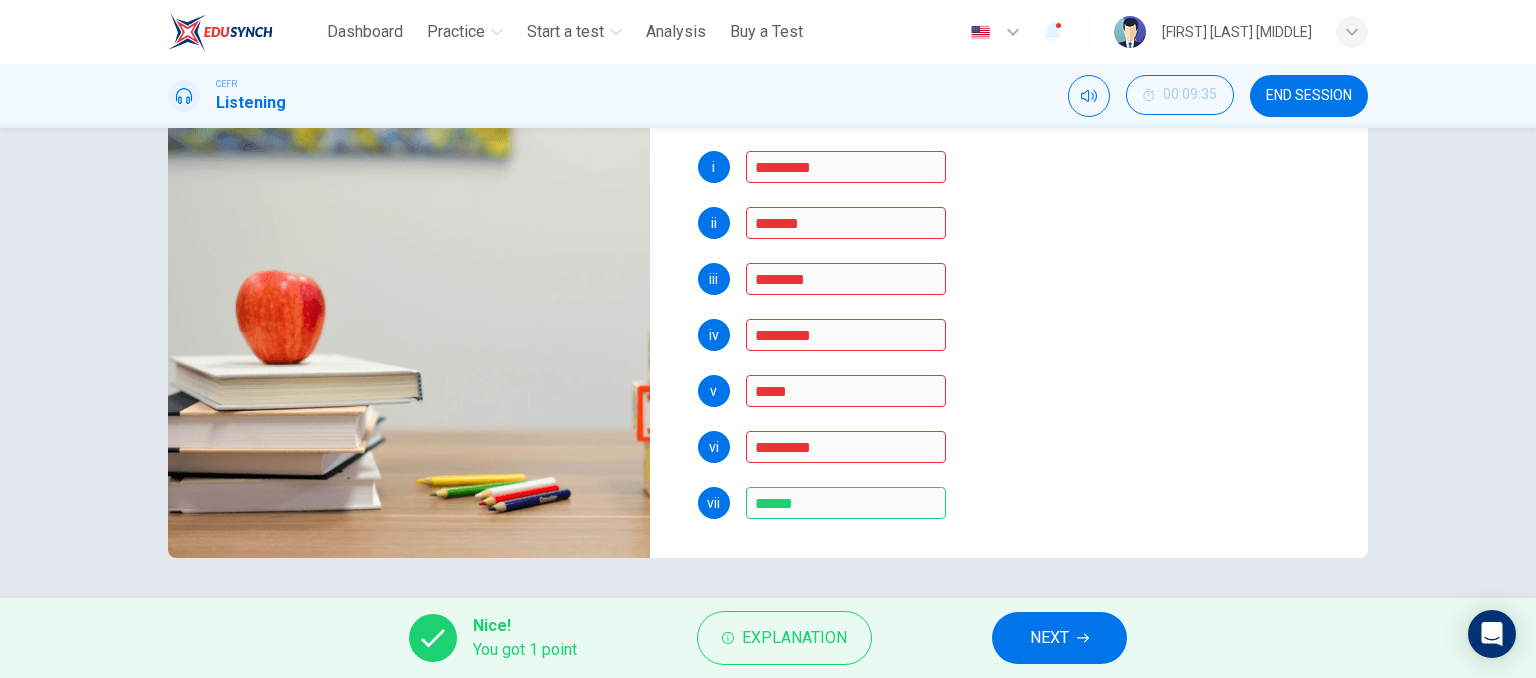 click on "NEXT" at bounding box center (1059, 638) 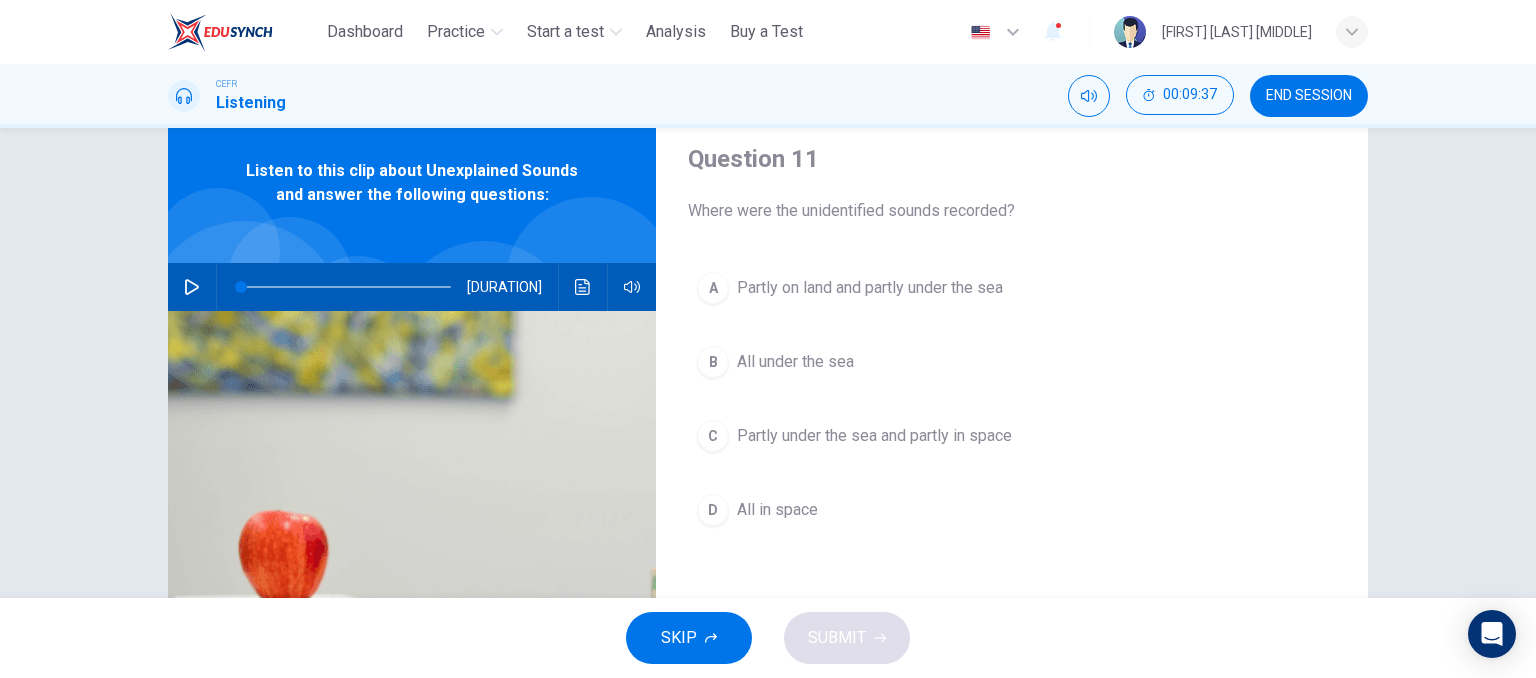 scroll, scrollTop: 100, scrollLeft: 0, axis: vertical 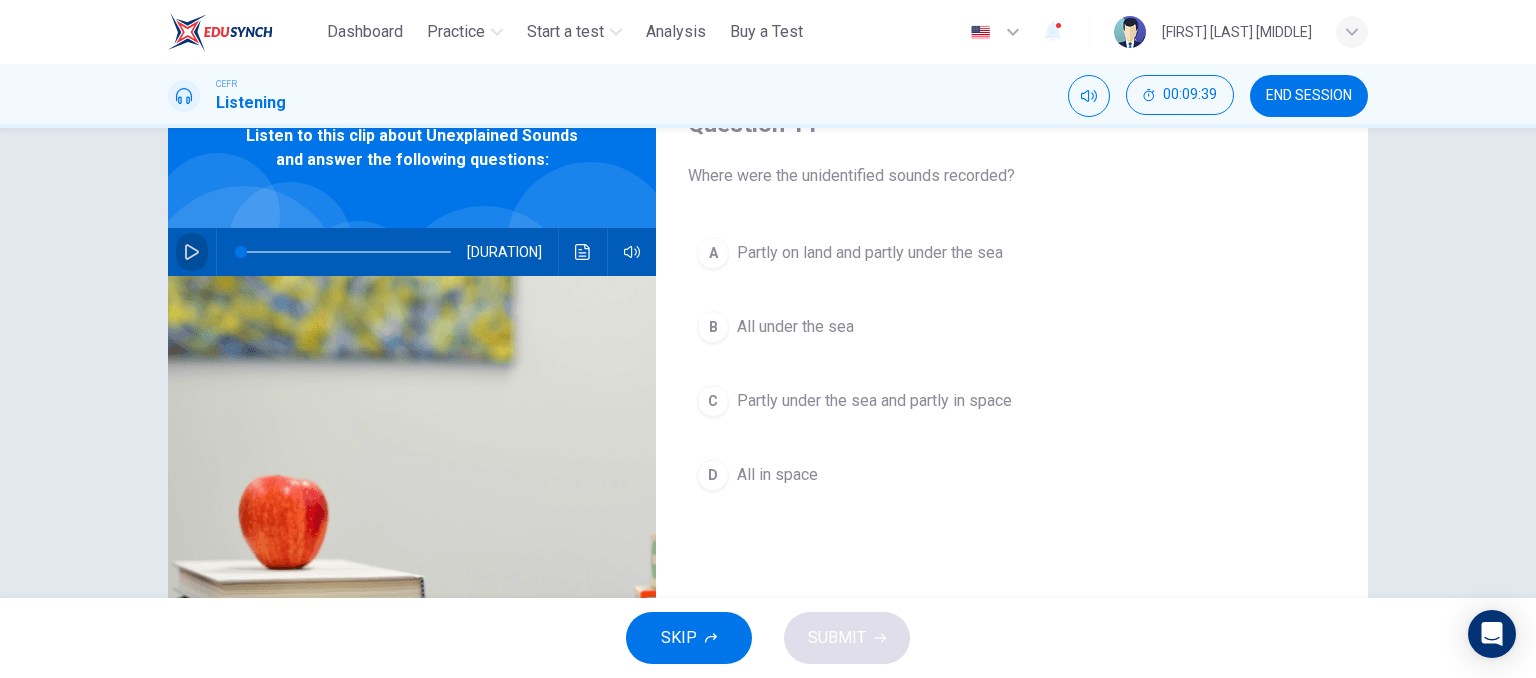 click at bounding box center [192, 252] 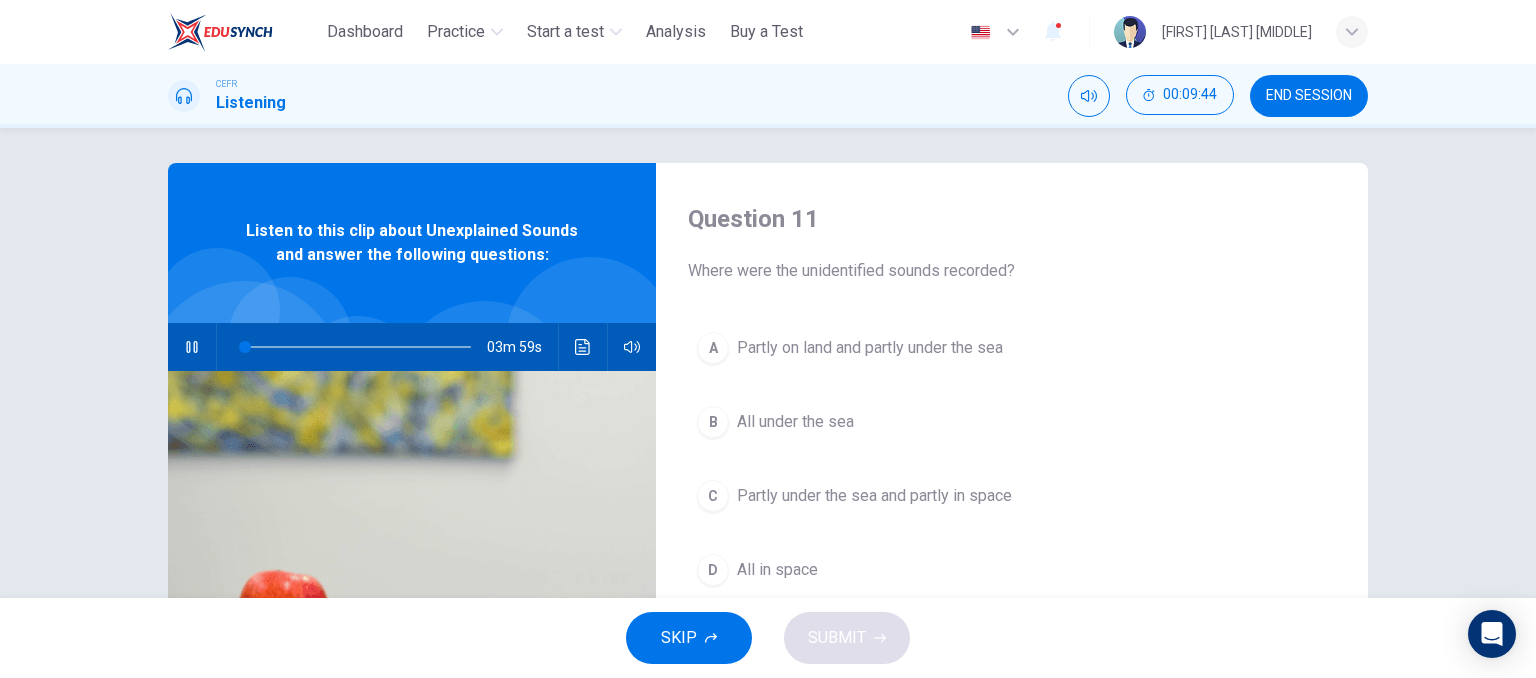 scroll, scrollTop: 105, scrollLeft: 0, axis: vertical 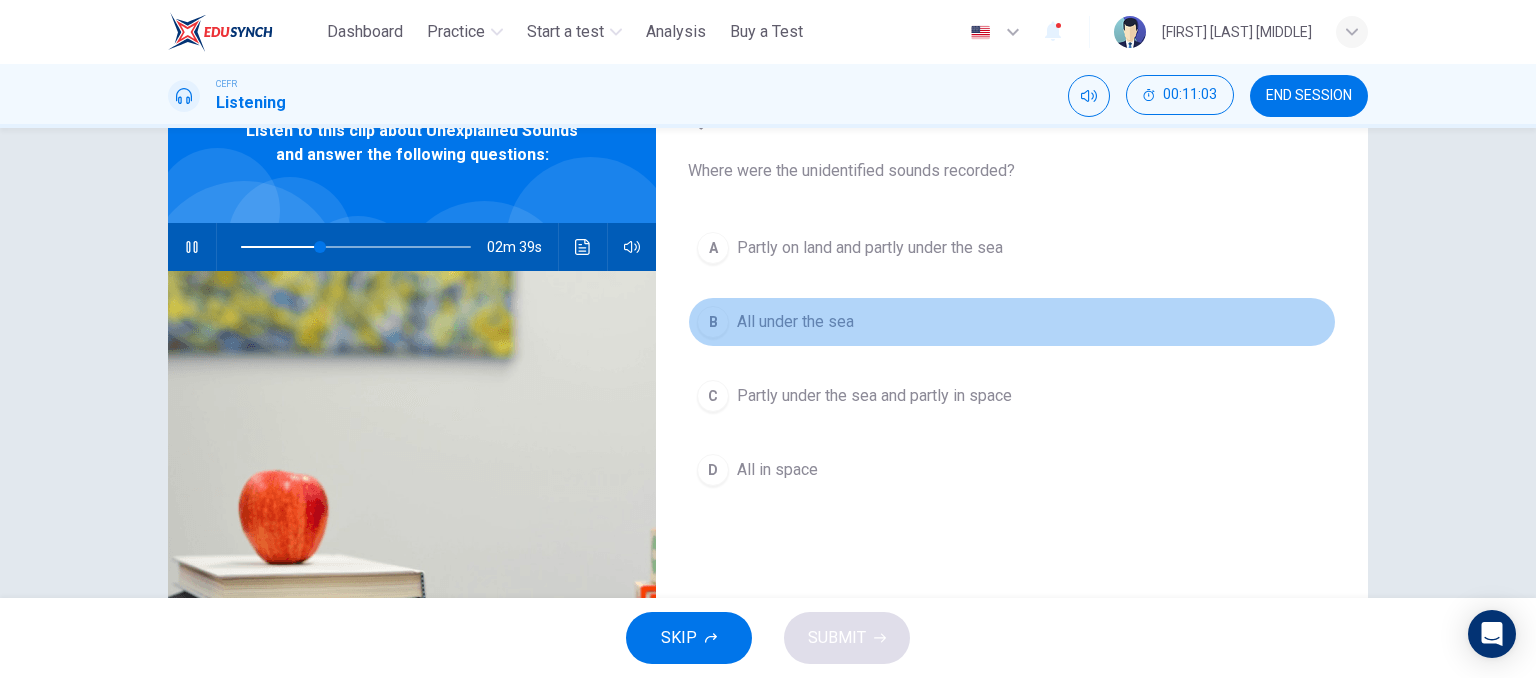 click on "All under the sea" at bounding box center [870, 248] 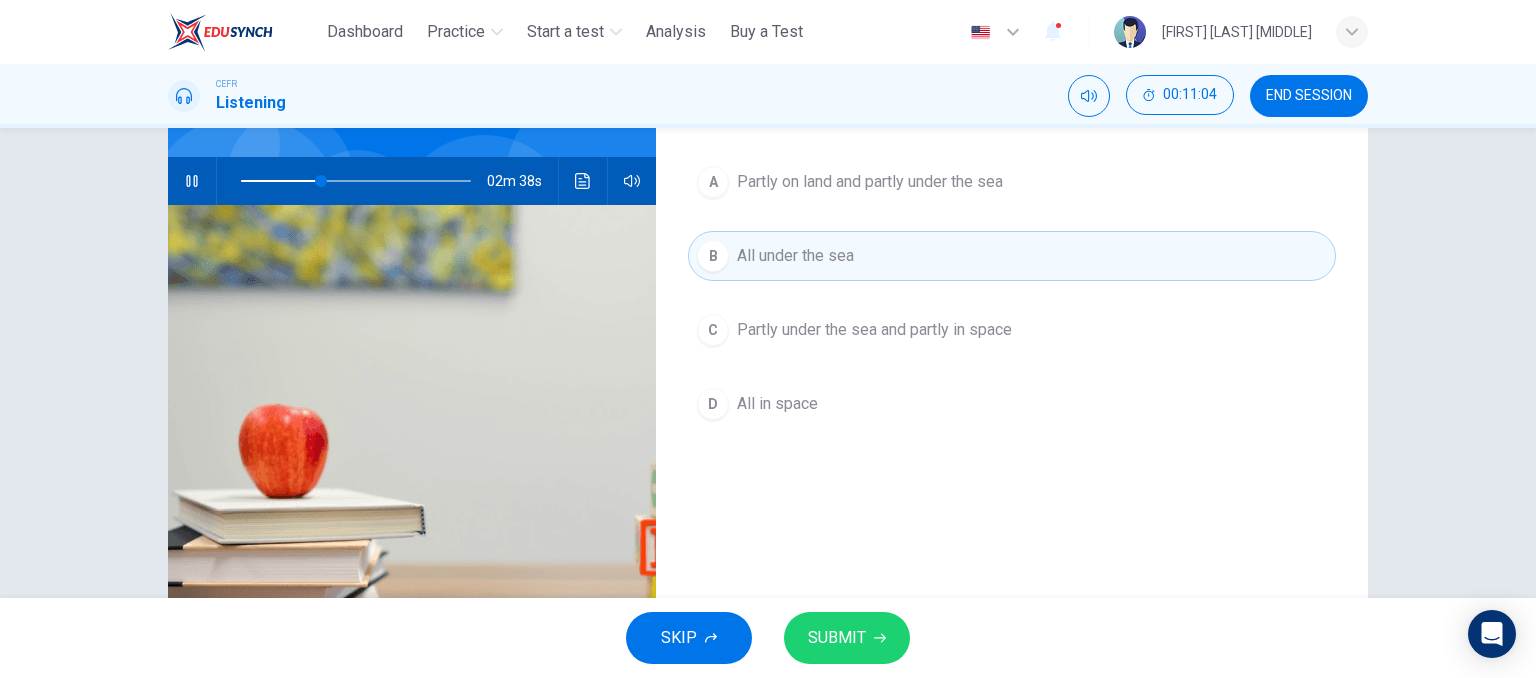 scroll, scrollTop: 205, scrollLeft: 0, axis: vertical 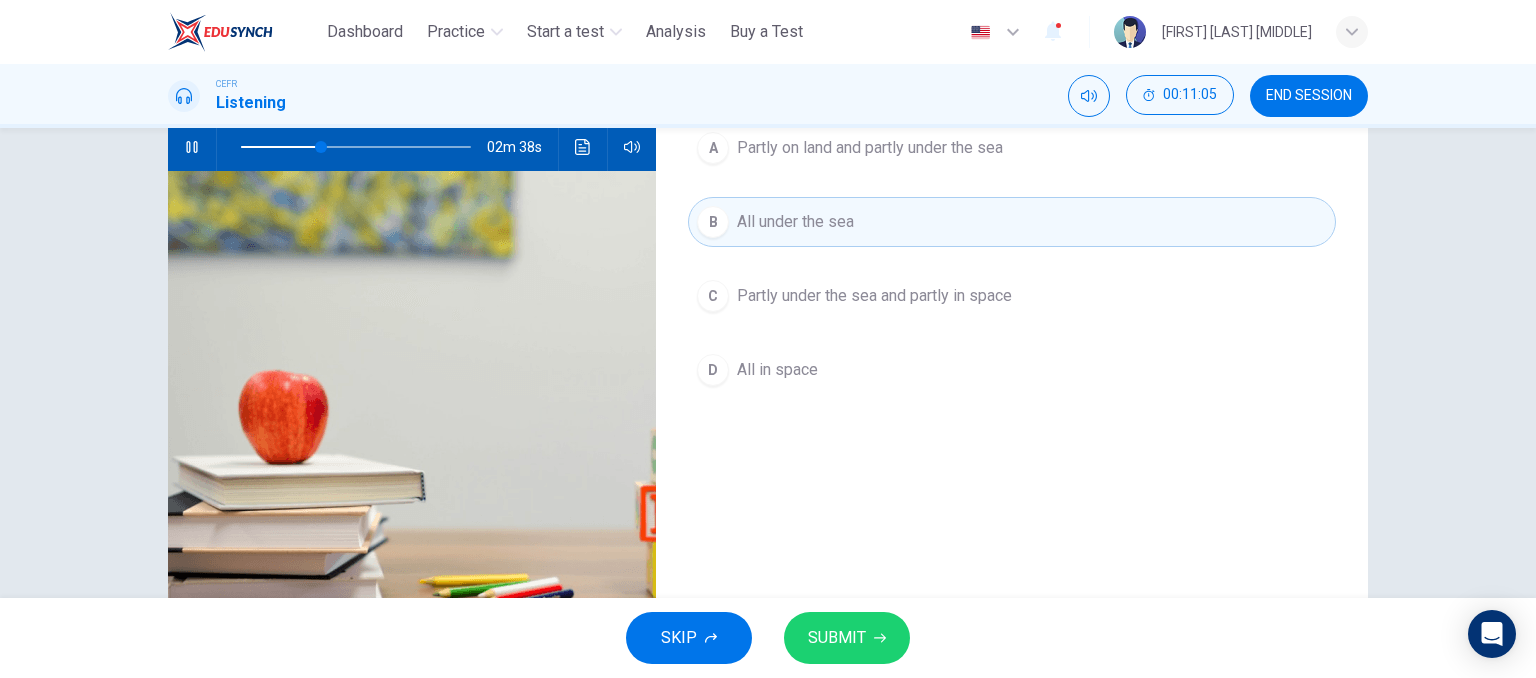 click on "SUBMIT" at bounding box center [837, 638] 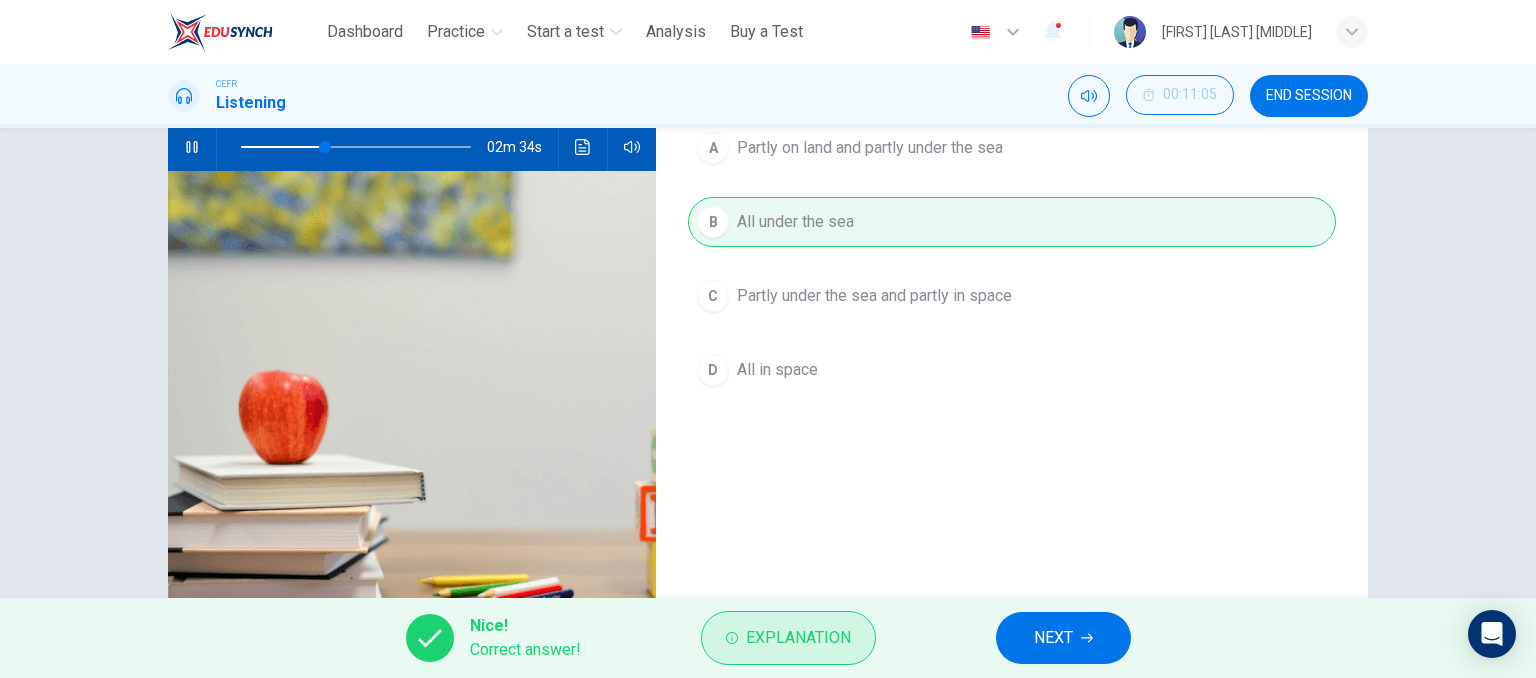 click on "Explanation" at bounding box center (798, 638) 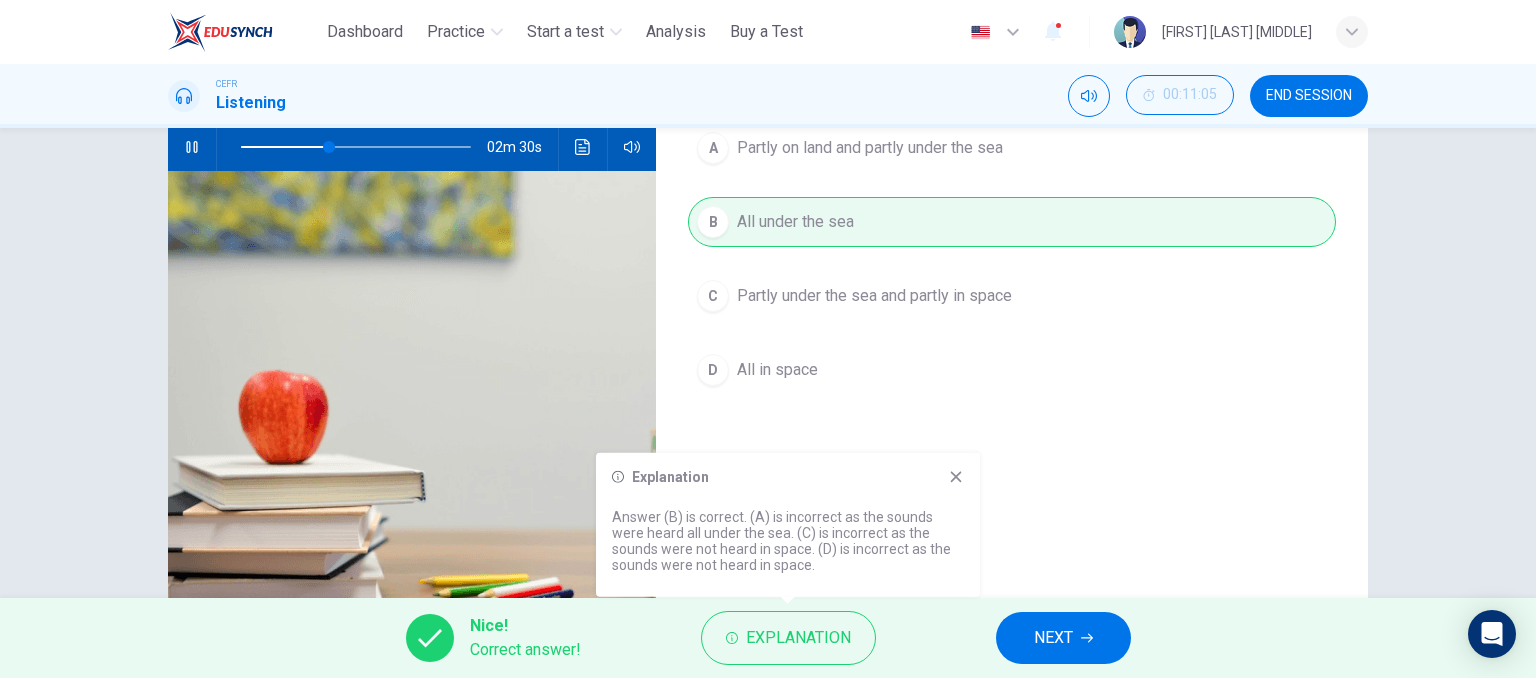 click on "Question 11 Where were the unidentified sounds recorded? A Partly on land and partly under the sea B All under the sea C Partly under the sea and partly in space D All in space" at bounding box center (1012, 310) 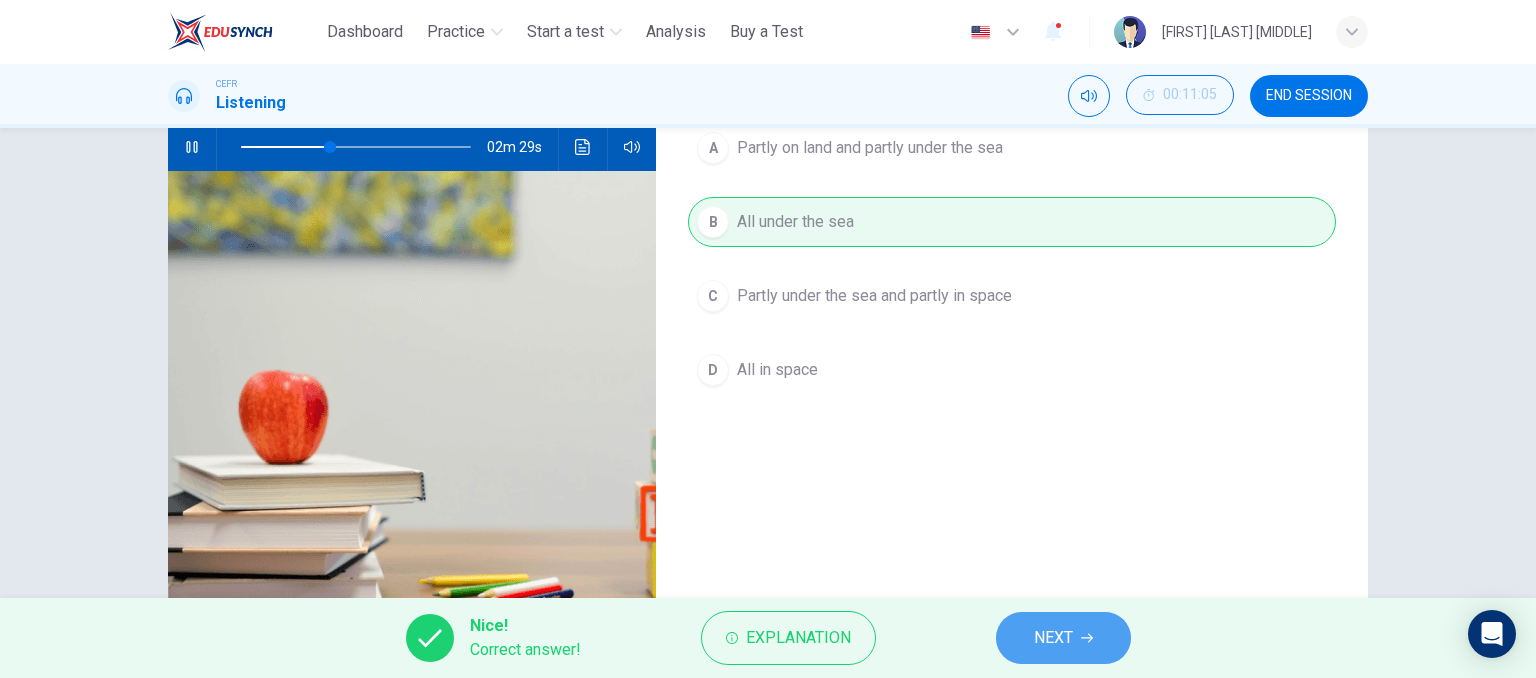 click on "NEXT" at bounding box center (1053, 638) 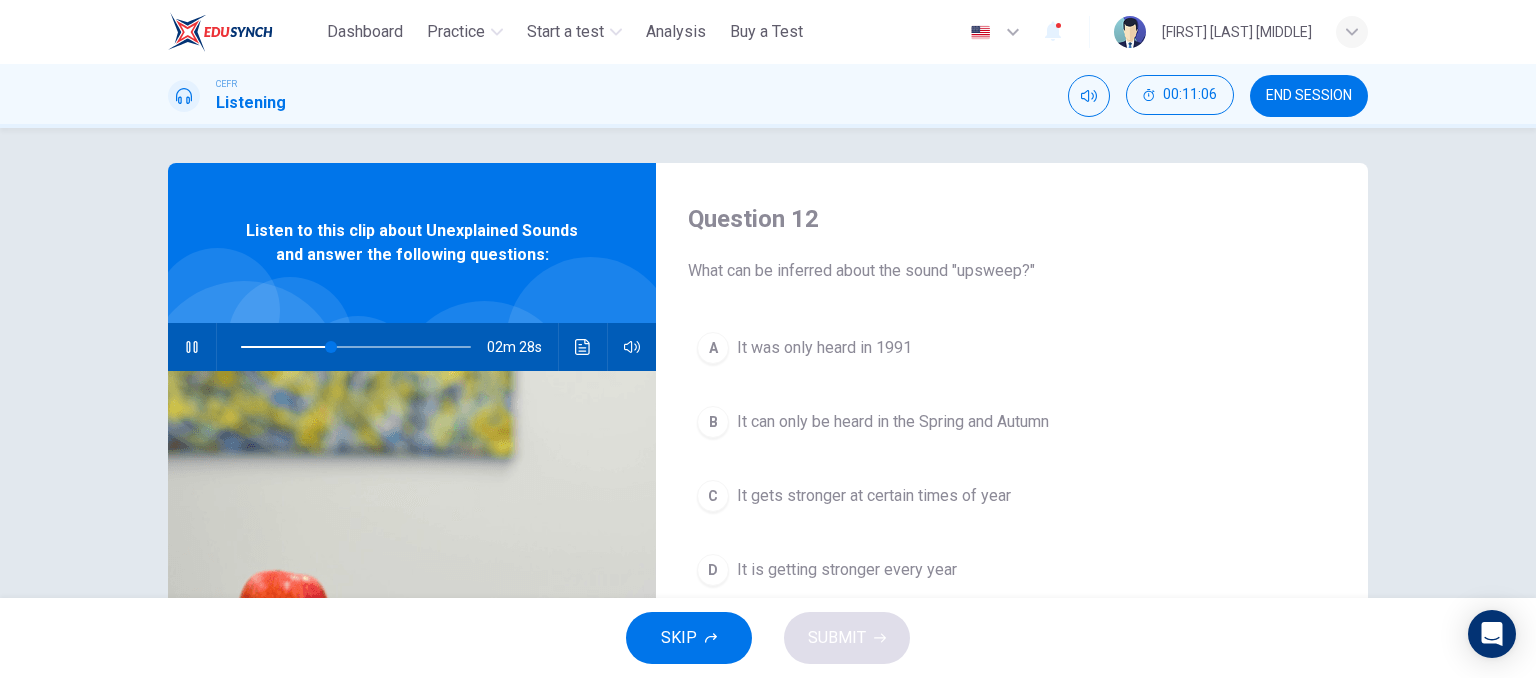 scroll, scrollTop: 105, scrollLeft: 0, axis: vertical 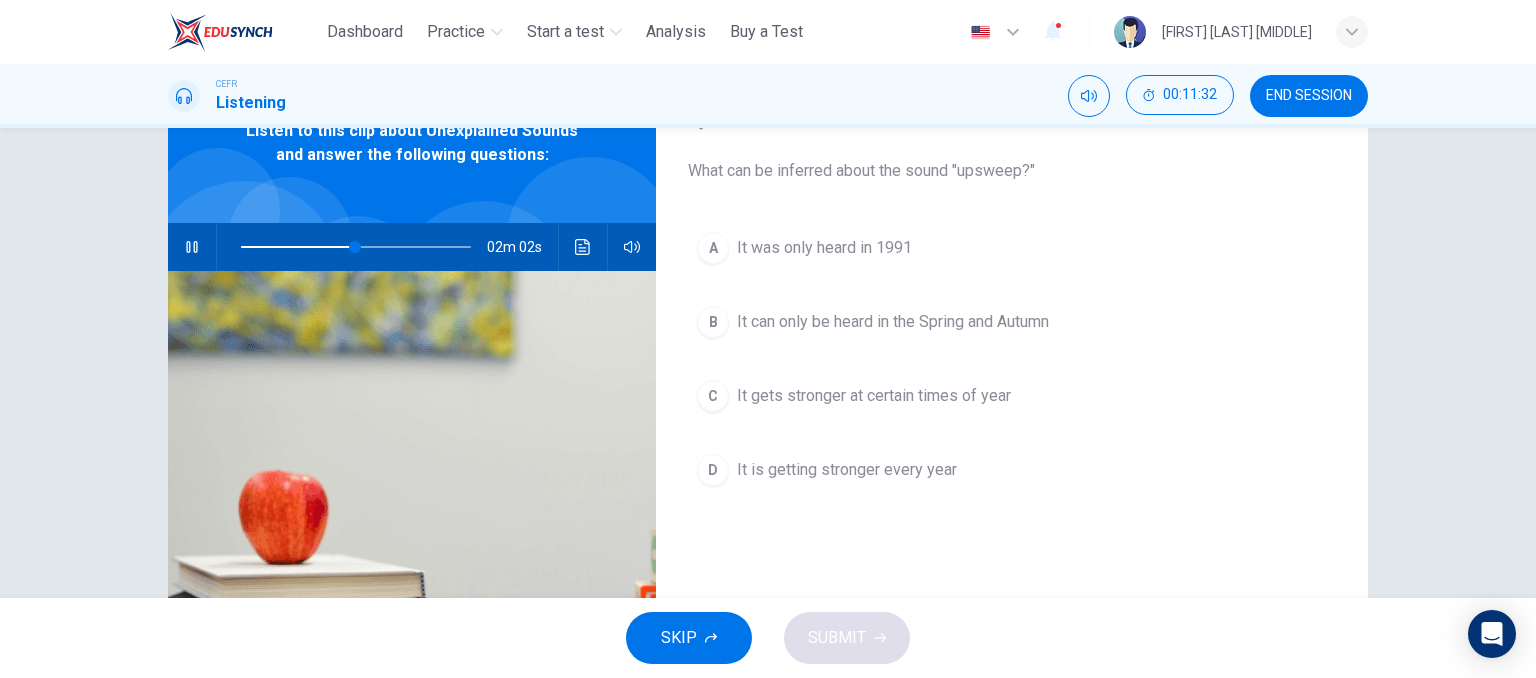 click at bounding box center [356, 247] 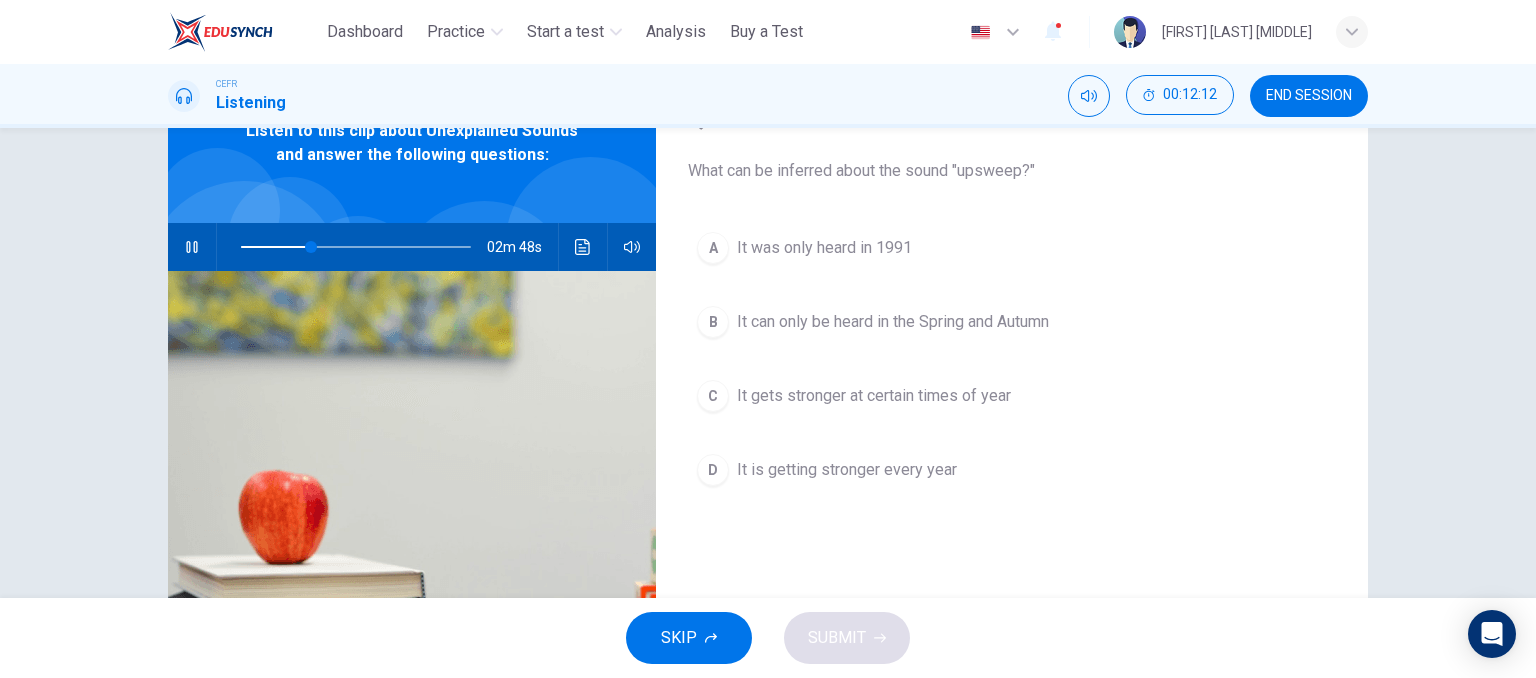 click on "B" at bounding box center (713, 248) 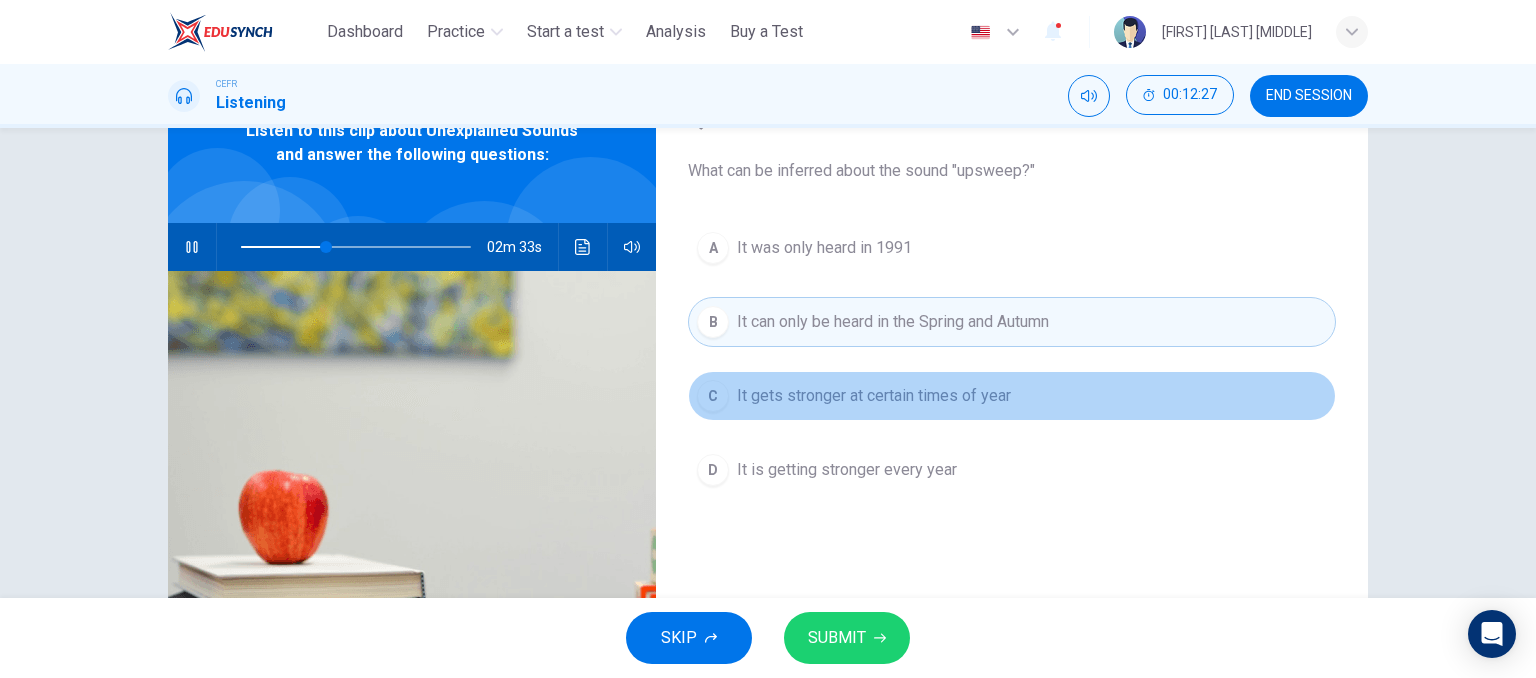 click on "C" at bounding box center (713, 248) 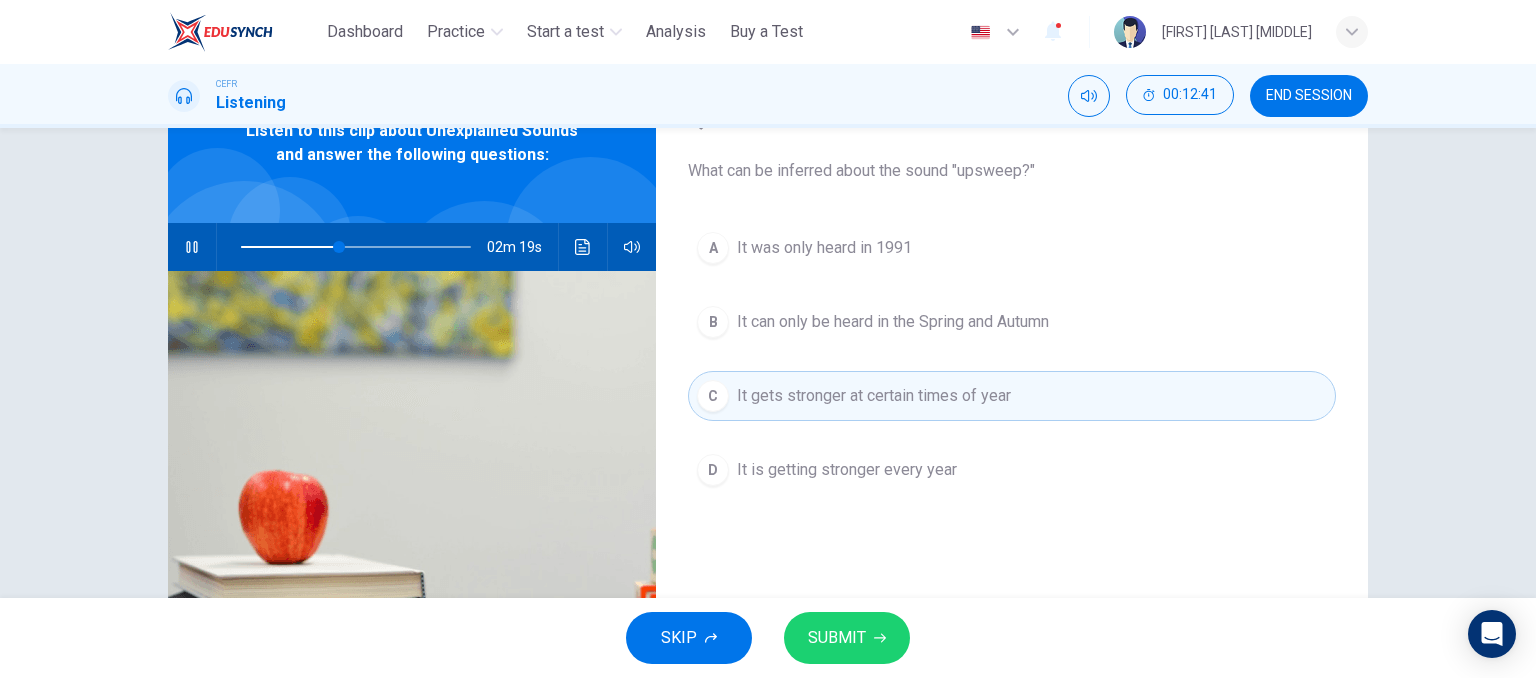 click on "B" at bounding box center (713, 248) 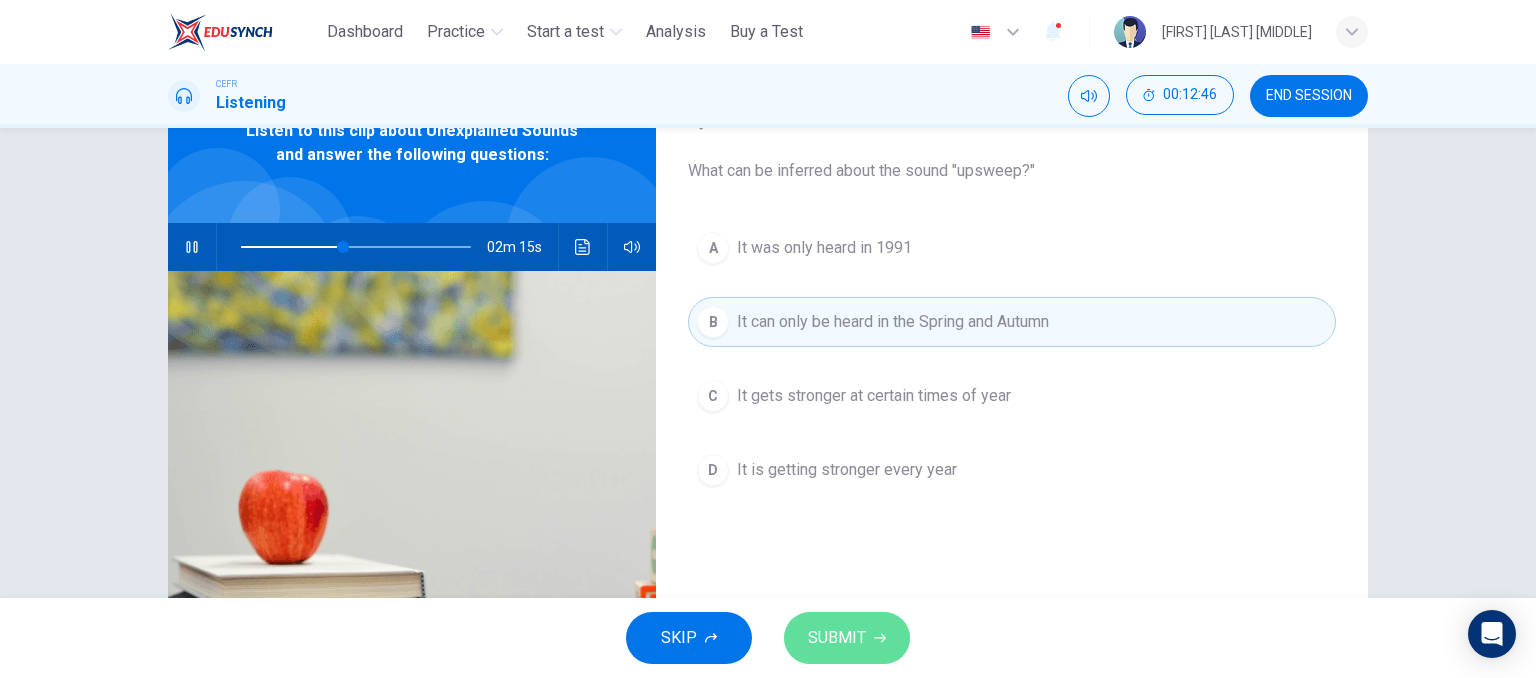 click on "SUBMIT" at bounding box center [837, 638] 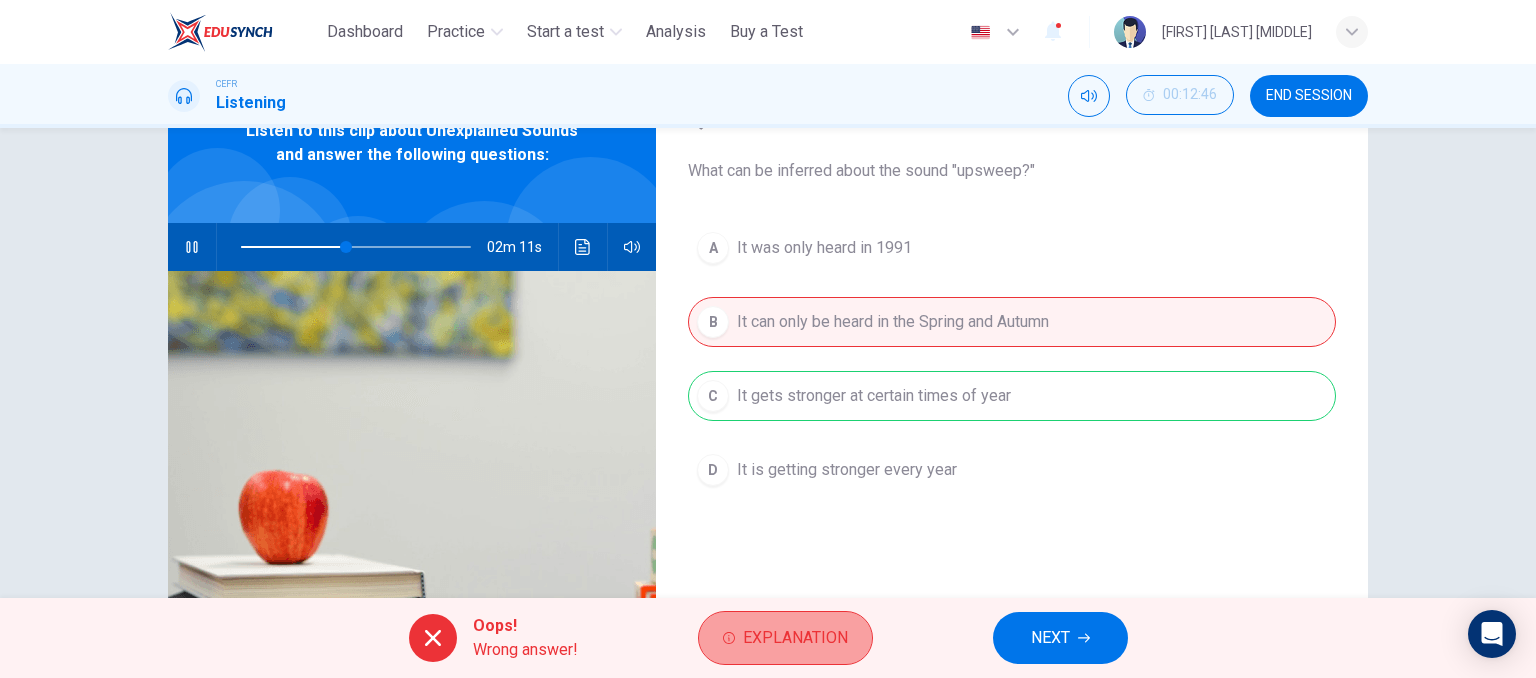 click on "Explanation" at bounding box center [795, 638] 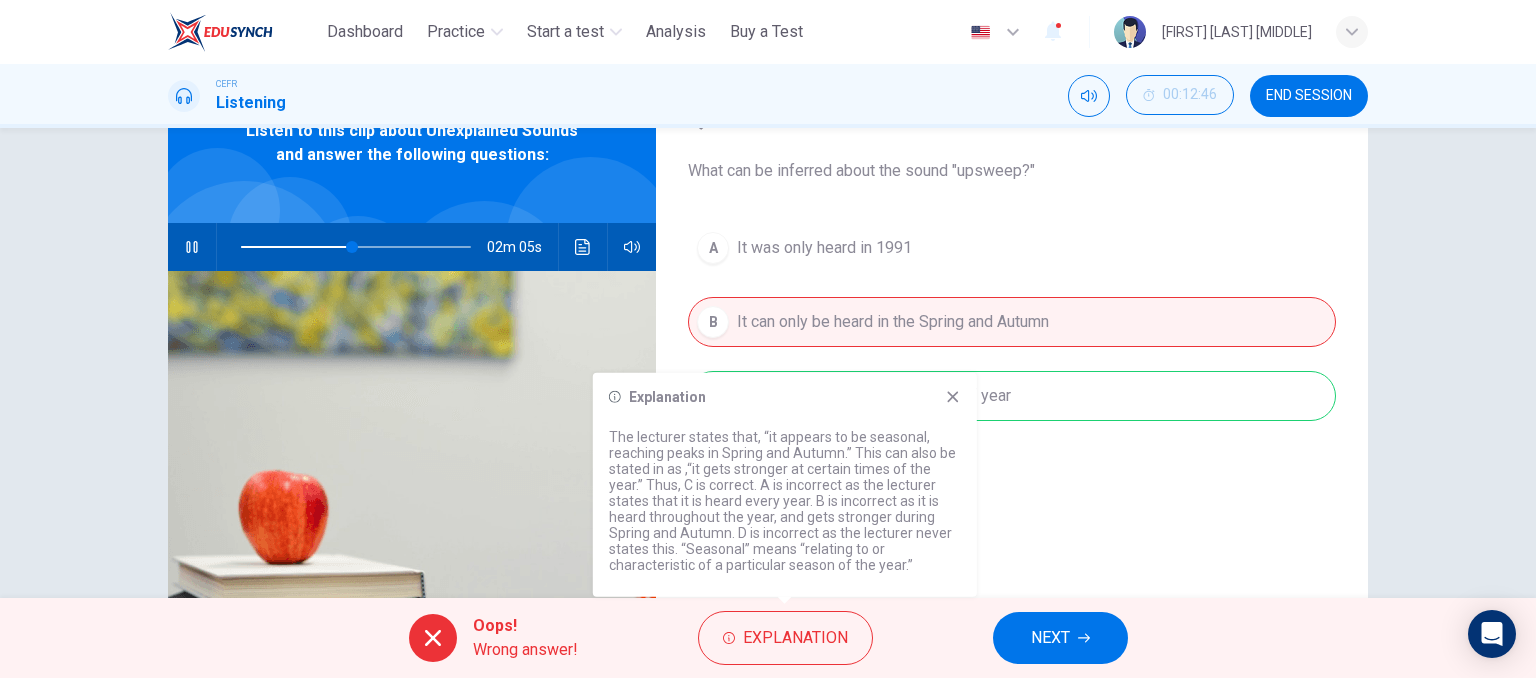 click on "A It was only heard in [YEAR] B It can only be heard in the Spring and Autumn C It gets stronger at certain times of year D It is getting stronger every year" at bounding box center [1012, 379] 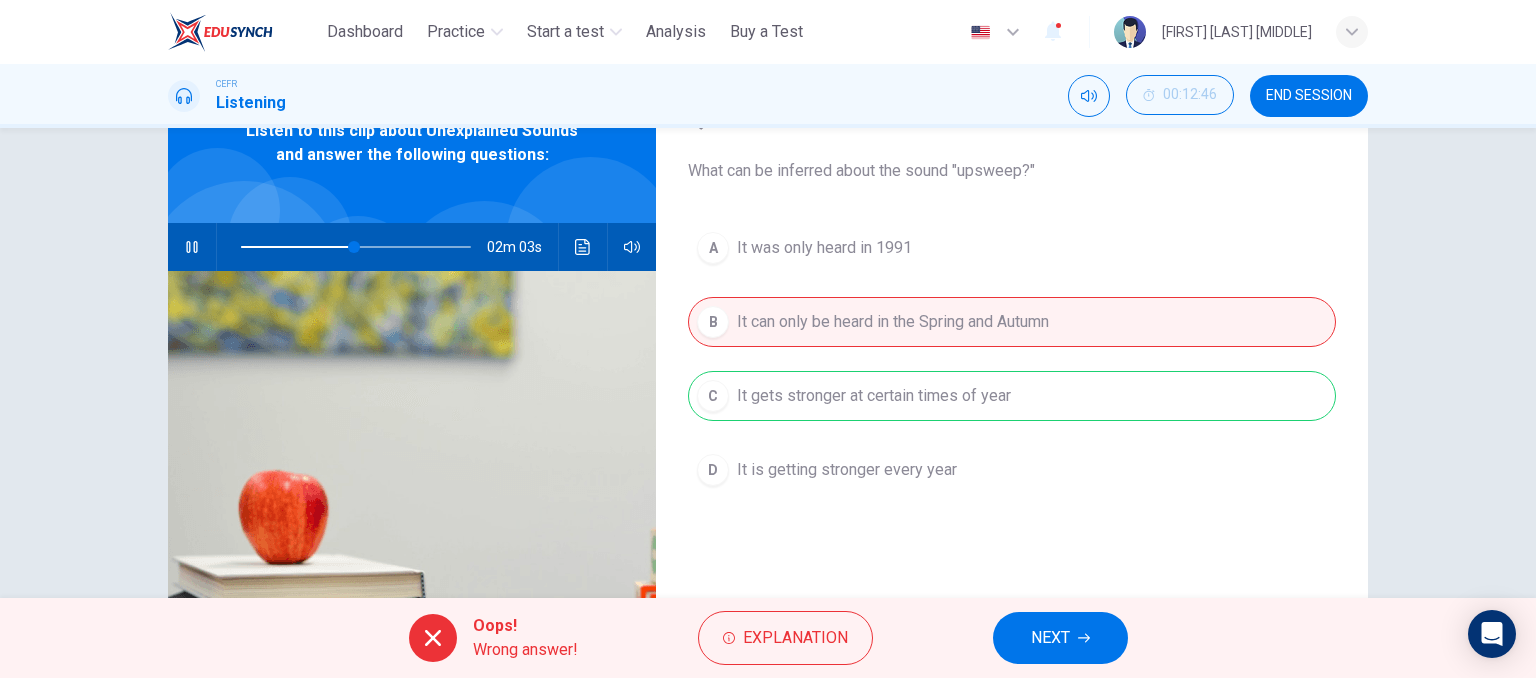 click on "NEXT" at bounding box center [1060, 638] 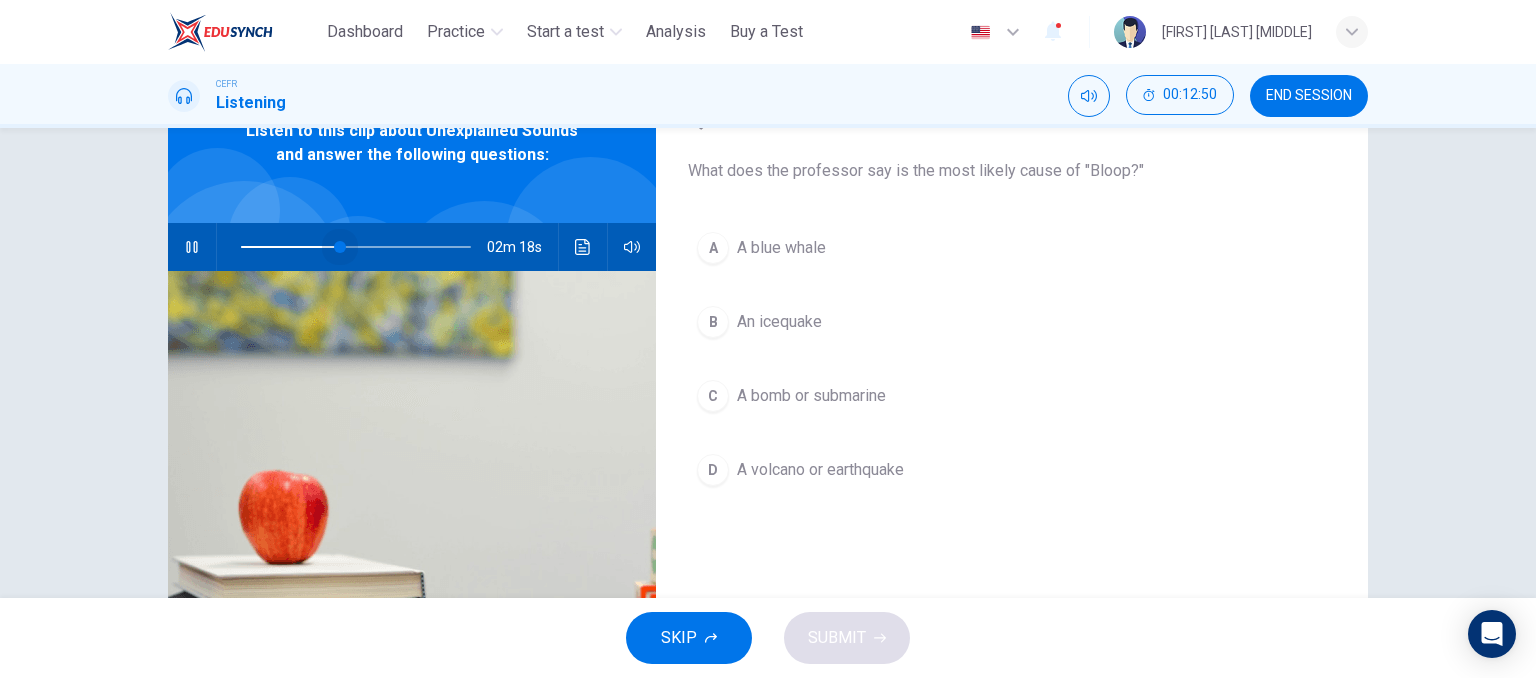 click at bounding box center (340, 247) 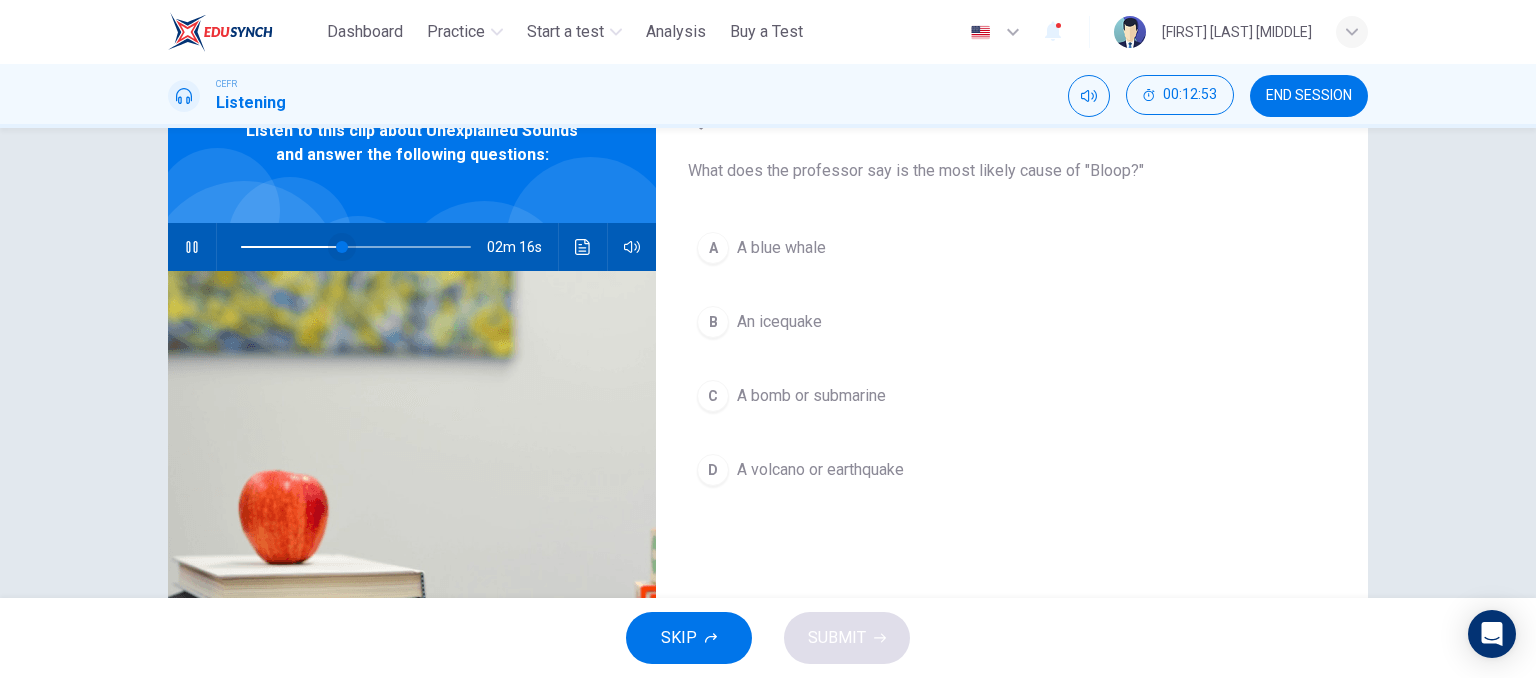 click at bounding box center [342, 247] 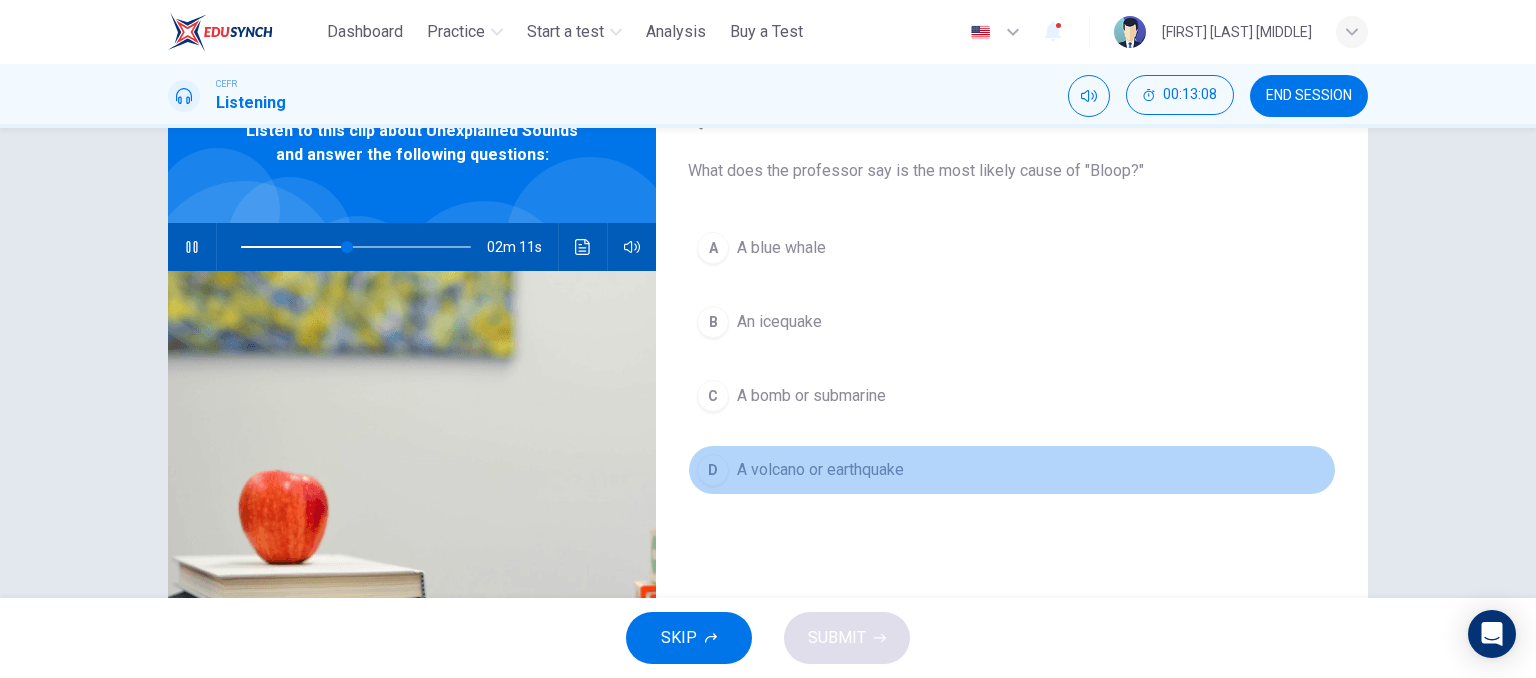 click on "D A volcano or earthquake" at bounding box center (1012, 470) 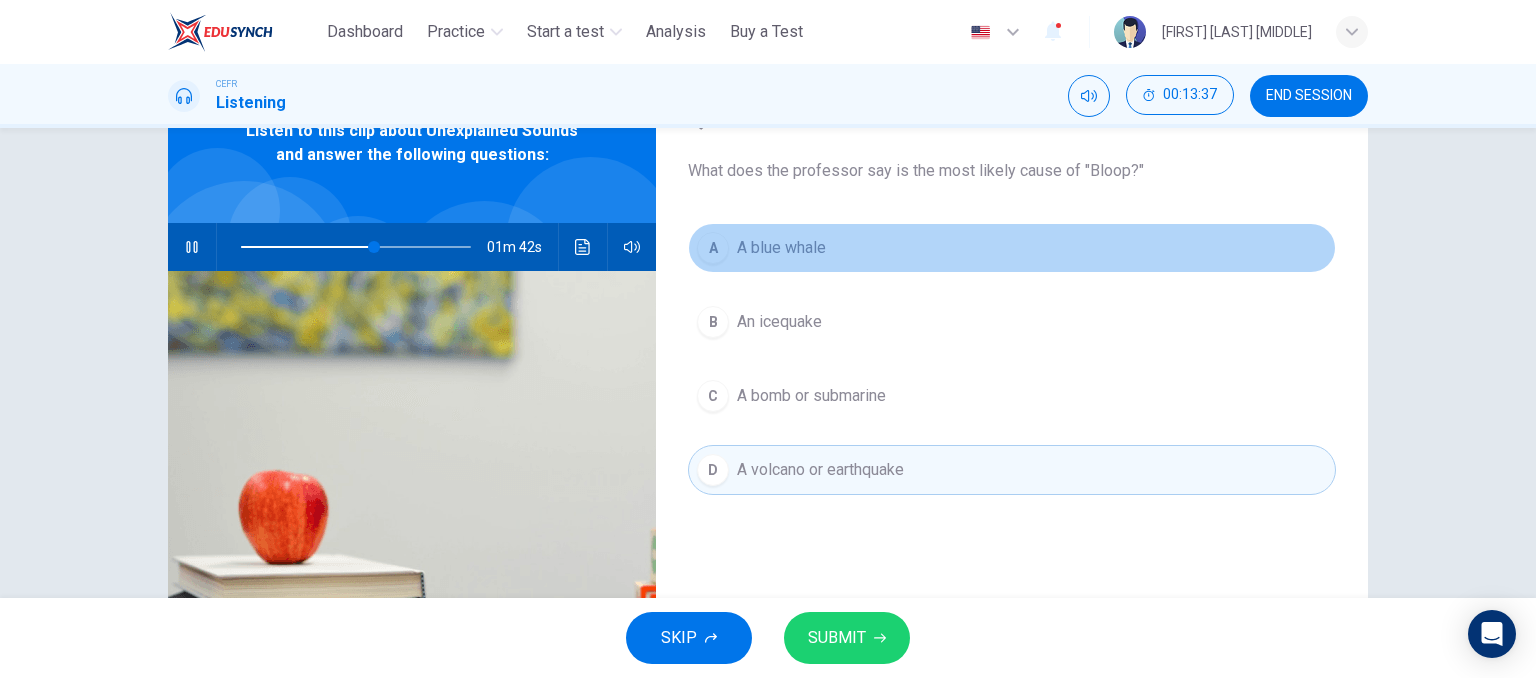 drag, startPoint x: 767, startPoint y: 253, endPoint x: 811, endPoint y: 289, distance: 56.85068 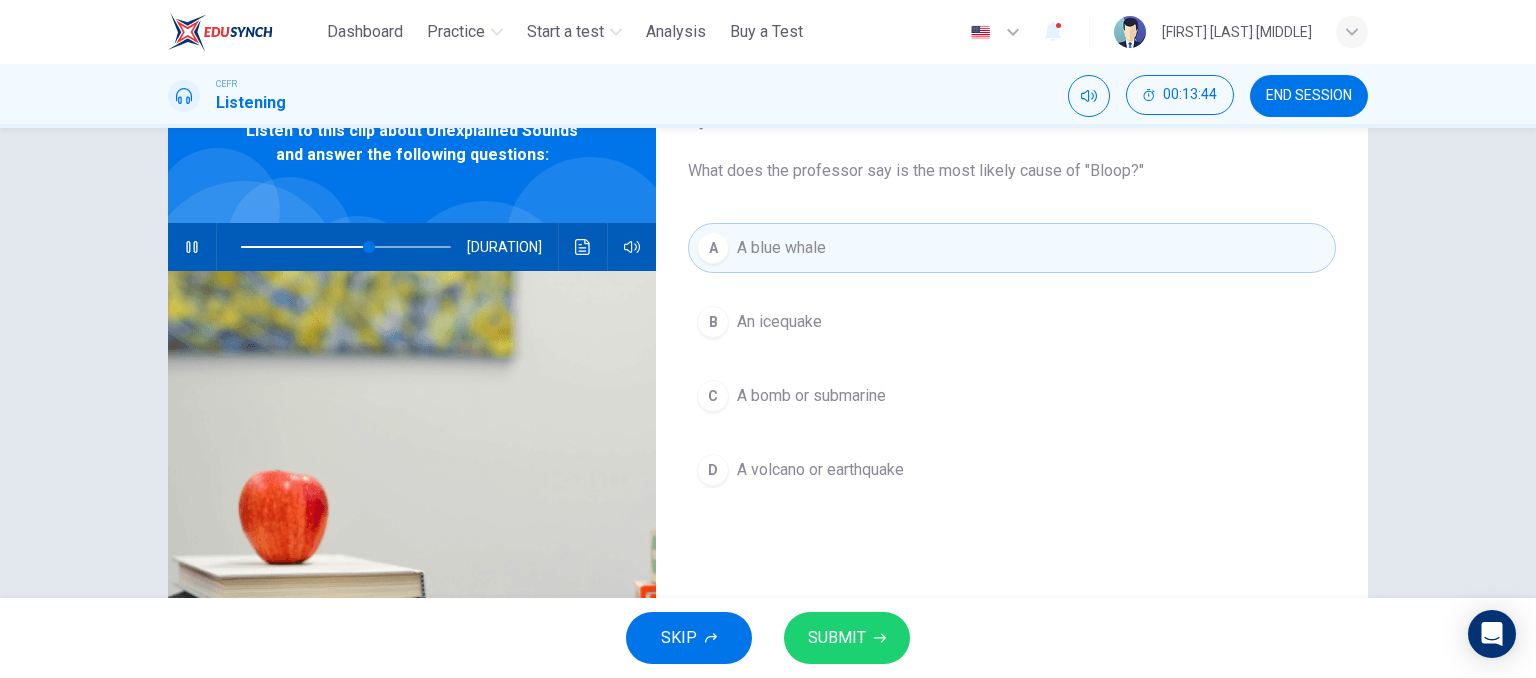 click on "SUBMIT" at bounding box center (837, 638) 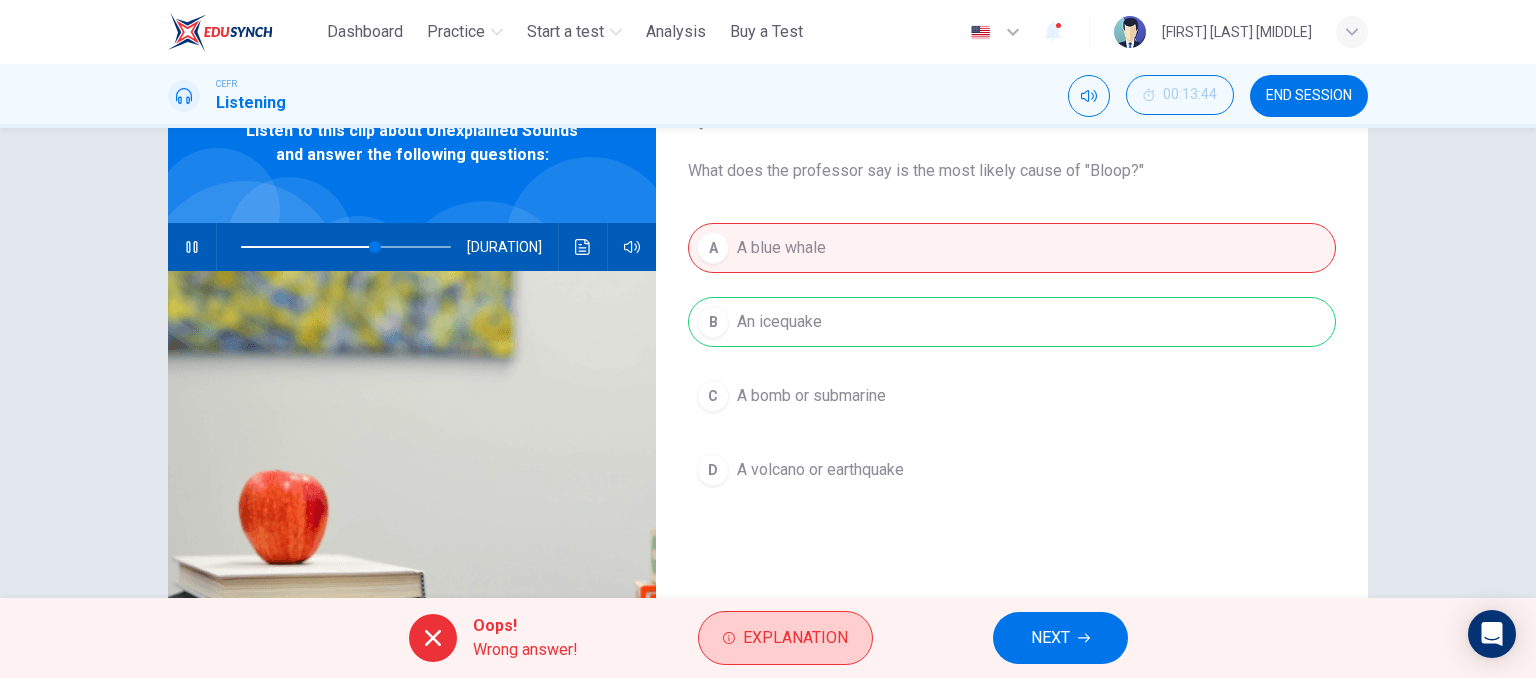 click on "Explanation" at bounding box center (795, 638) 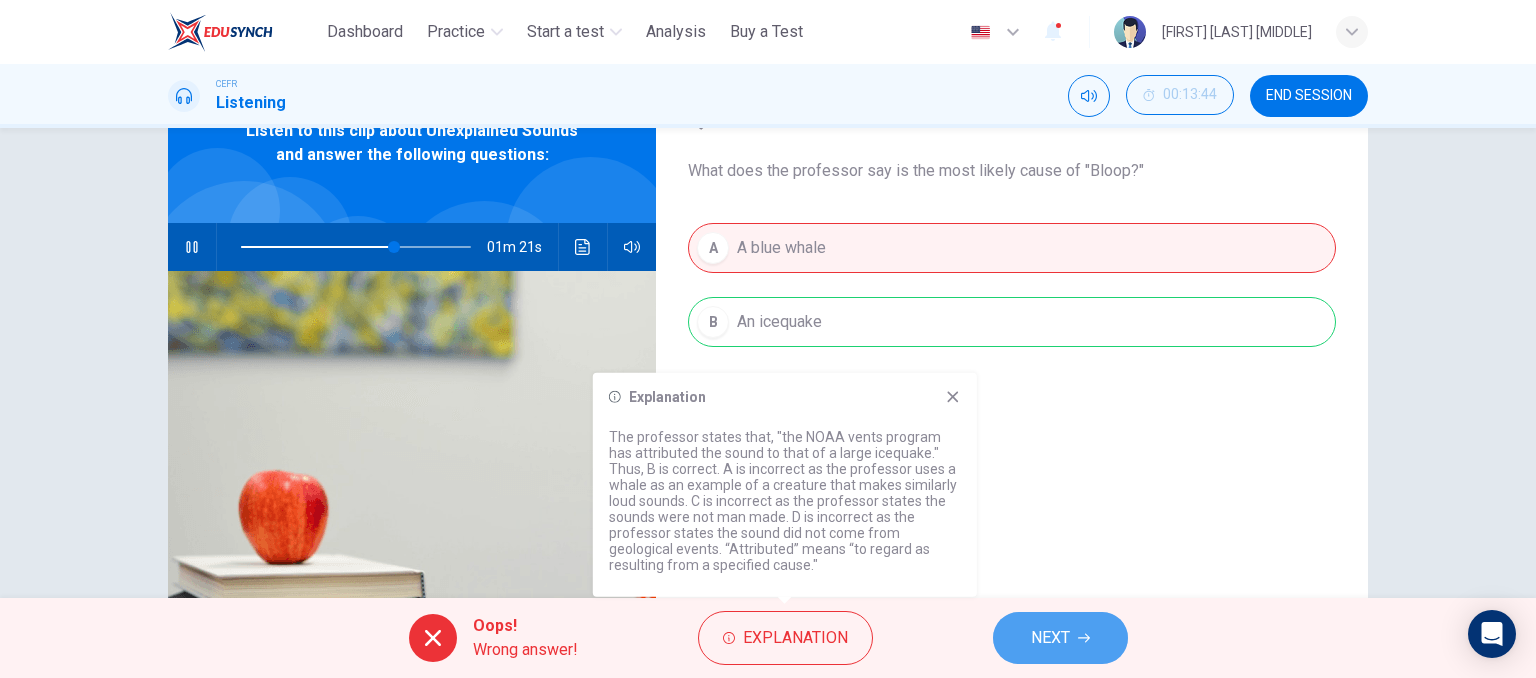 click on "NEXT" at bounding box center [1060, 638] 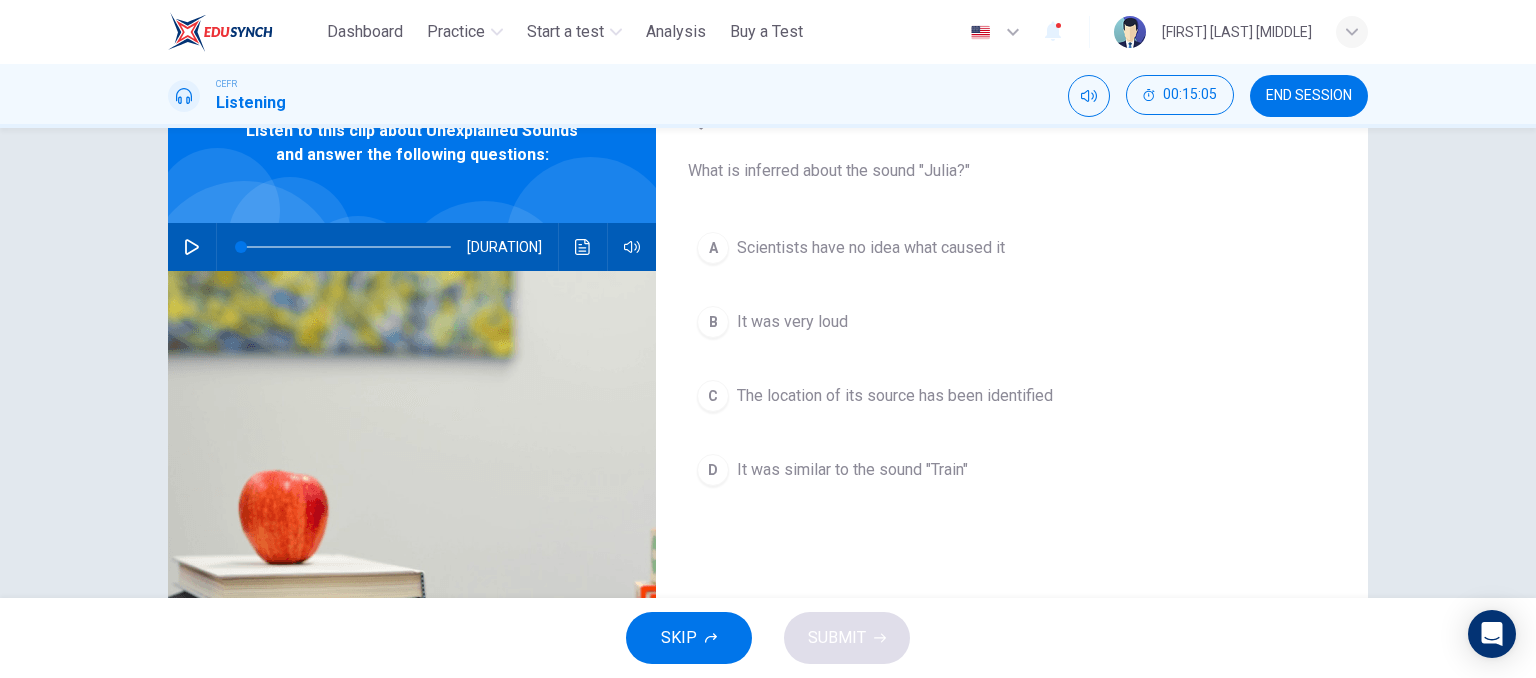 click at bounding box center (346, 247) 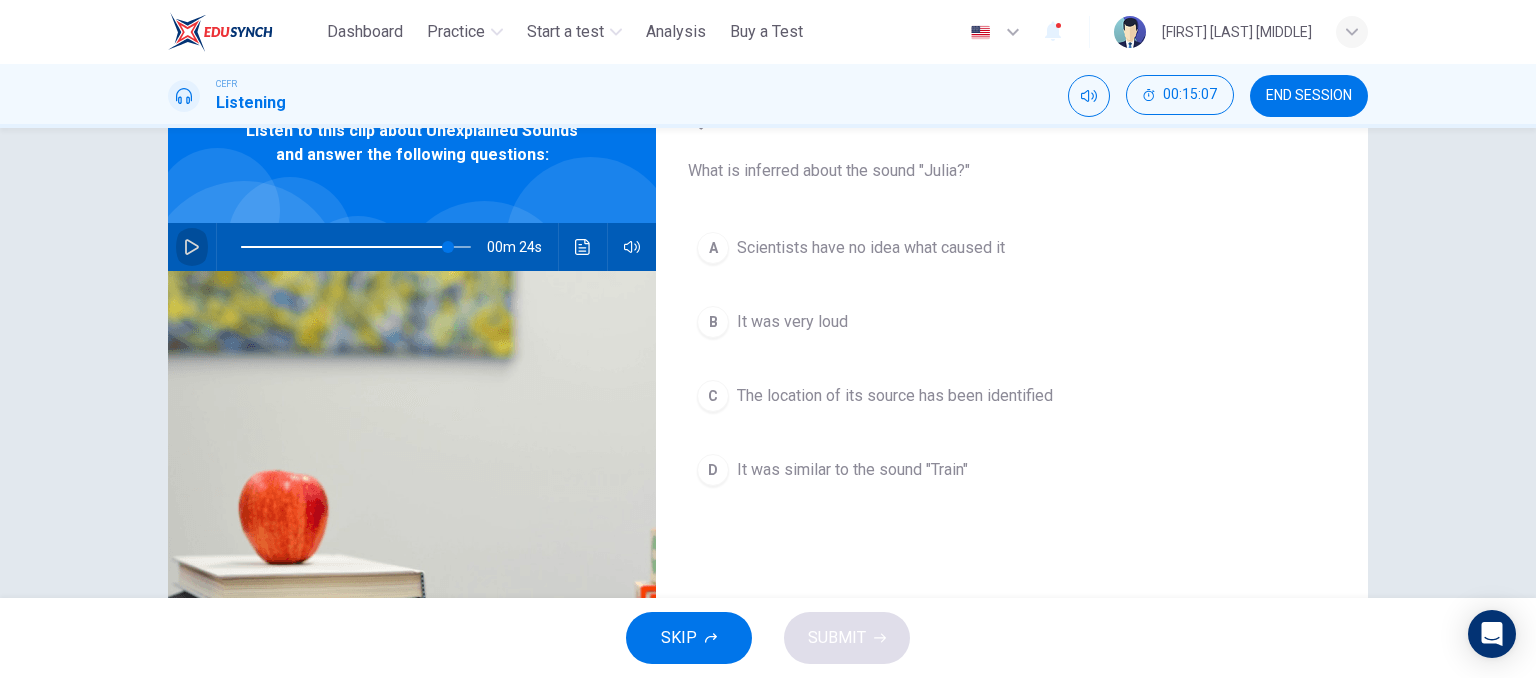 click at bounding box center [192, 247] 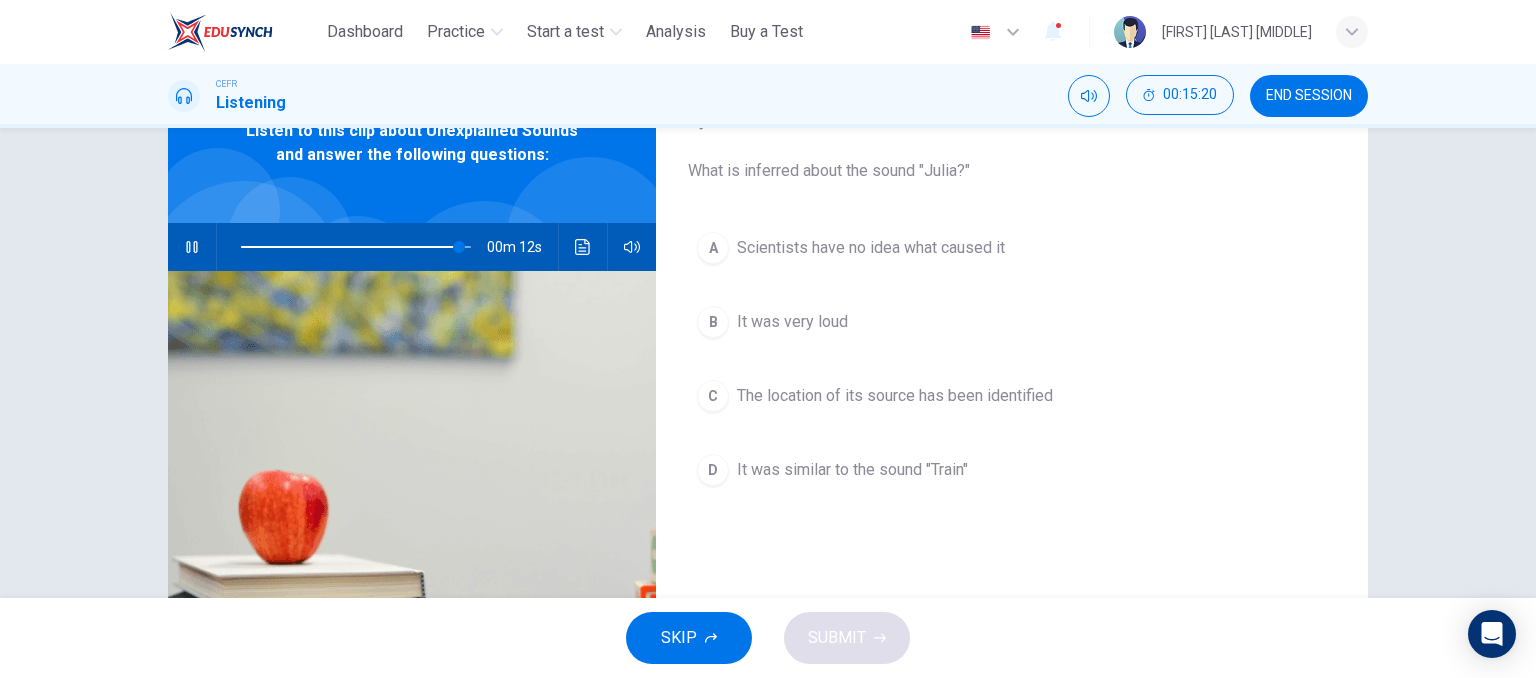 click on "It was similar to the sound "Train"" at bounding box center [871, 248] 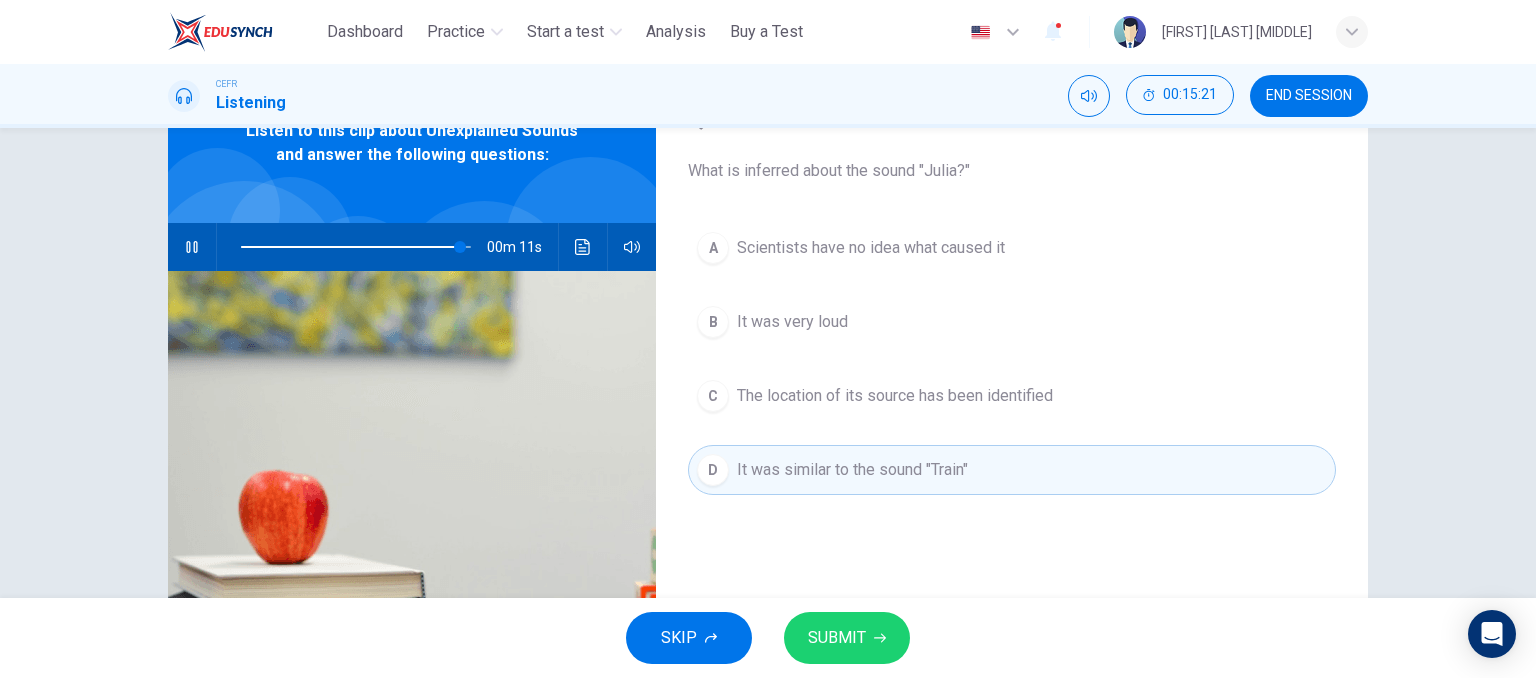click at bounding box center [880, 638] 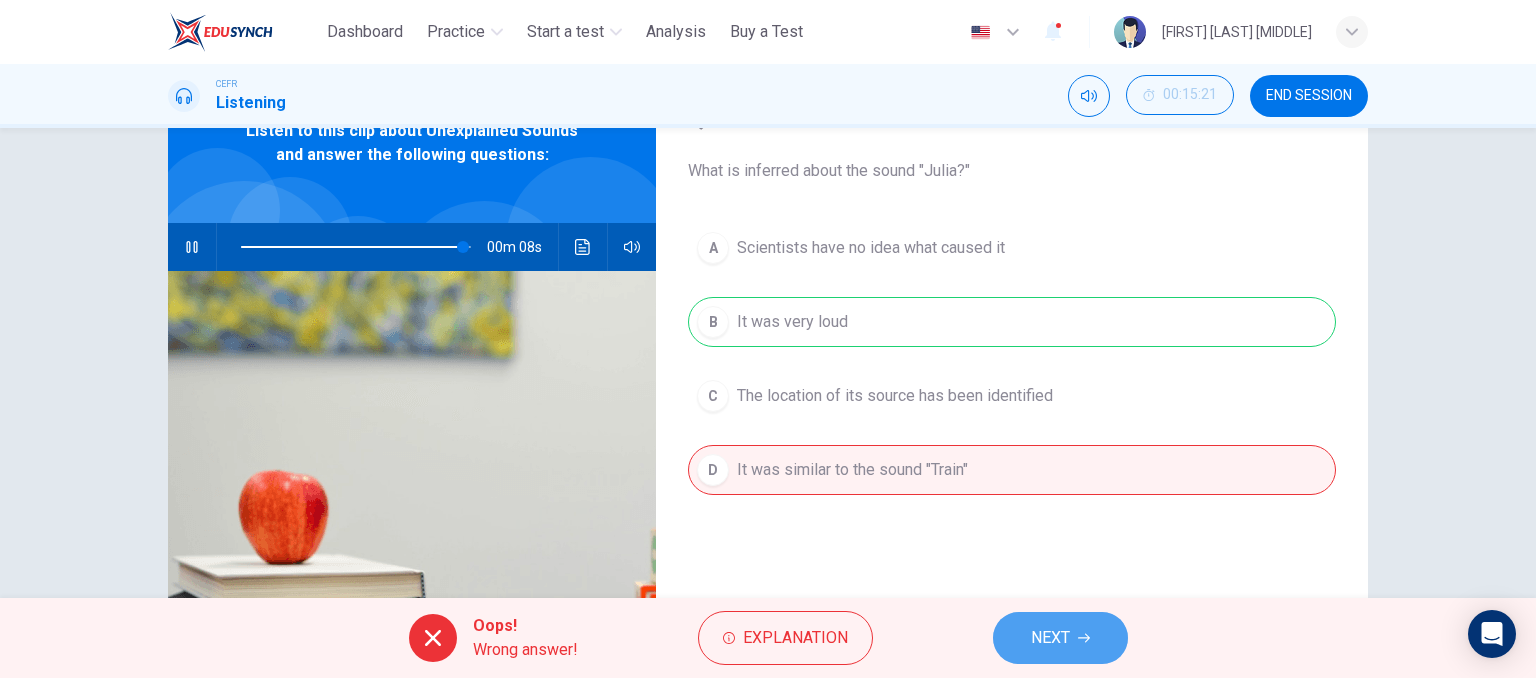 click on "NEXT" at bounding box center [1050, 638] 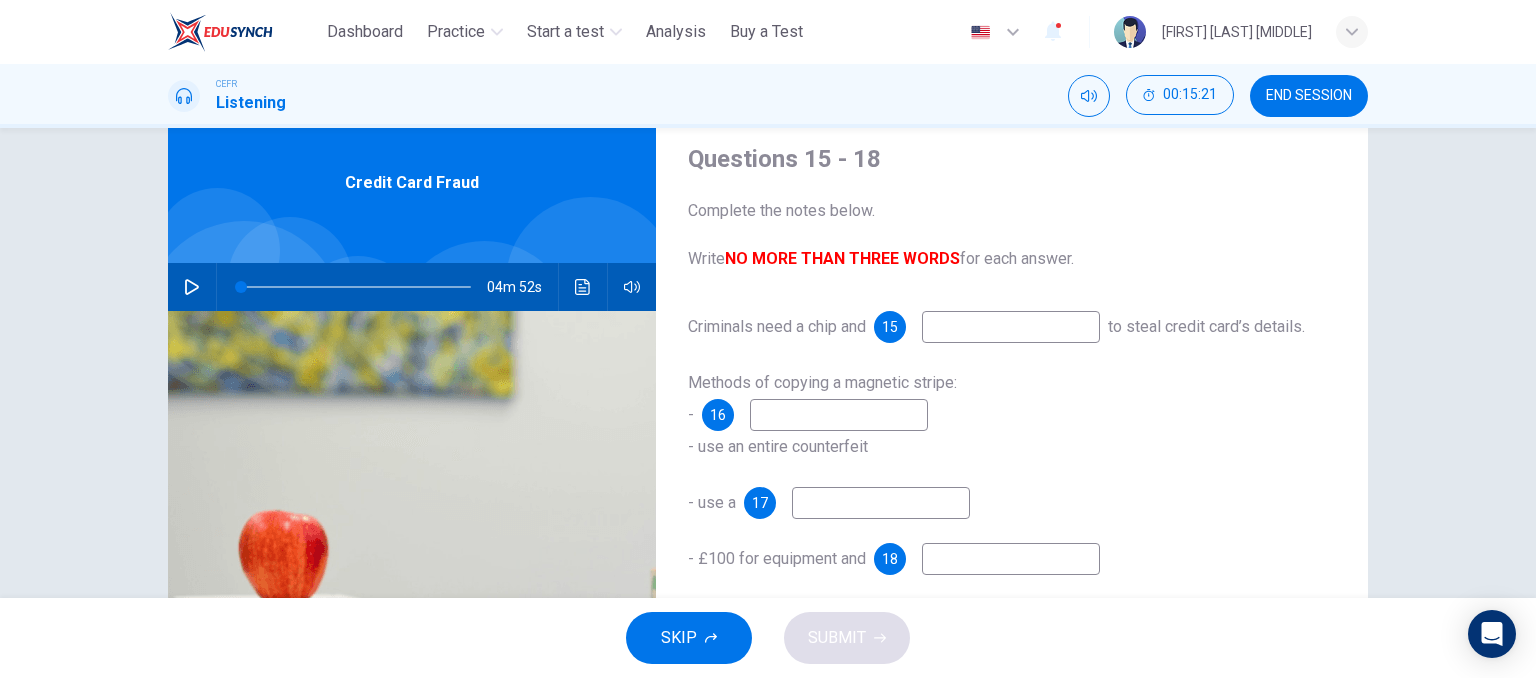 scroll, scrollTop: 100, scrollLeft: 0, axis: vertical 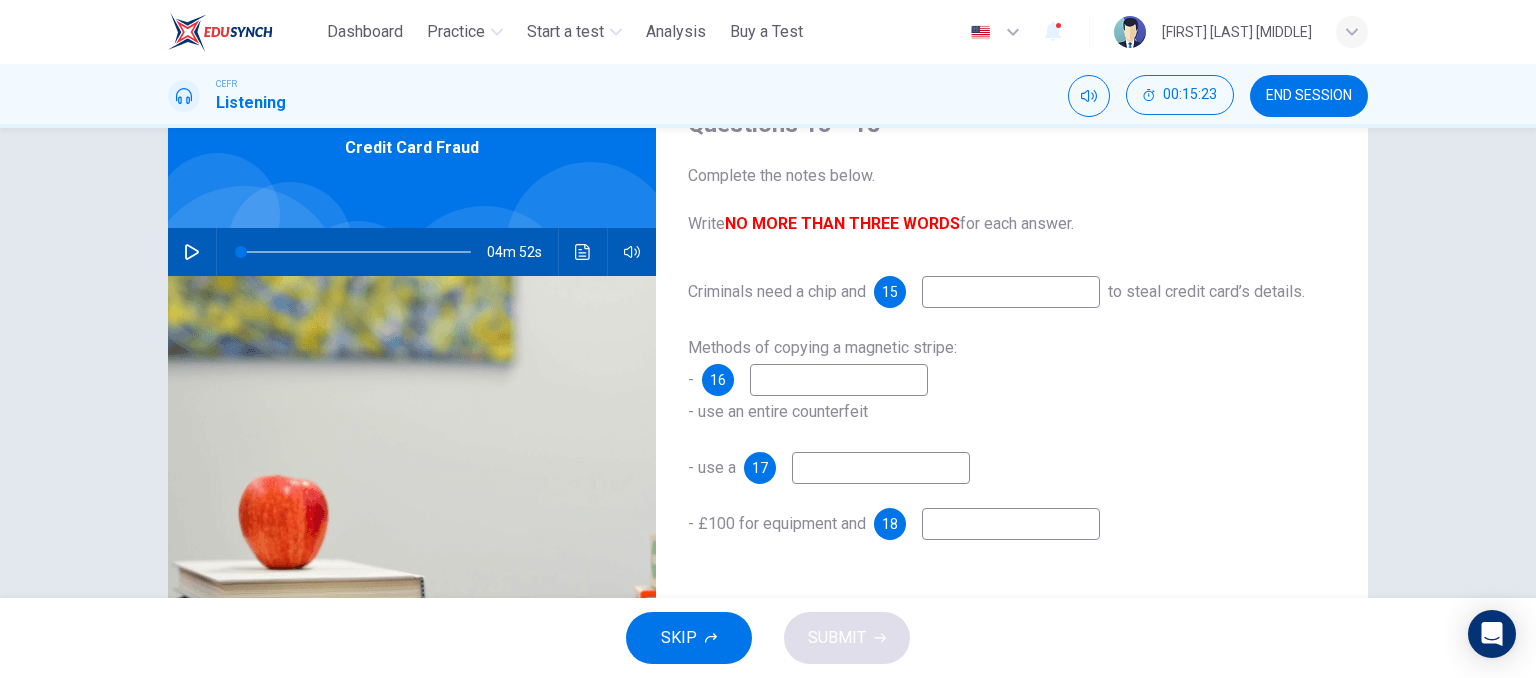 click at bounding box center (192, 252) 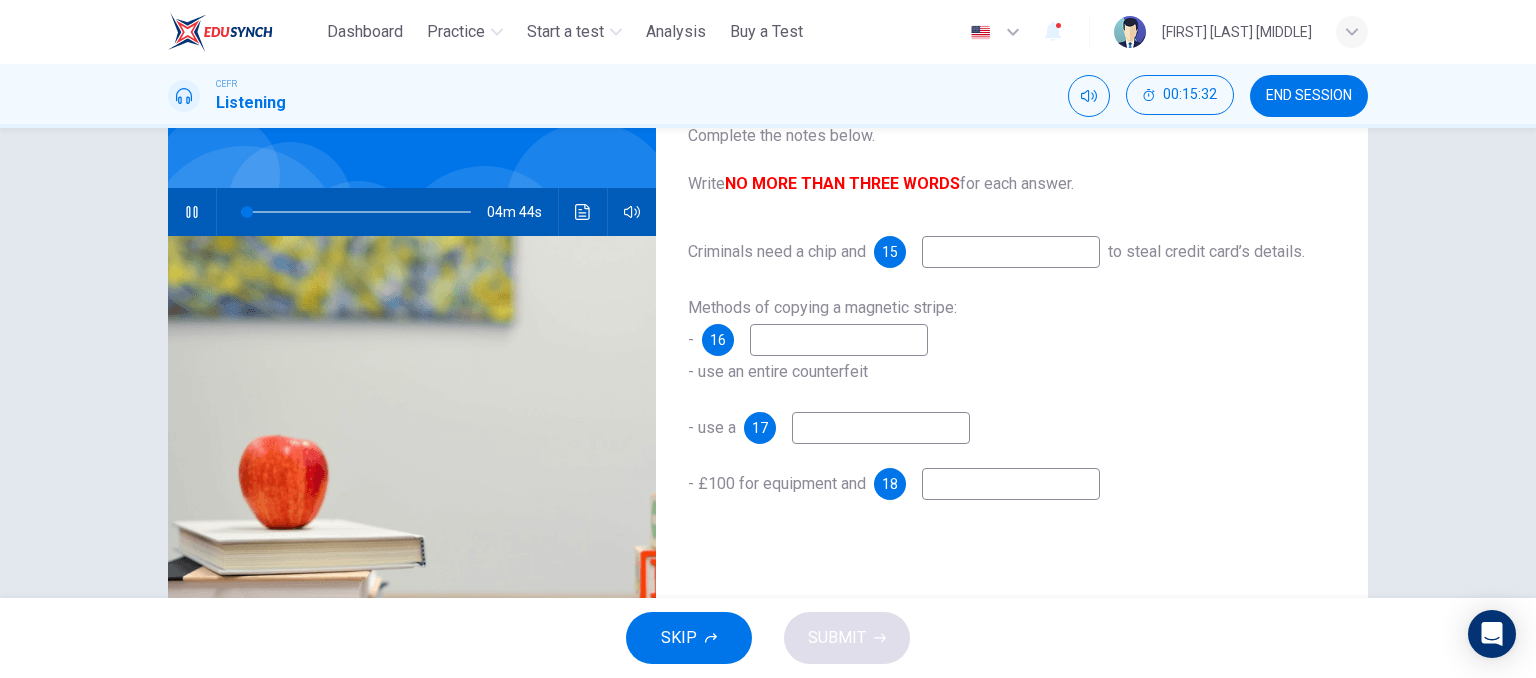 scroll, scrollTop: 105, scrollLeft: 0, axis: vertical 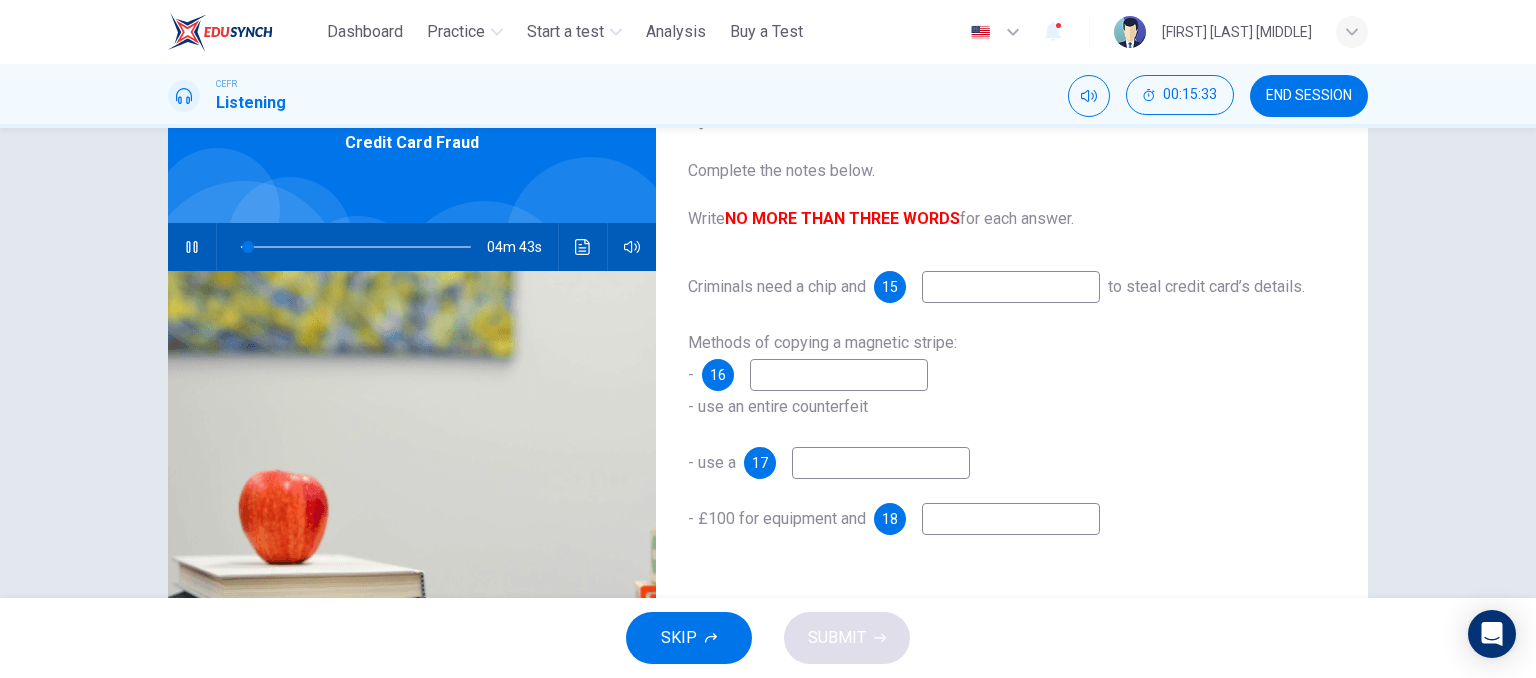 click at bounding box center (1011, 287) 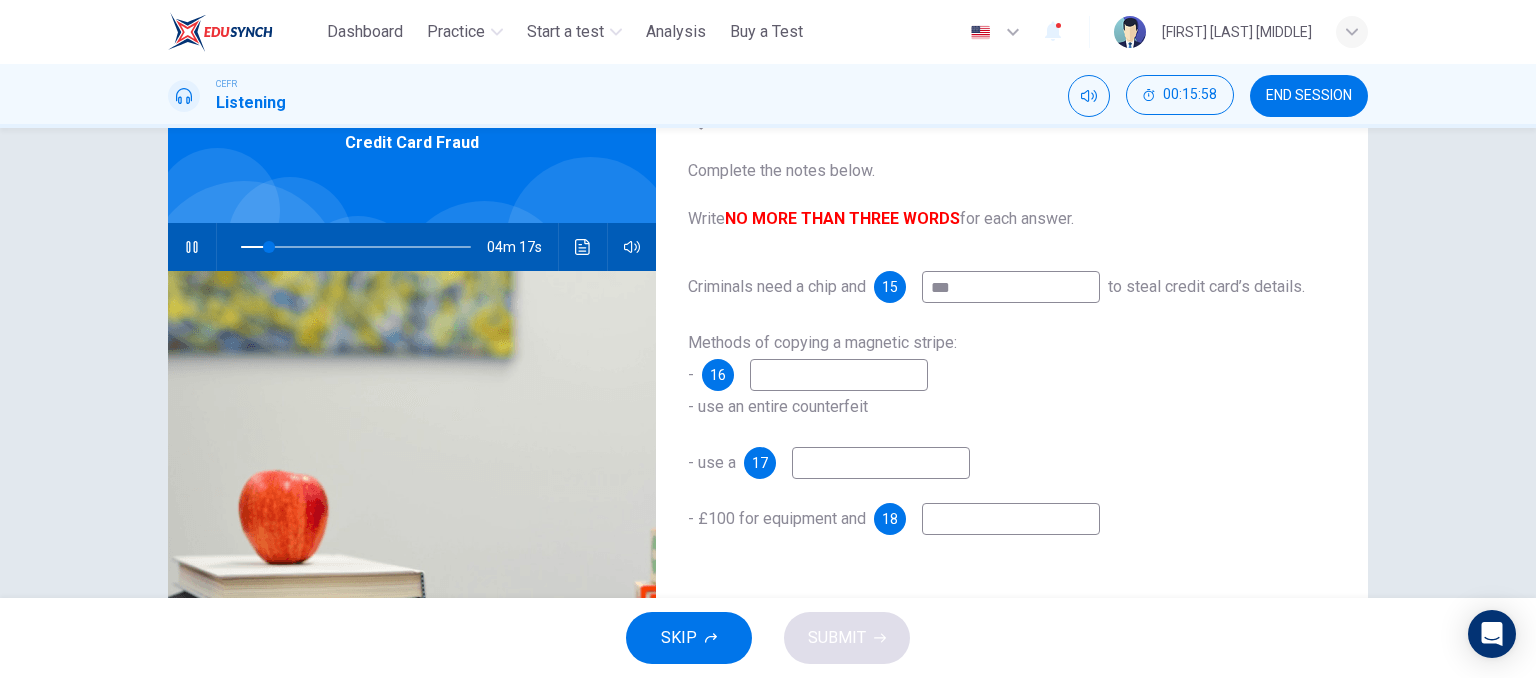 type on "***" 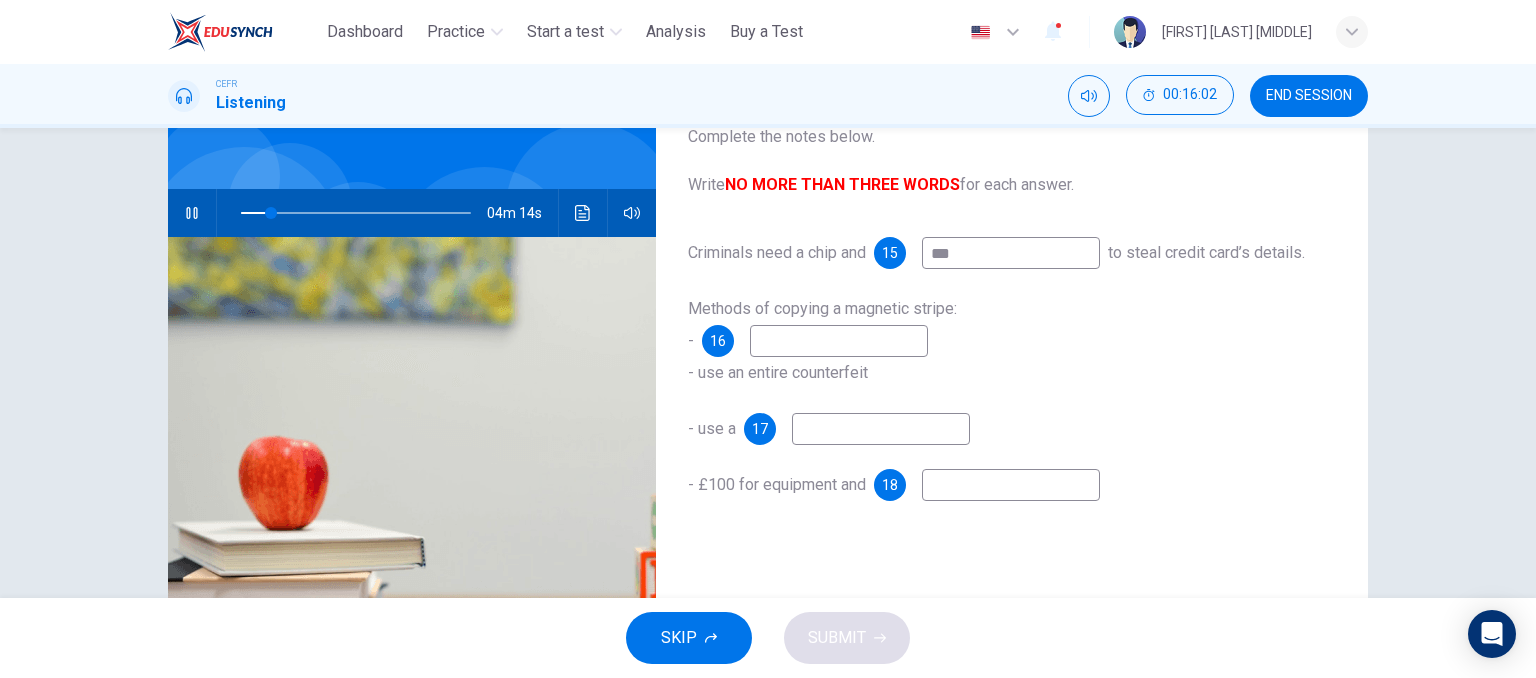 scroll, scrollTop: 105, scrollLeft: 0, axis: vertical 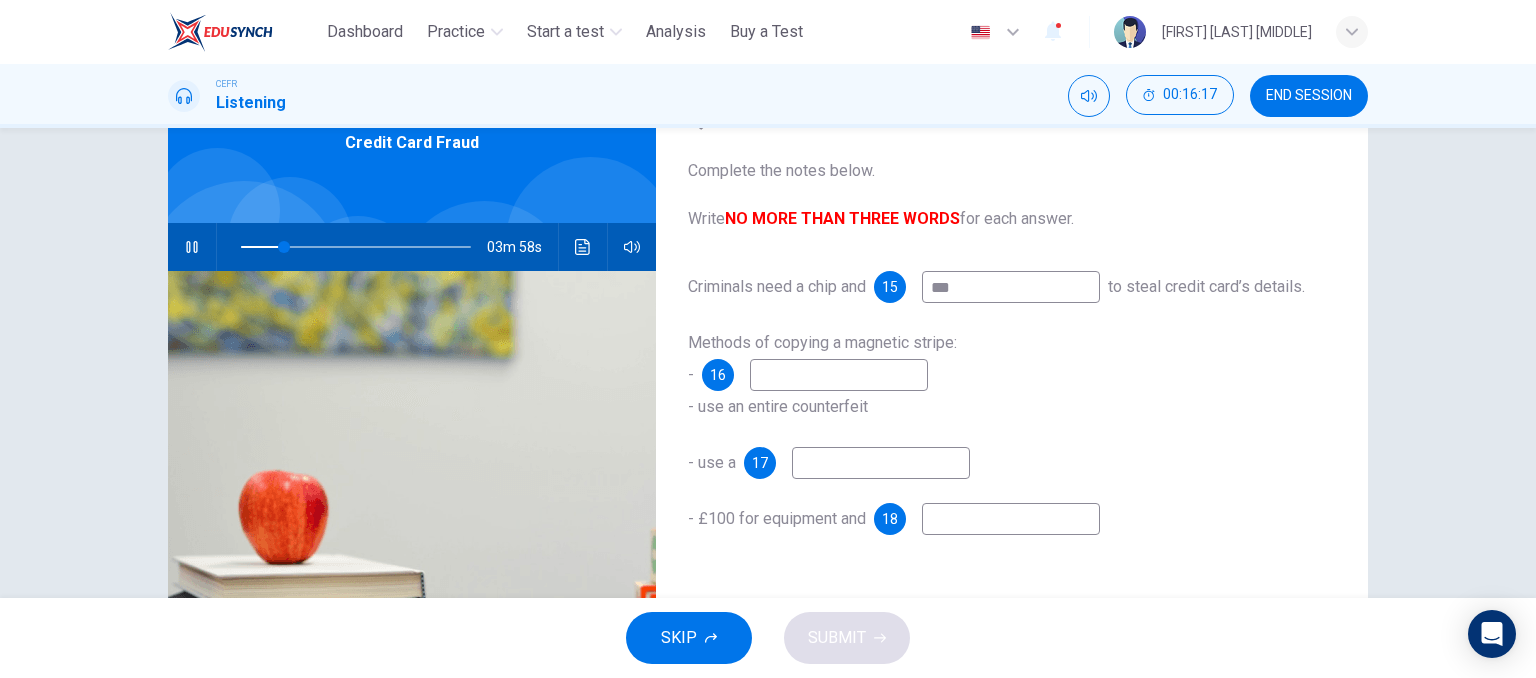 click at bounding box center (1011, 287) 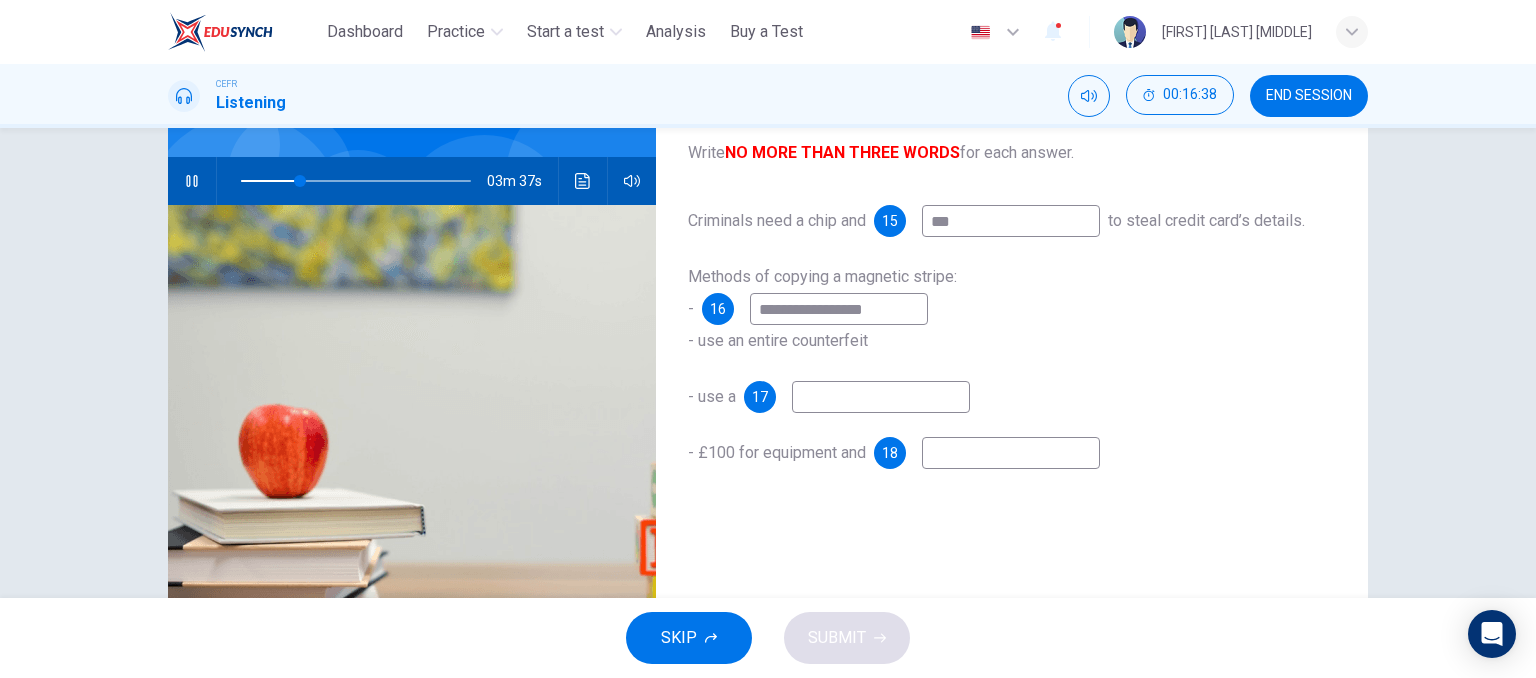 scroll, scrollTop: 205, scrollLeft: 0, axis: vertical 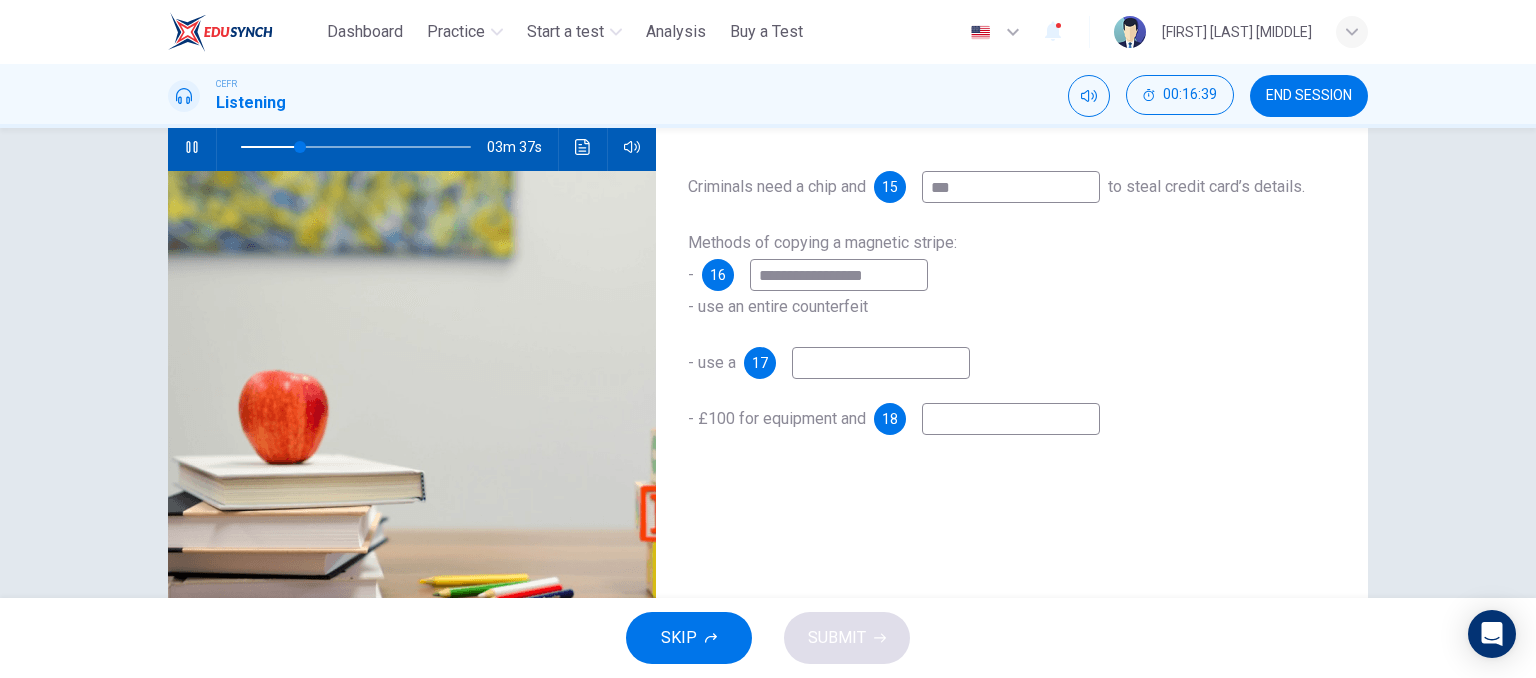 type on "**********" 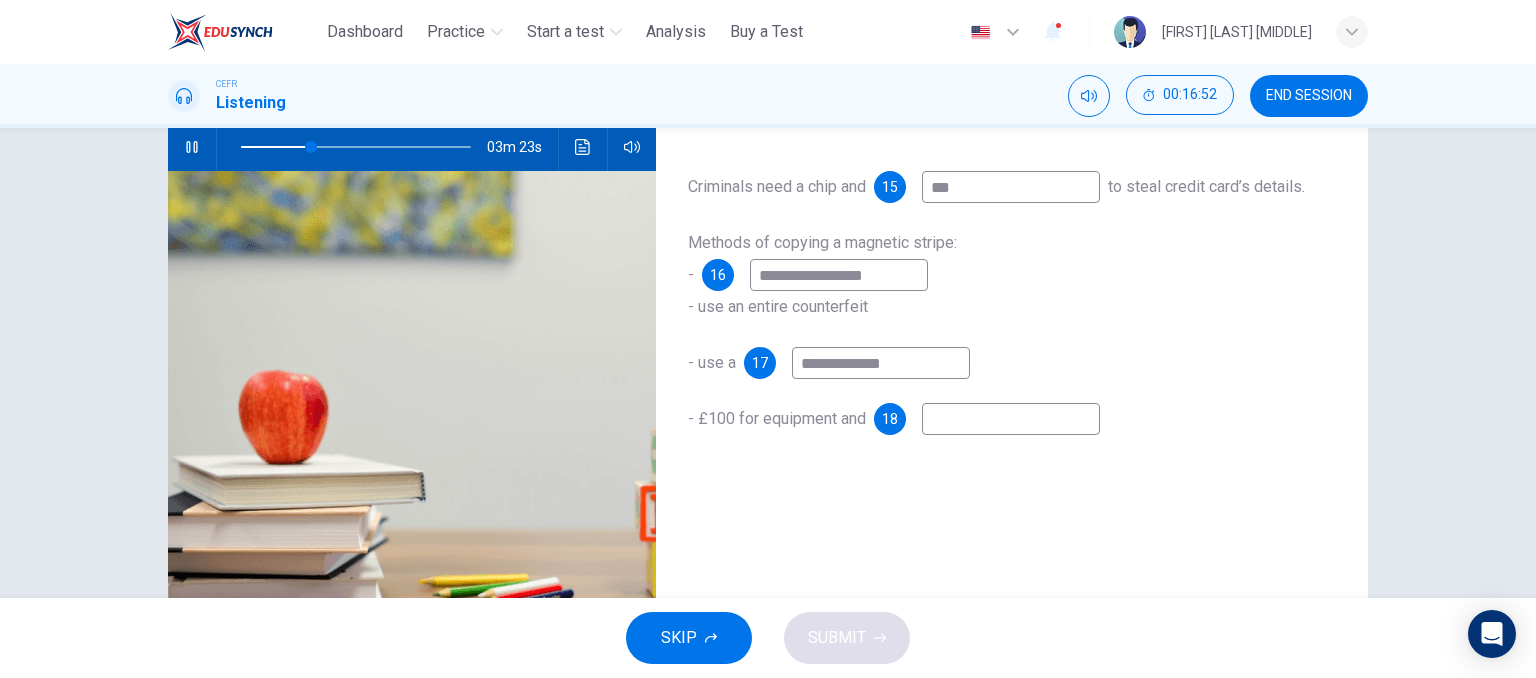 click on "**********" at bounding box center [1011, 187] 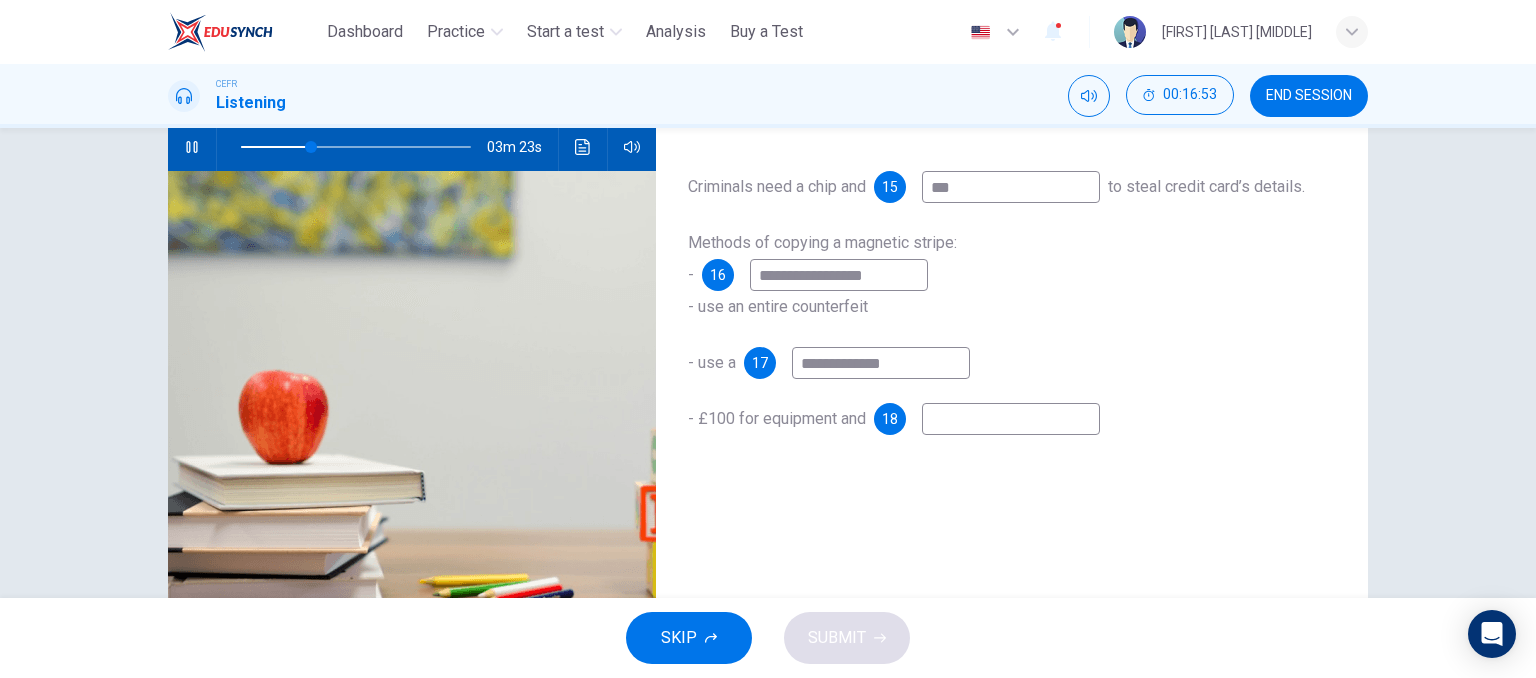 click on "**********" at bounding box center [1011, 187] 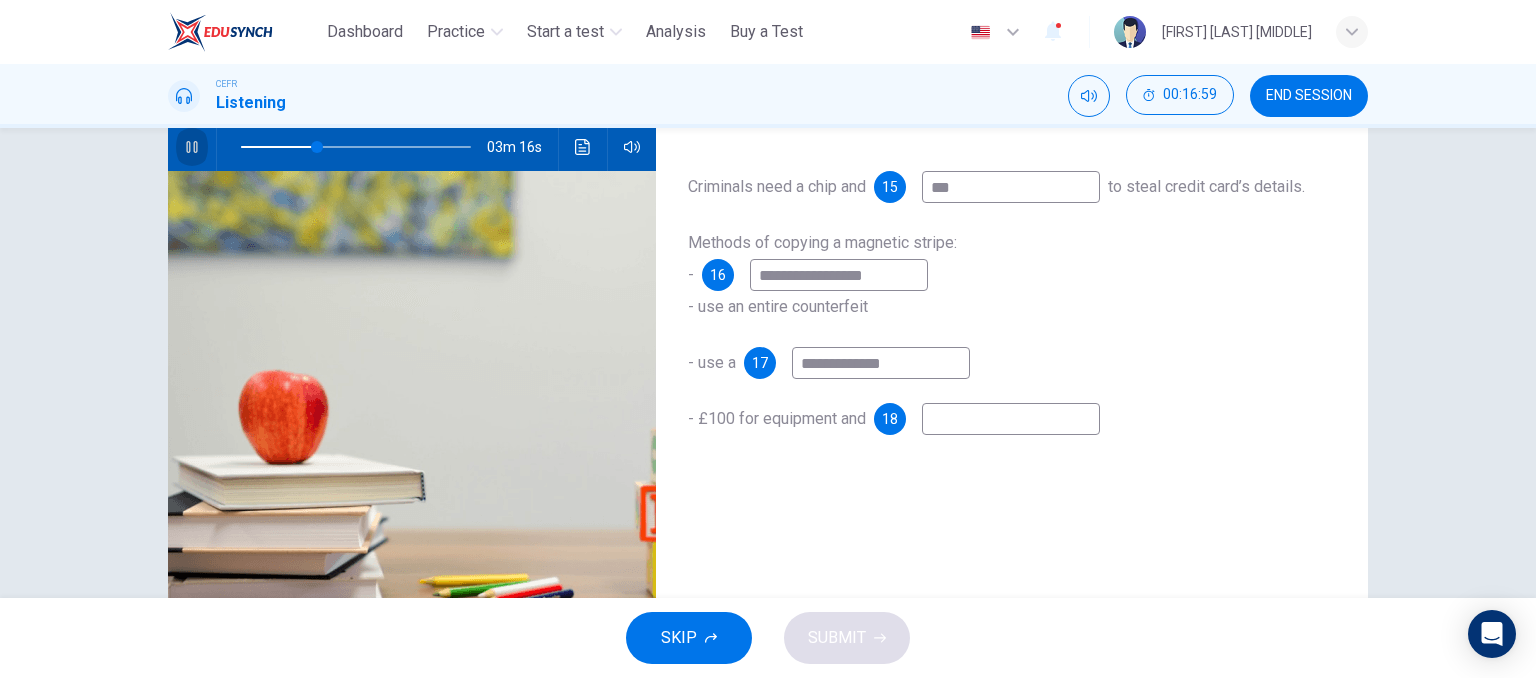 click at bounding box center (192, 147) 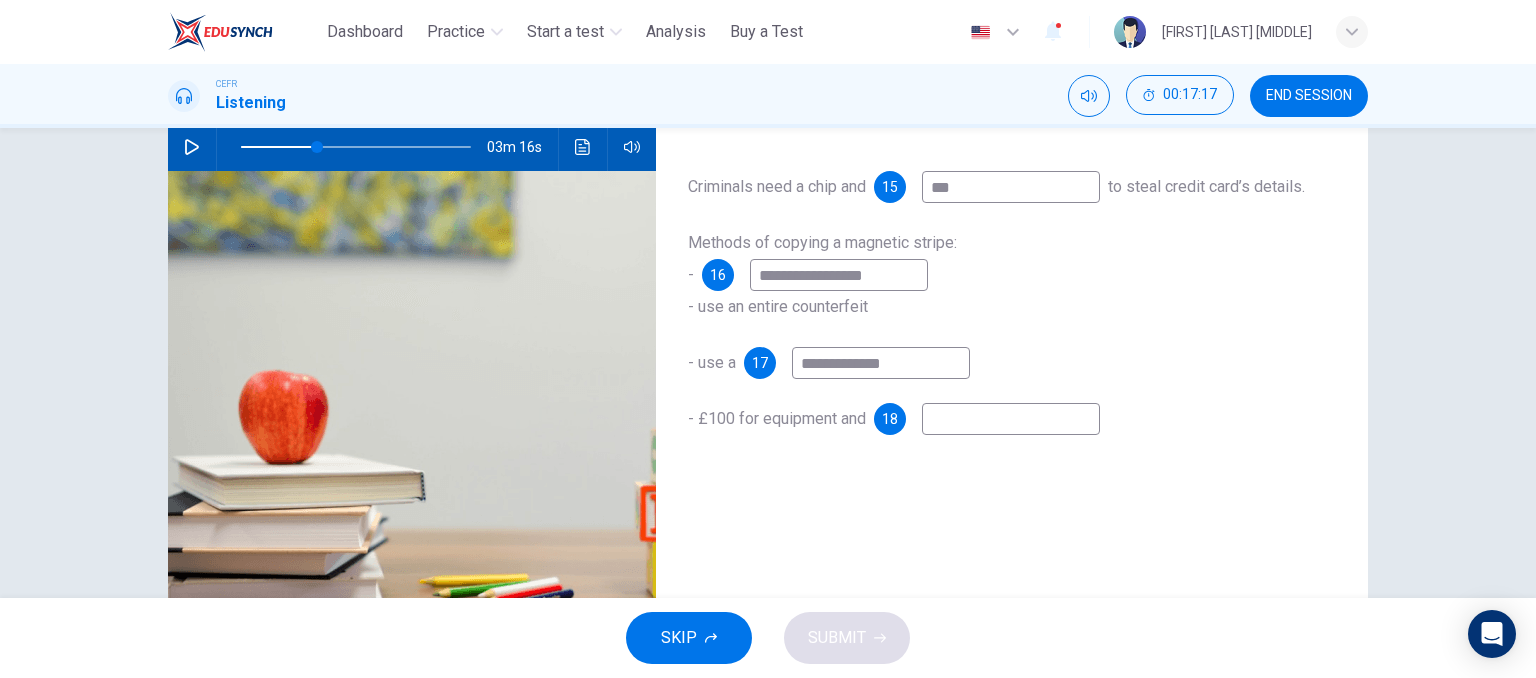 click on "**********" at bounding box center [1011, 187] 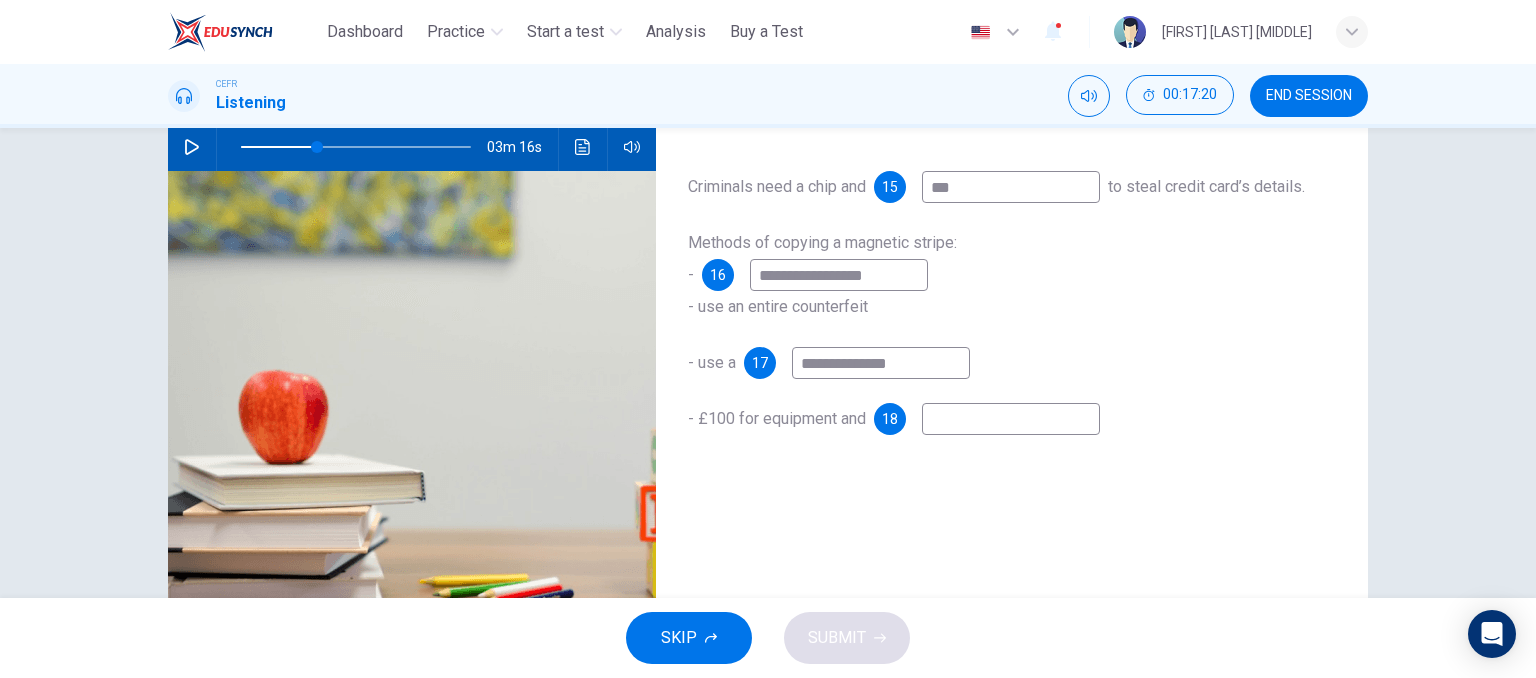 type on "**********" 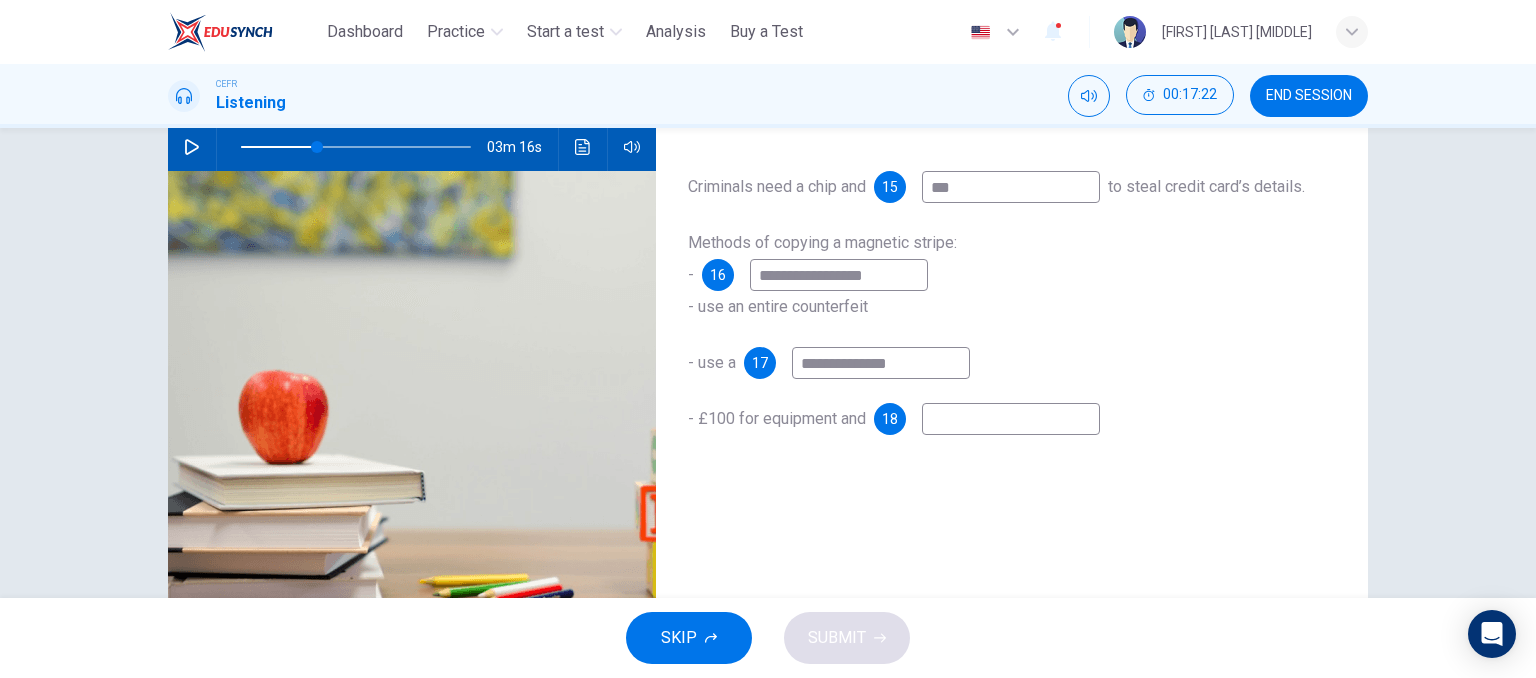 click at bounding box center (192, 147) 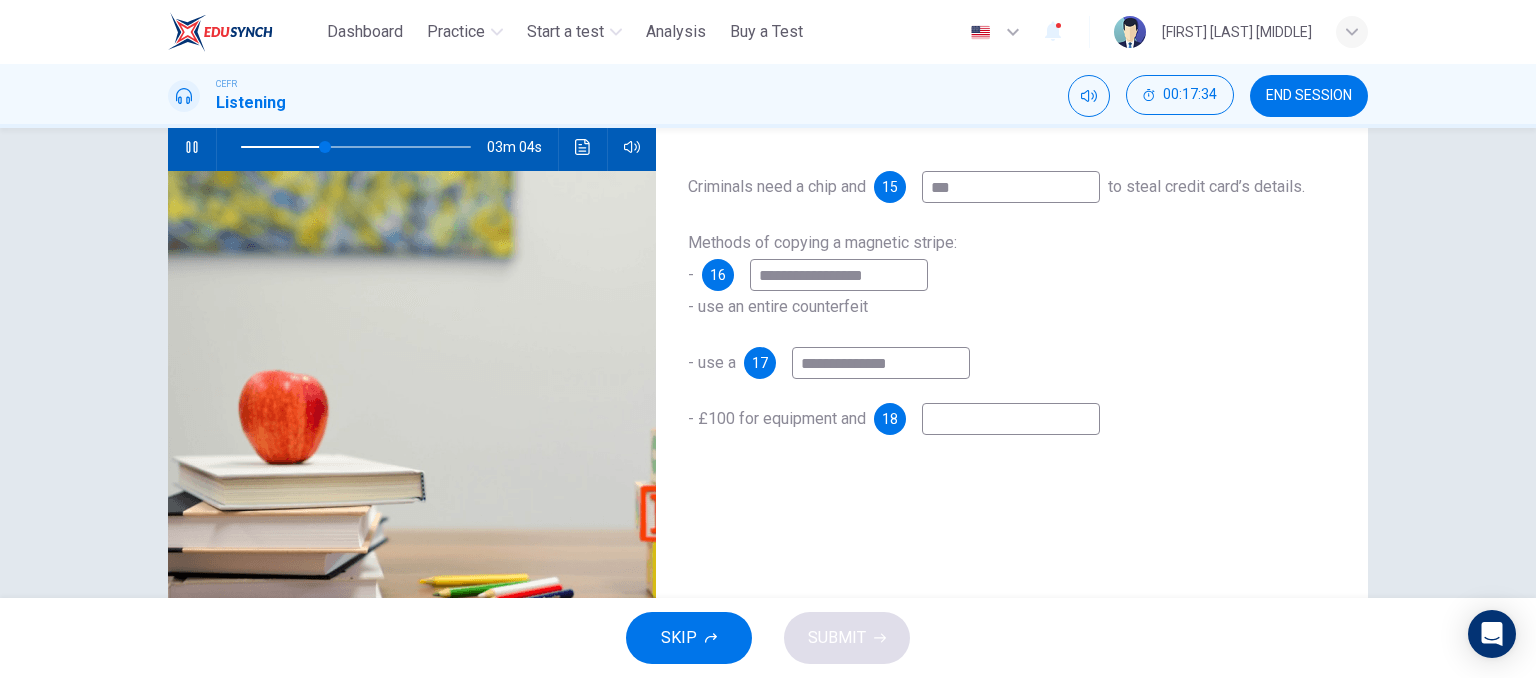 click at bounding box center [1011, 187] 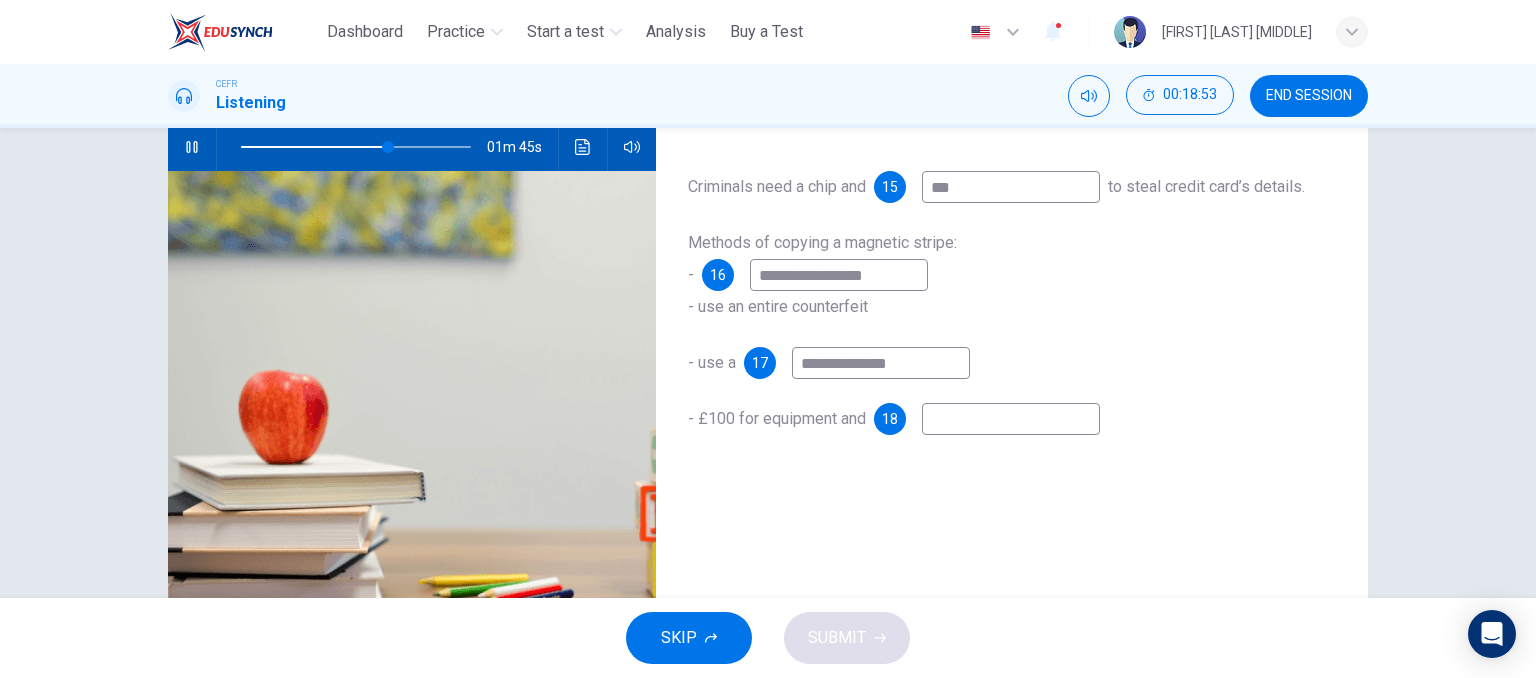 click at bounding box center (356, 147) 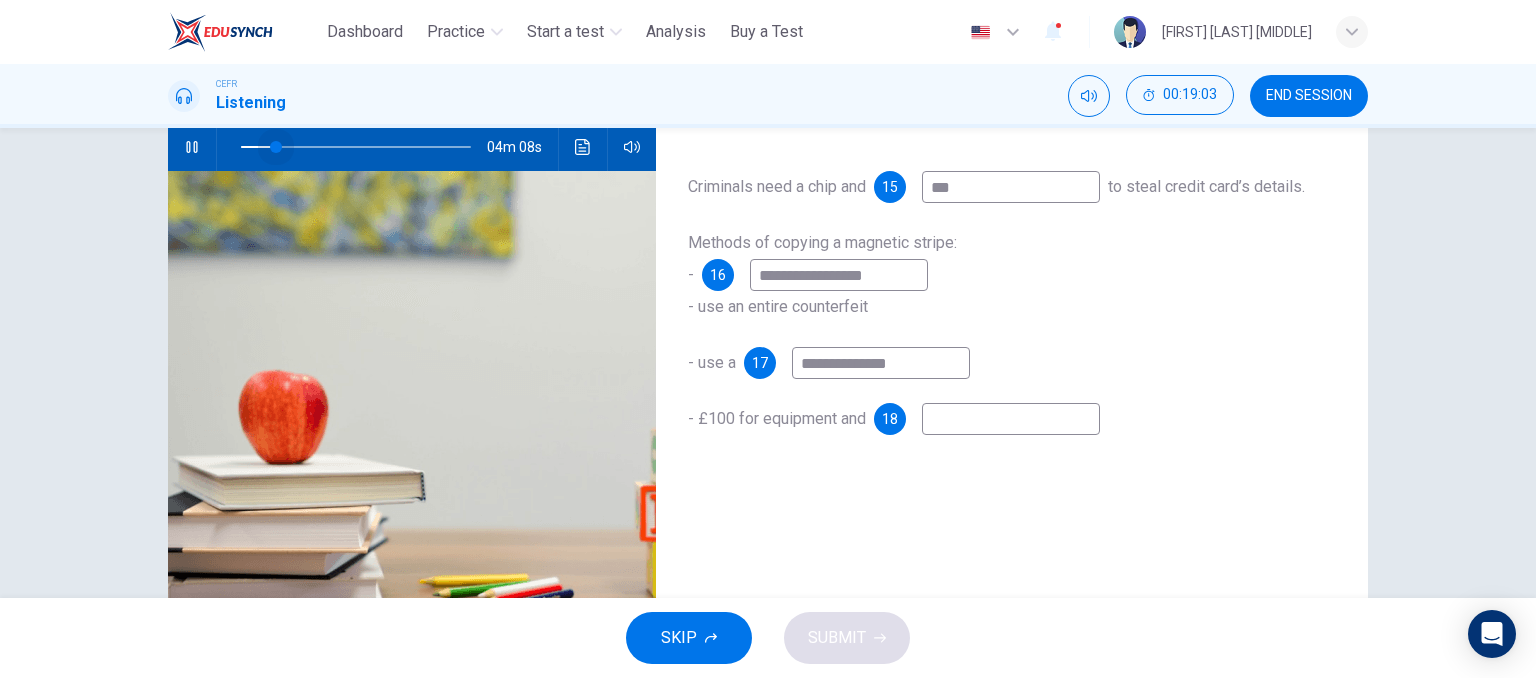 click at bounding box center [356, 147] 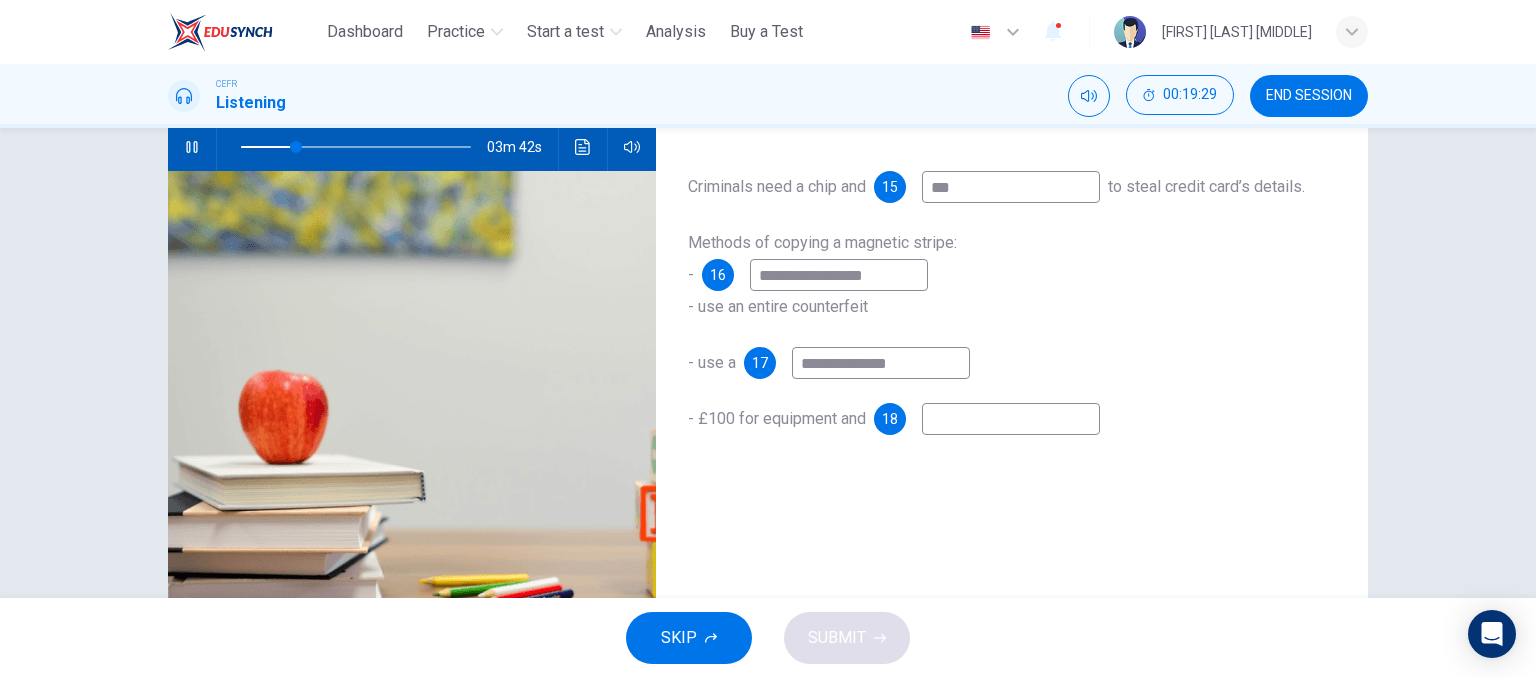 click at bounding box center (1011, 187) 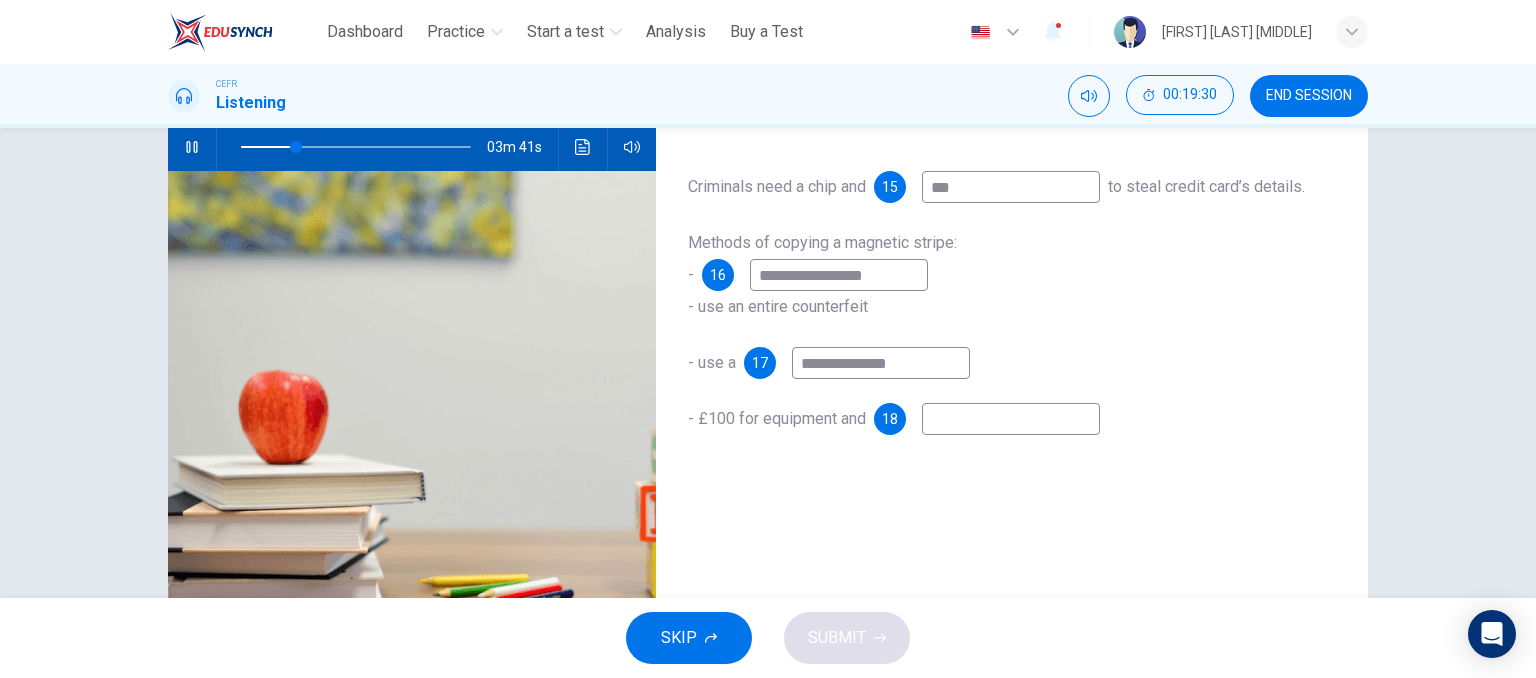 click on "**********" at bounding box center (1011, 187) 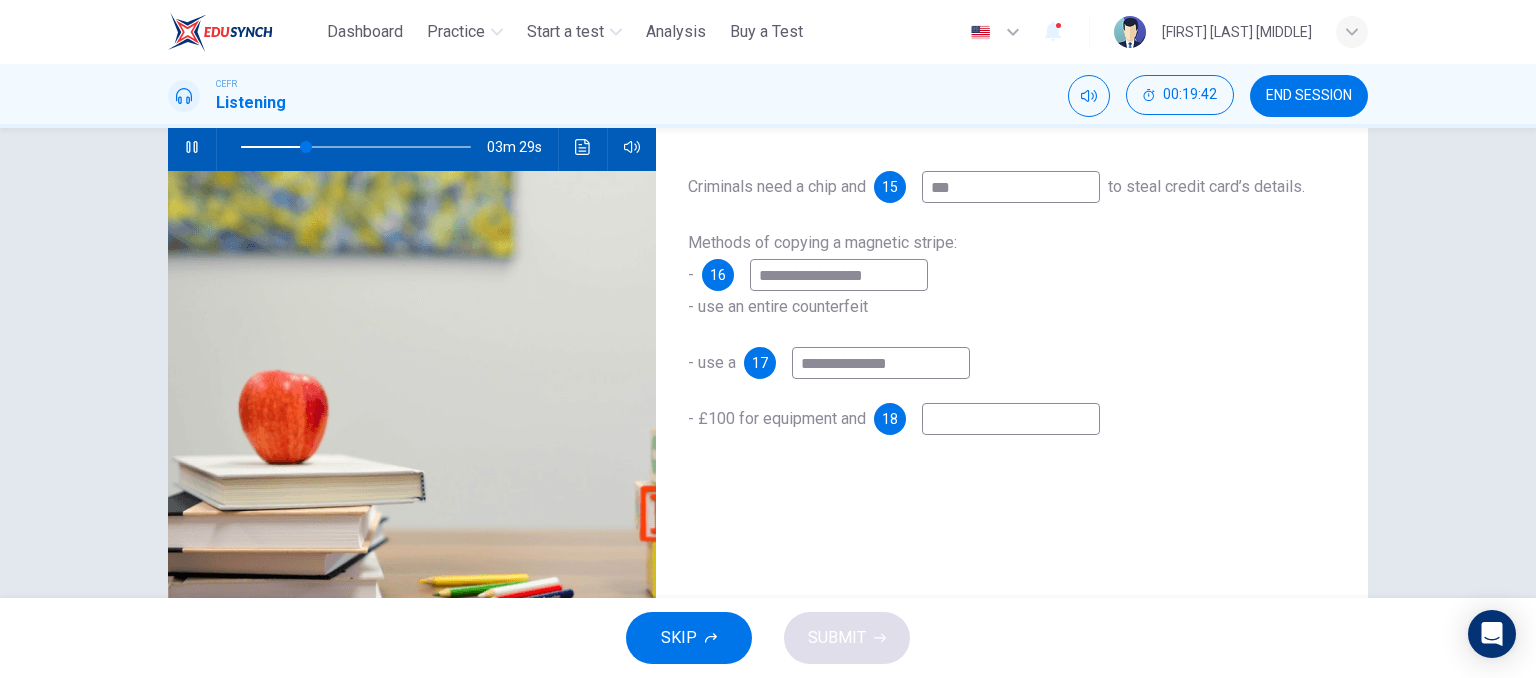 click at bounding box center [1011, 187] 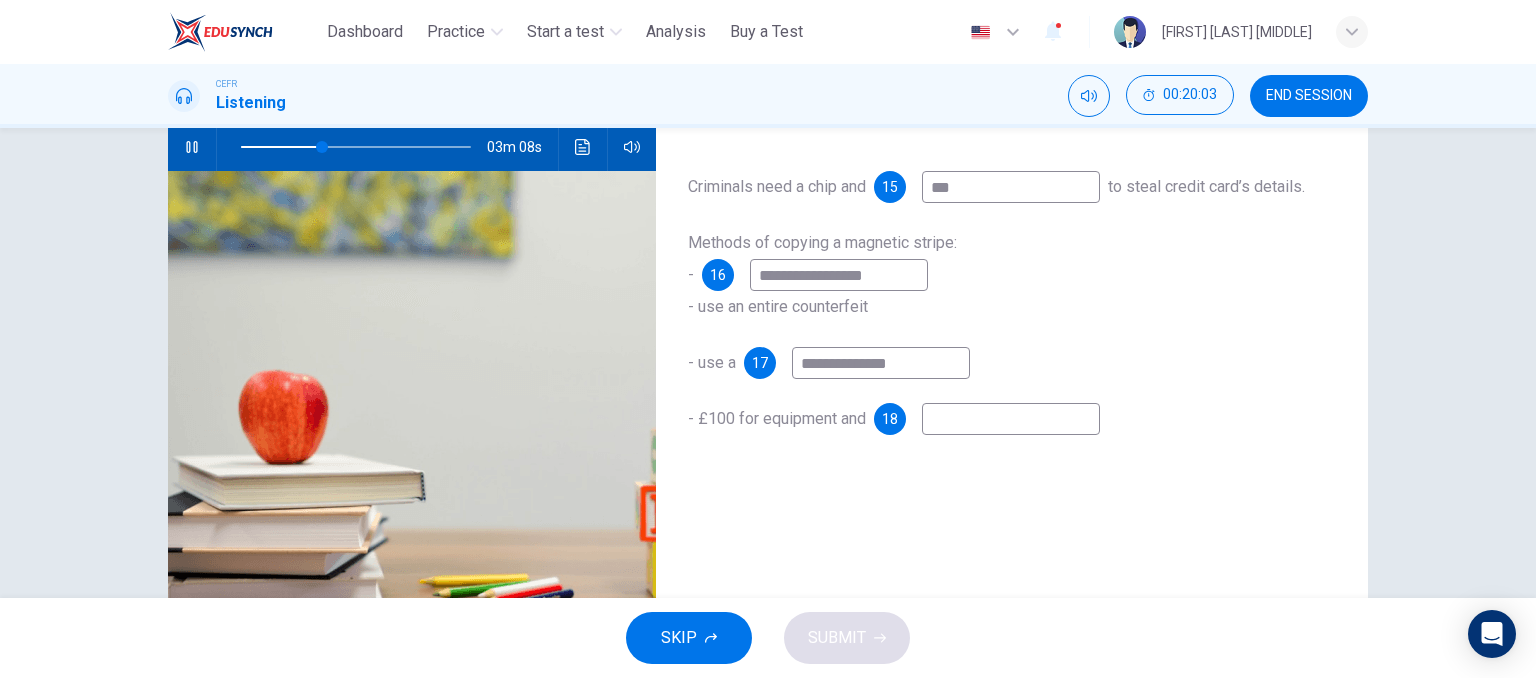 click at bounding box center [1011, 187] 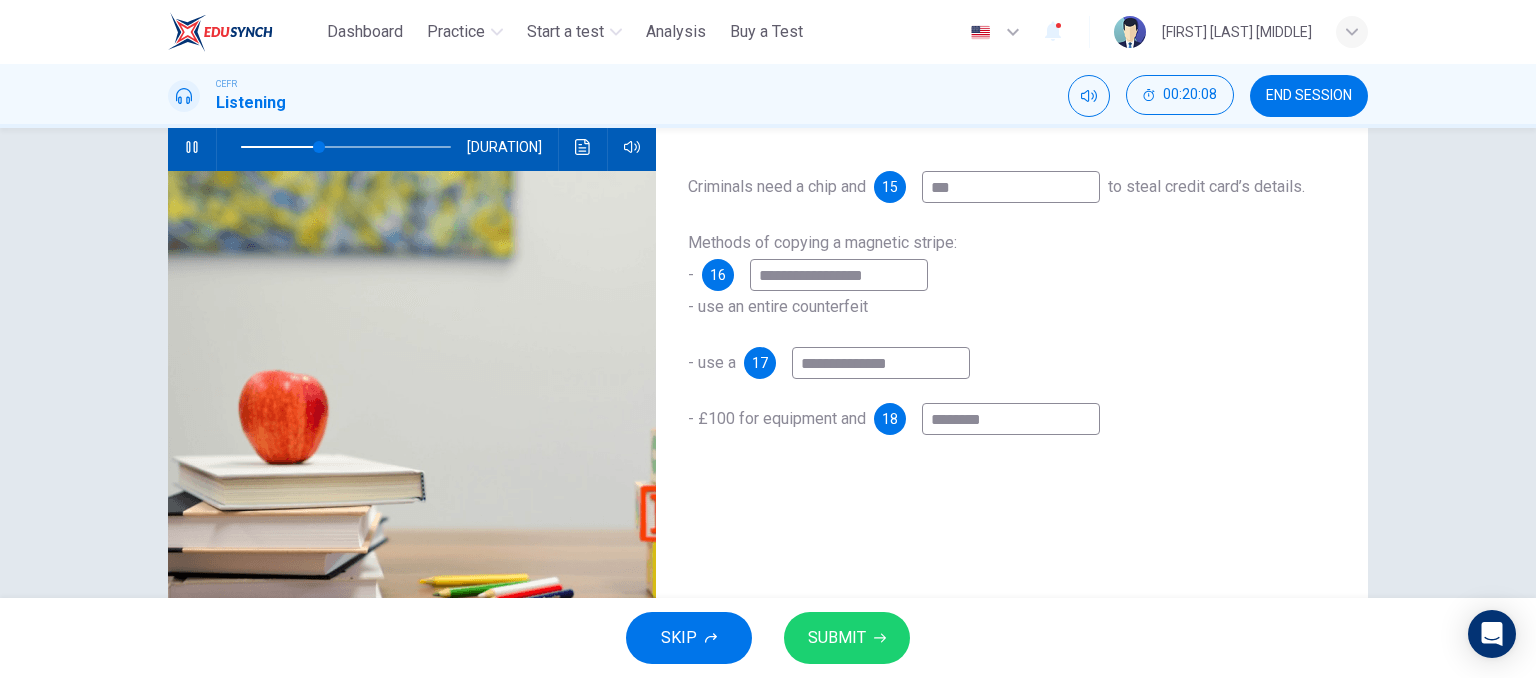type on "********" 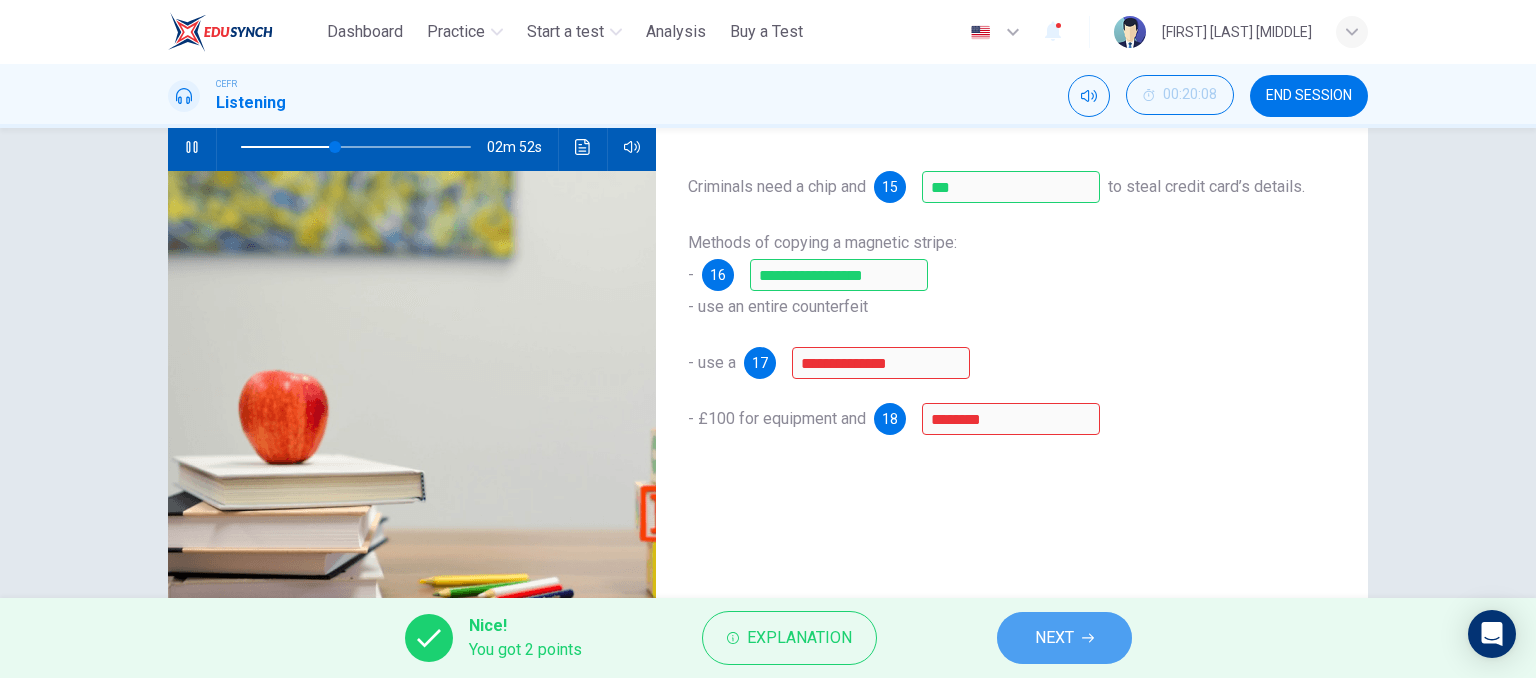 click on "NEXT" at bounding box center (1064, 638) 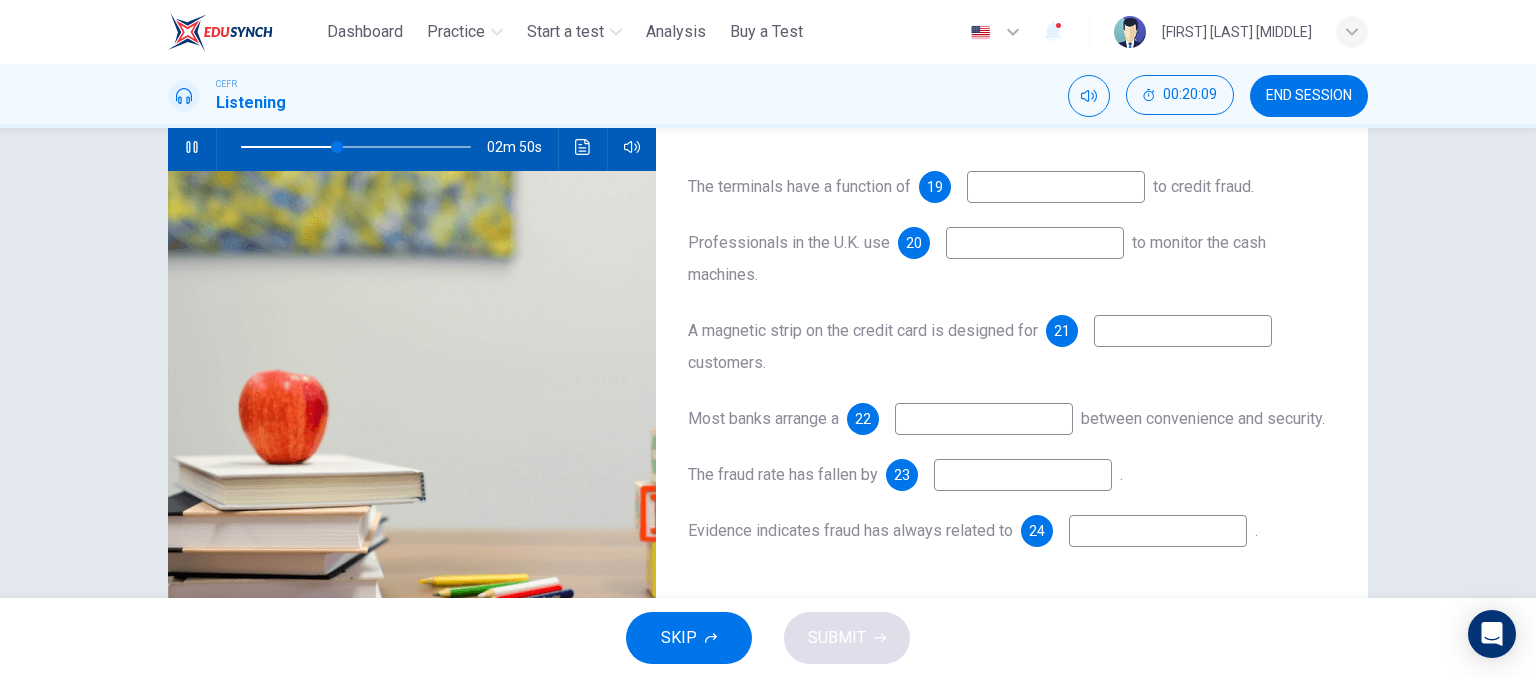 click at bounding box center (1056, 187) 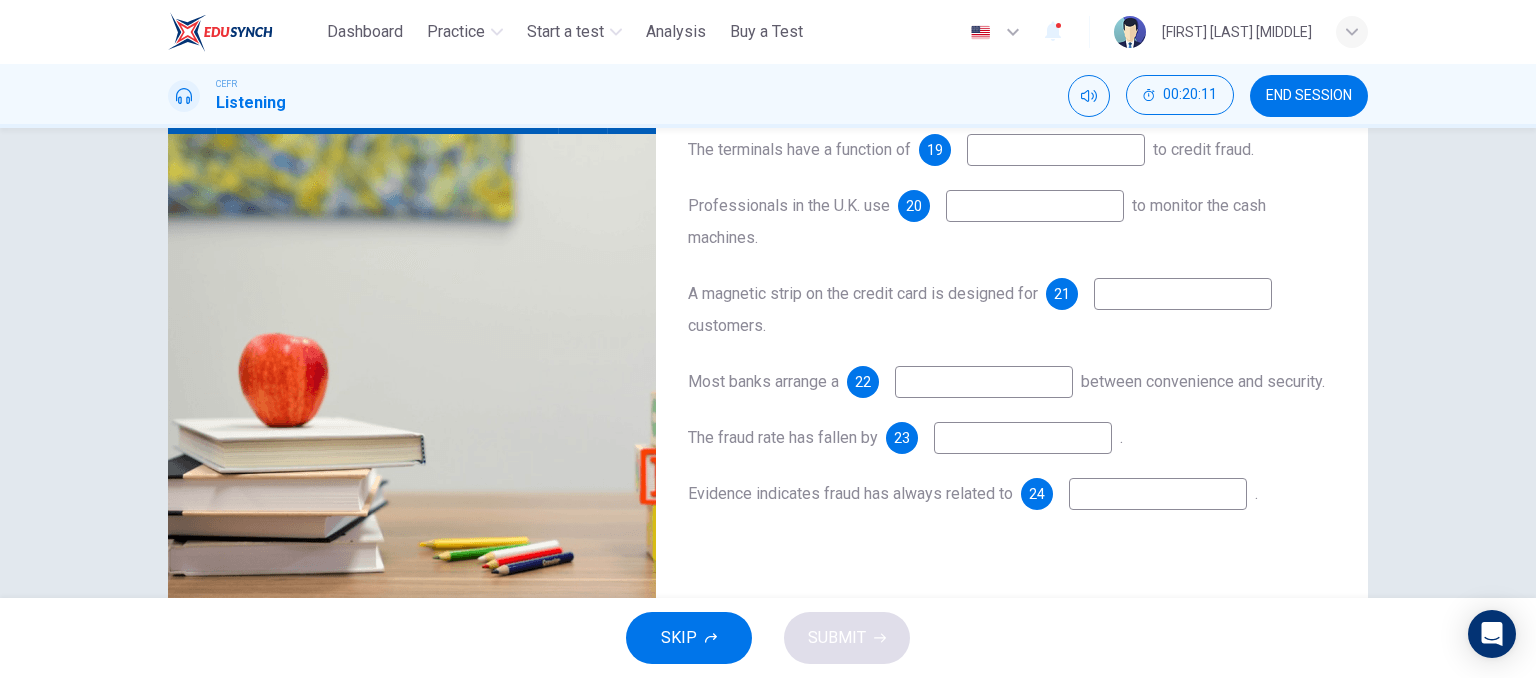 scroll, scrollTop: 305, scrollLeft: 0, axis: vertical 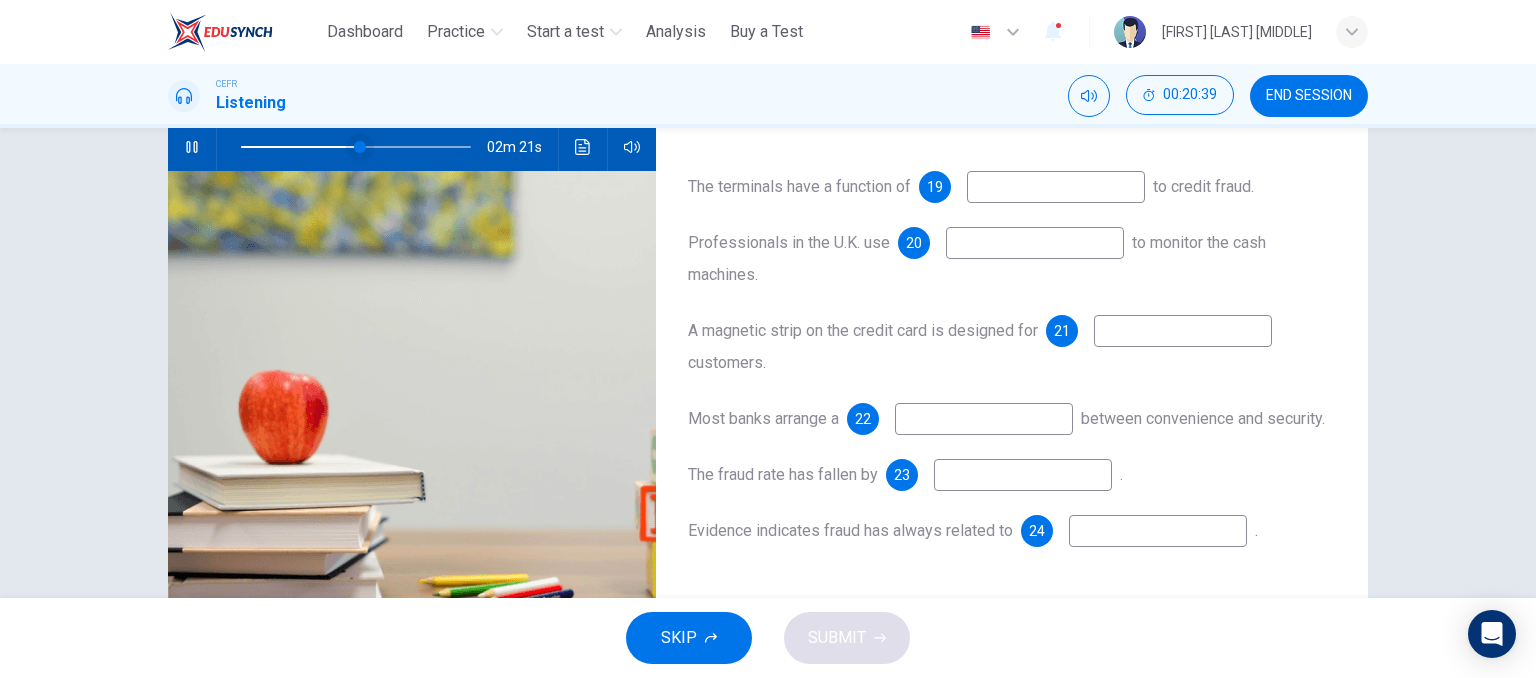 click at bounding box center [360, 147] 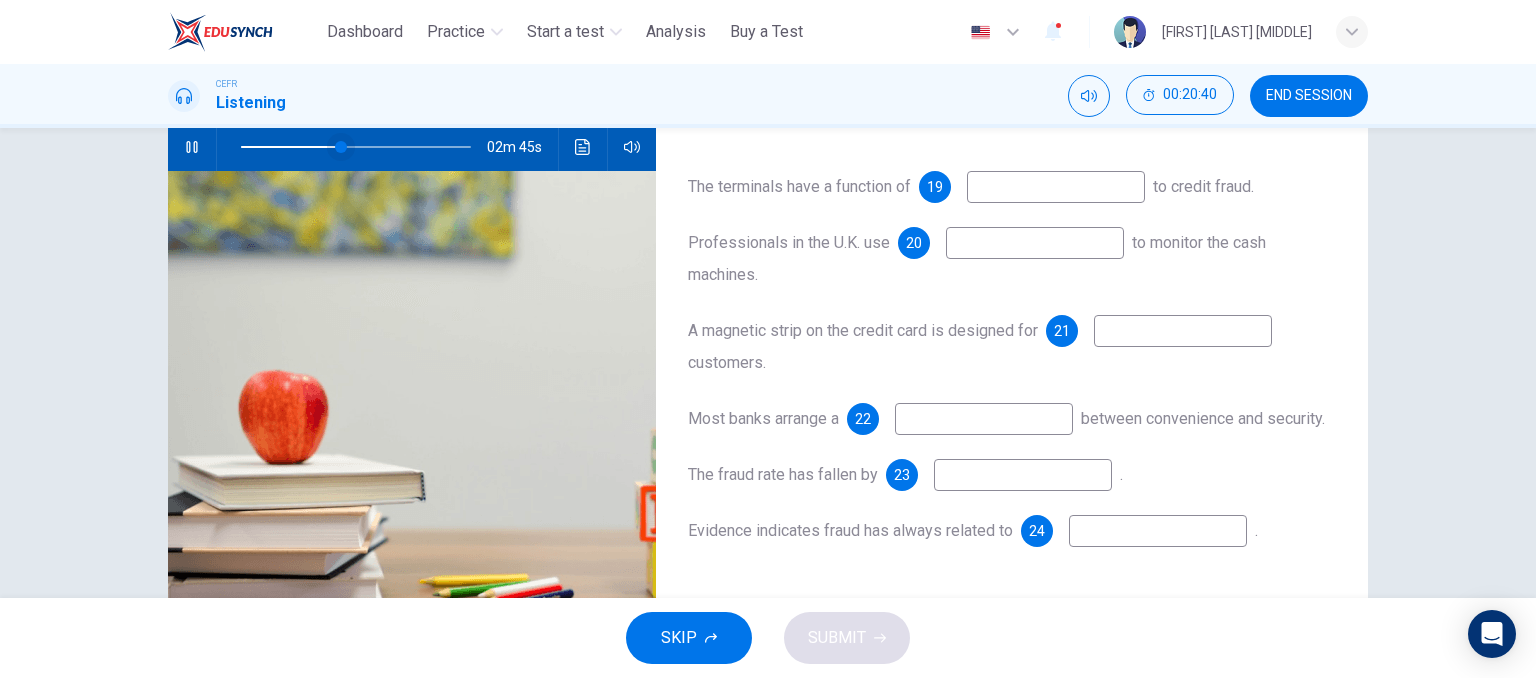 click at bounding box center (341, 147) 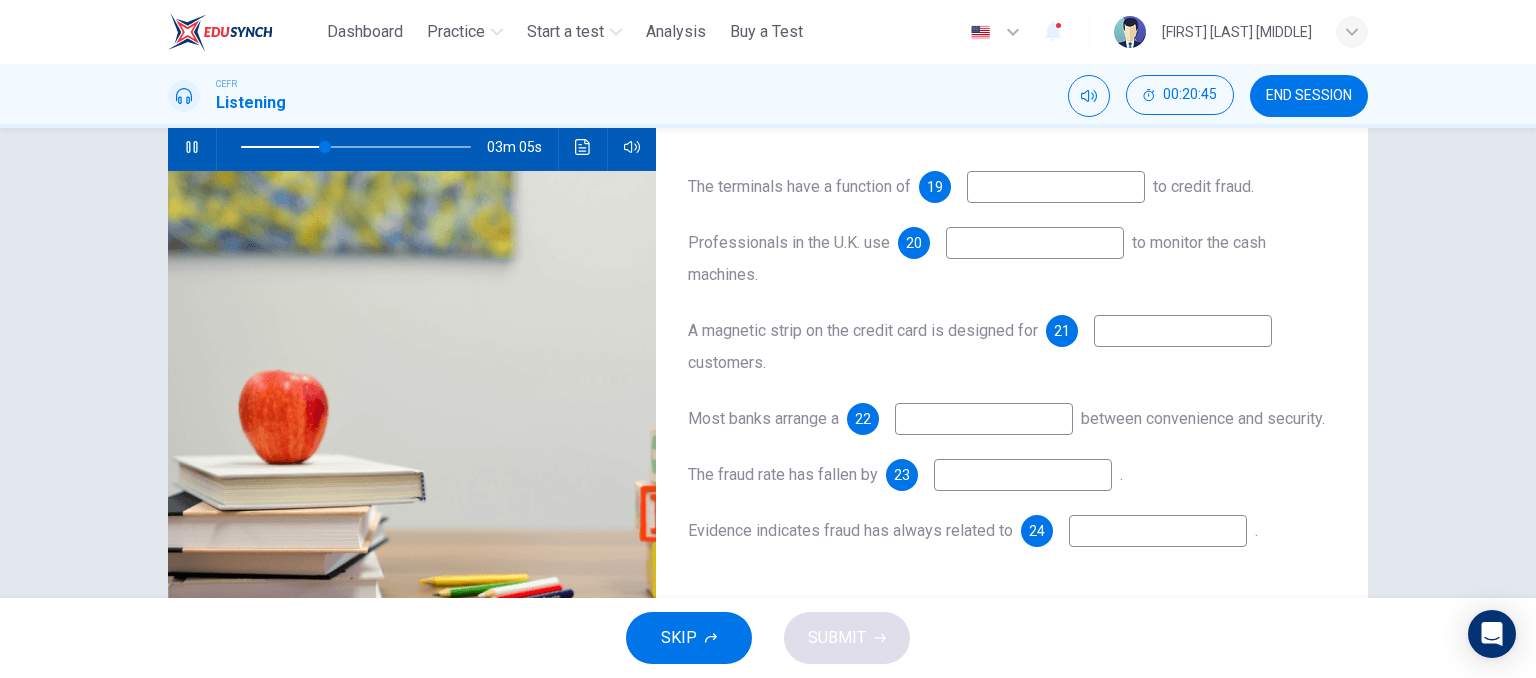 click at bounding box center [1056, 187] 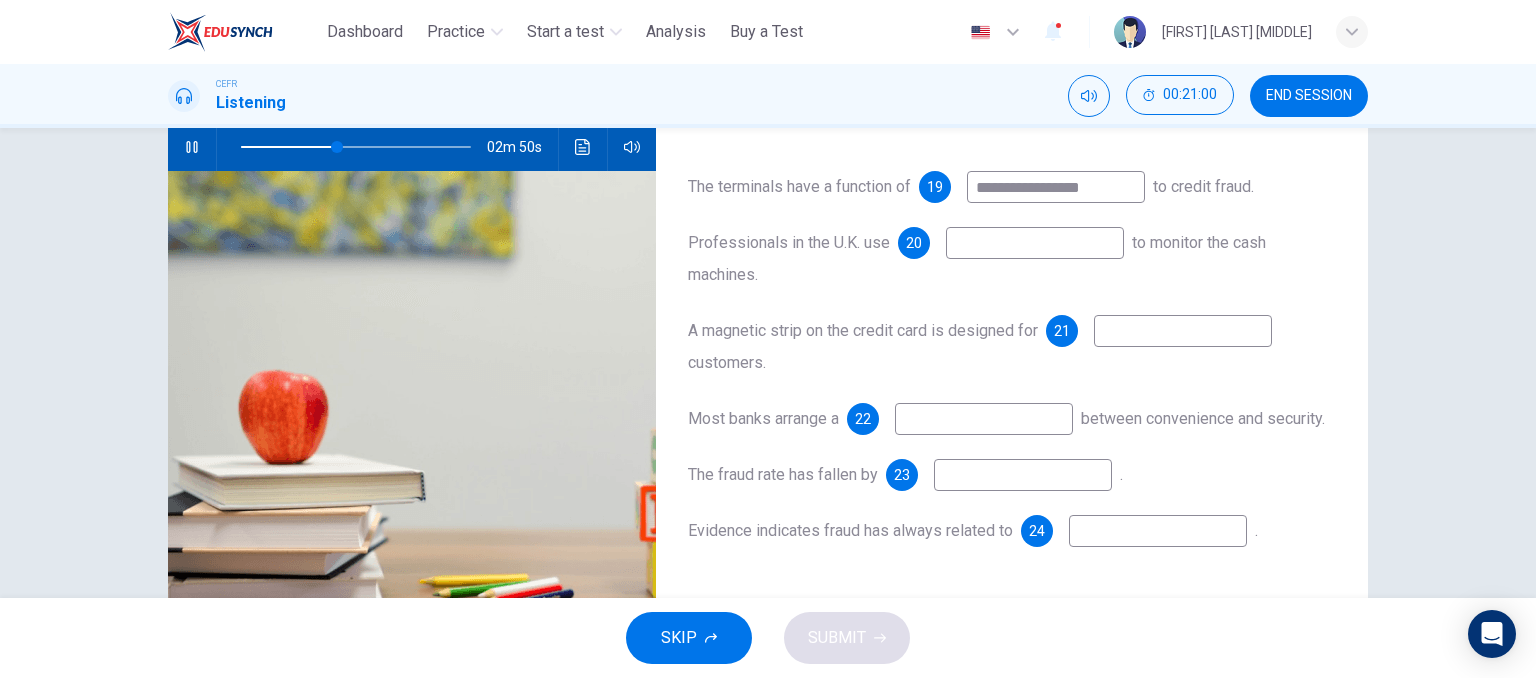 type on "**********" 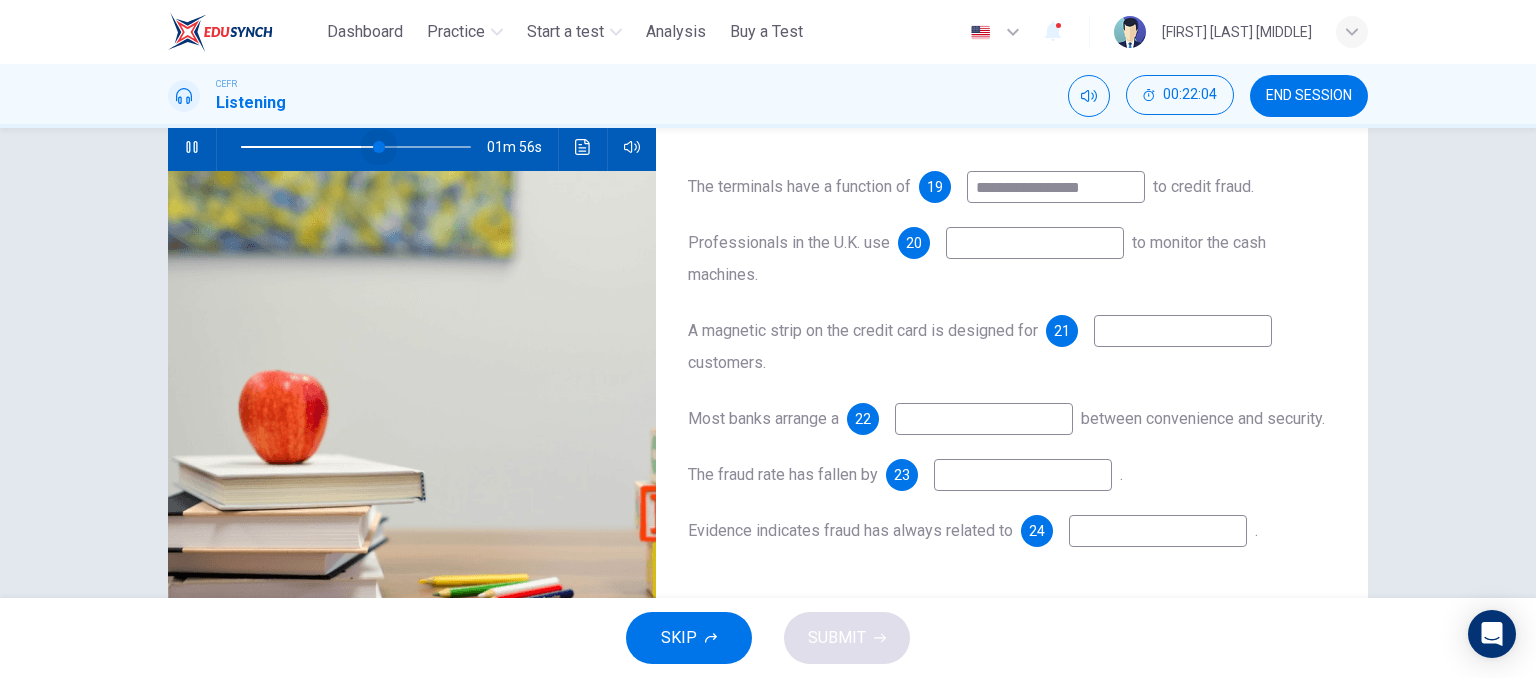 click at bounding box center [379, 147] 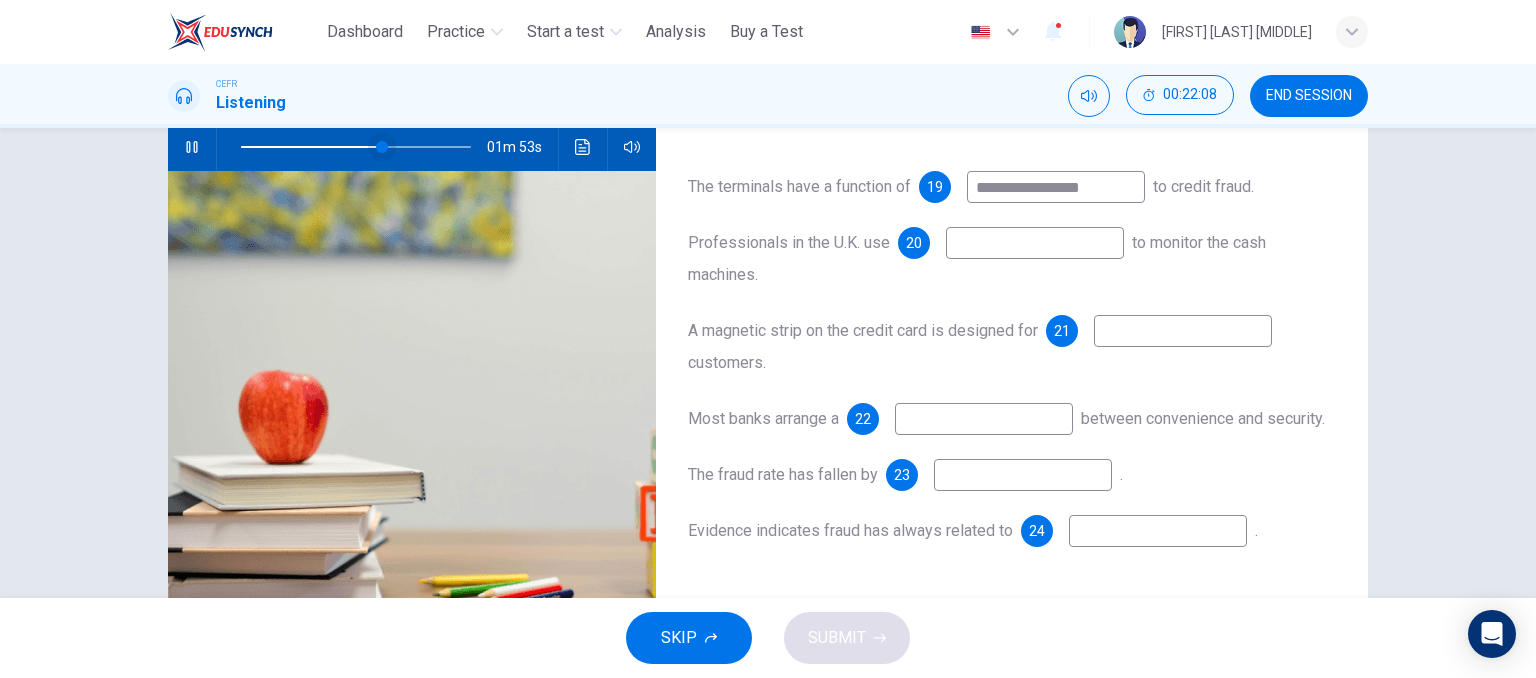 click at bounding box center [382, 147] 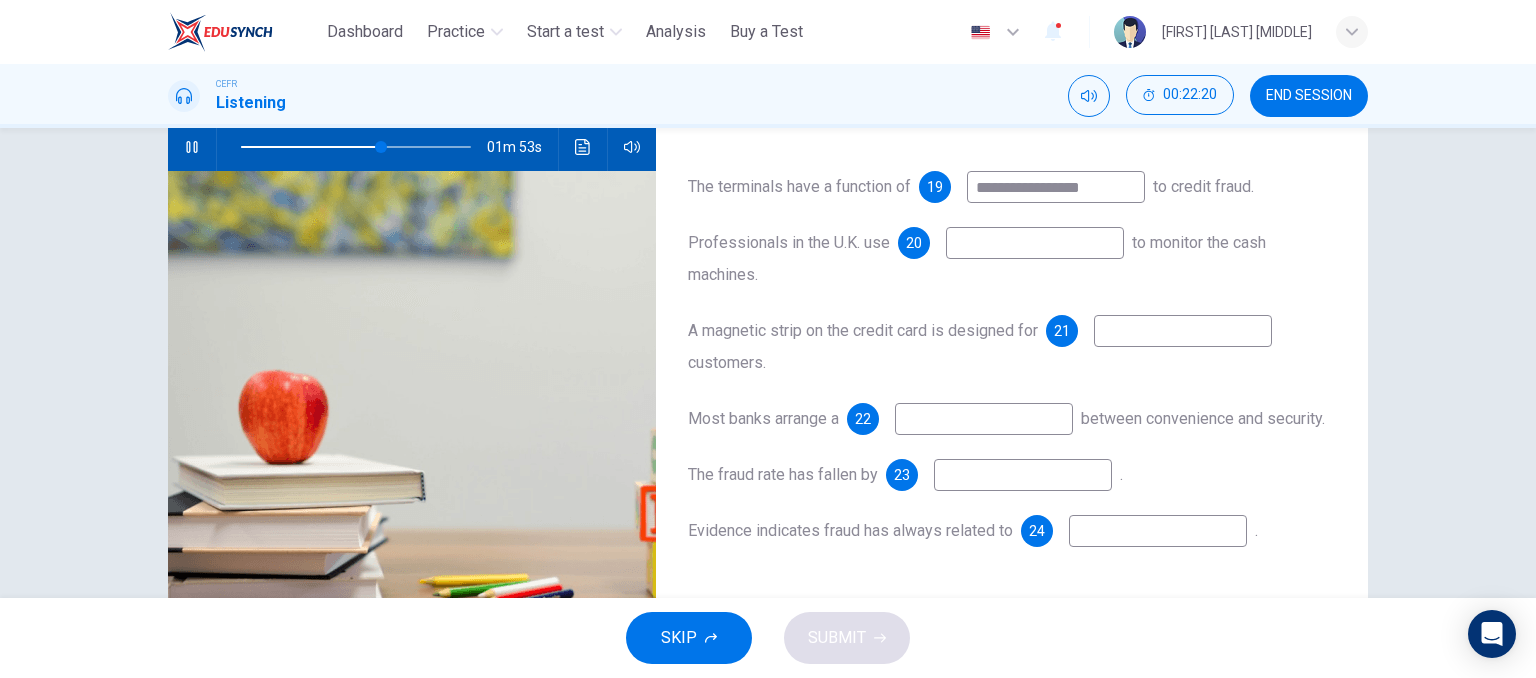 click at bounding box center [1056, 187] 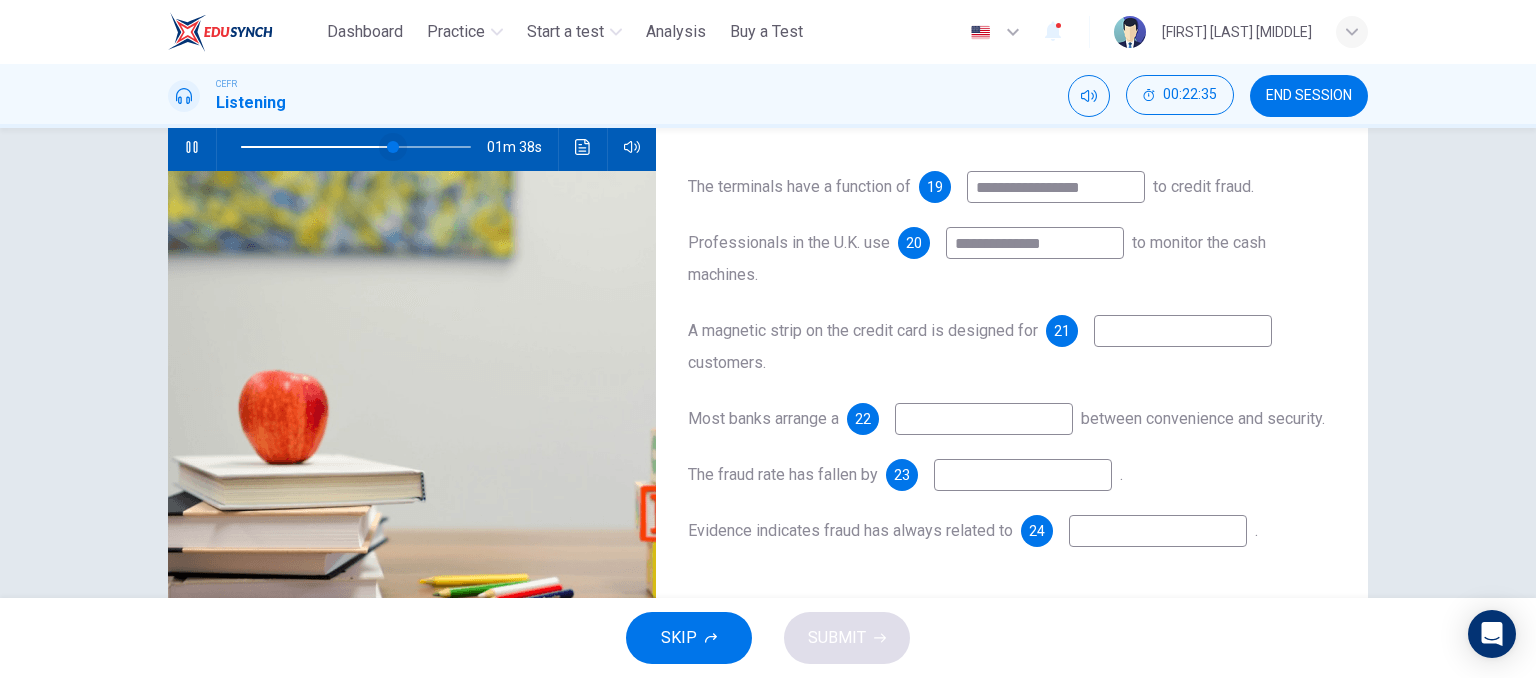 type on "**********" 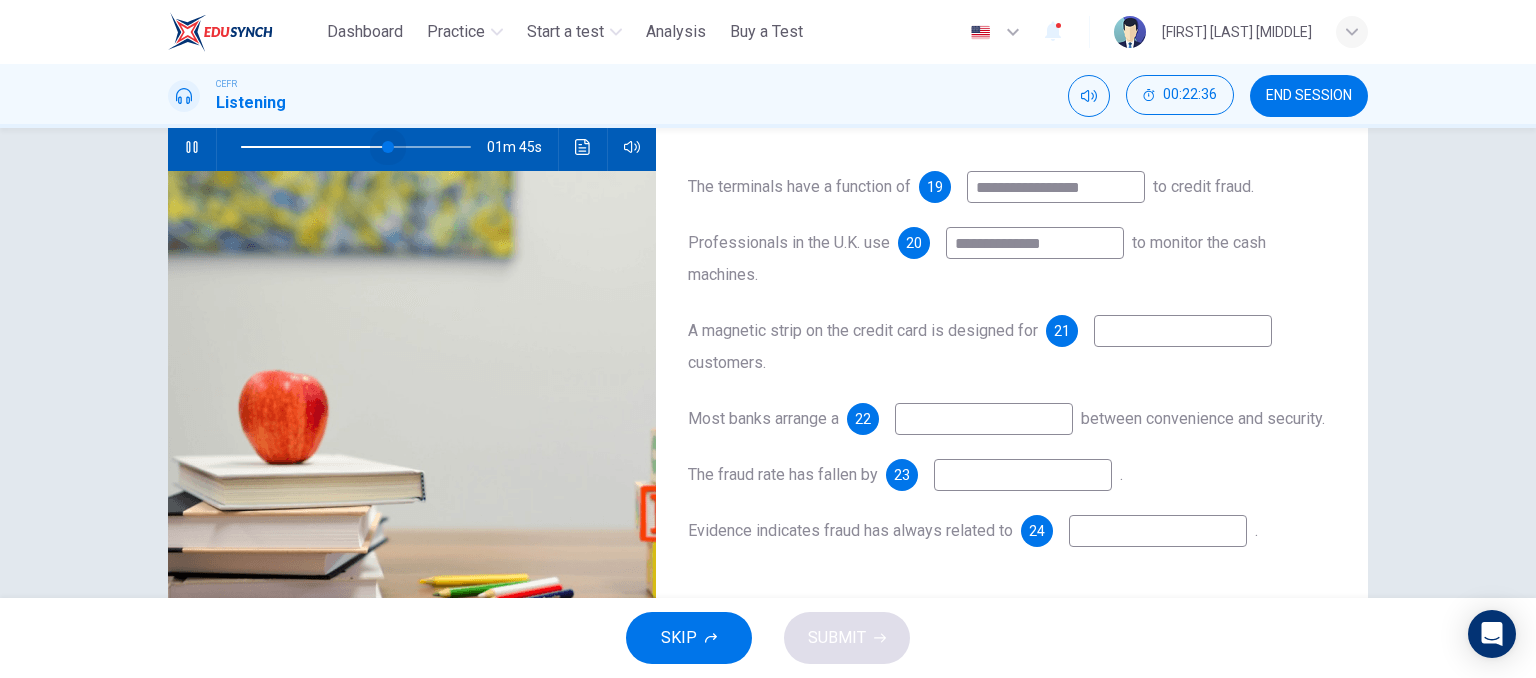 click at bounding box center (388, 147) 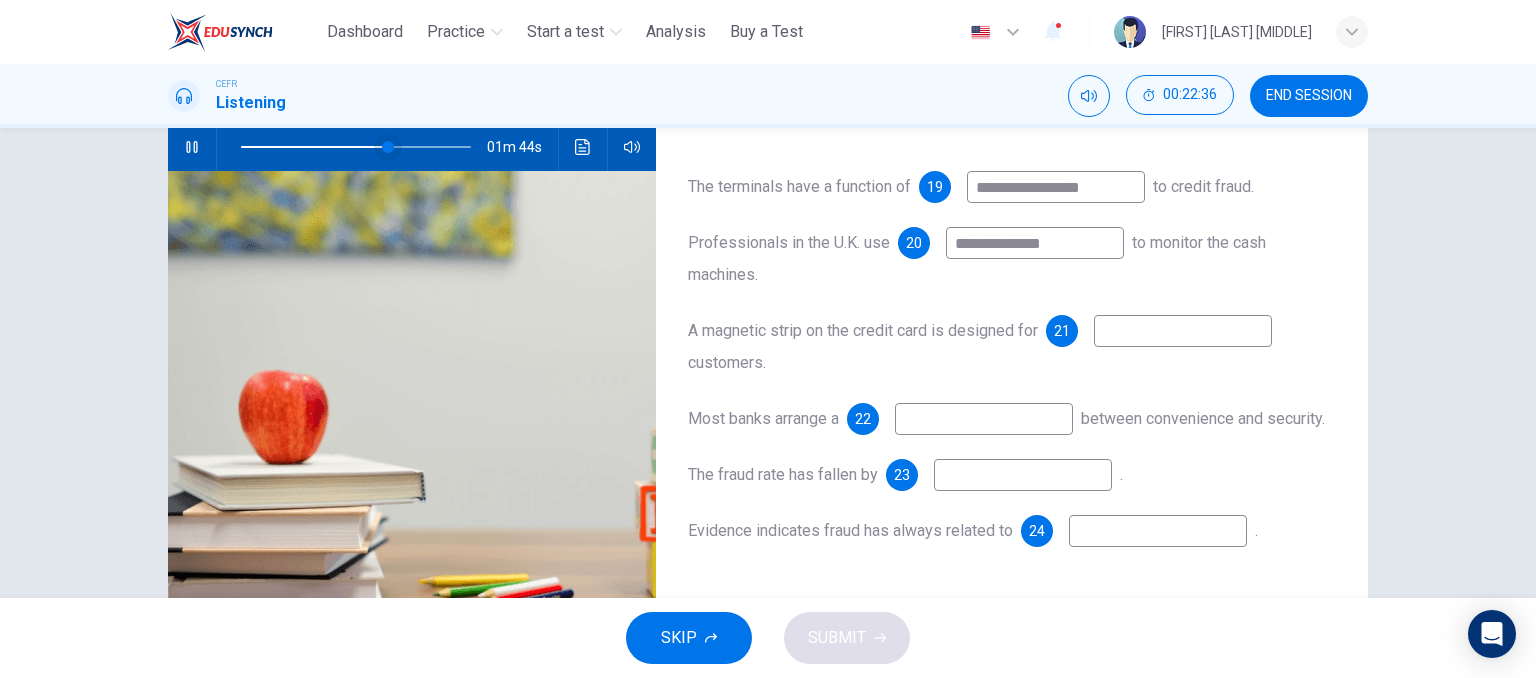 click at bounding box center (388, 147) 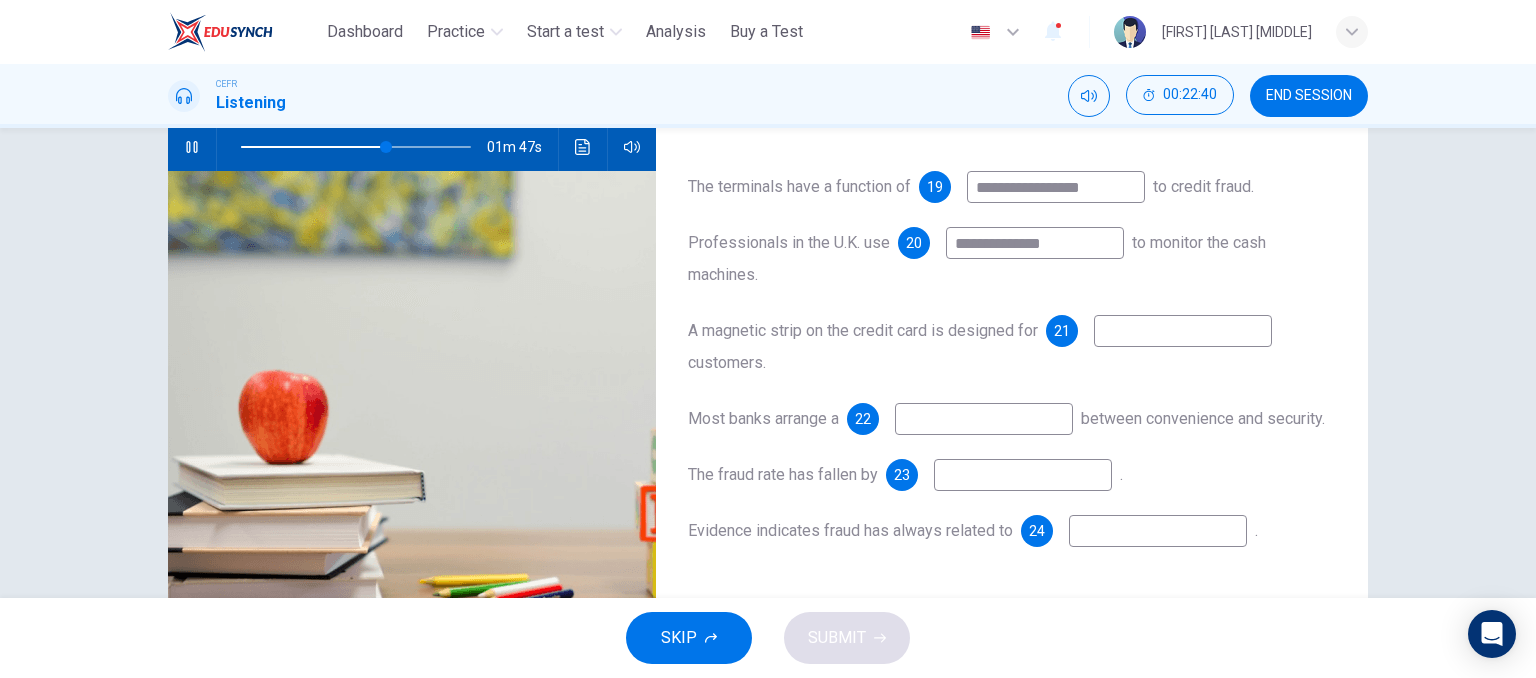 click at bounding box center (1056, 187) 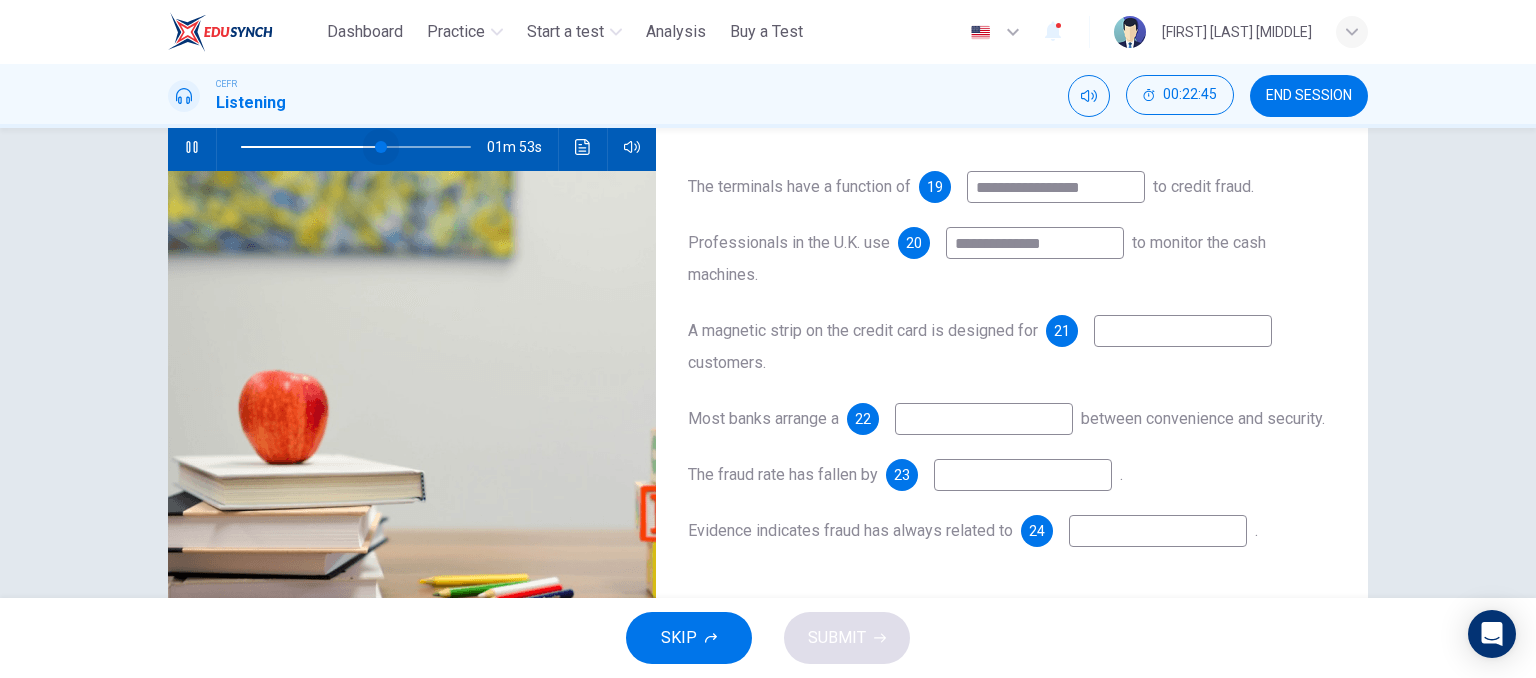 click at bounding box center [381, 147] 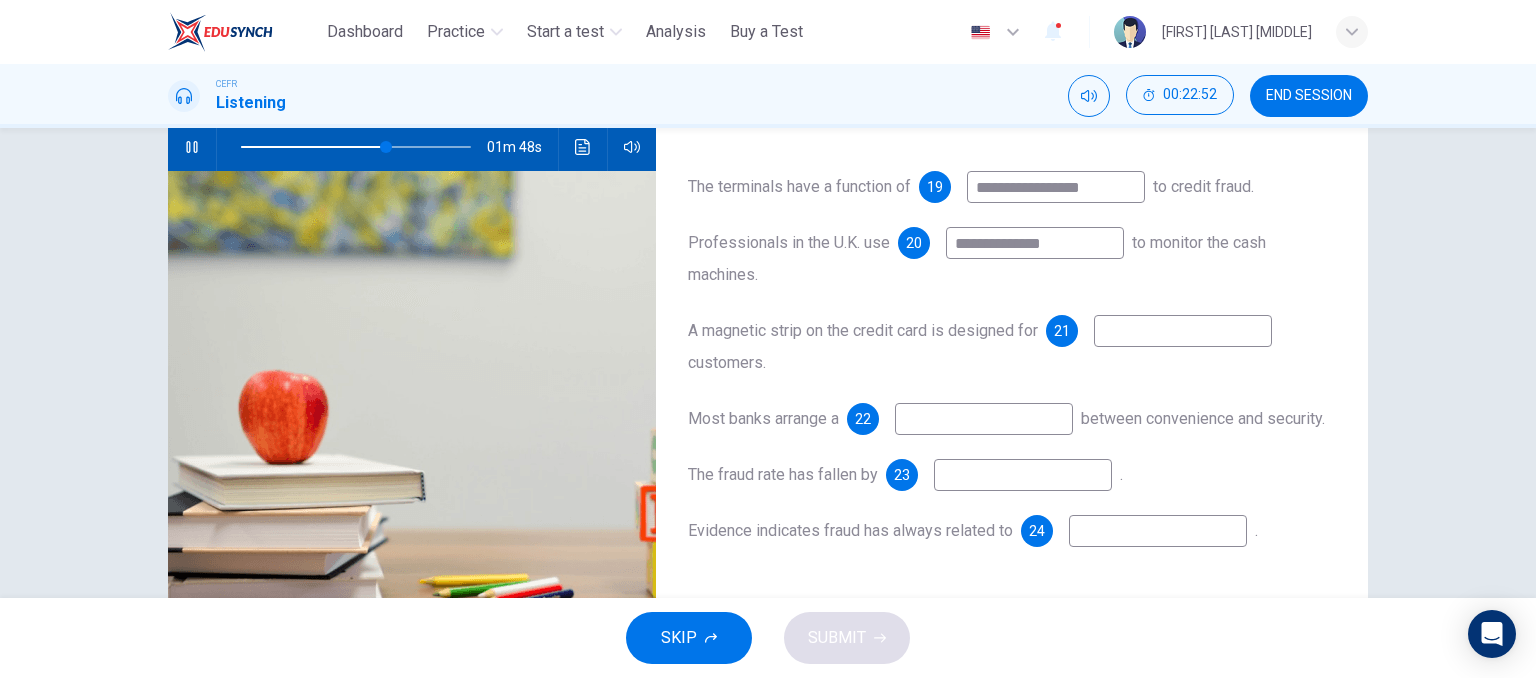 click at bounding box center (1056, 187) 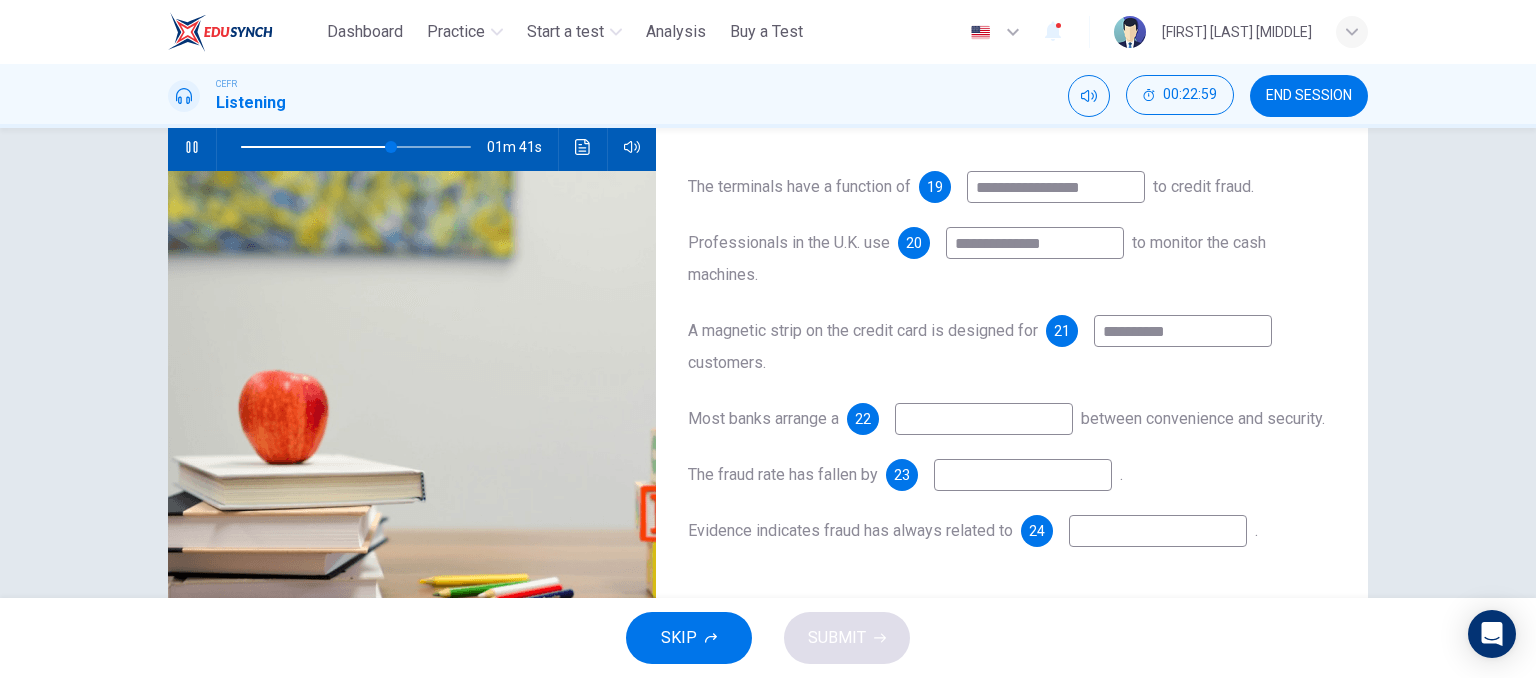 type on "**********" 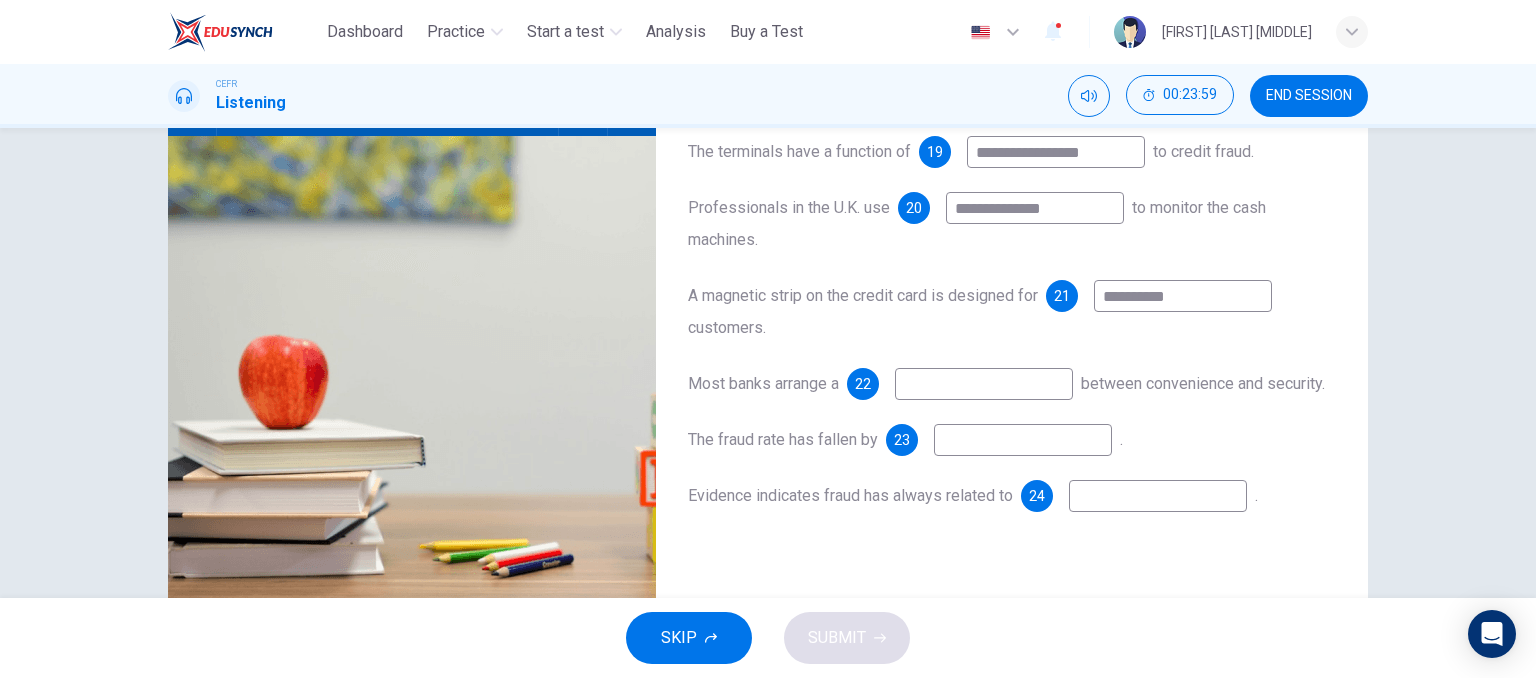 scroll, scrollTop: 205, scrollLeft: 0, axis: vertical 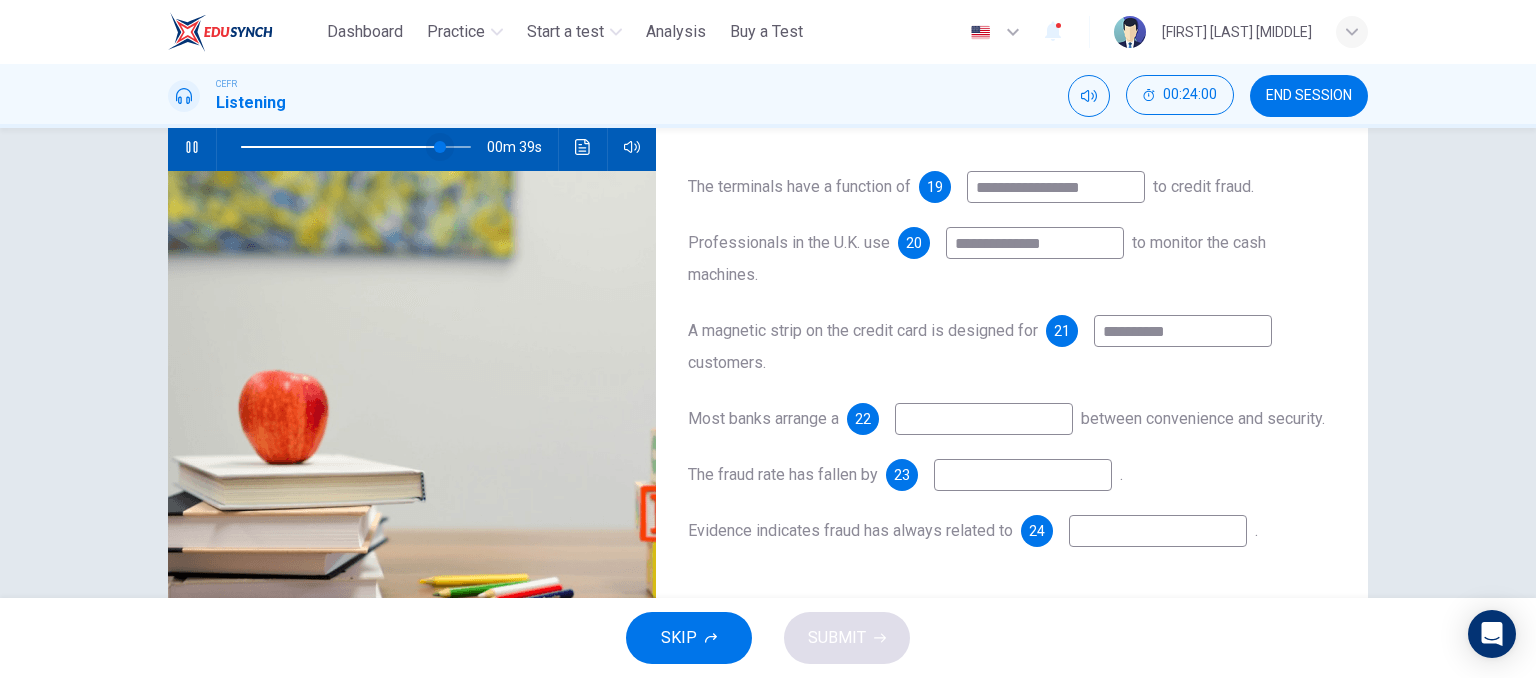 click at bounding box center (440, 147) 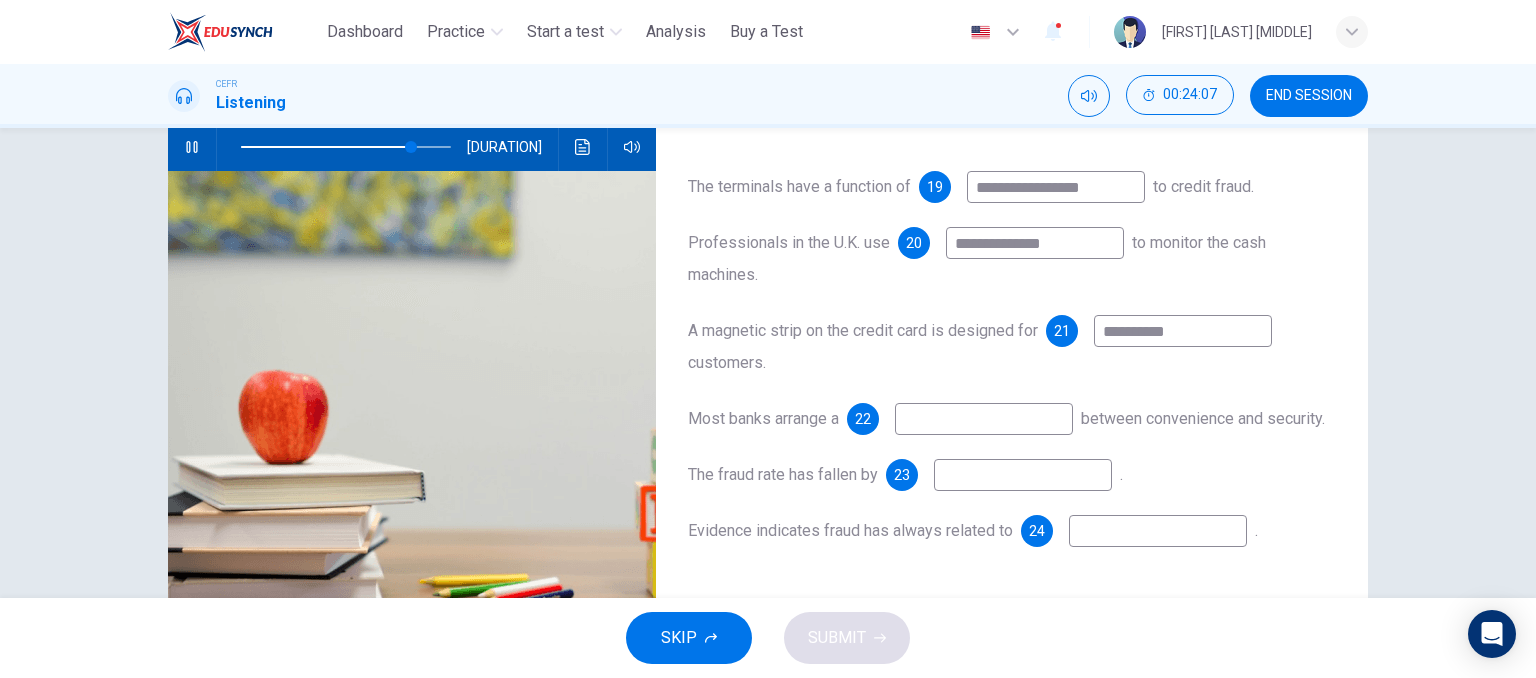 click at bounding box center (1056, 187) 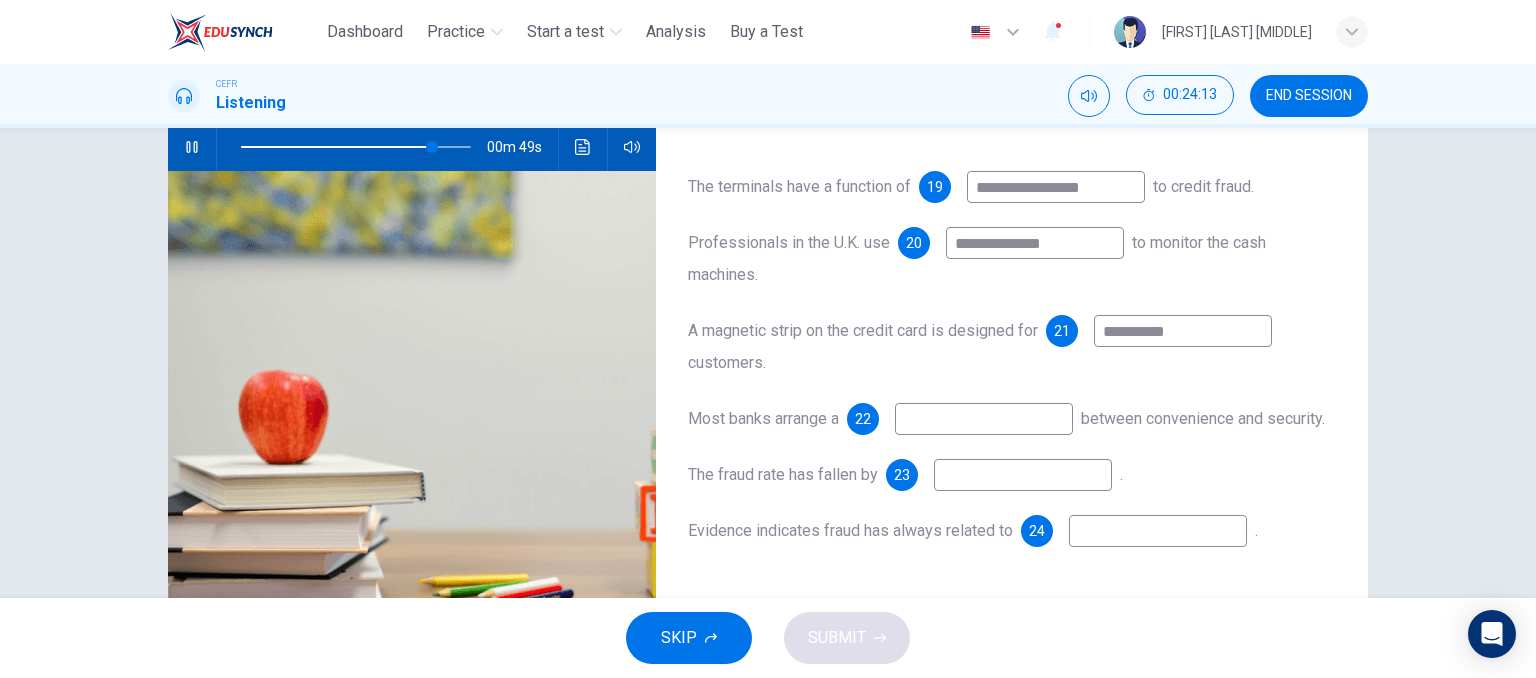 click at bounding box center [1056, 187] 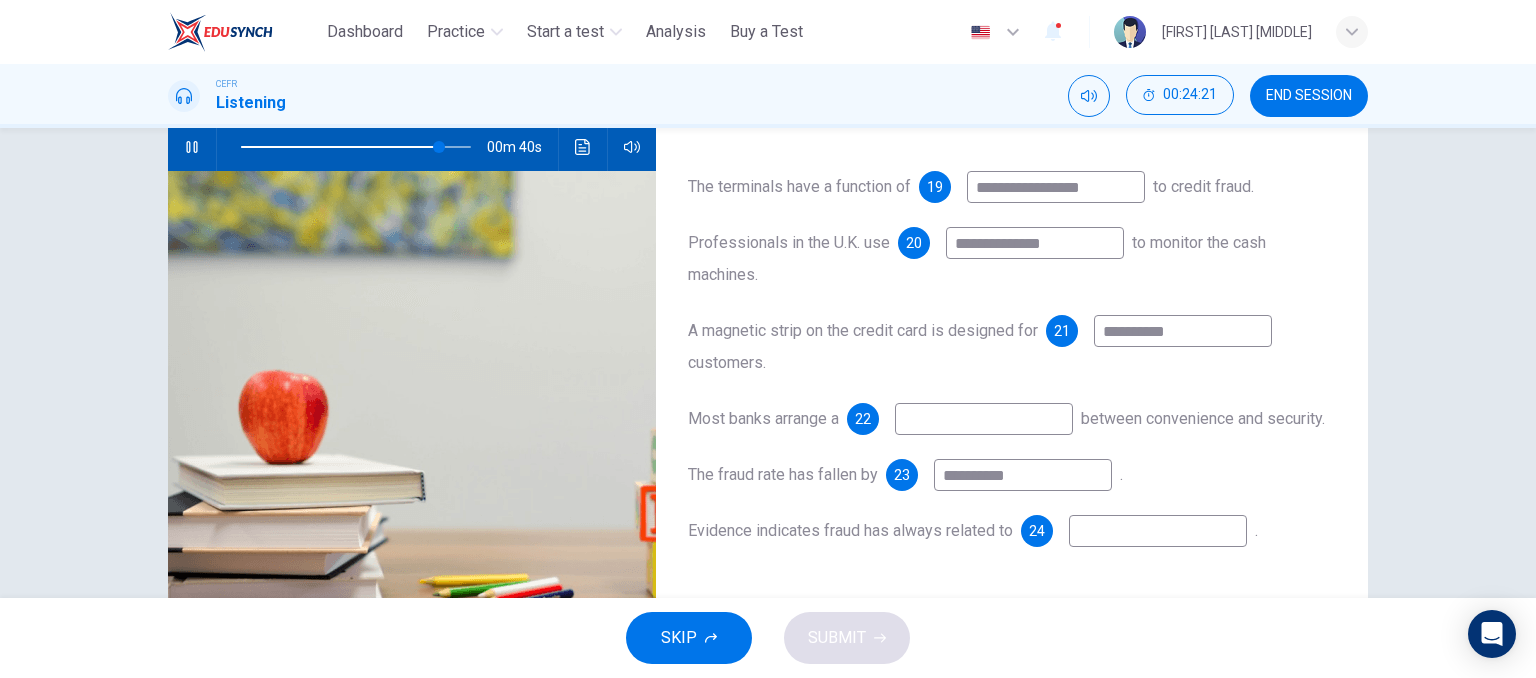 type on "**********" 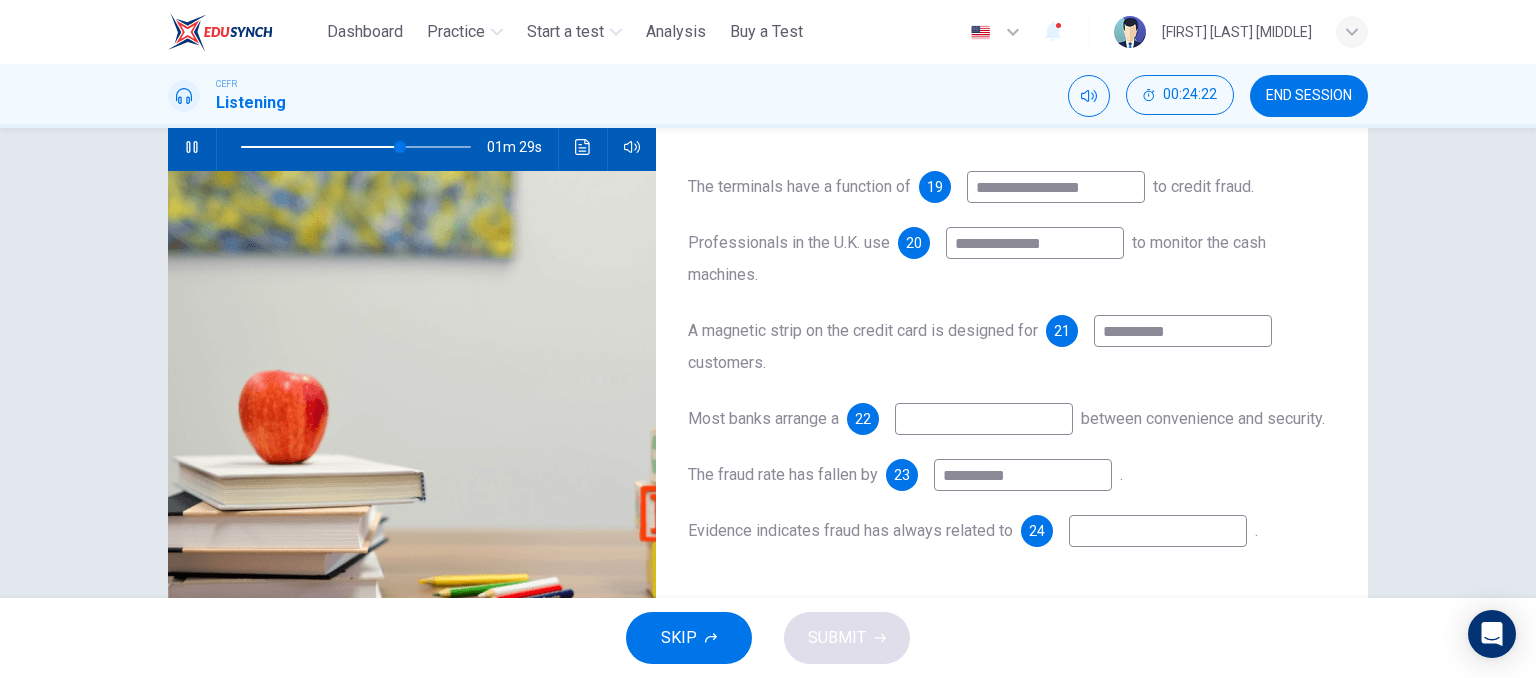 click at bounding box center [1056, 187] 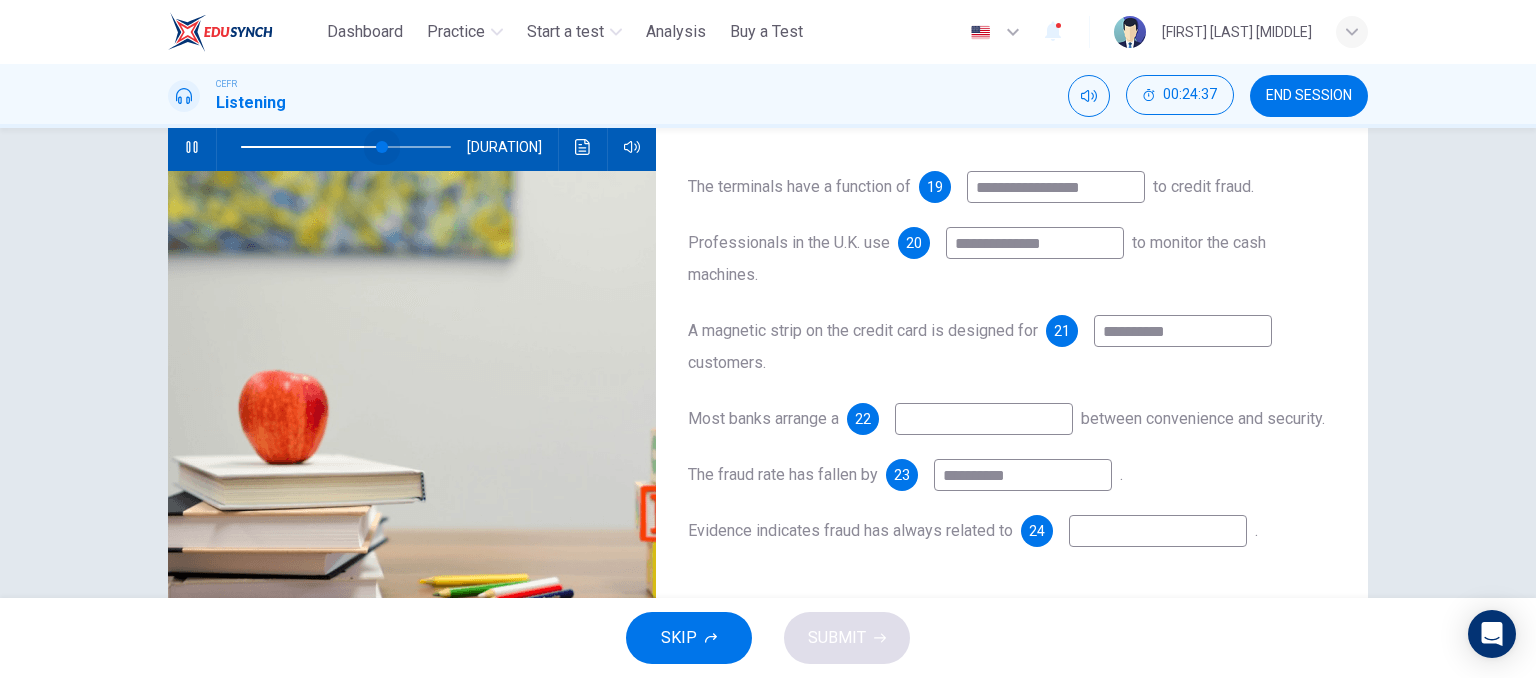 click at bounding box center (382, 147) 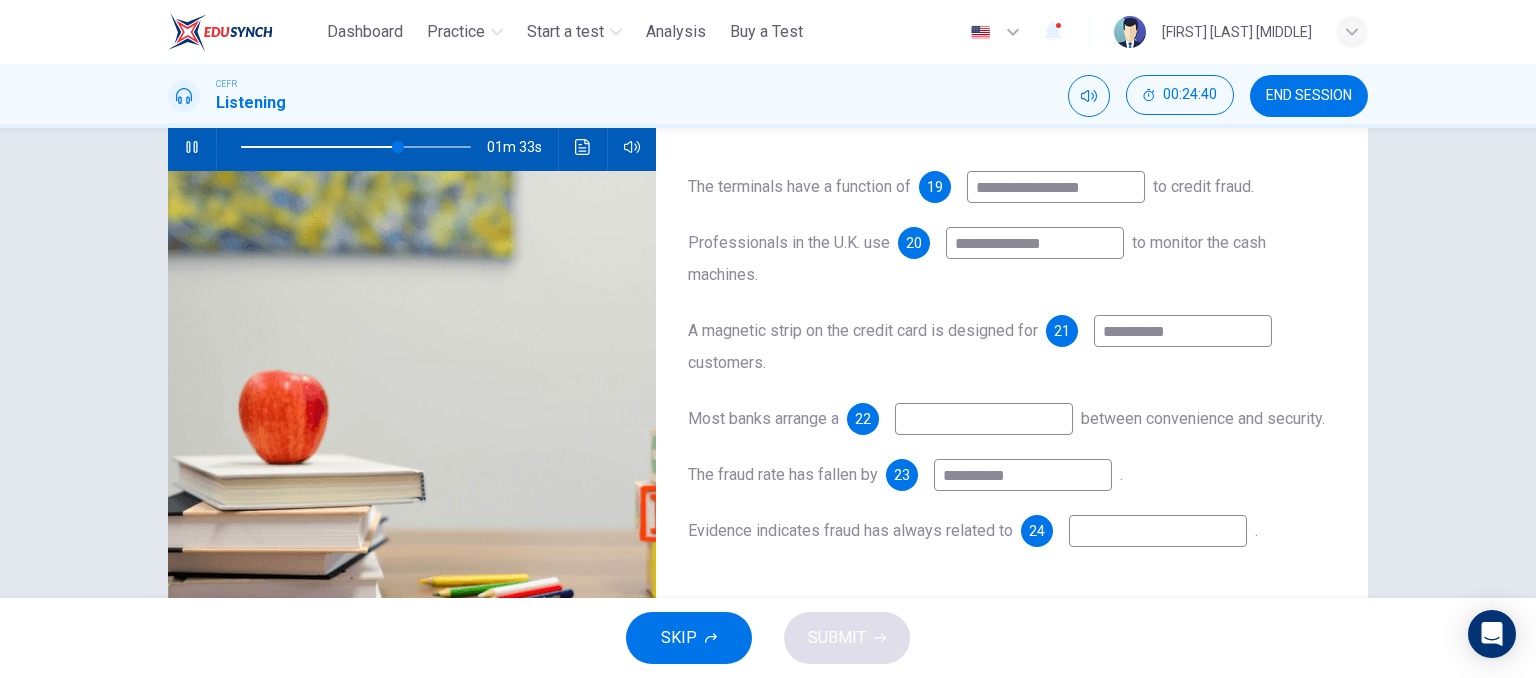 click at bounding box center [1056, 187] 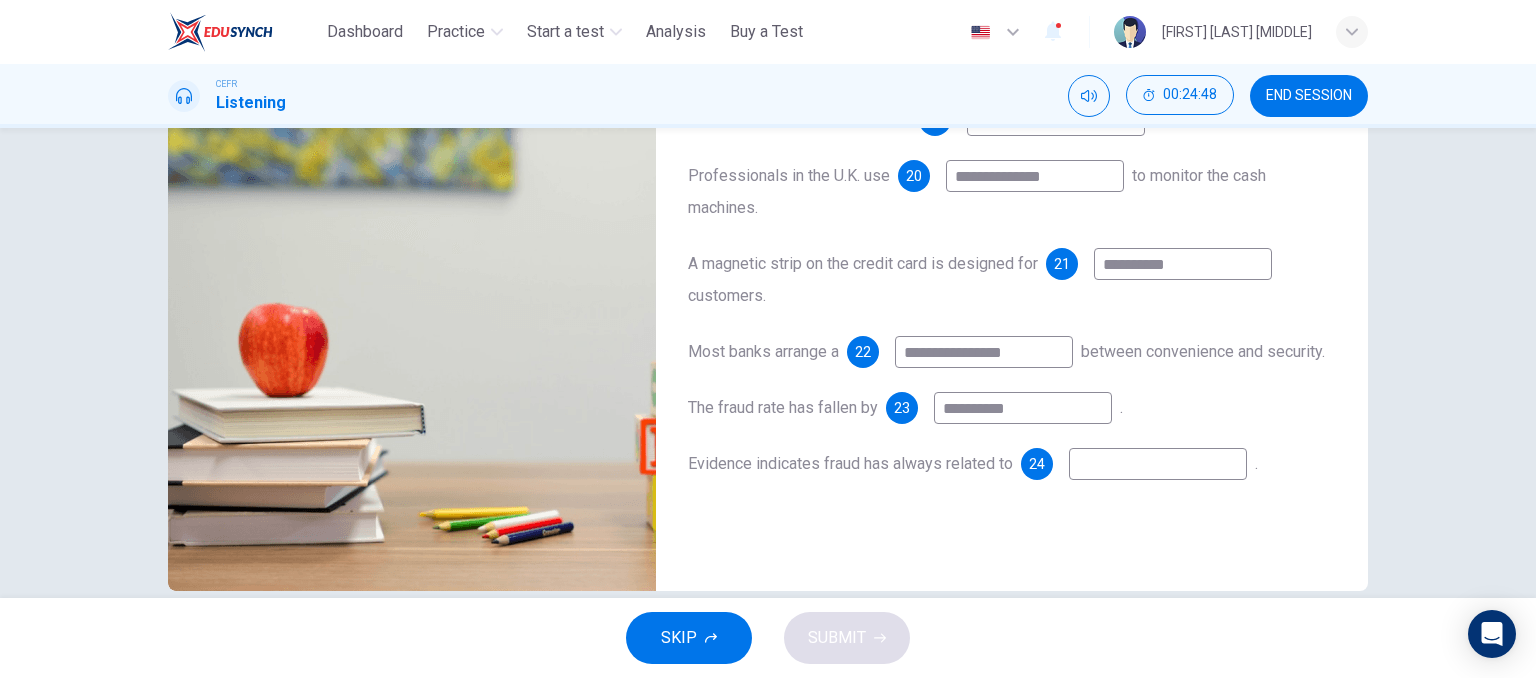 scroll, scrollTop: 305, scrollLeft: 0, axis: vertical 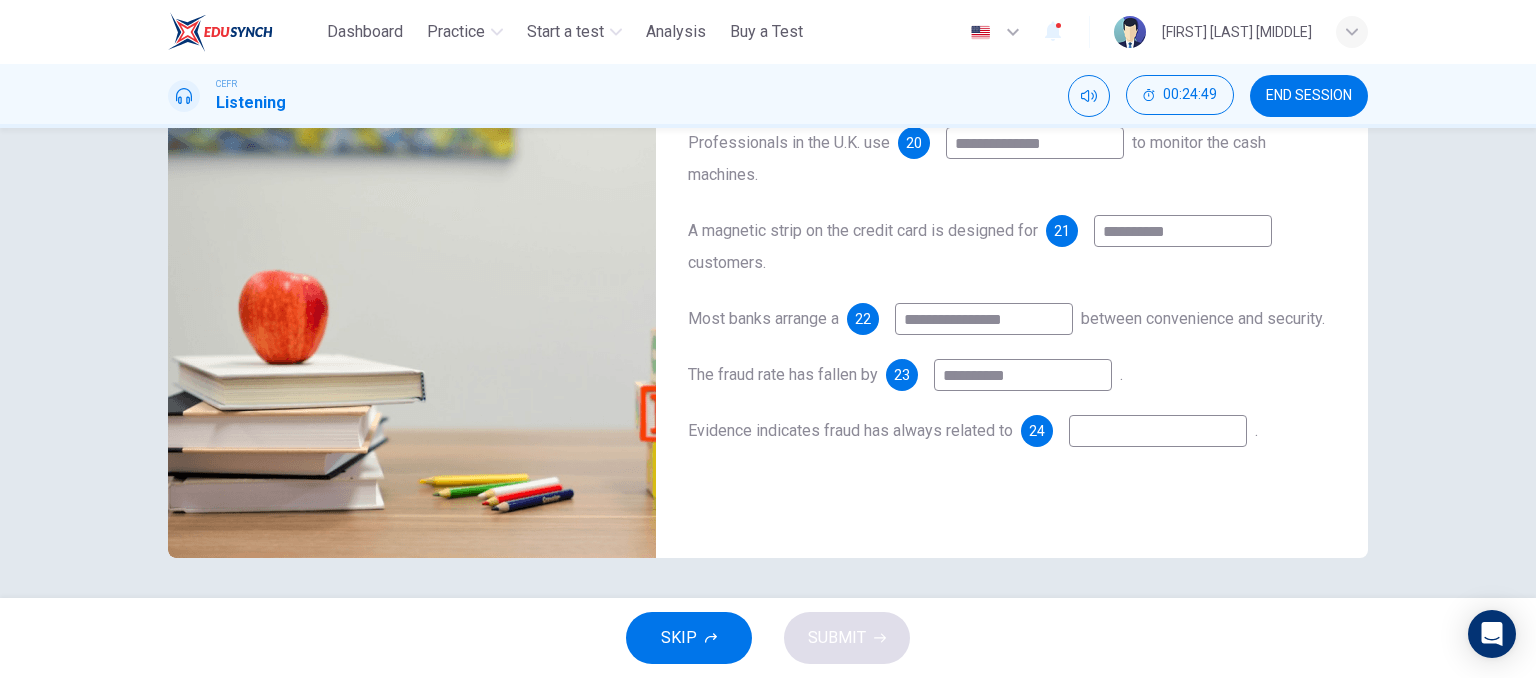 click at bounding box center [1056, 87] 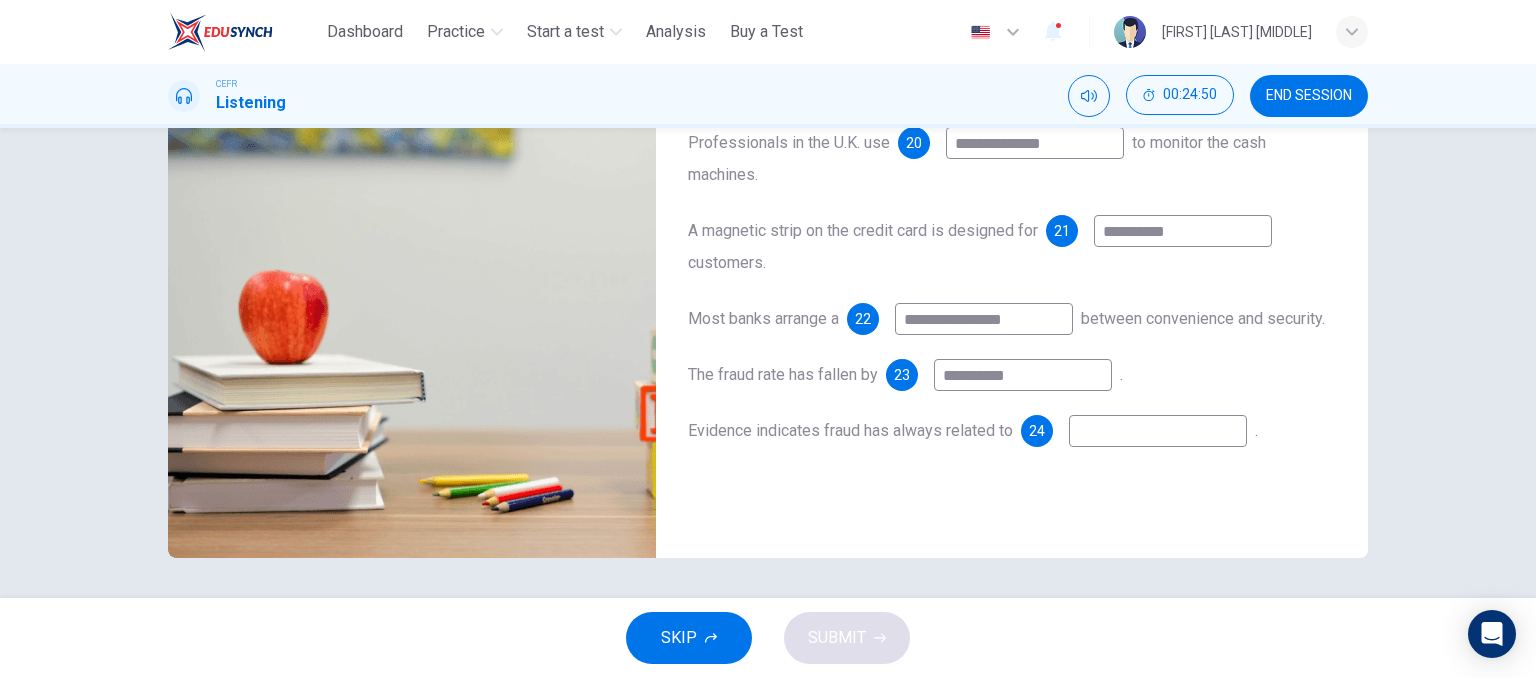 click at bounding box center [1056, 87] 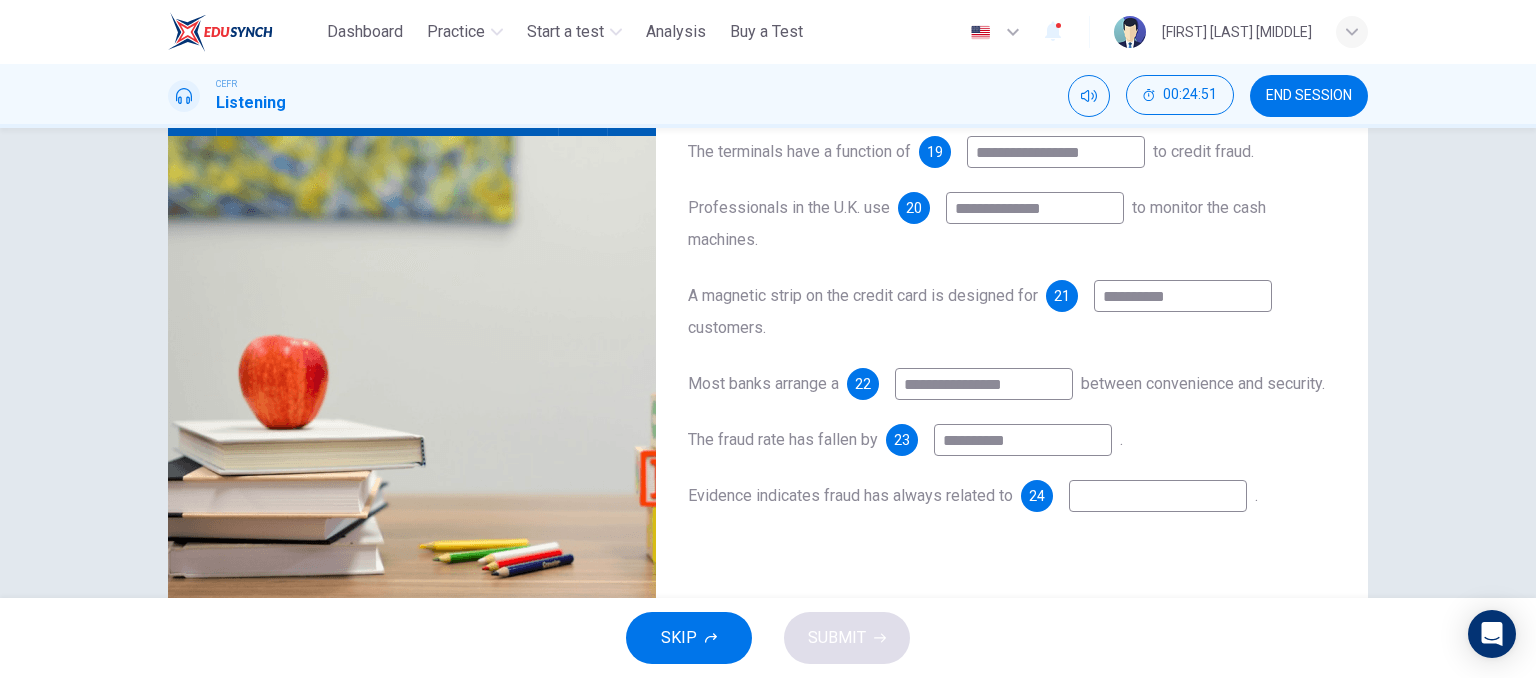 scroll, scrollTop: 205, scrollLeft: 0, axis: vertical 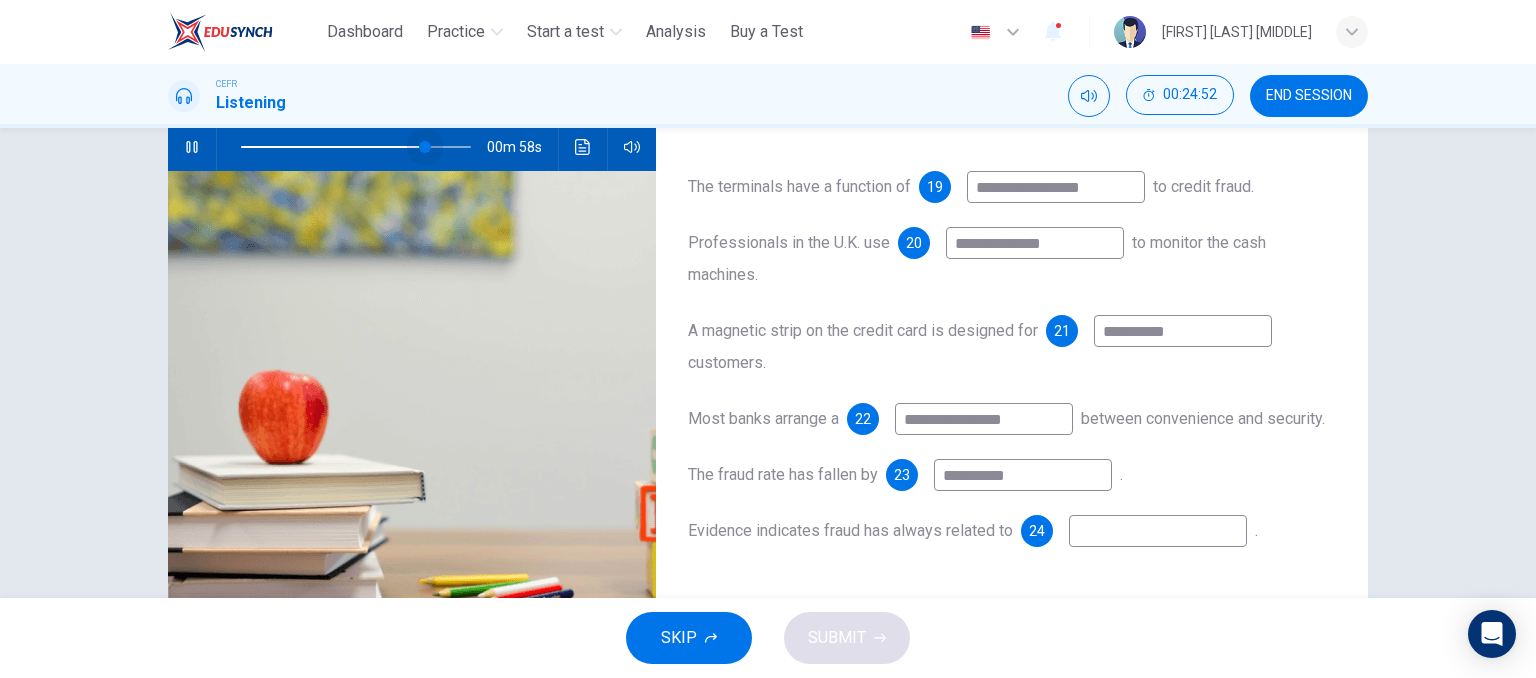 click at bounding box center [425, 147] 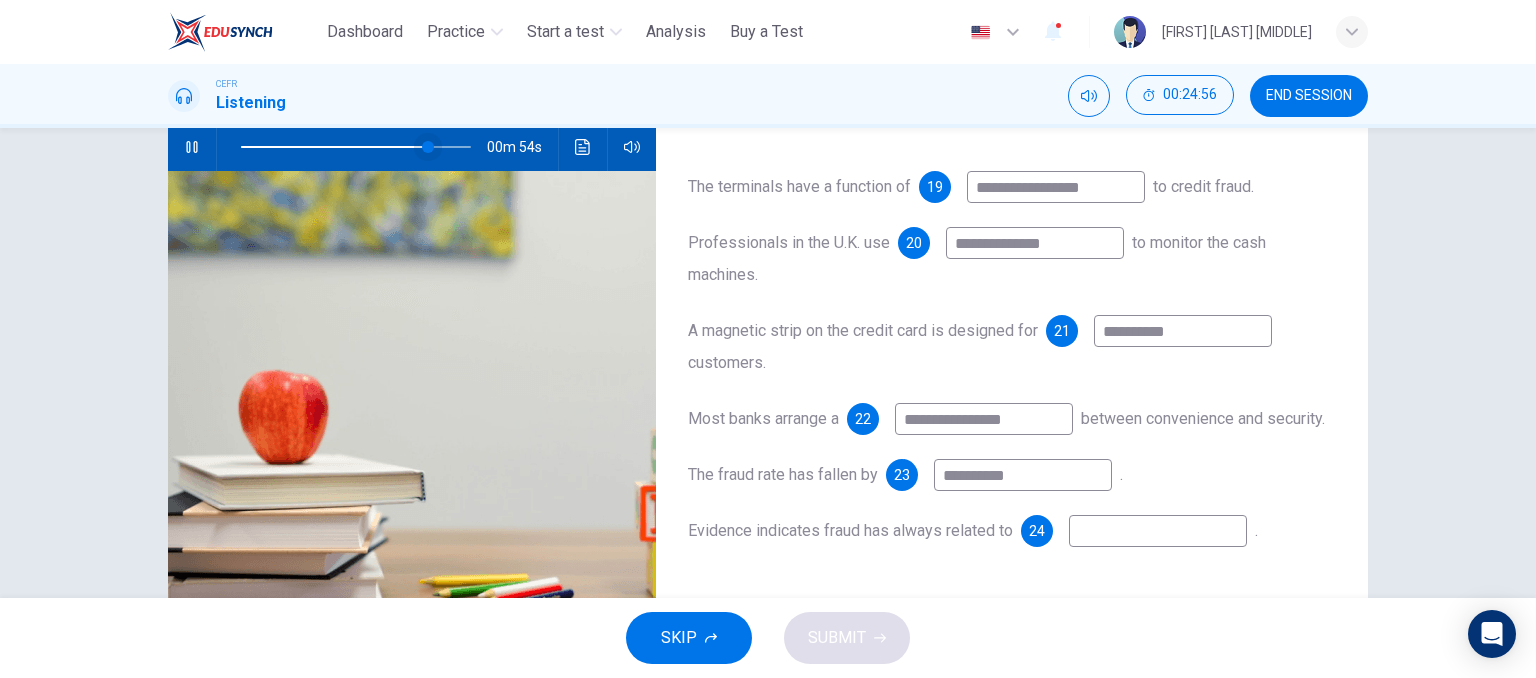 click at bounding box center (428, 147) 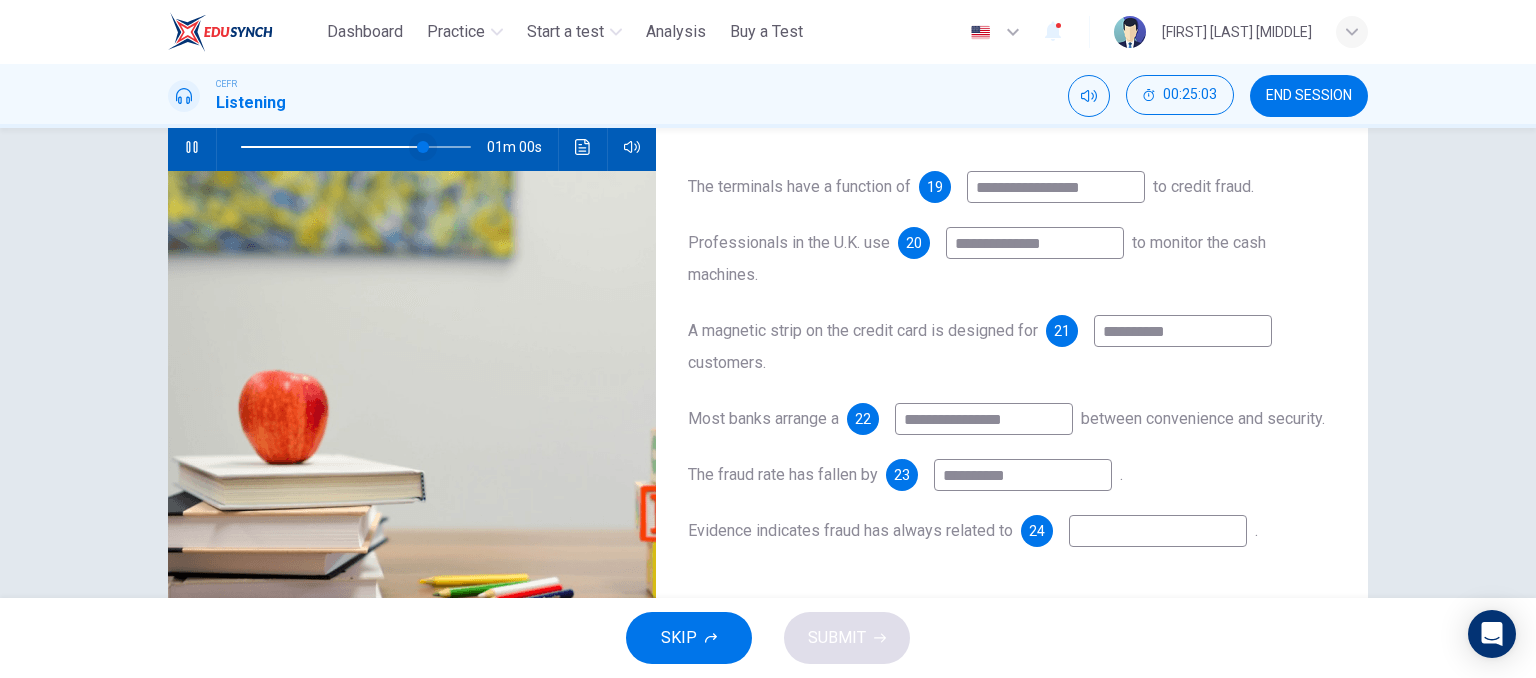 click at bounding box center [423, 147] 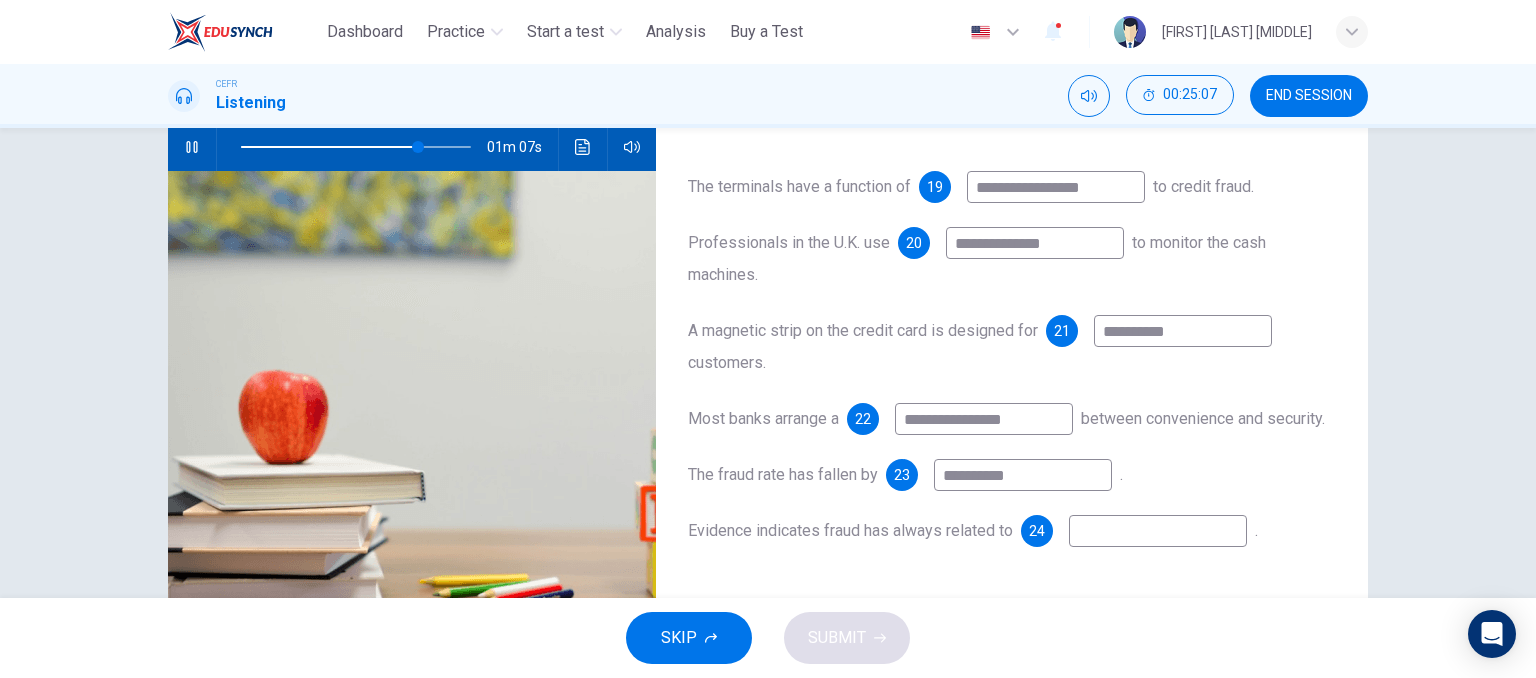 drag, startPoint x: 1024, startPoint y: 415, endPoint x: 905, endPoint y: 416, distance: 119.0042 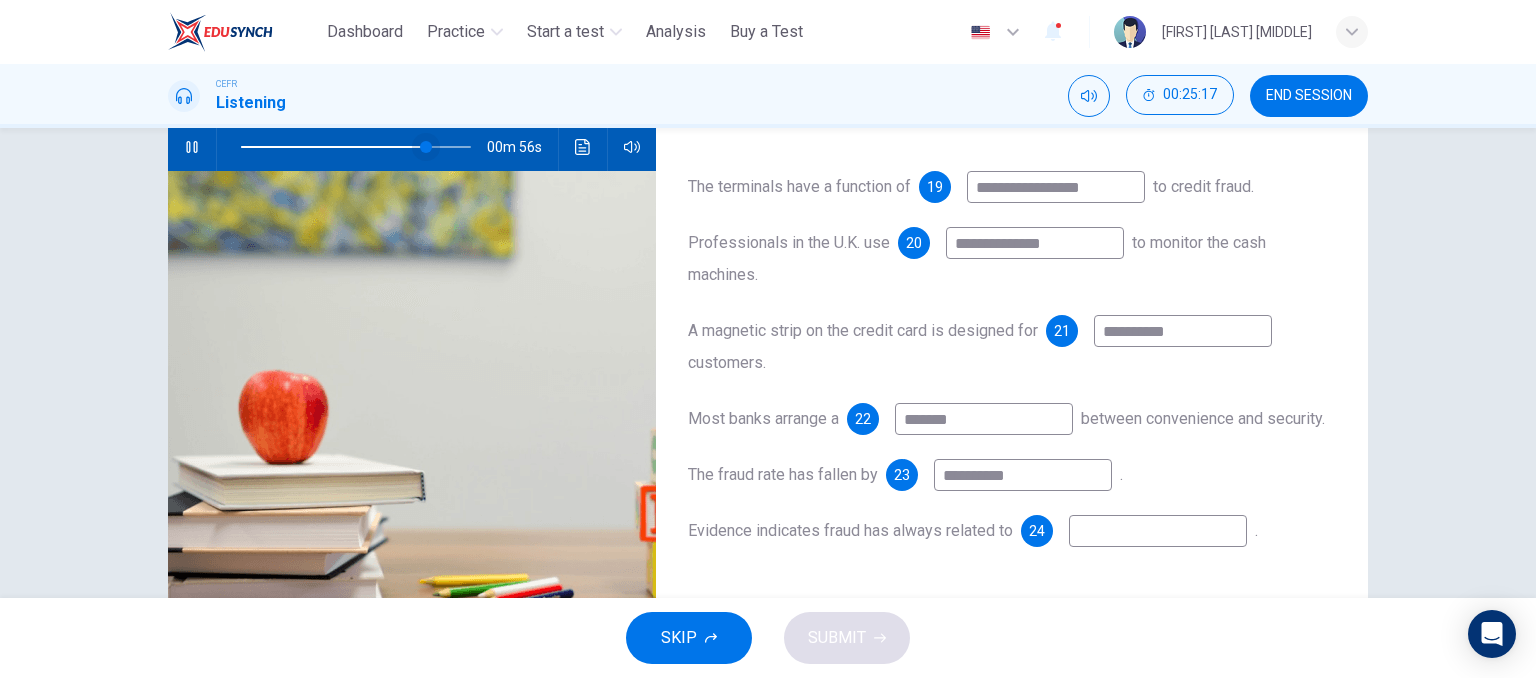 type on "****" 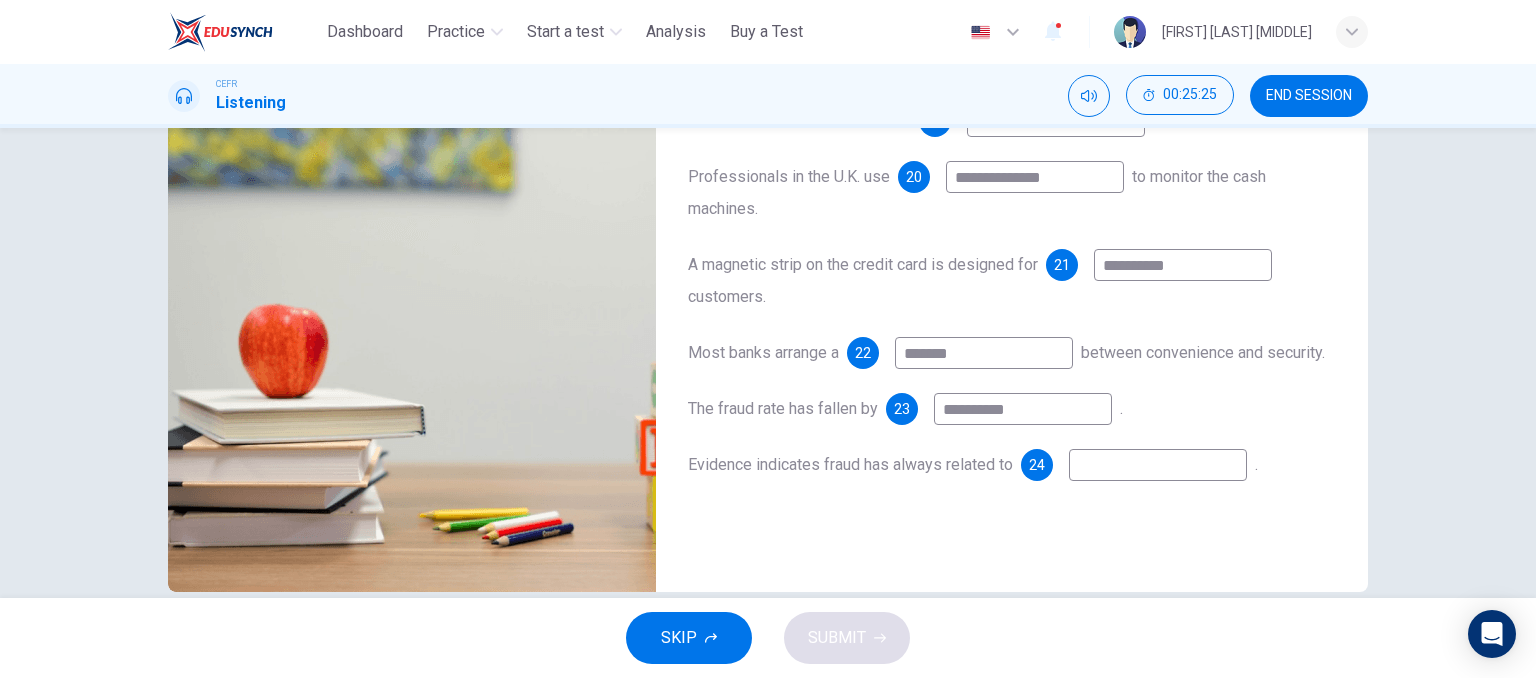 scroll, scrollTop: 305, scrollLeft: 0, axis: vertical 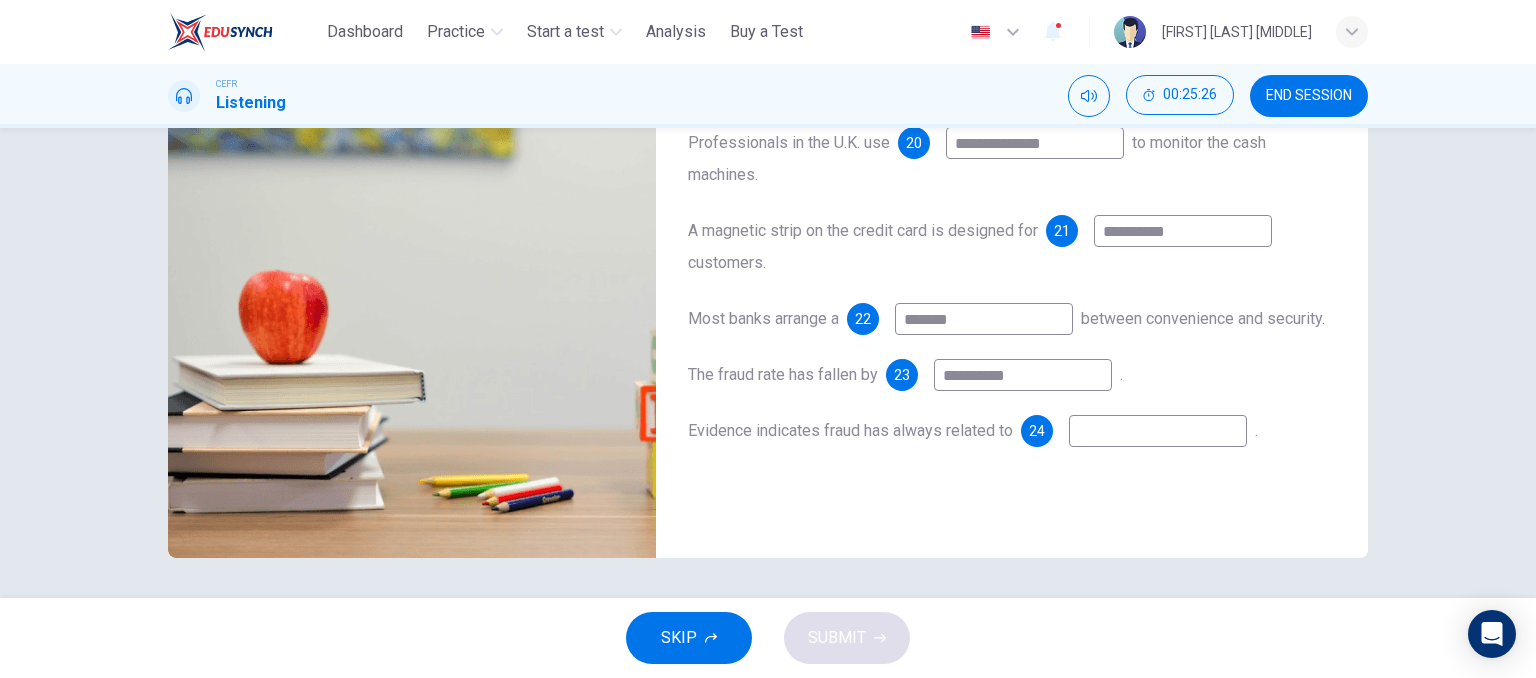 click at bounding box center (1056, 87) 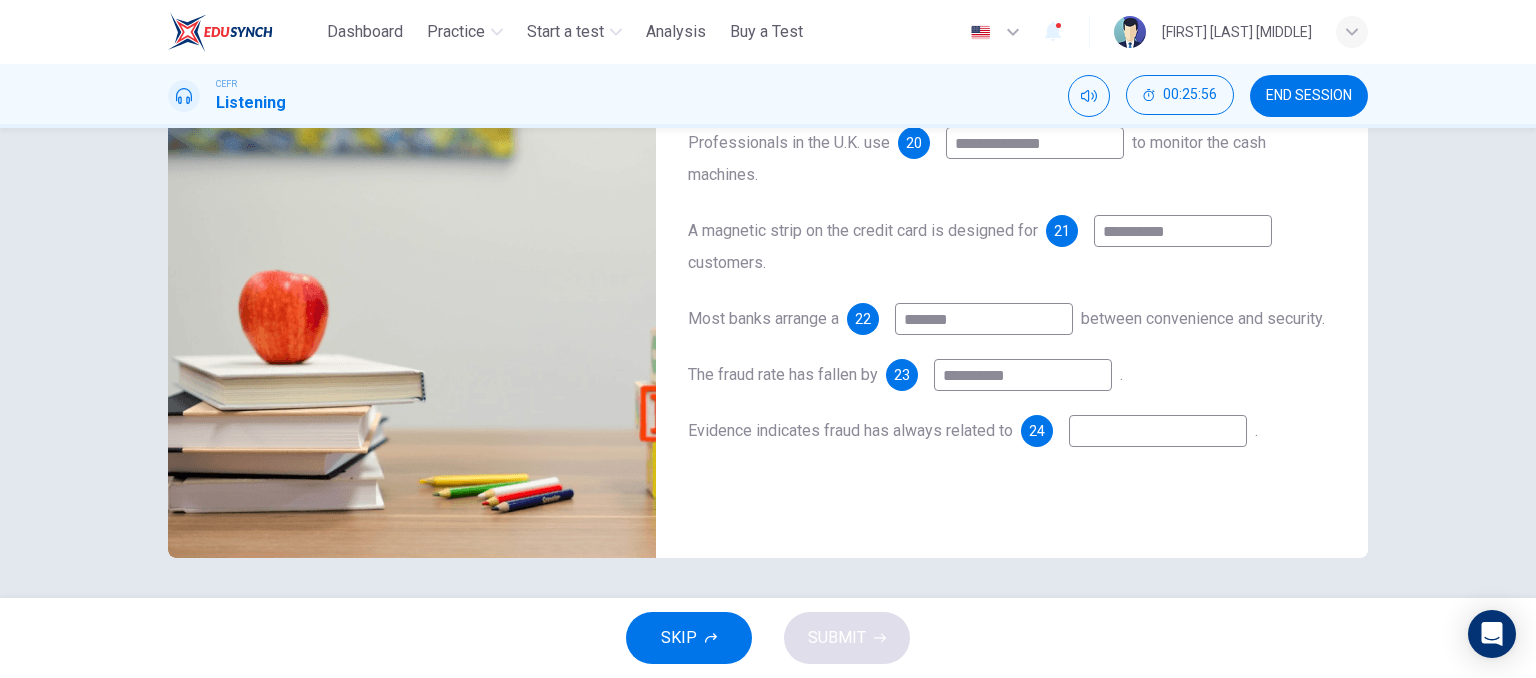 scroll, scrollTop: 205, scrollLeft: 0, axis: vertical 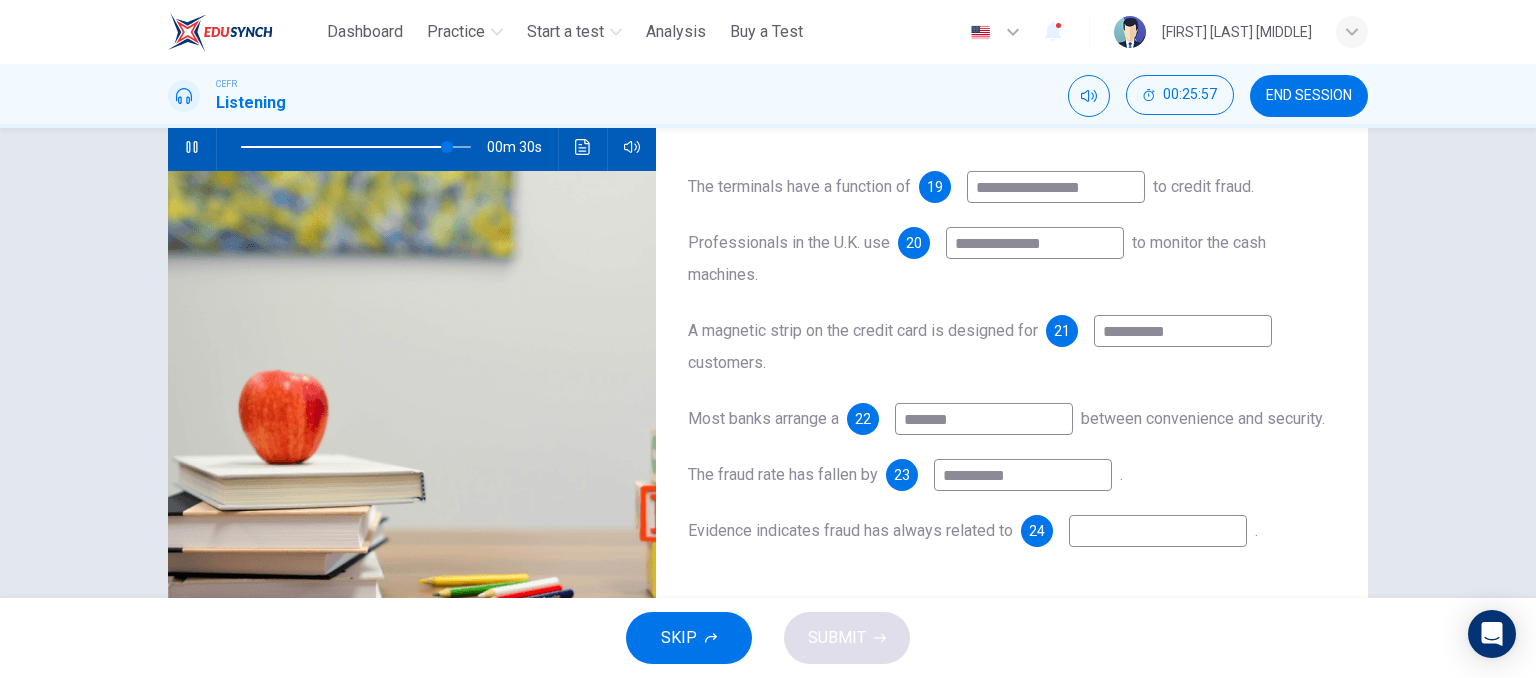 click at bounding box center (1056, 187) 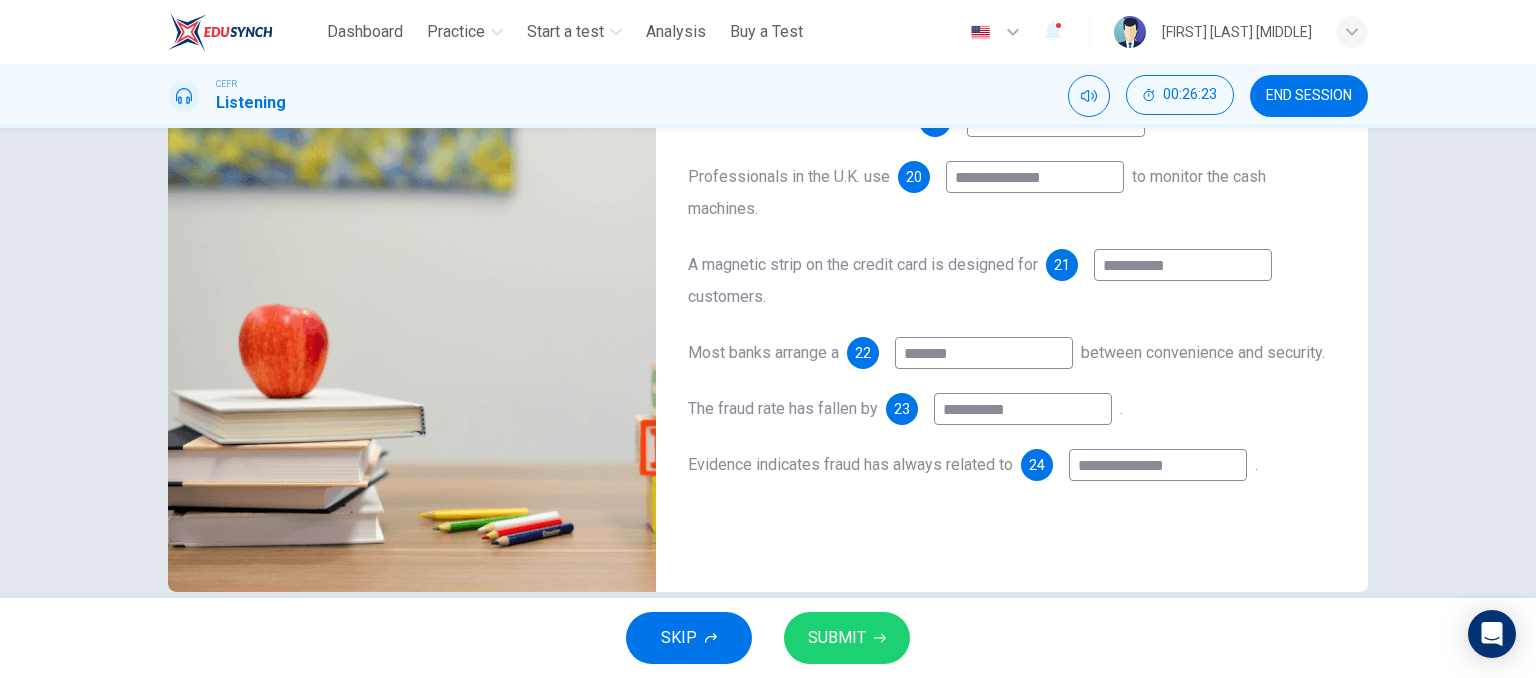 scroll, scrollTop: 305, scrollLeft: 0, axis: vertical 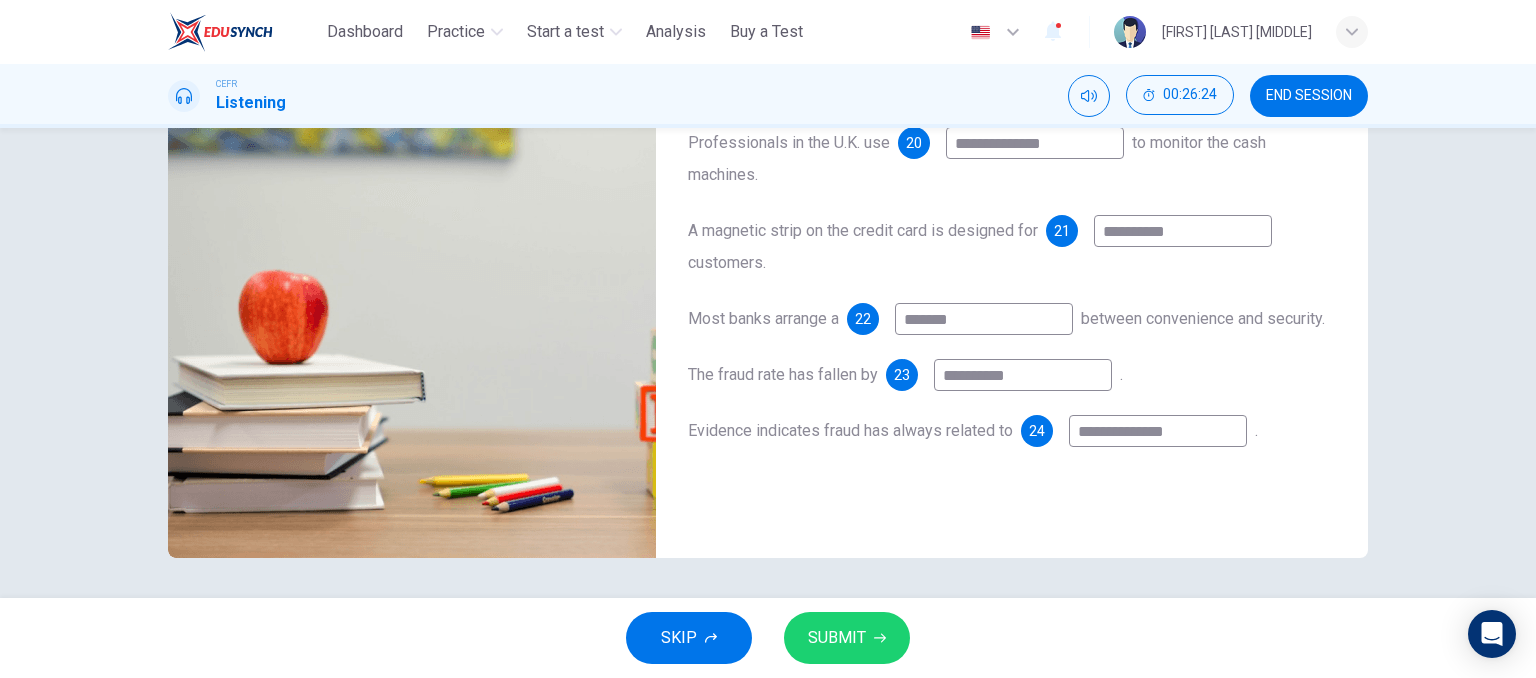 type on "**********" 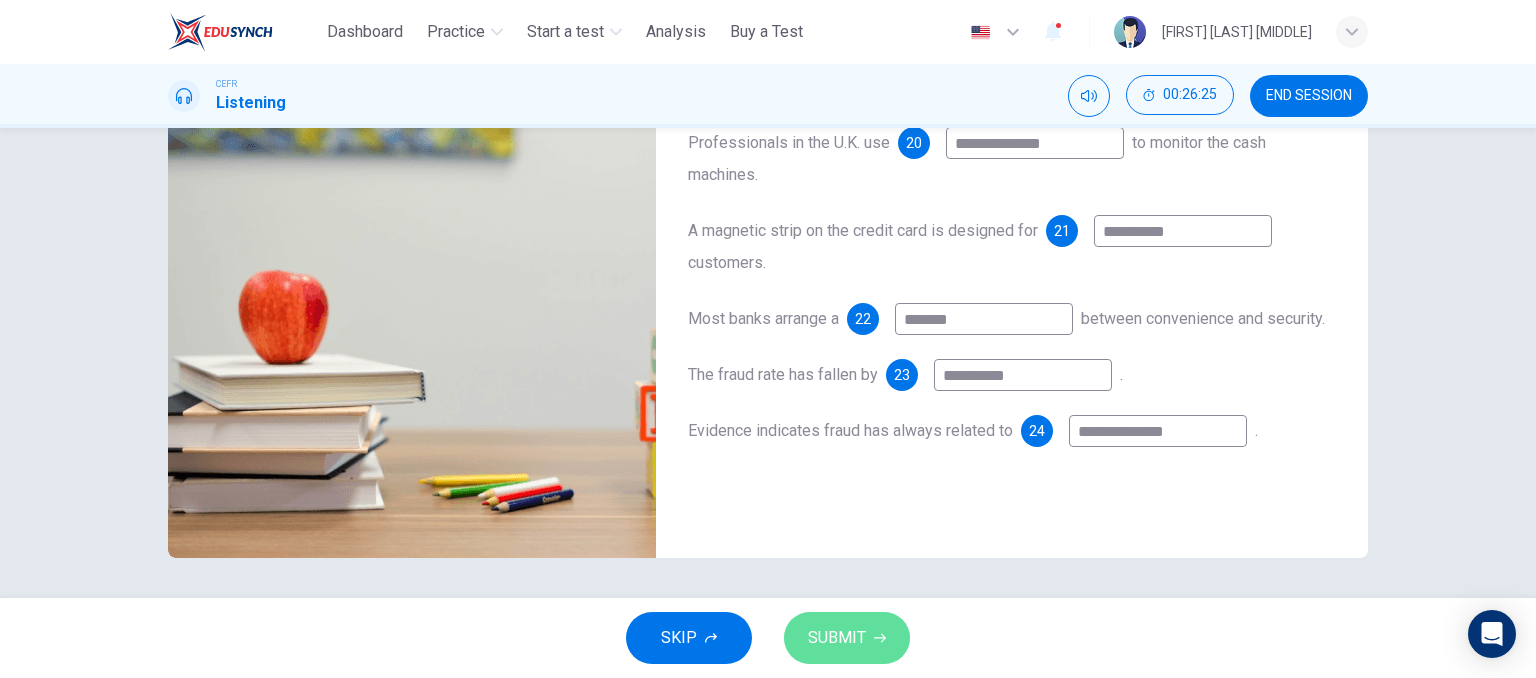 click on "SUBMIT" at bounding box center [847, 638] 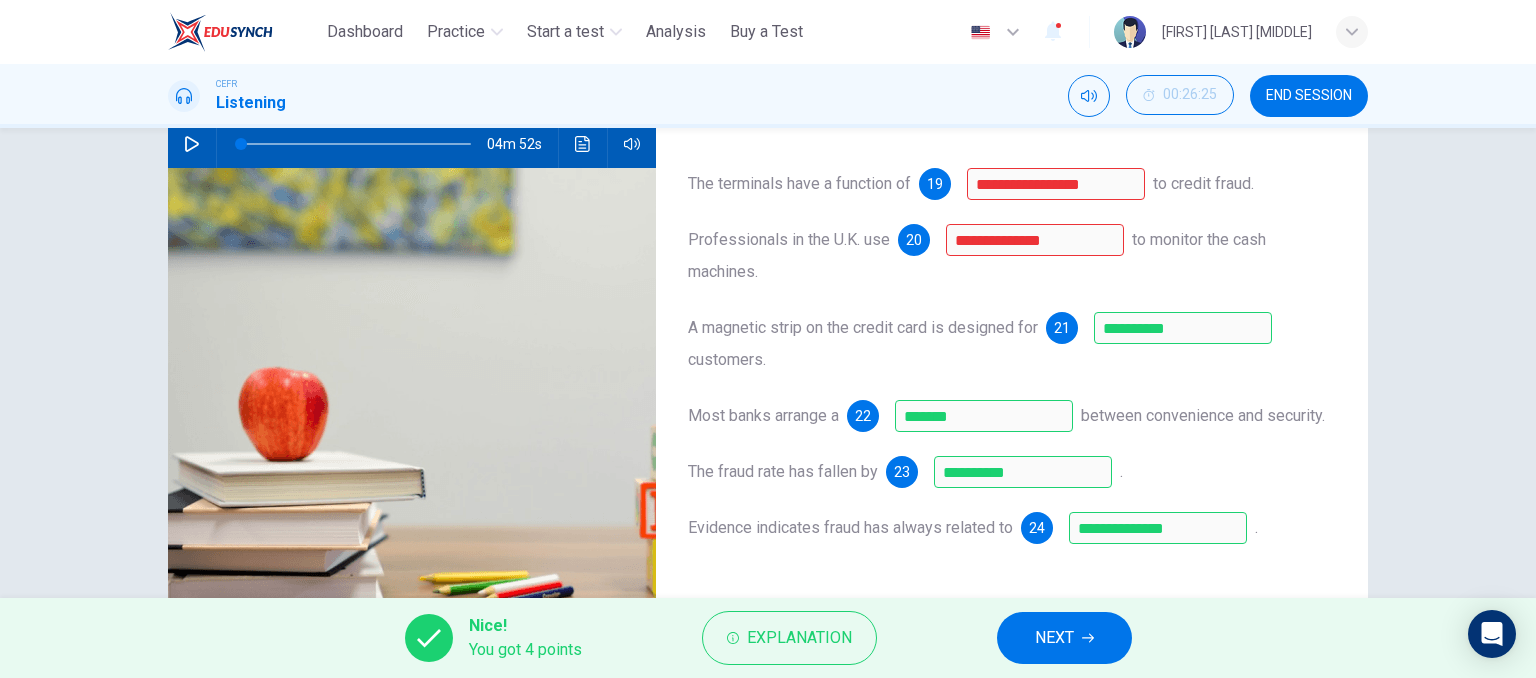 scroll, scrollTop: 305, scrollLeft: 0, axis: vertical 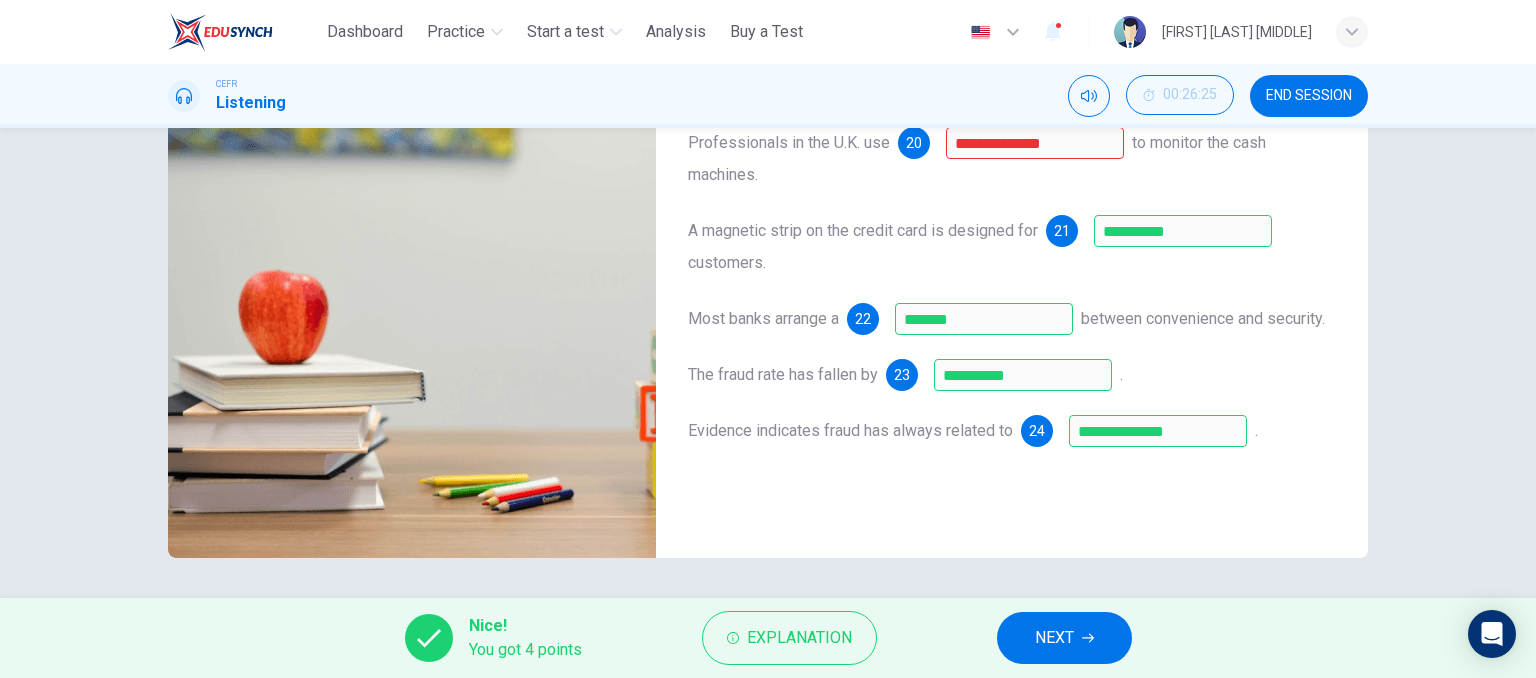 click at bounding box center [1088, 638] 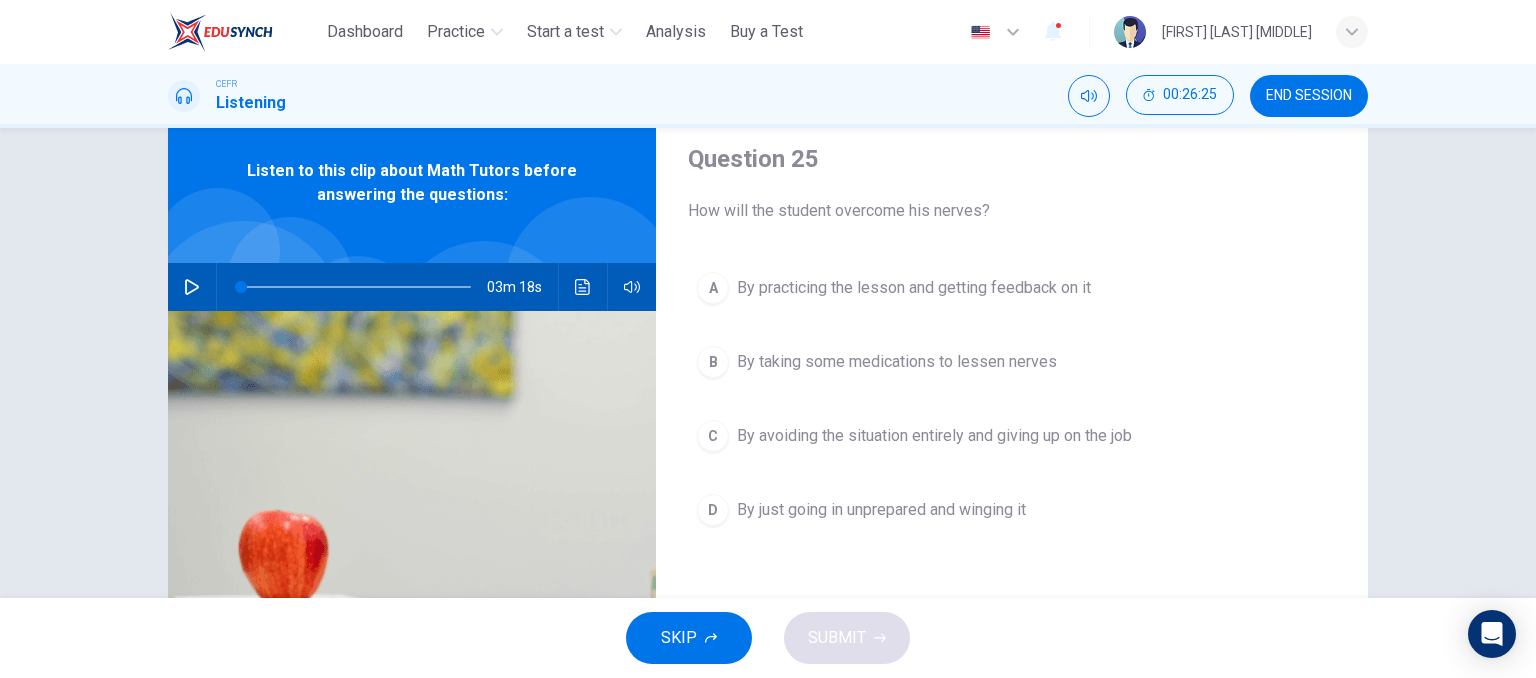 scroll, scrollTop: 100, scrollLeft: 0, axis: vertical 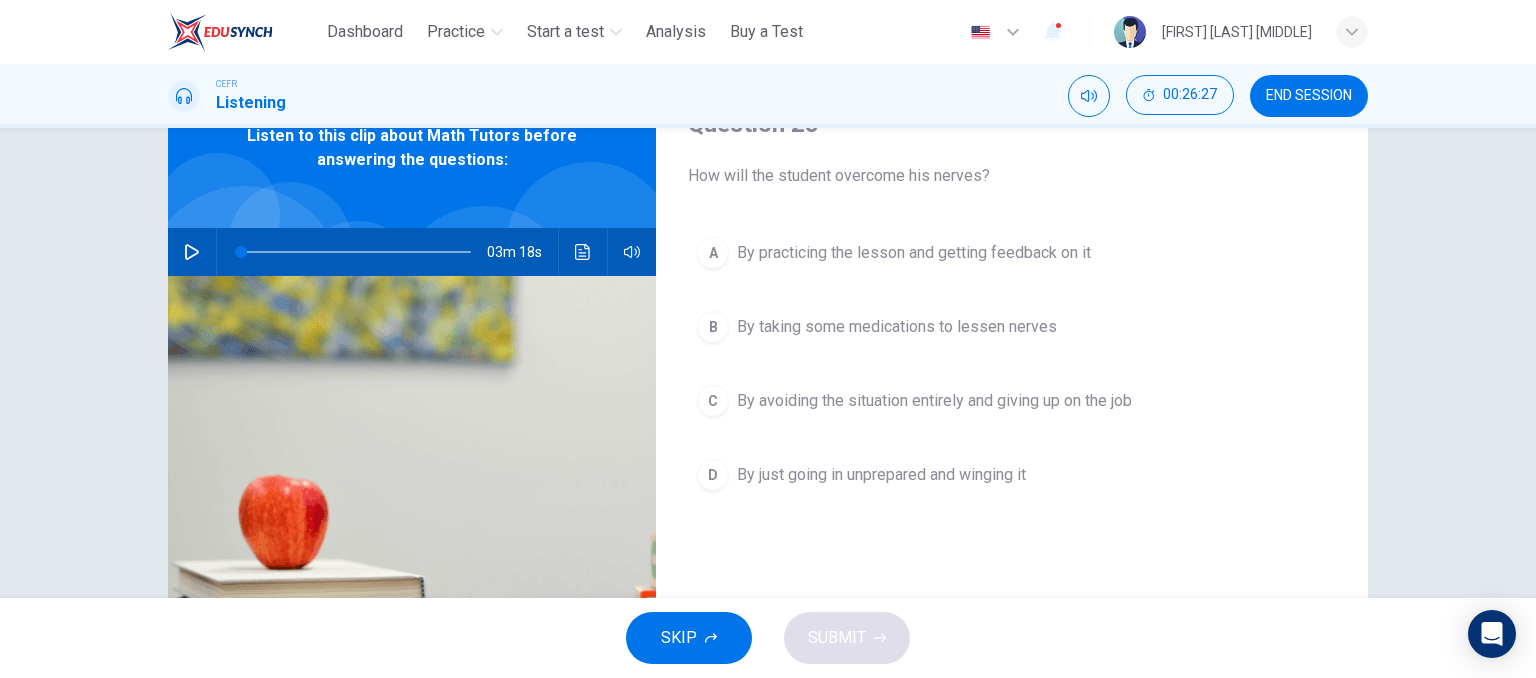 click at bounding box center (192, 252) 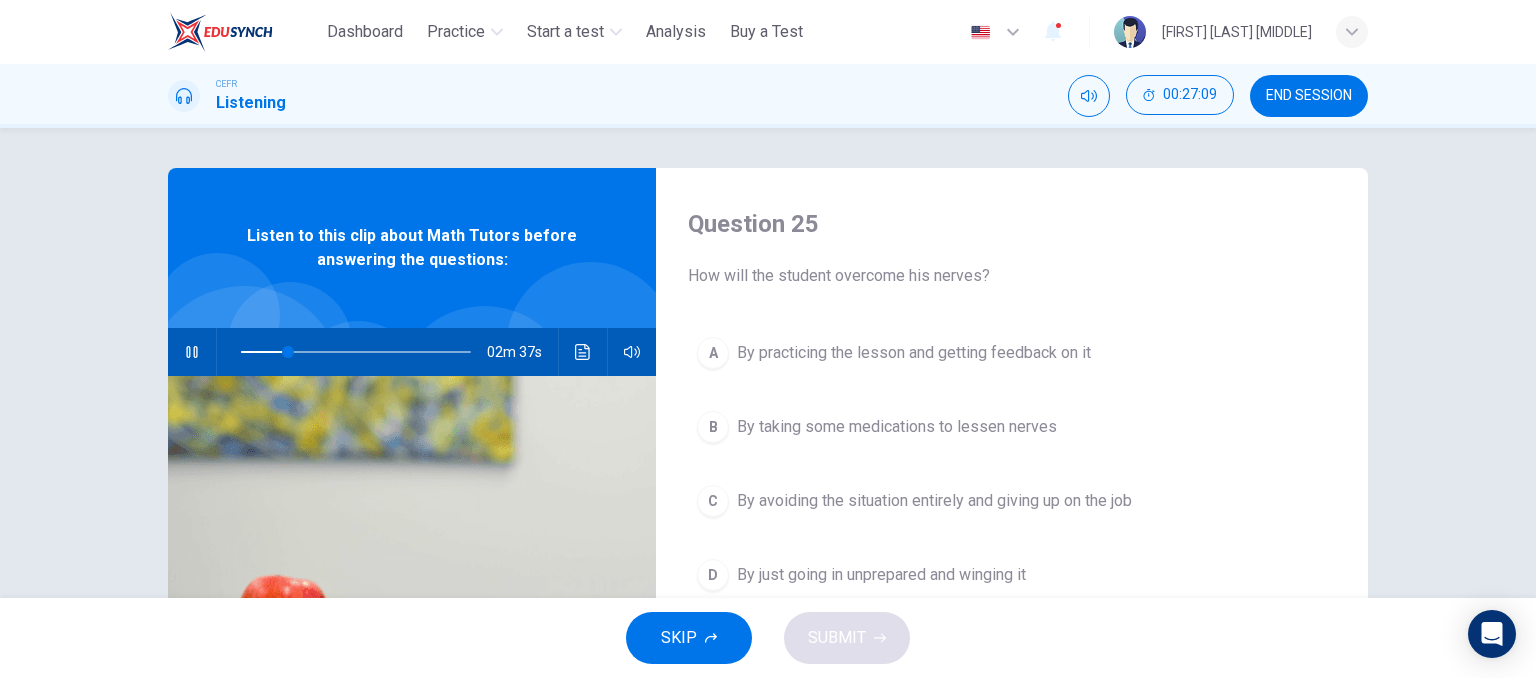 scroll, scrollTop: 100, scrollLeft: 0, axis: vertical 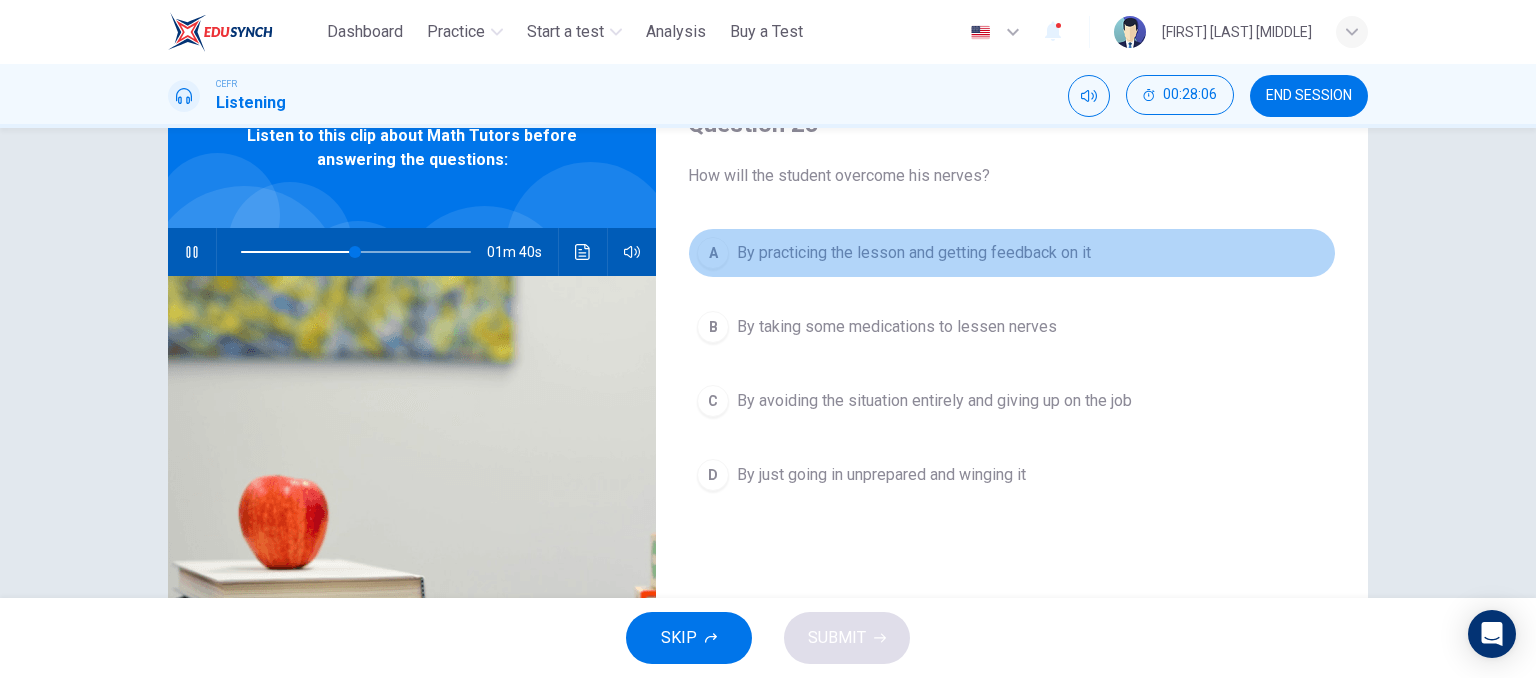 click on "By practicing the lesson and getting feedback on it" at bounding box center (914, 253) 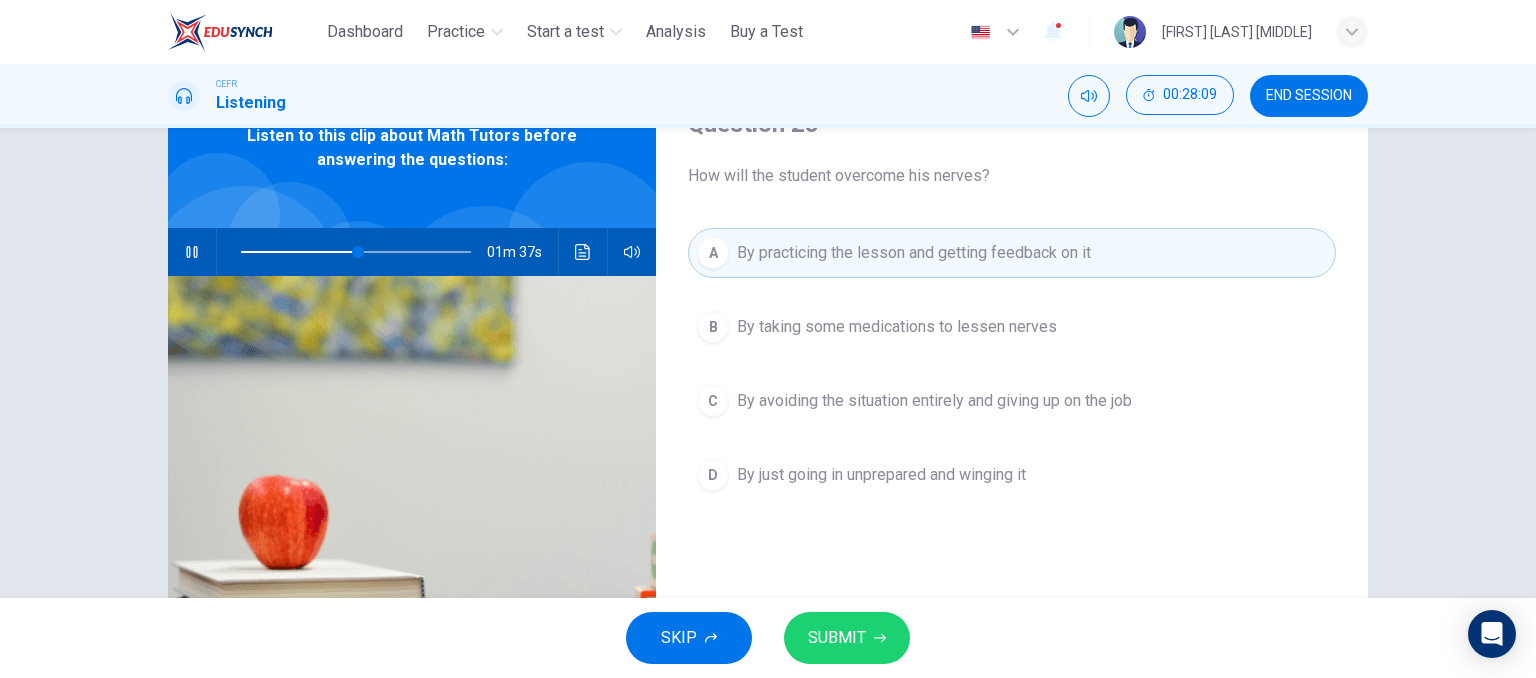 click on "SUBMIT" at bounding box center (837, 638) 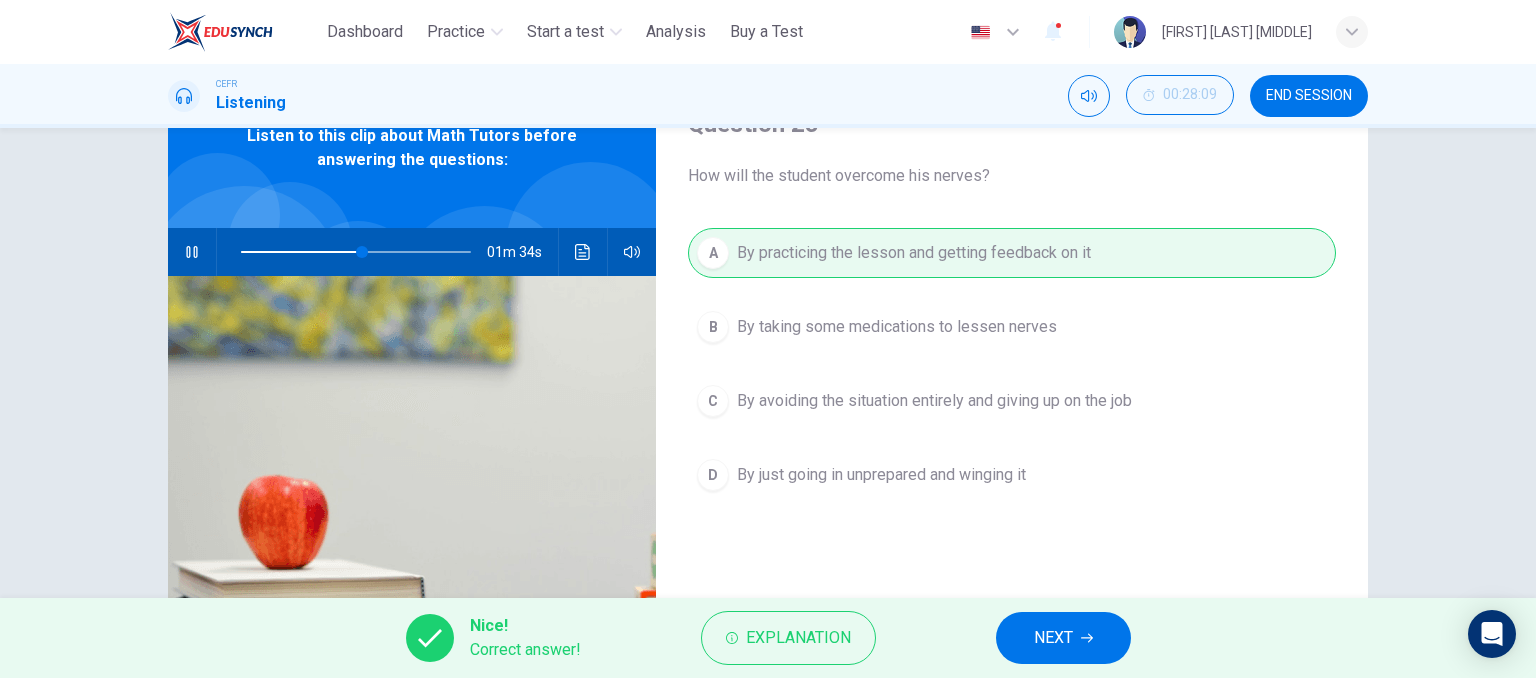 click on "NEXT" at bounding box center (1053, 638) 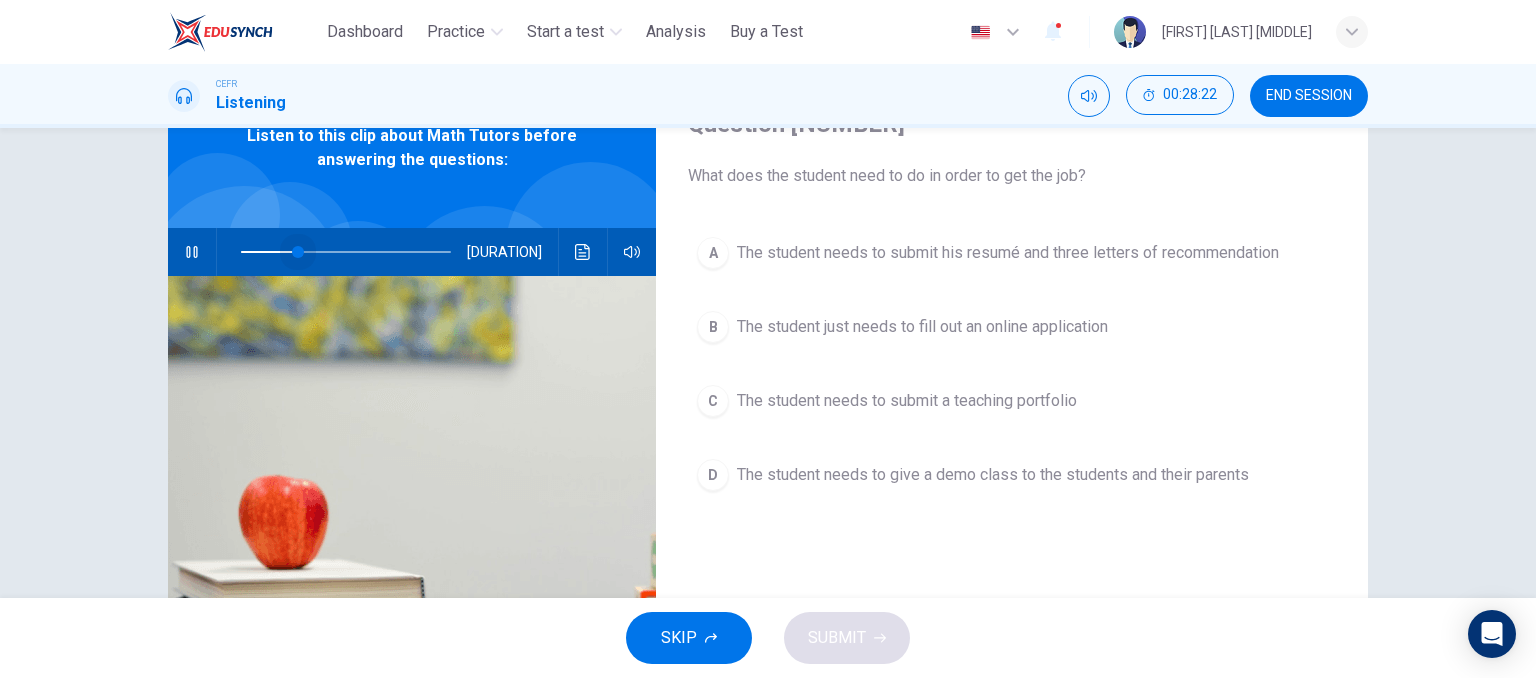click at bounding box center [346, 252] 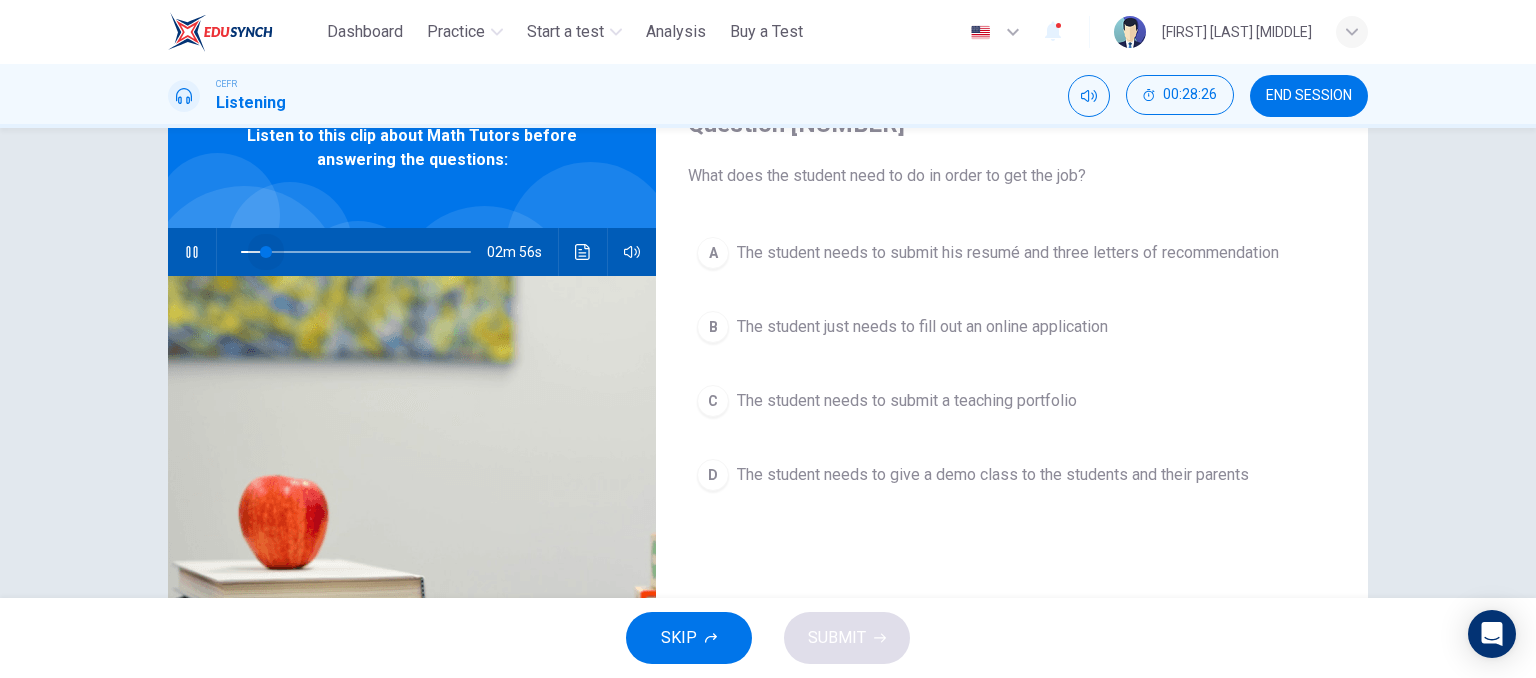 click at bounding box center (356, 252) 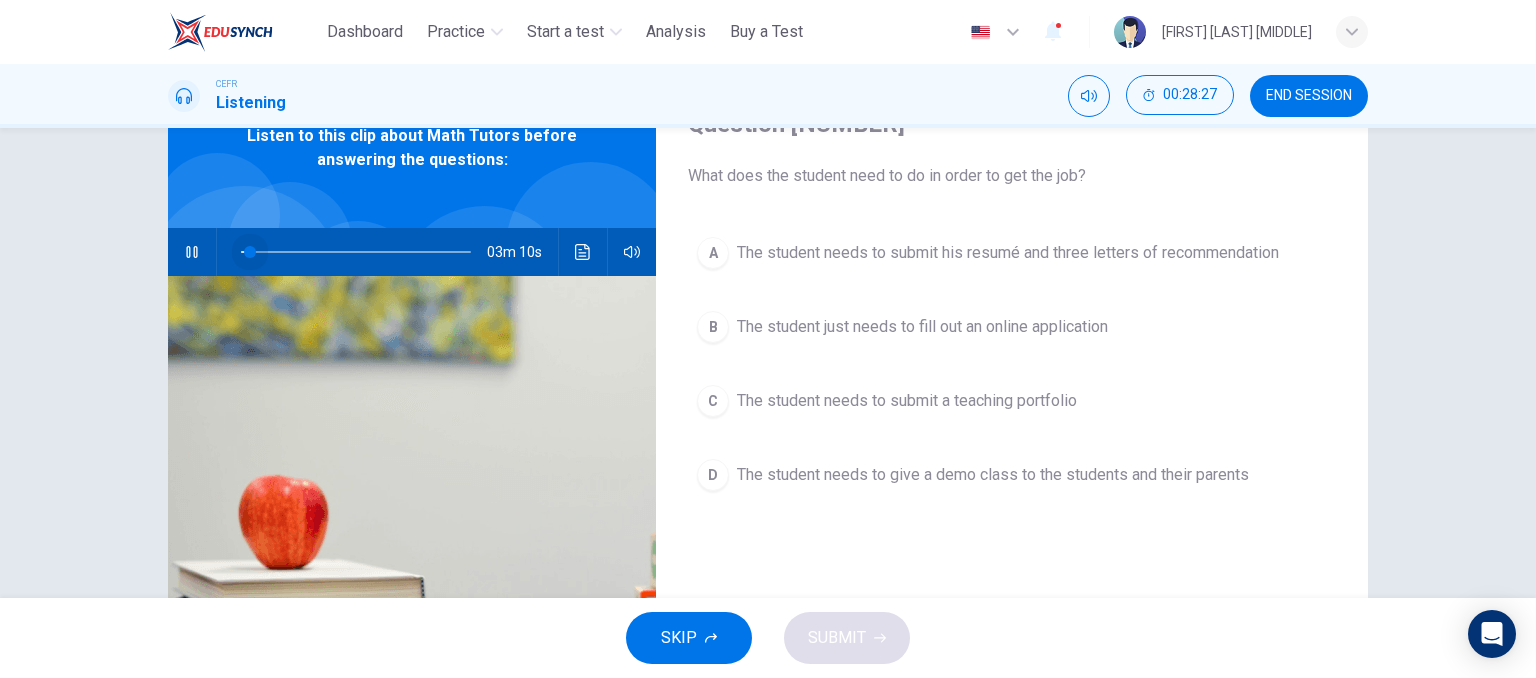 drag, startPoint x: 246, startPoint y: 249, endPoint x: 234, endPoint y: 248, distance: 12.0415945 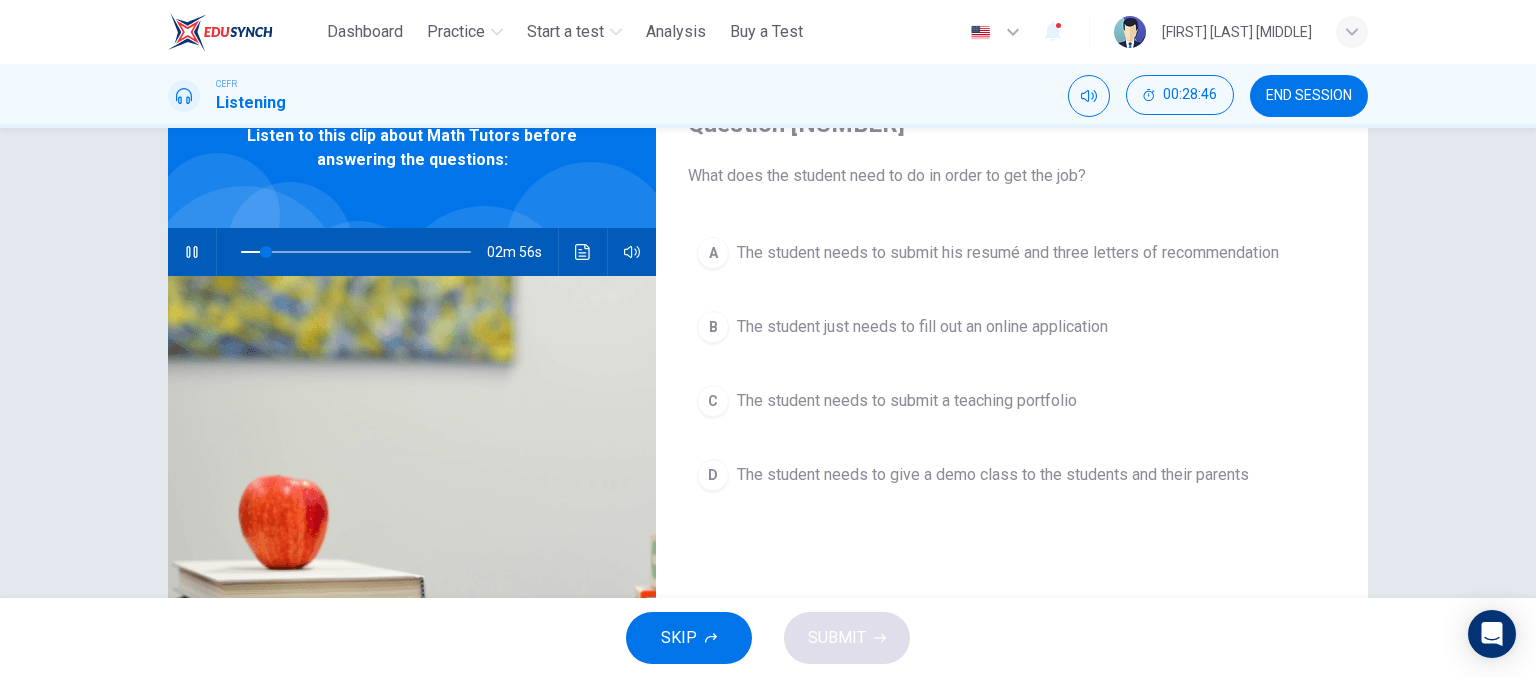 click on "D The student needs to give a demo class to the students and their parents" at bounding box center [1012, 475] 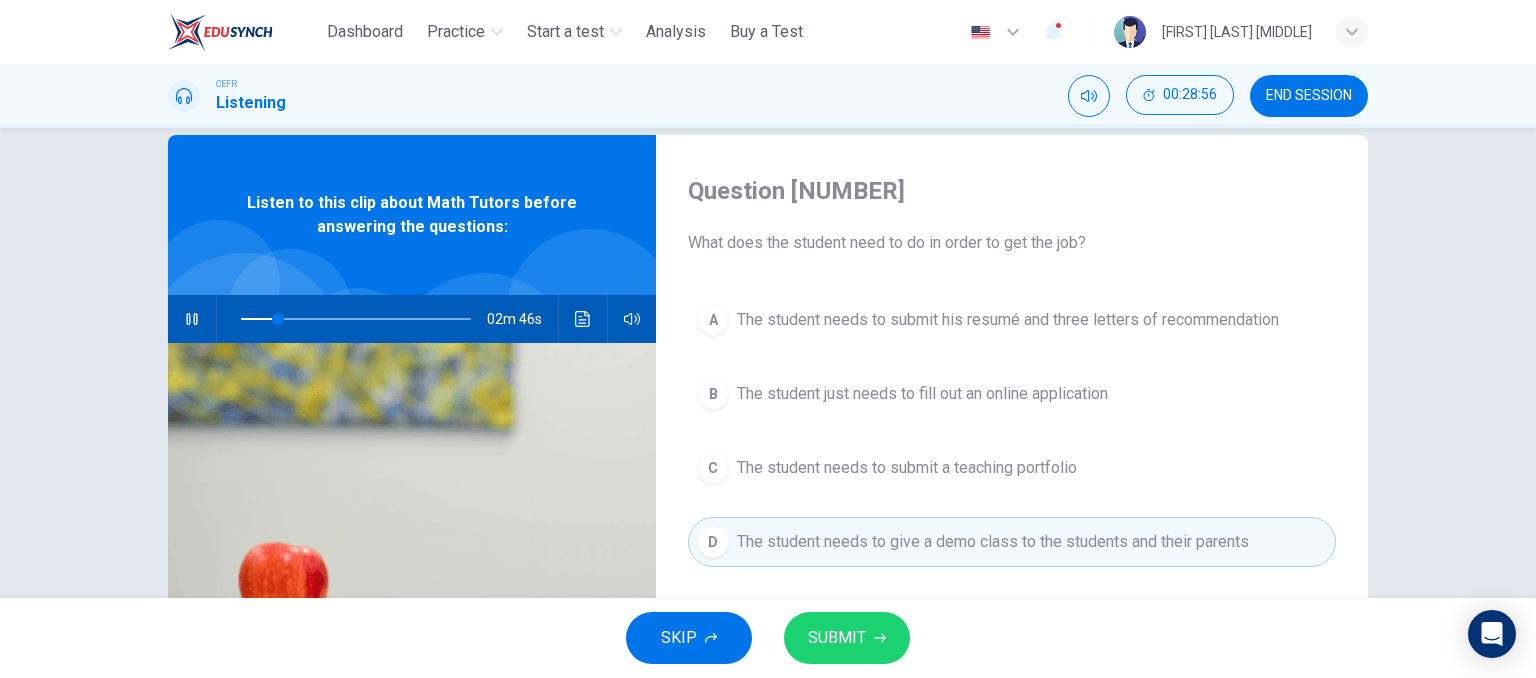 scroll, scrollTop: 0, scrollLeft: 0, axis: both 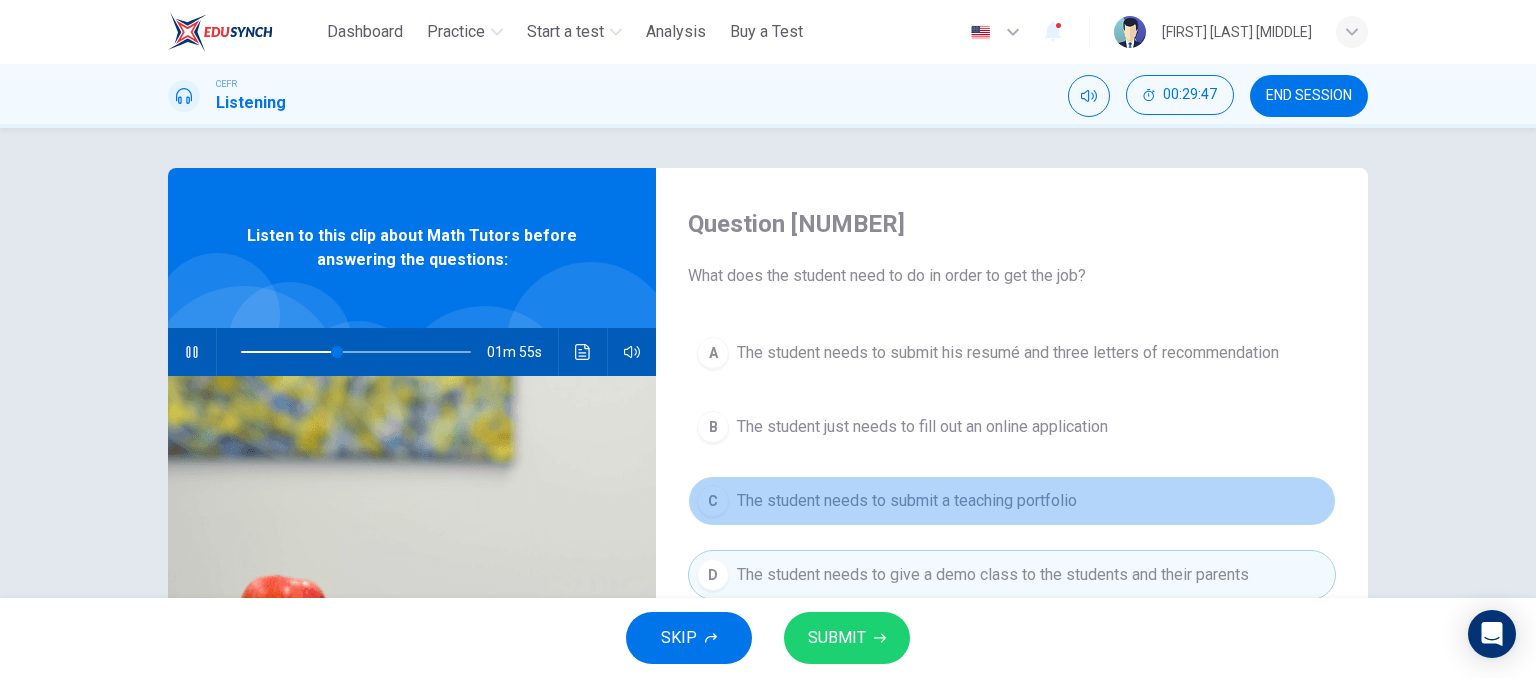 click on "The student needs to submit a teaching portfolio" at bounding box center (1008, 353) 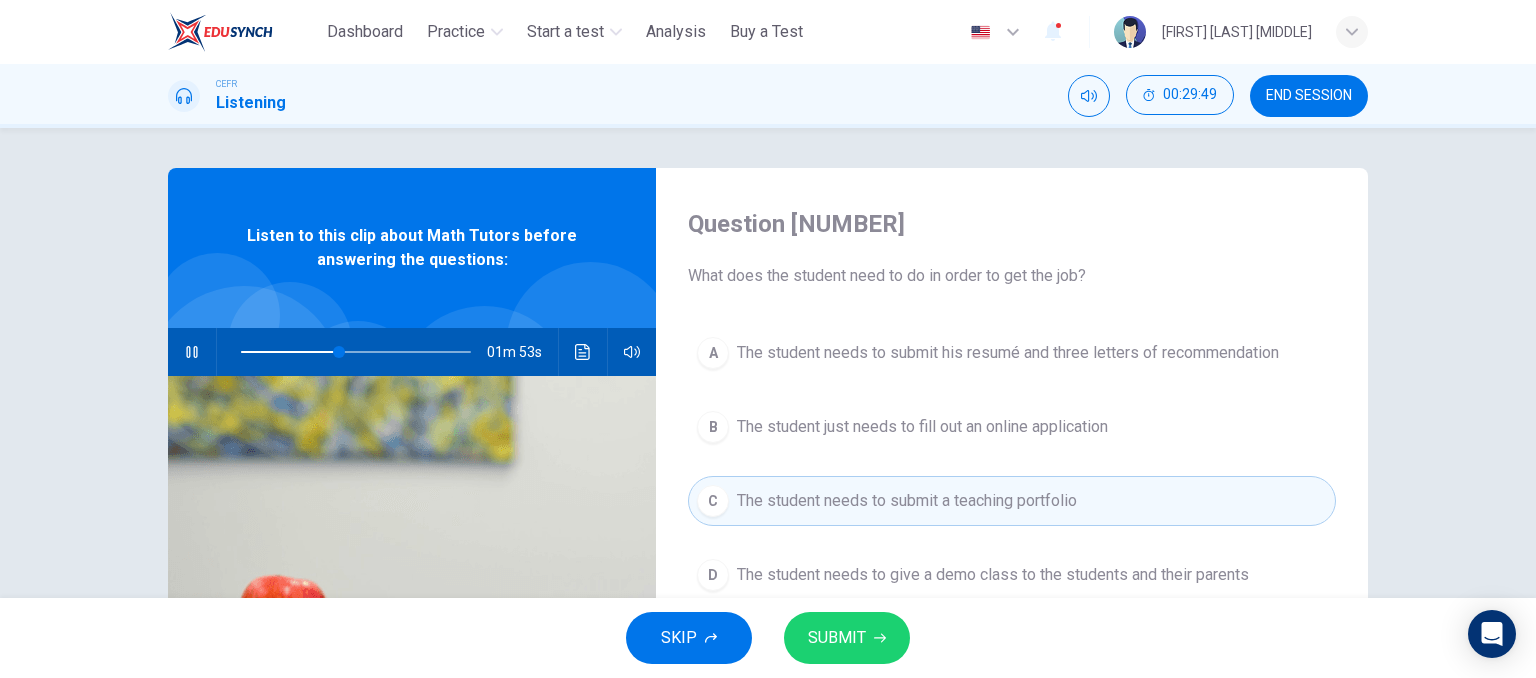 click on "The student needs to give a demo class to the students and their parents" at bounding box center [1008, 353] 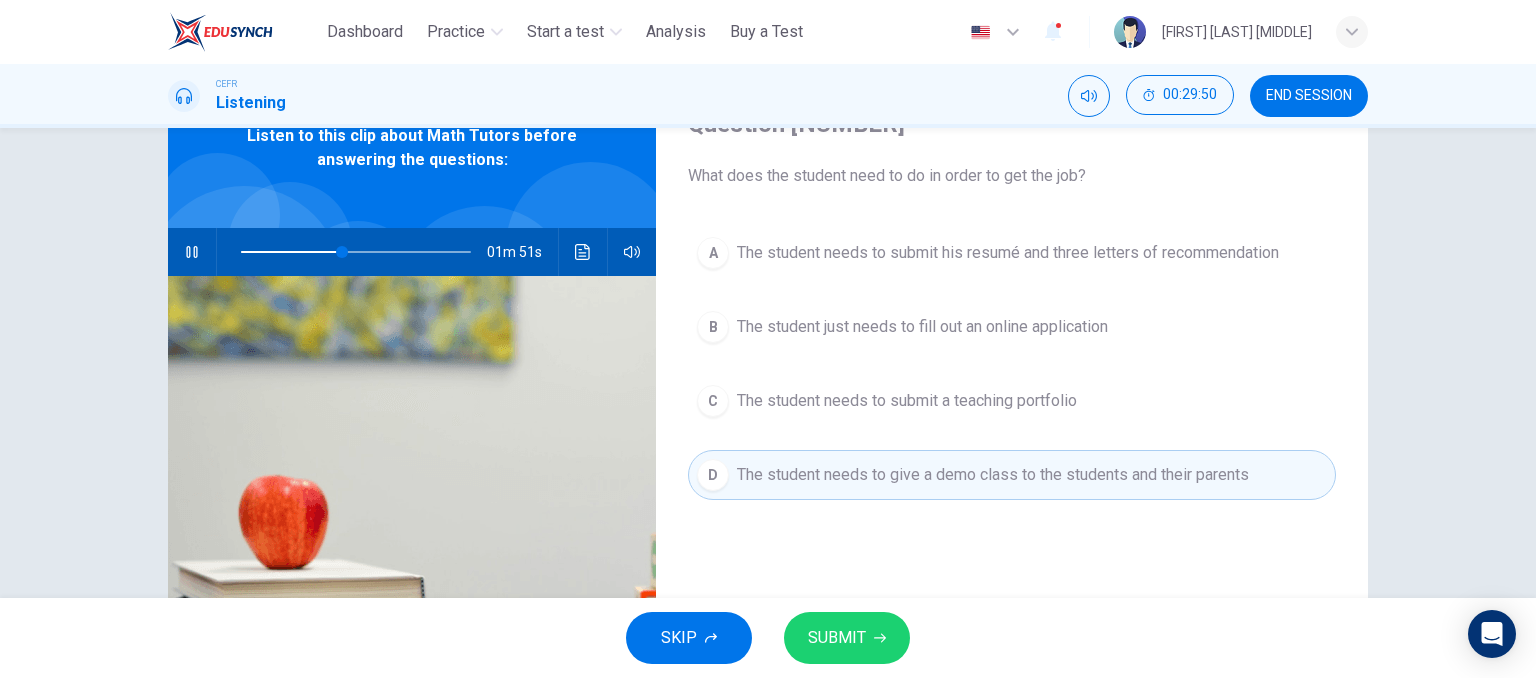 scroll, scrollTop: 0, scrollLeft: 0, axis: both 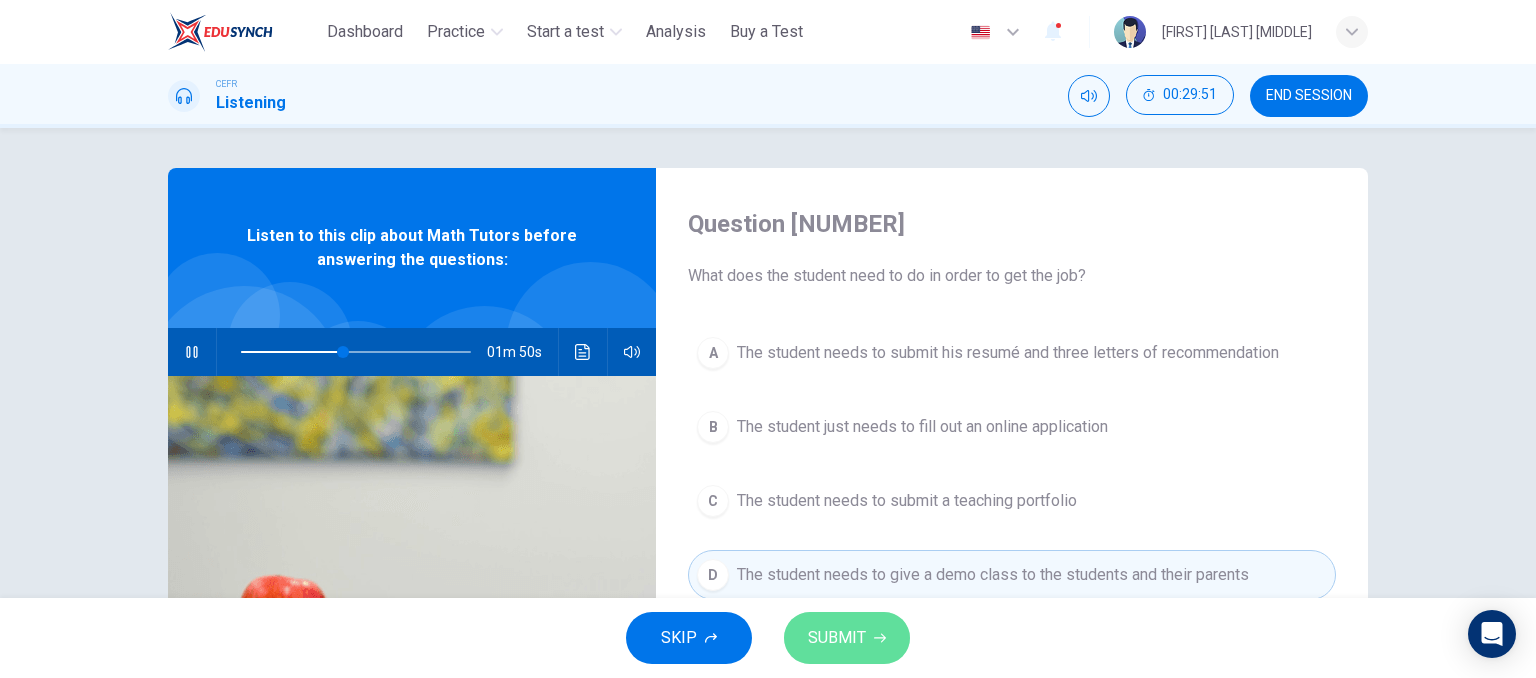 click on "SUBMIT" at bounding box center (847, 638) 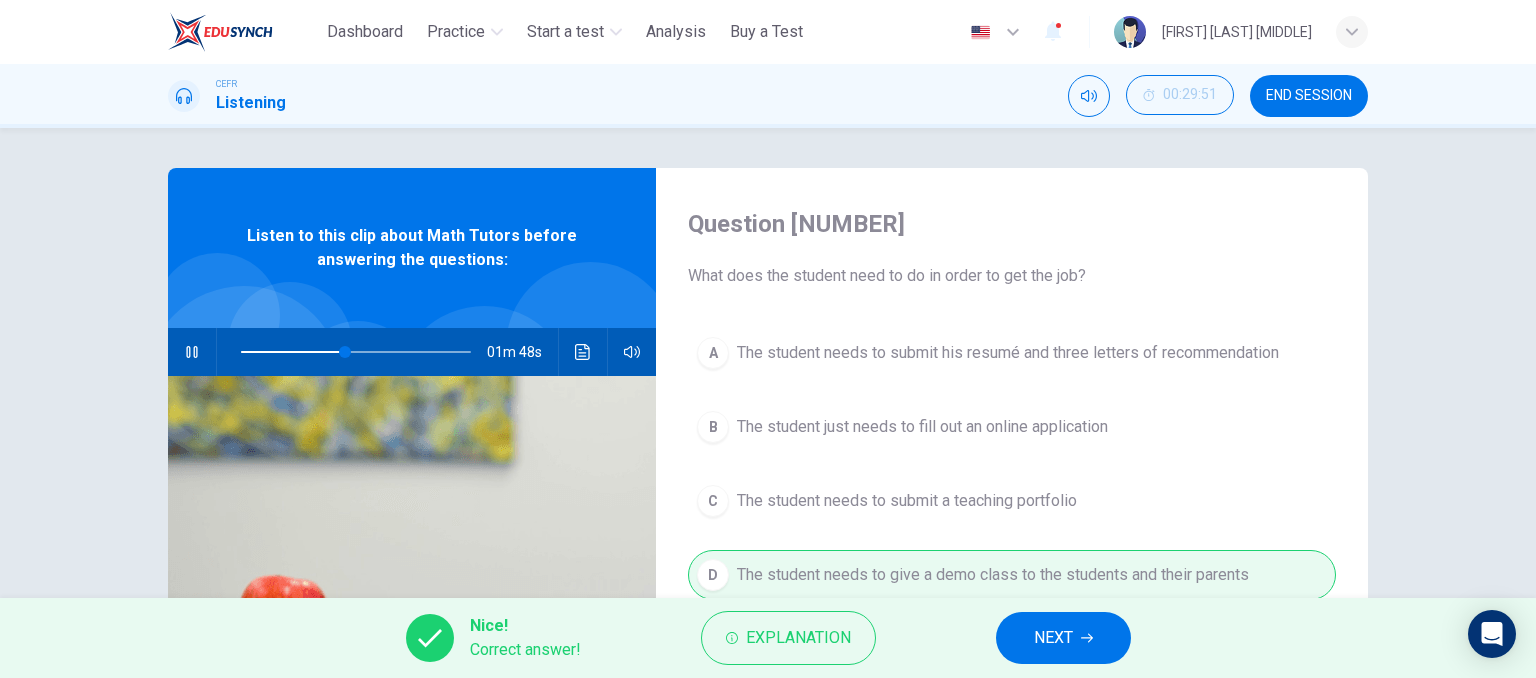 click on "NEXT" at bounding box center (1053, 638) 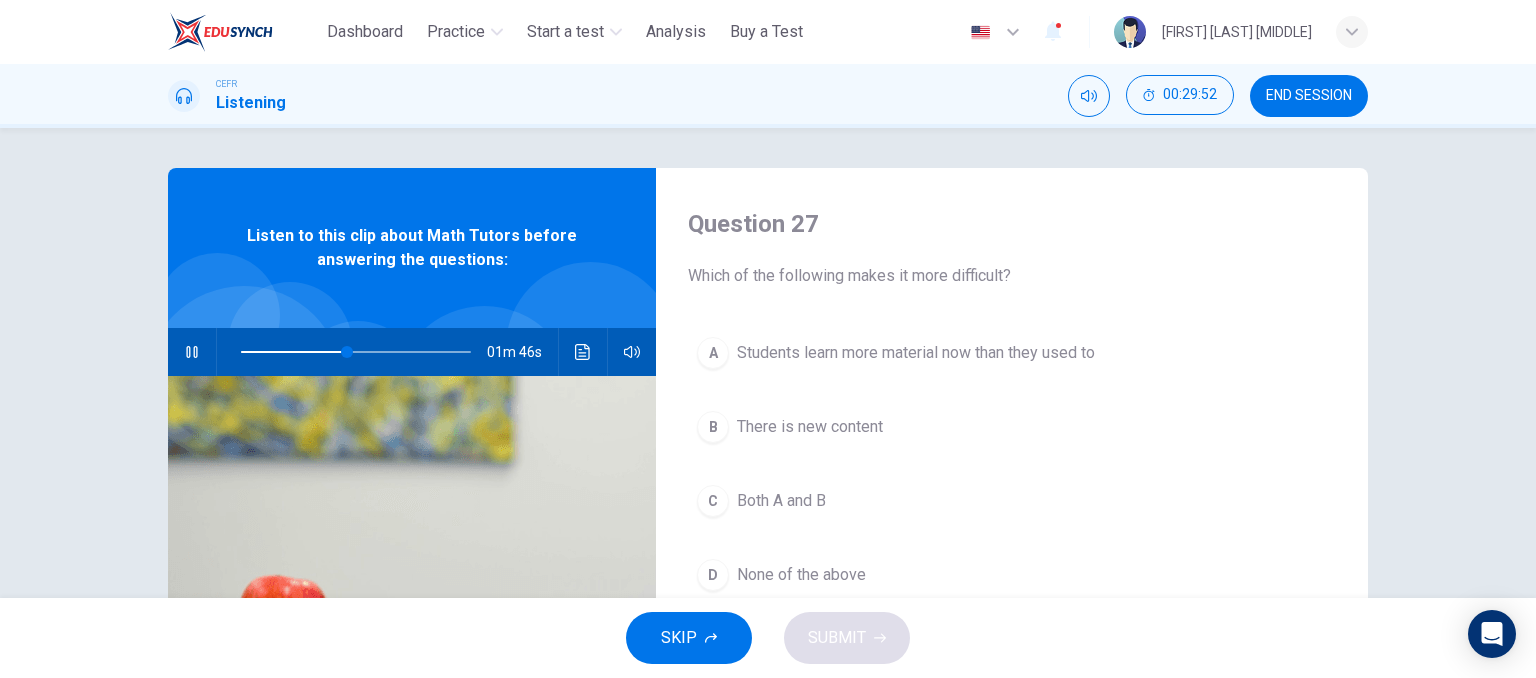 scroll, scrollTop: 0, scrollLeft: 0, axis: both 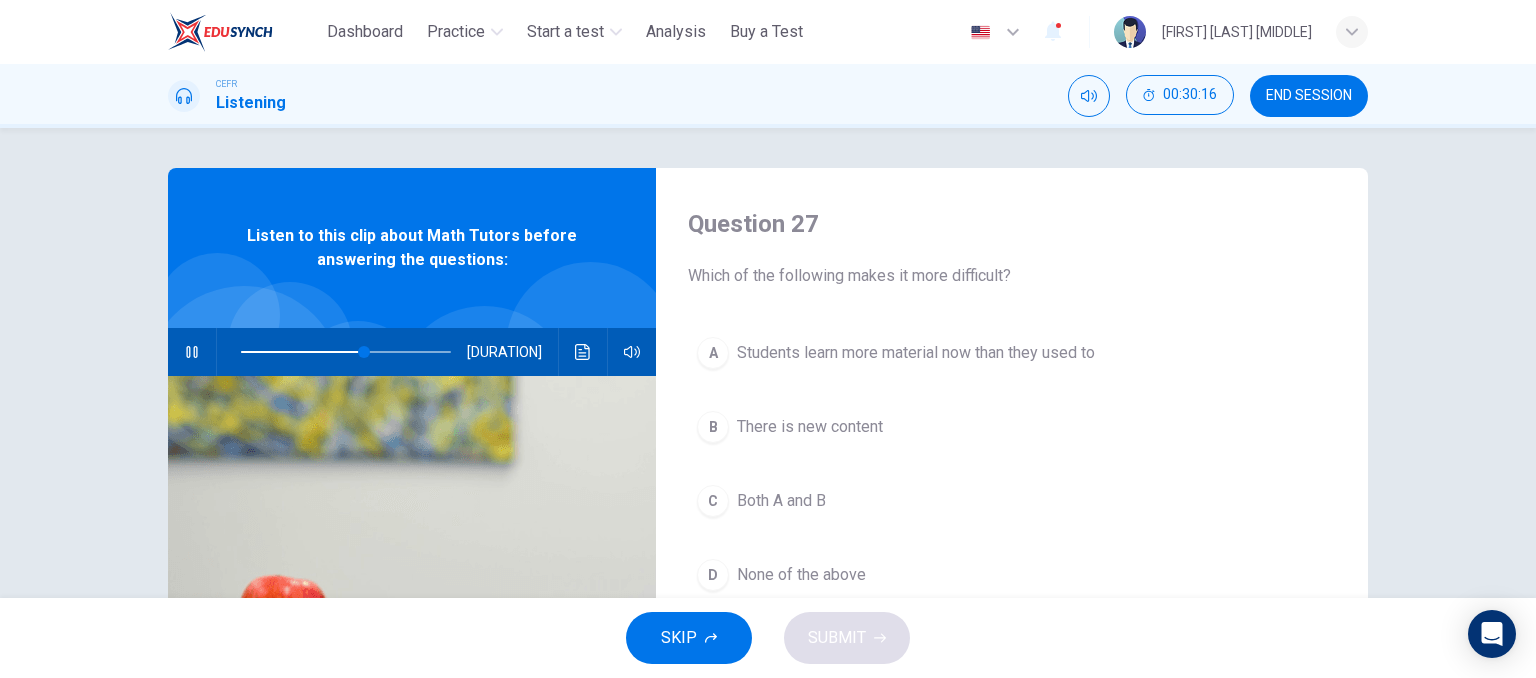 click on "None of the above" at bounding box center (916, 353) 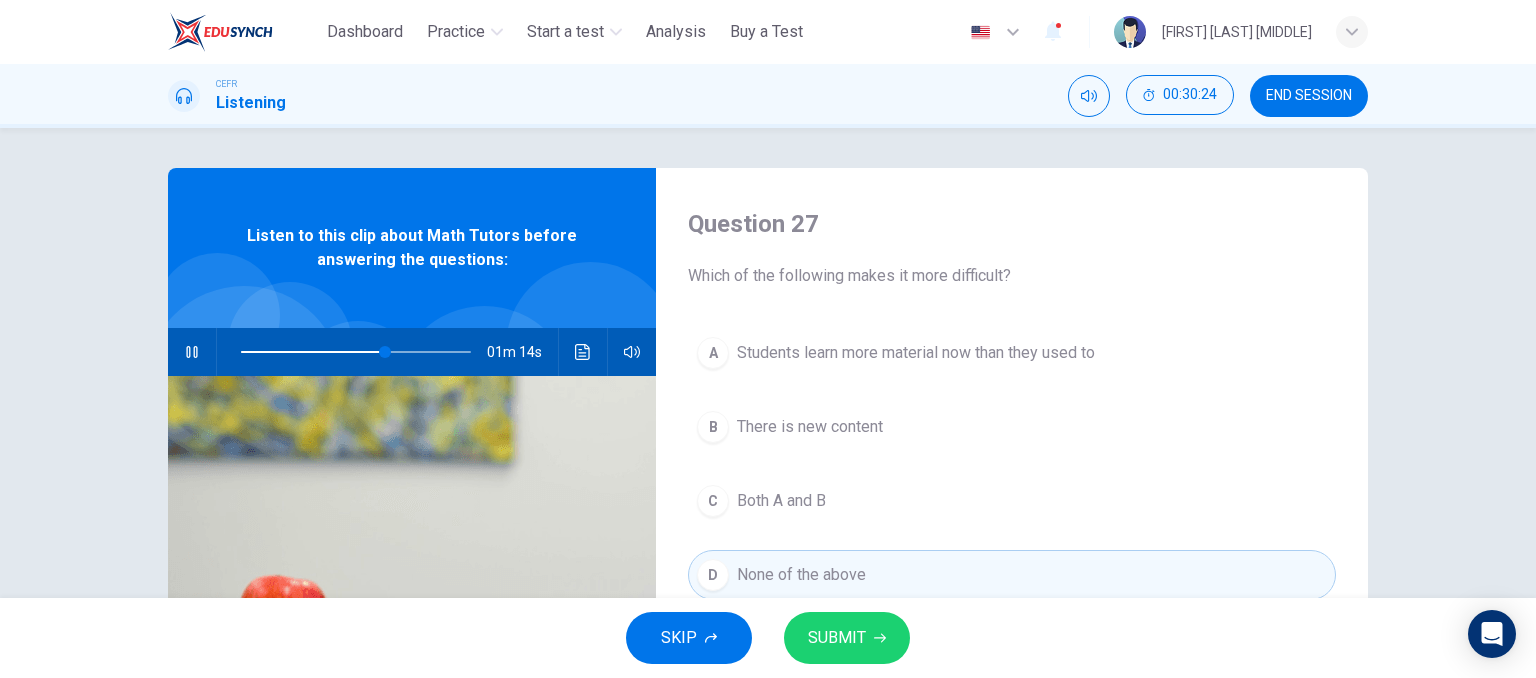 click on "SUBMIT" at bounding box center [837, 638] 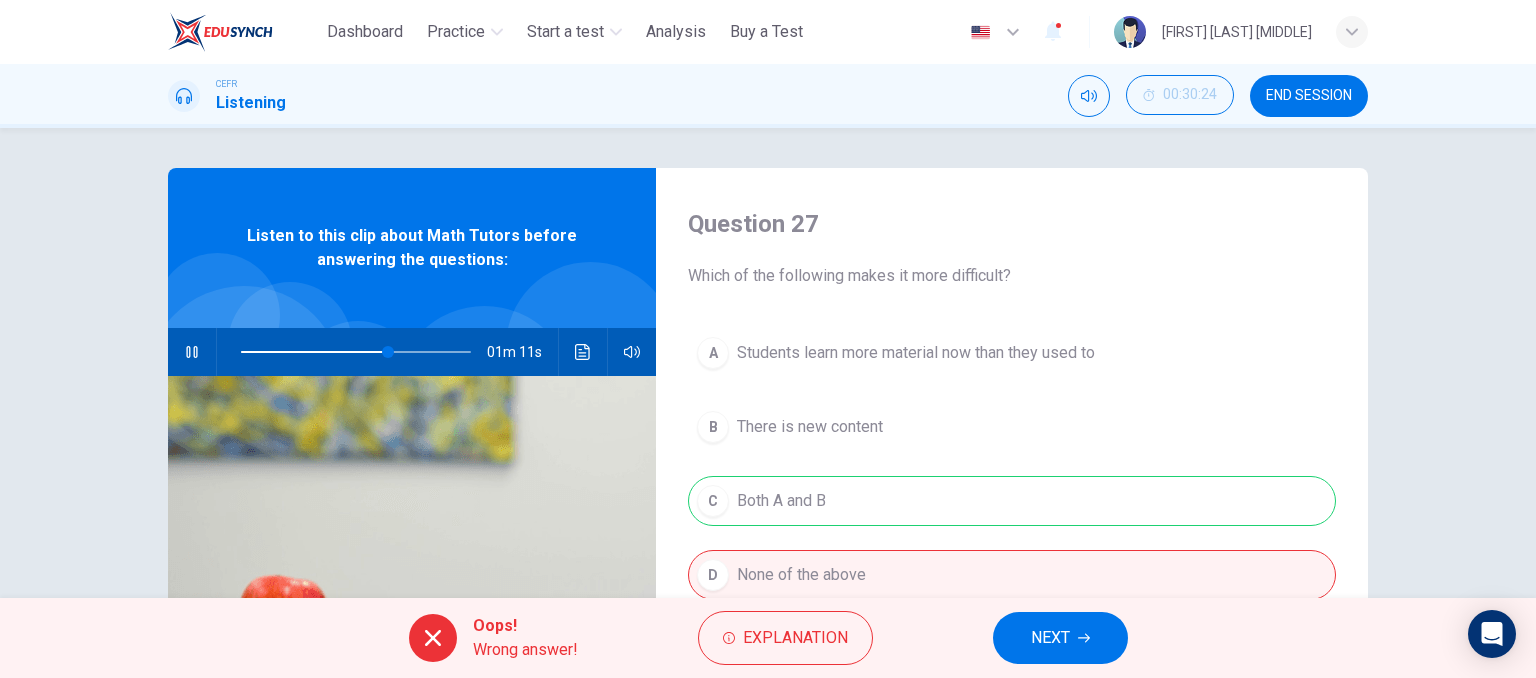 click on "NEXT" at bounding box center (1050, 638) 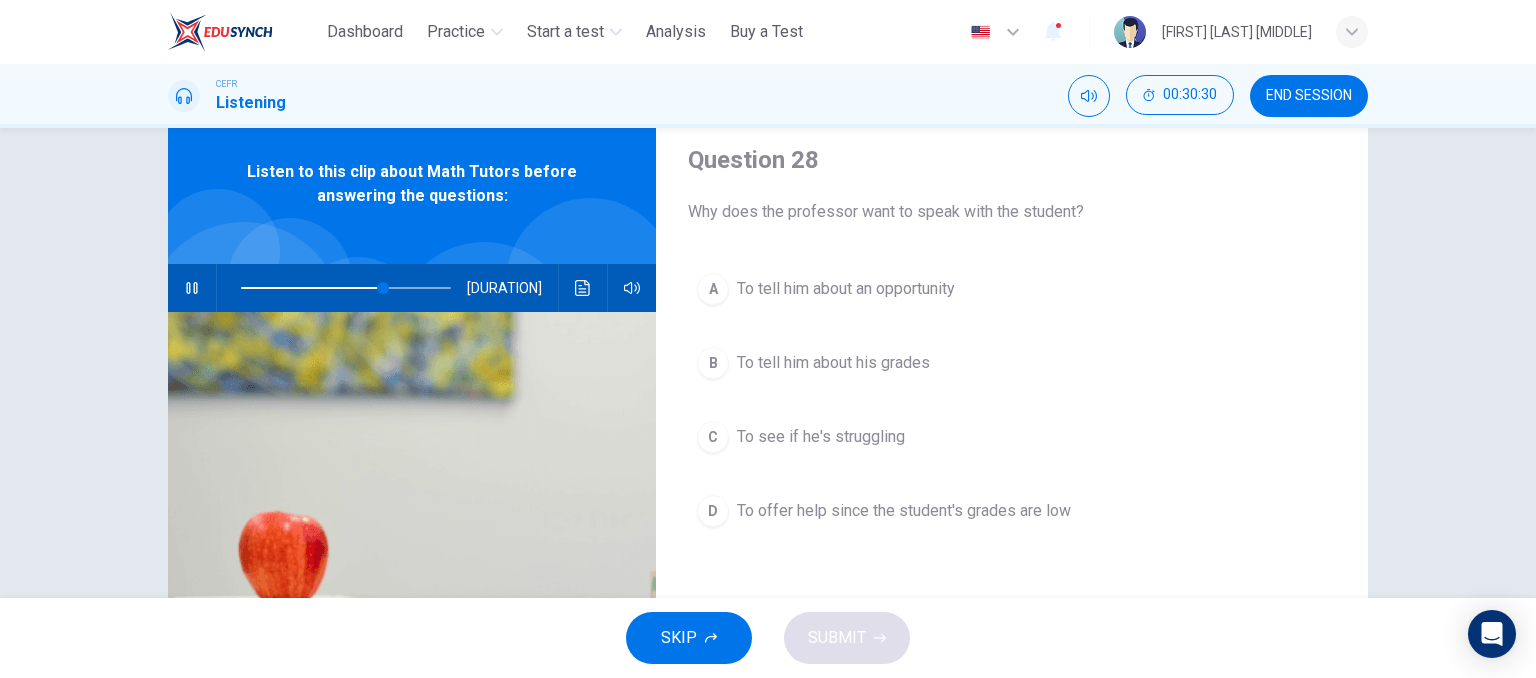 scroll, scrollTop: 100, scrollLeft: 0, axis: vertical 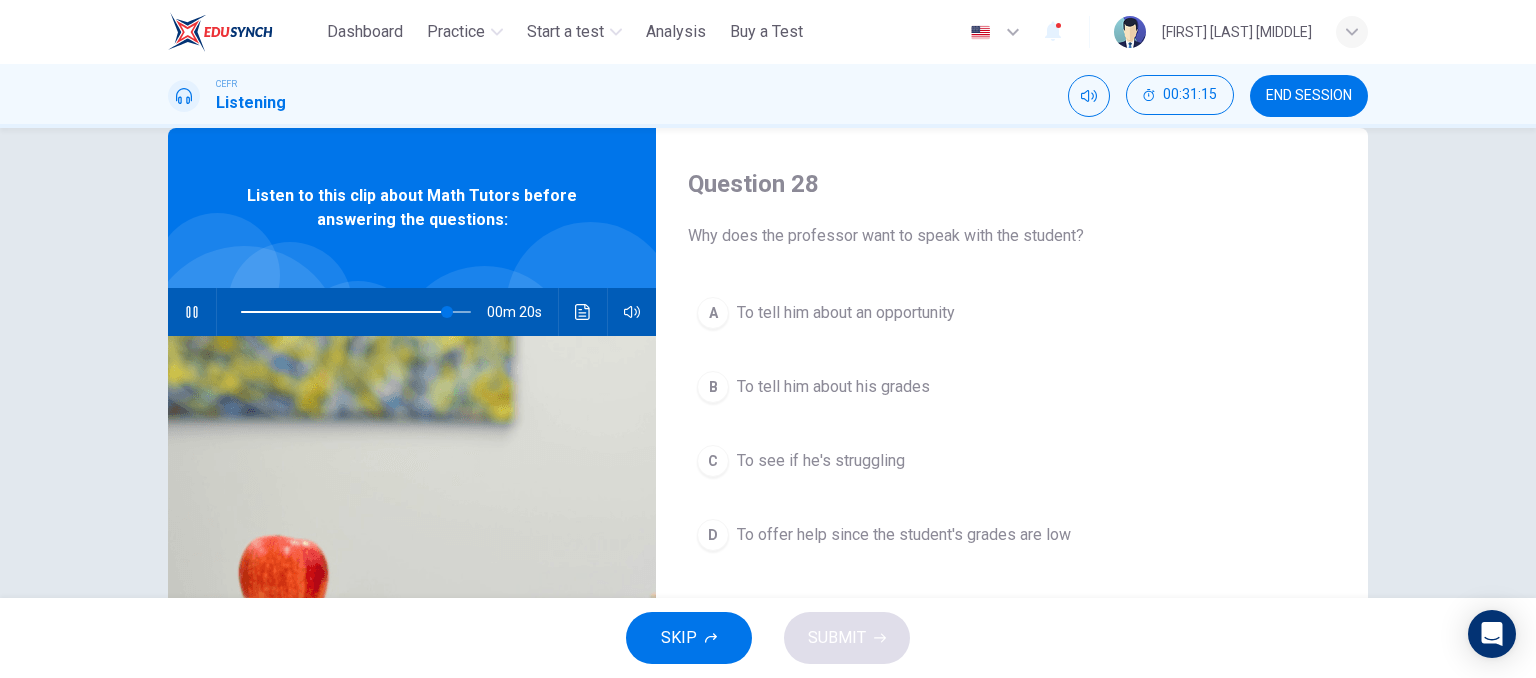 click on "To see if he's struggling" at bounding box center (846, 313) 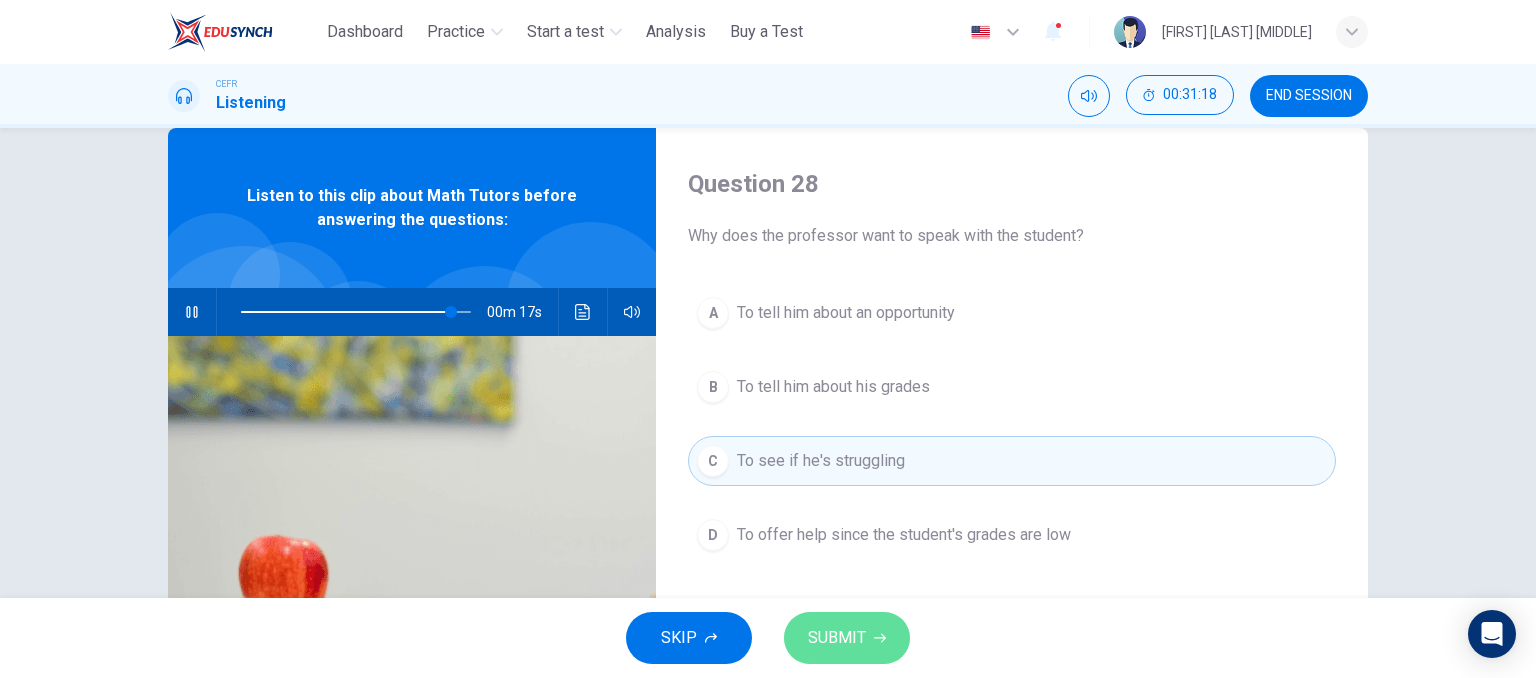 click on "SUBMIT" at bounding box center (837, 638) 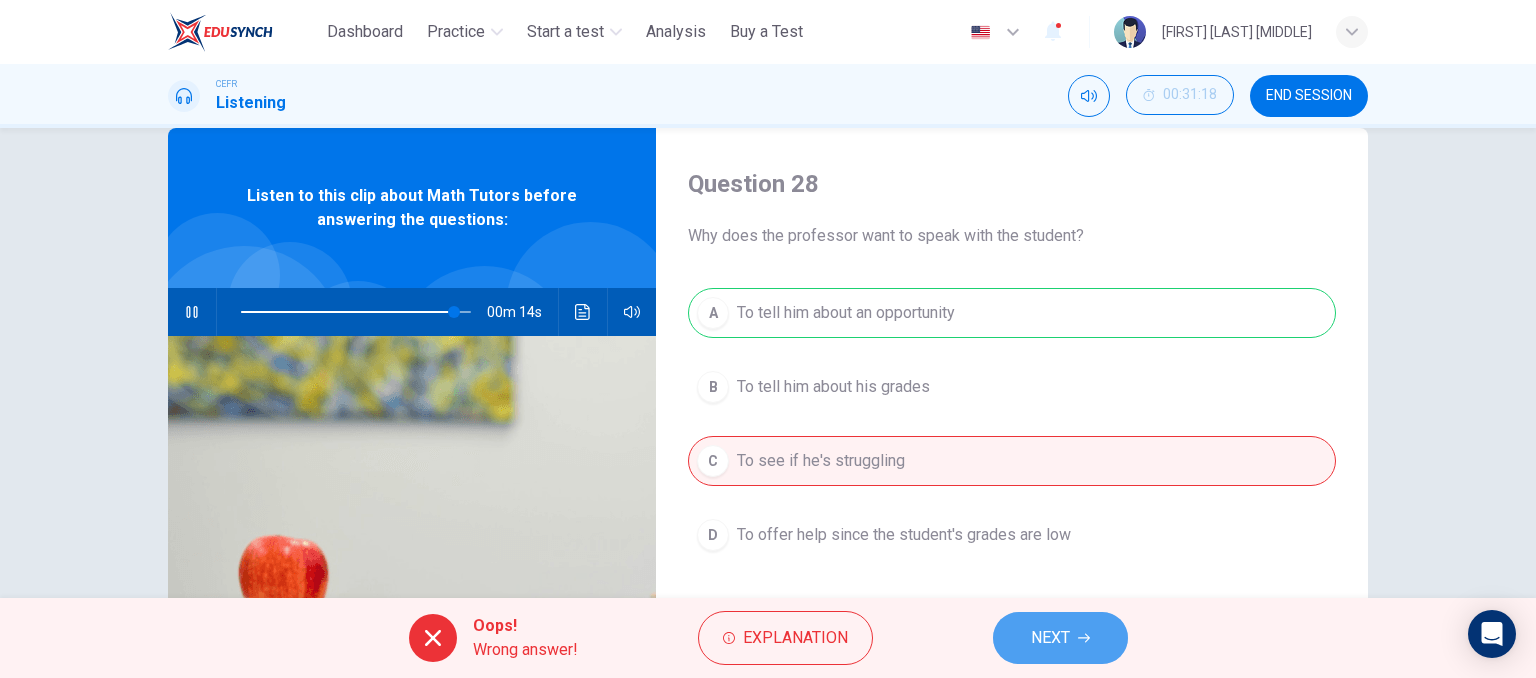 click on "NEXT" at bounding box center (1050, 638) 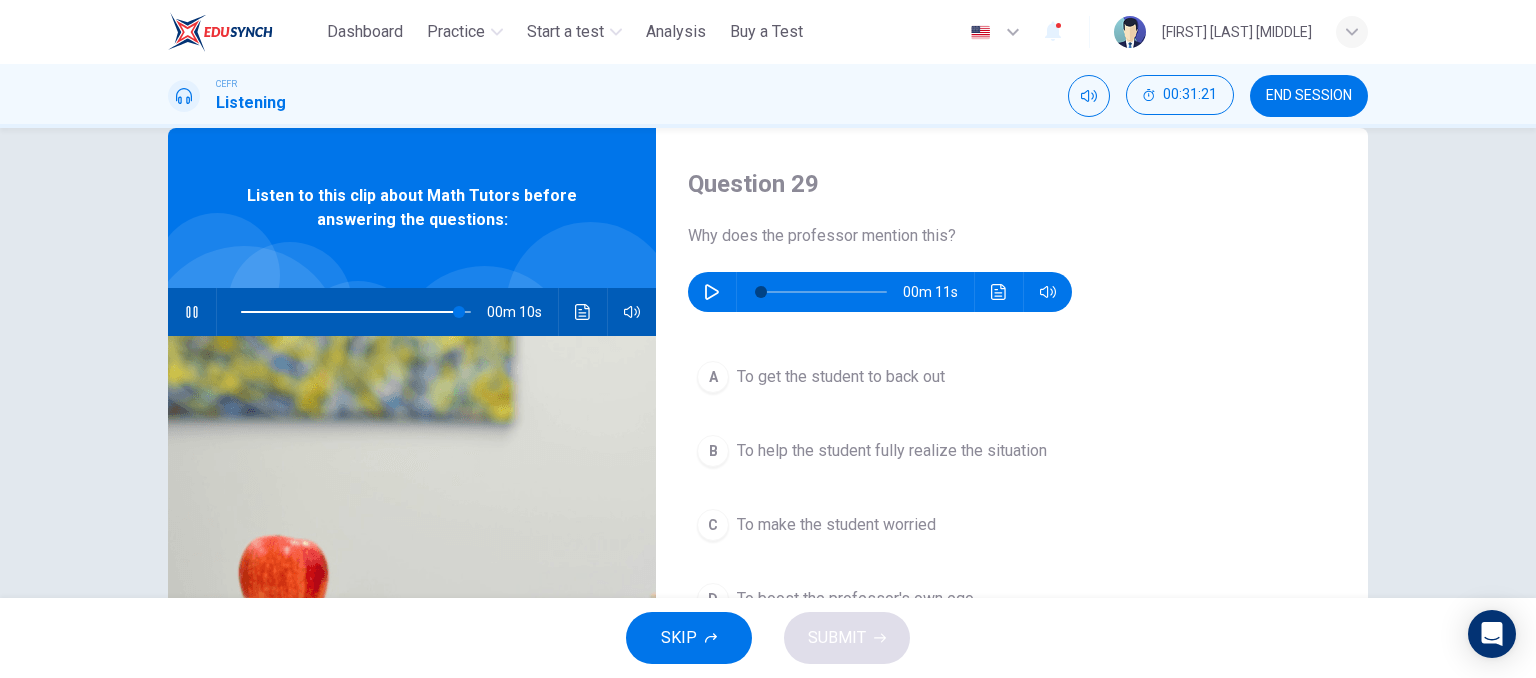 click at bounding box center [192, 312] 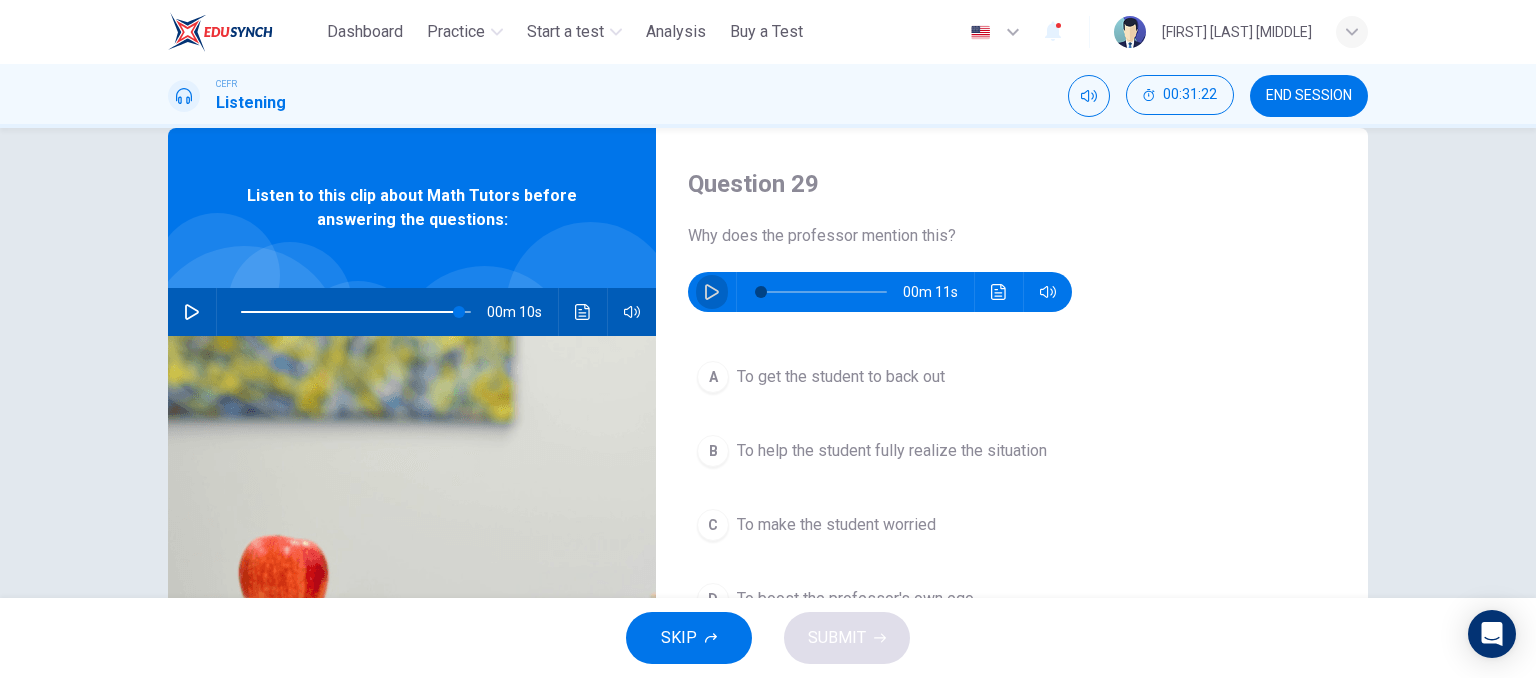 click at bounding box center (712, 292) 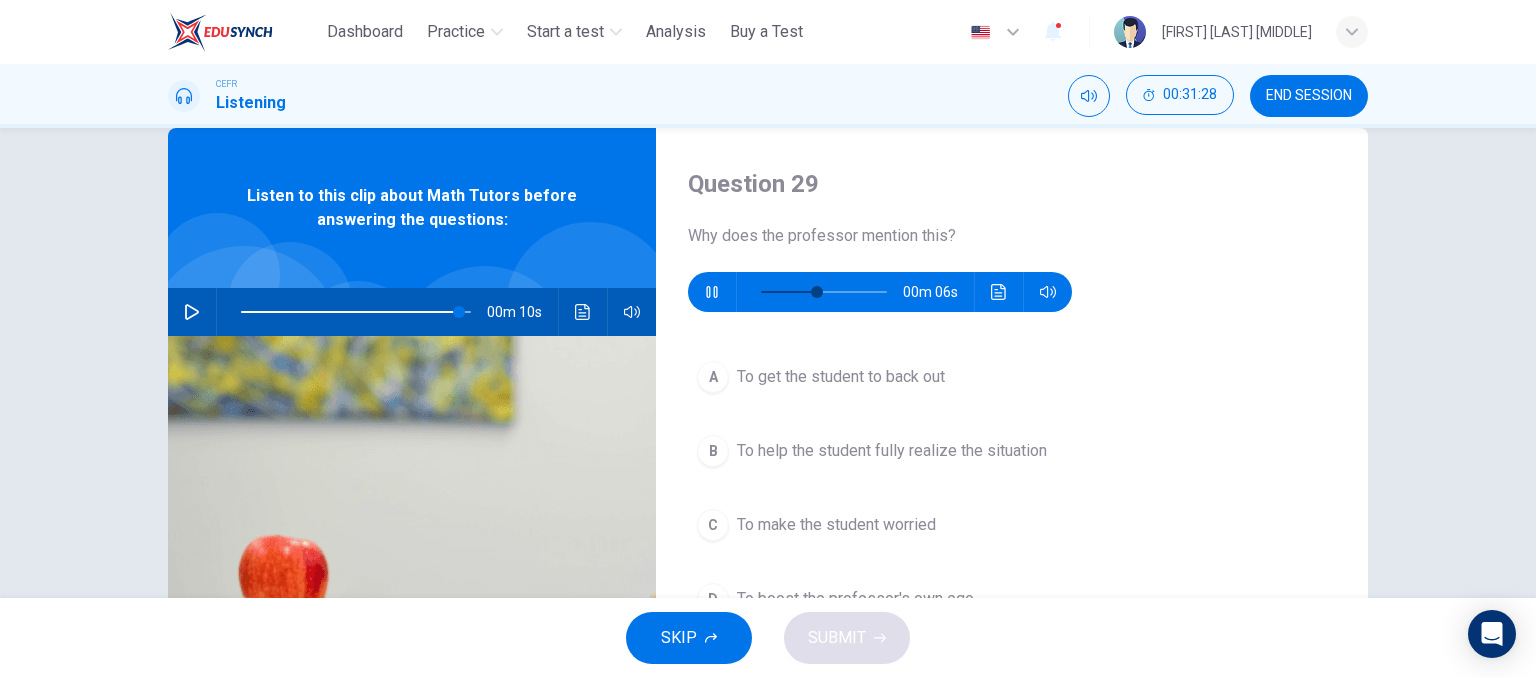 scroll, scrollTop: 140, scrollLeft: 0, axis: vertical 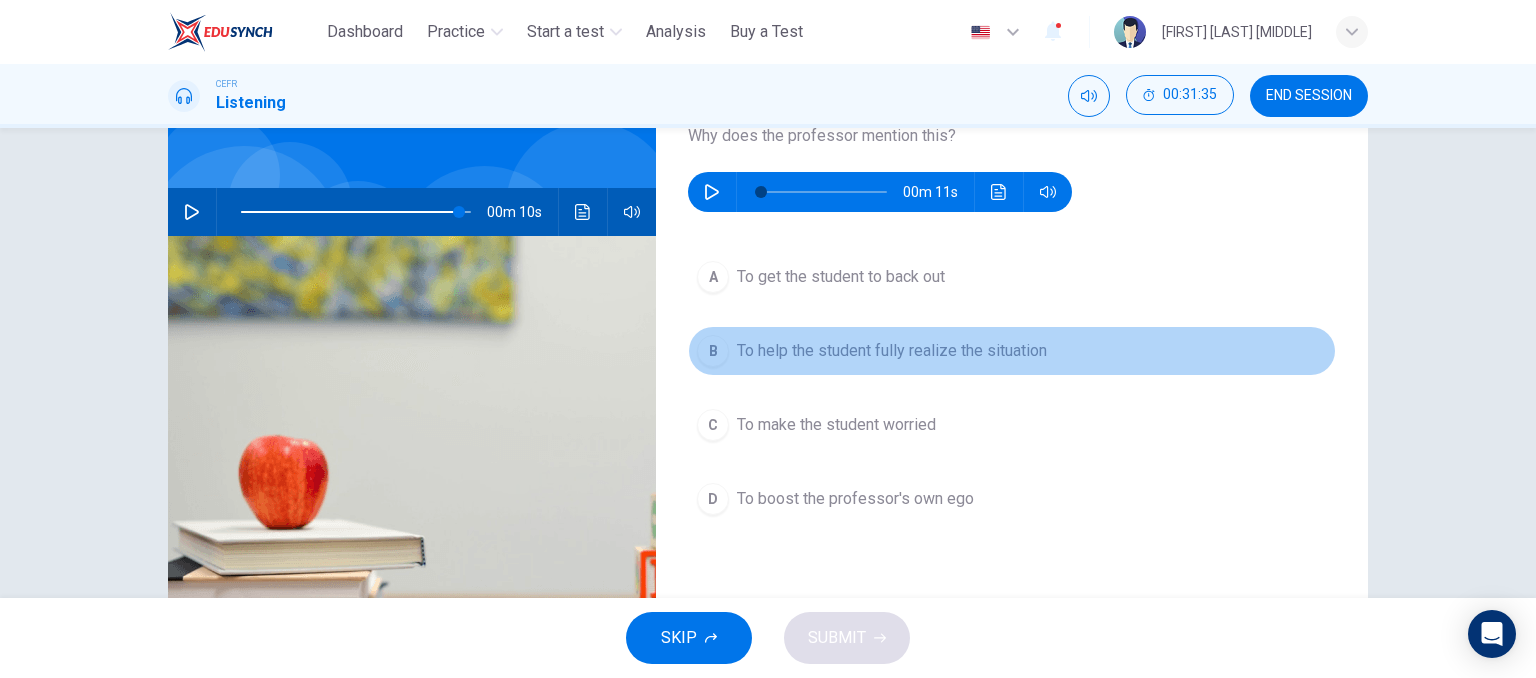 click on "B To help the student fully realize the situation" at bounding box center [1012, 351] 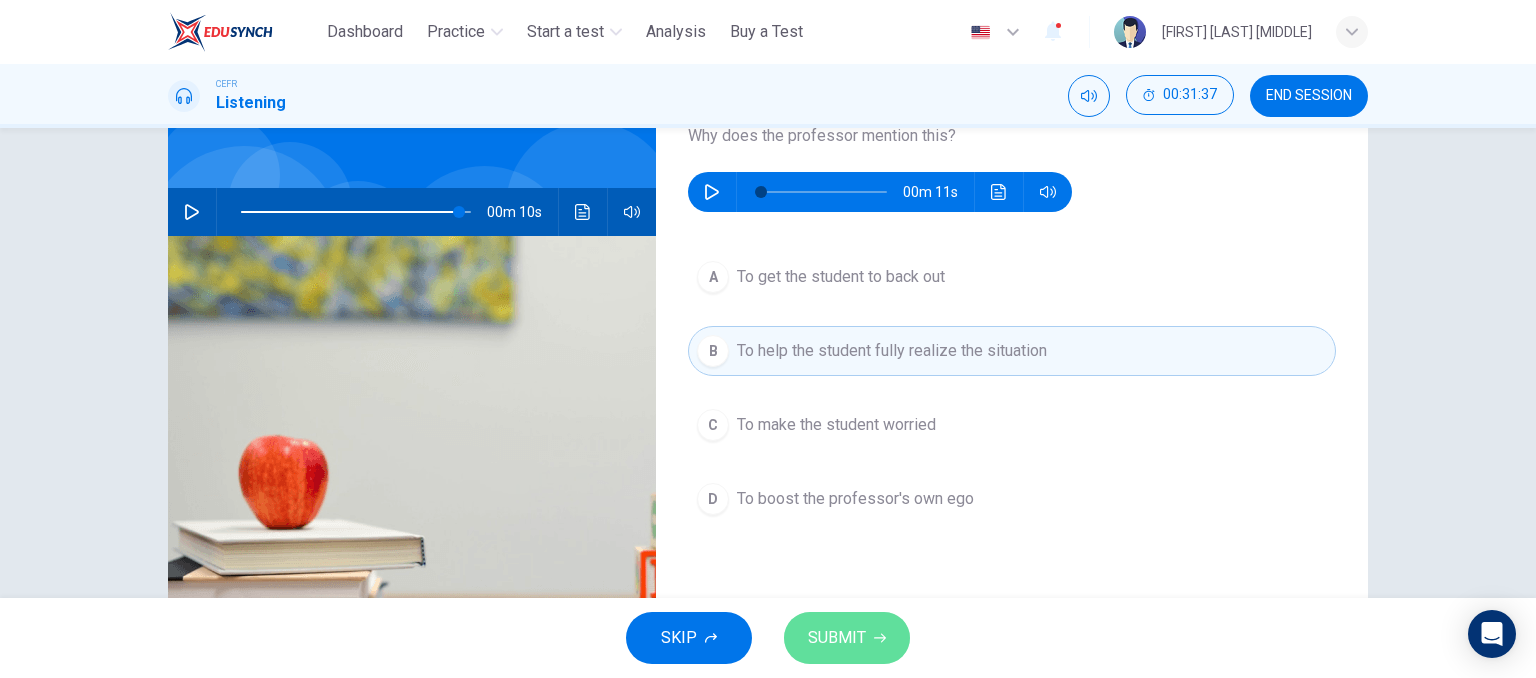 click on "SUBMIT" at bounding box center (847, 638) 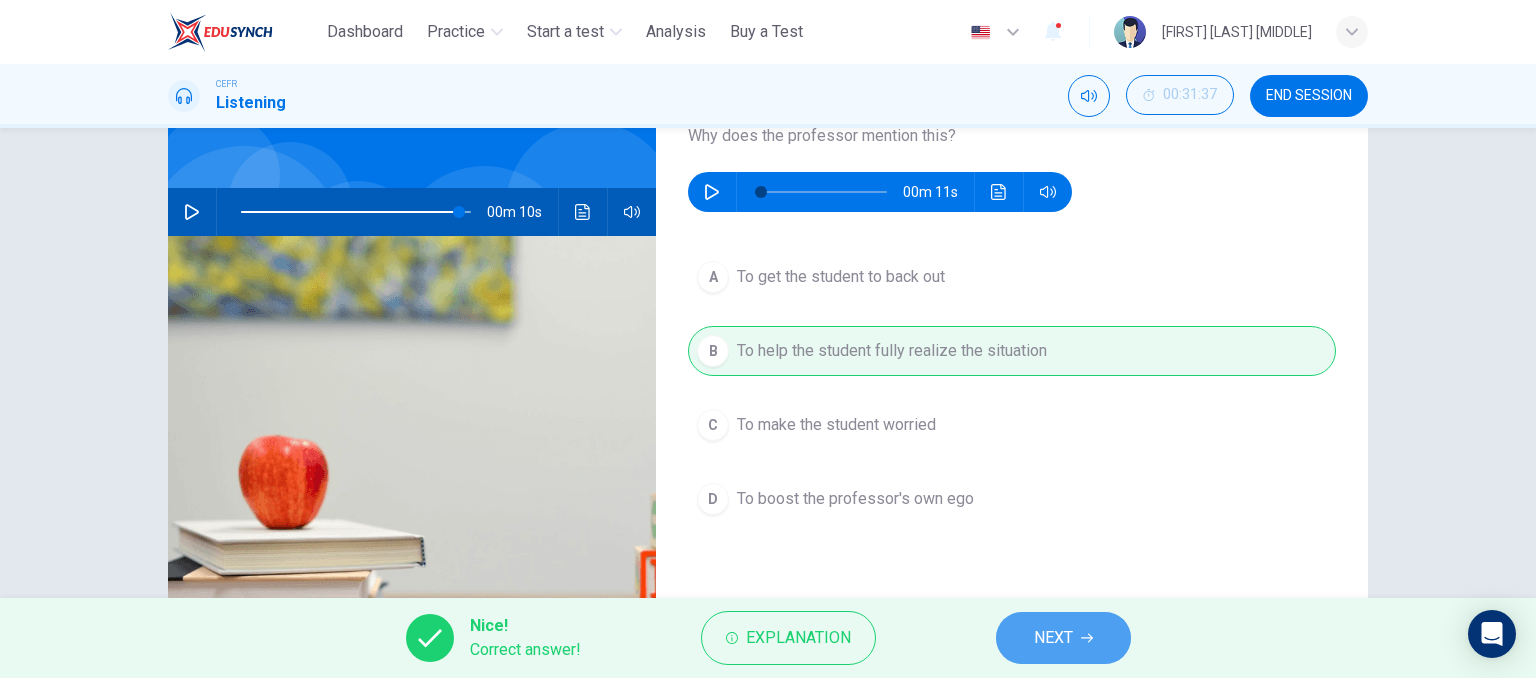 click on "NEXT" at bounding box center (1053, 638) 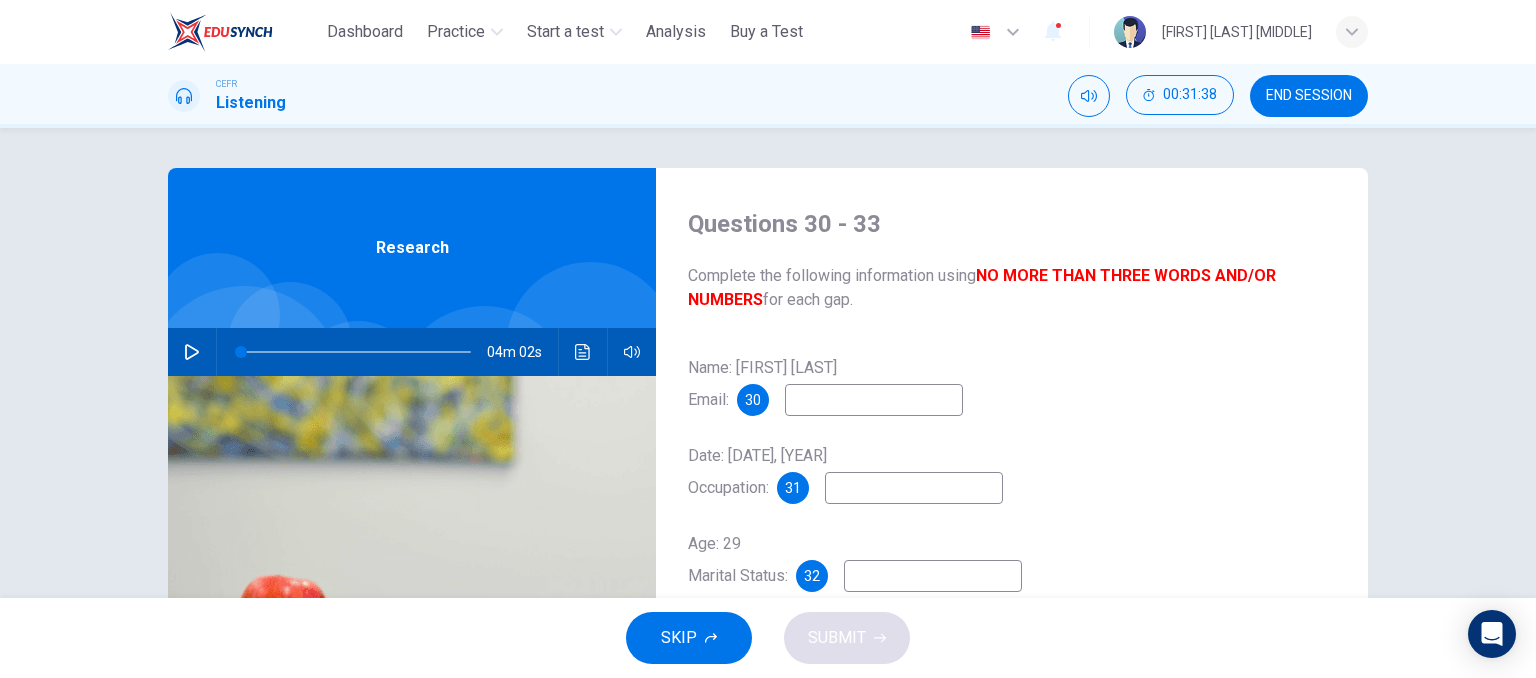 click at bounding box center [192, 352] 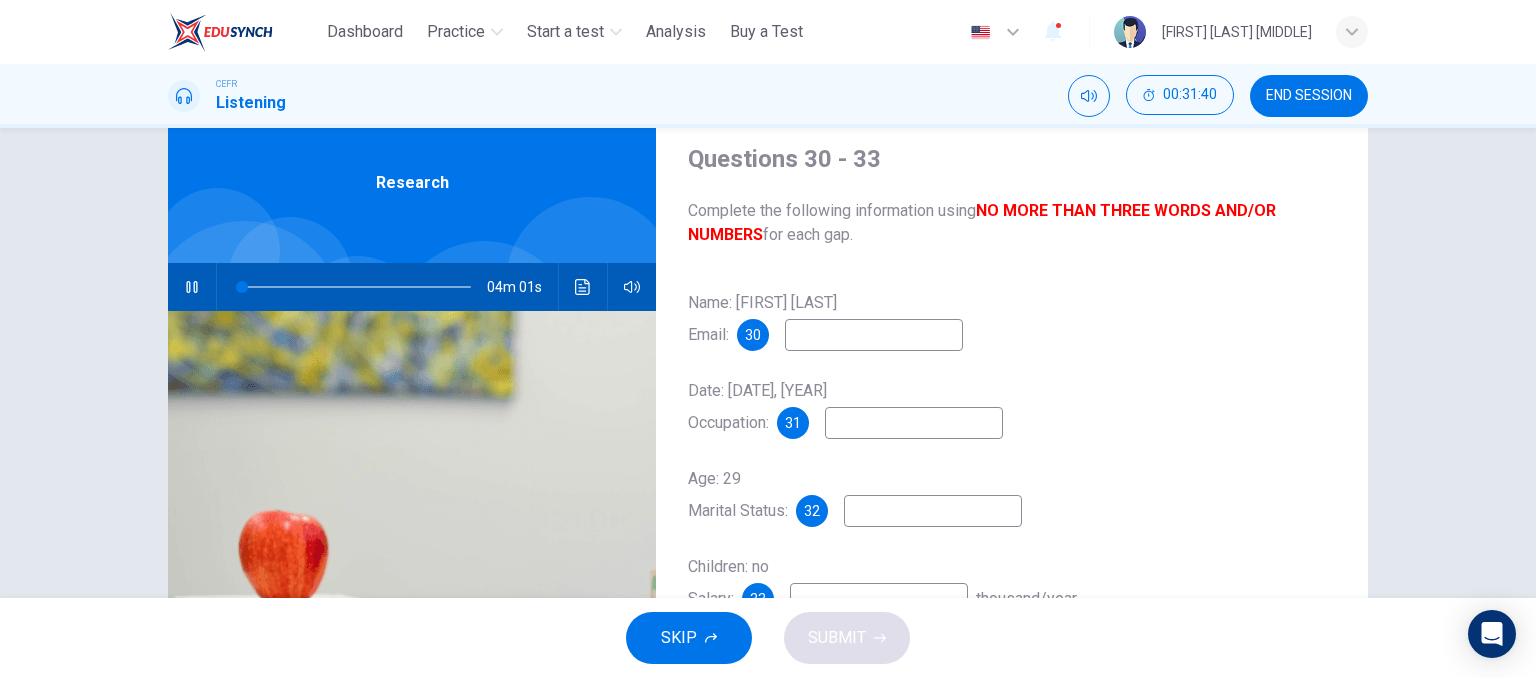 scroll, scrollTop: 100, scrollLeft: 0, axis: vertical 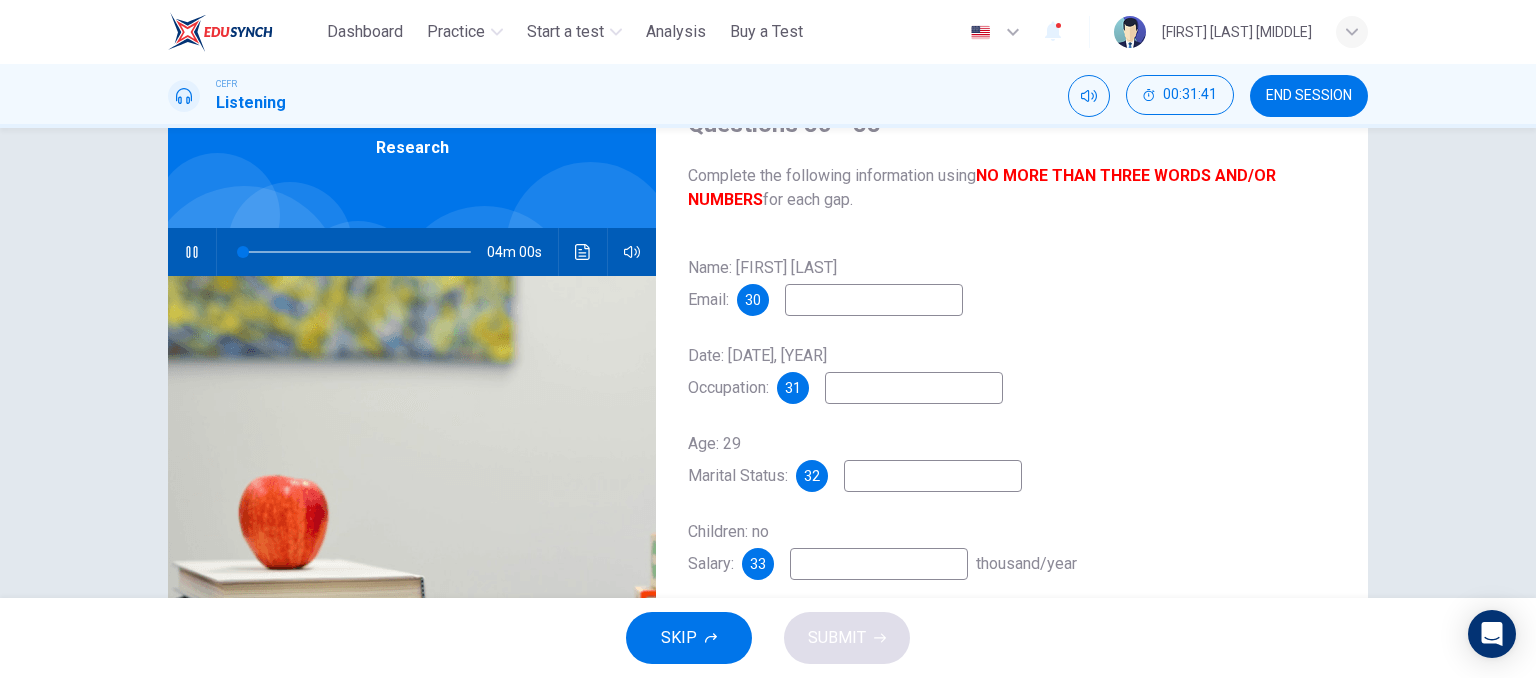 click on "Name: [NAME] [LAST]
Email:  [EMAIL] Date: [DATE], [YEAR]
Occupation:  [OCCUPATION] Age: [AGE]
Marital Status:  [MARITAL_STATUS] Children: no
Salary:  [SALARY]  thousand/year" at bounding box center (1012, 436) 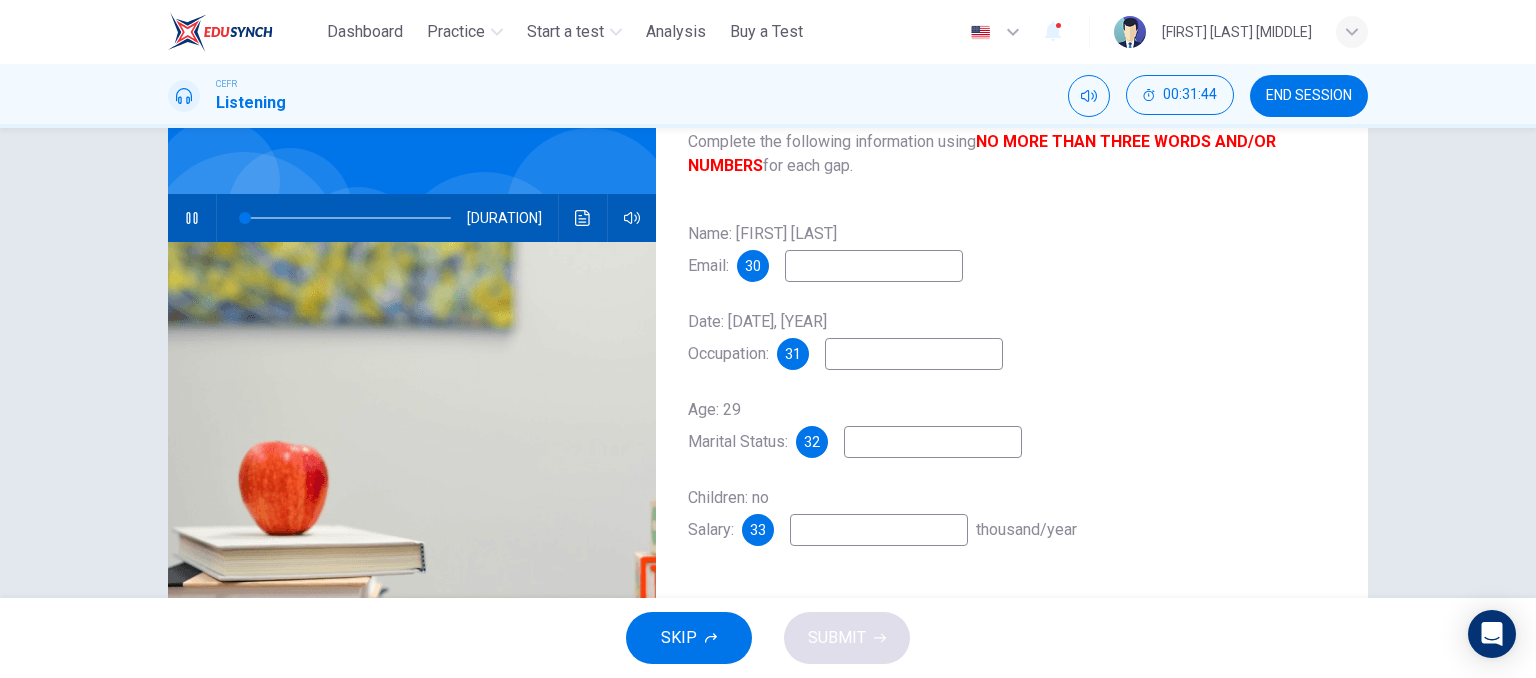 scroll, scrollTop: 100, scrollLeft: 0, axis: vertical 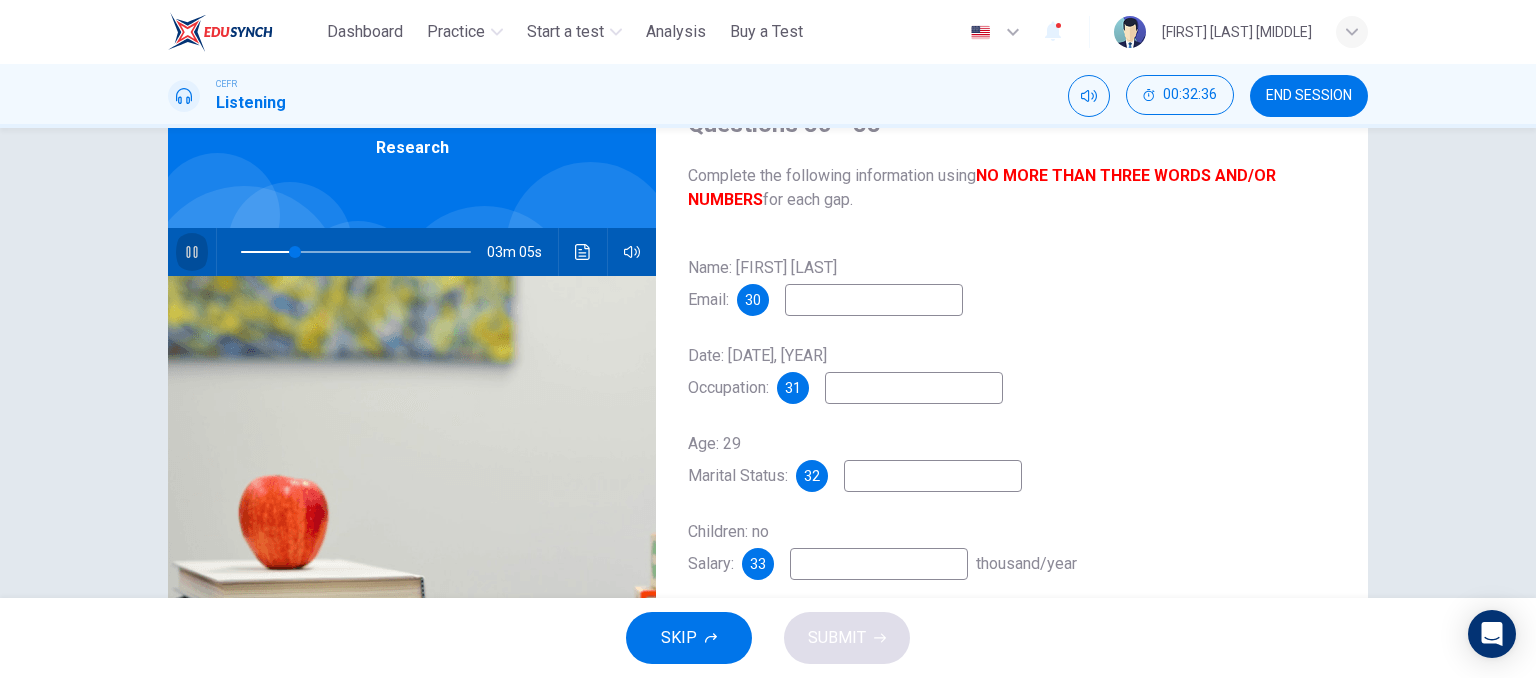 click at bounding box center (192, 252) 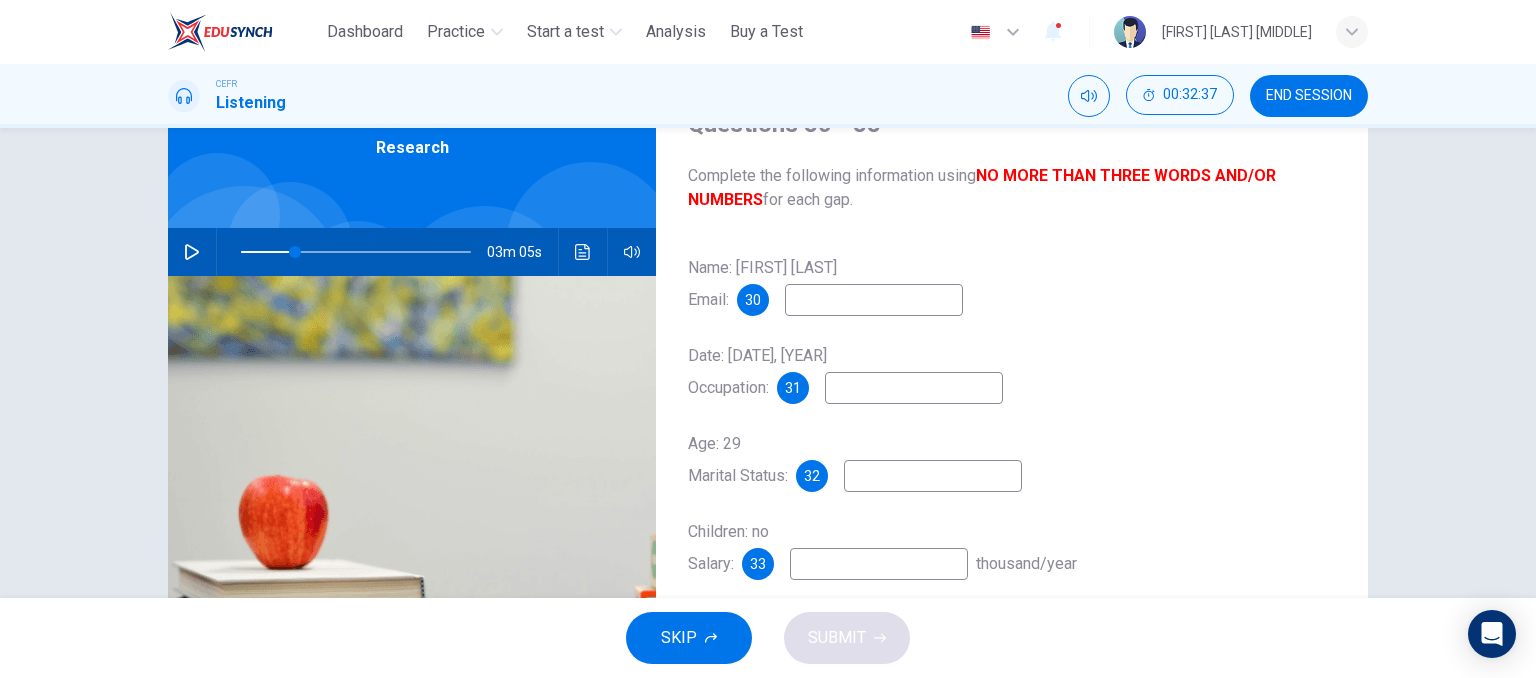 click at bounding box center (874, 300) 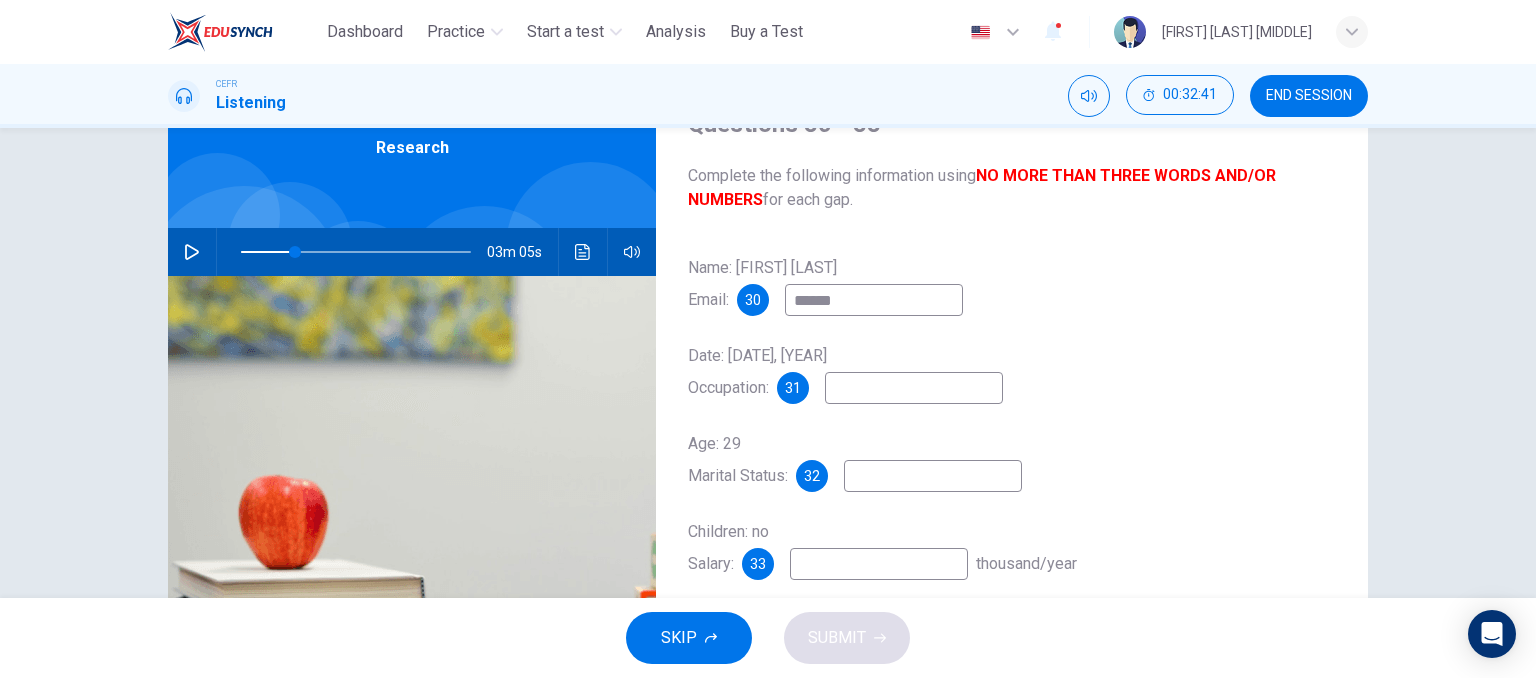click on "03m 05s" at bounding box center [412, 252] 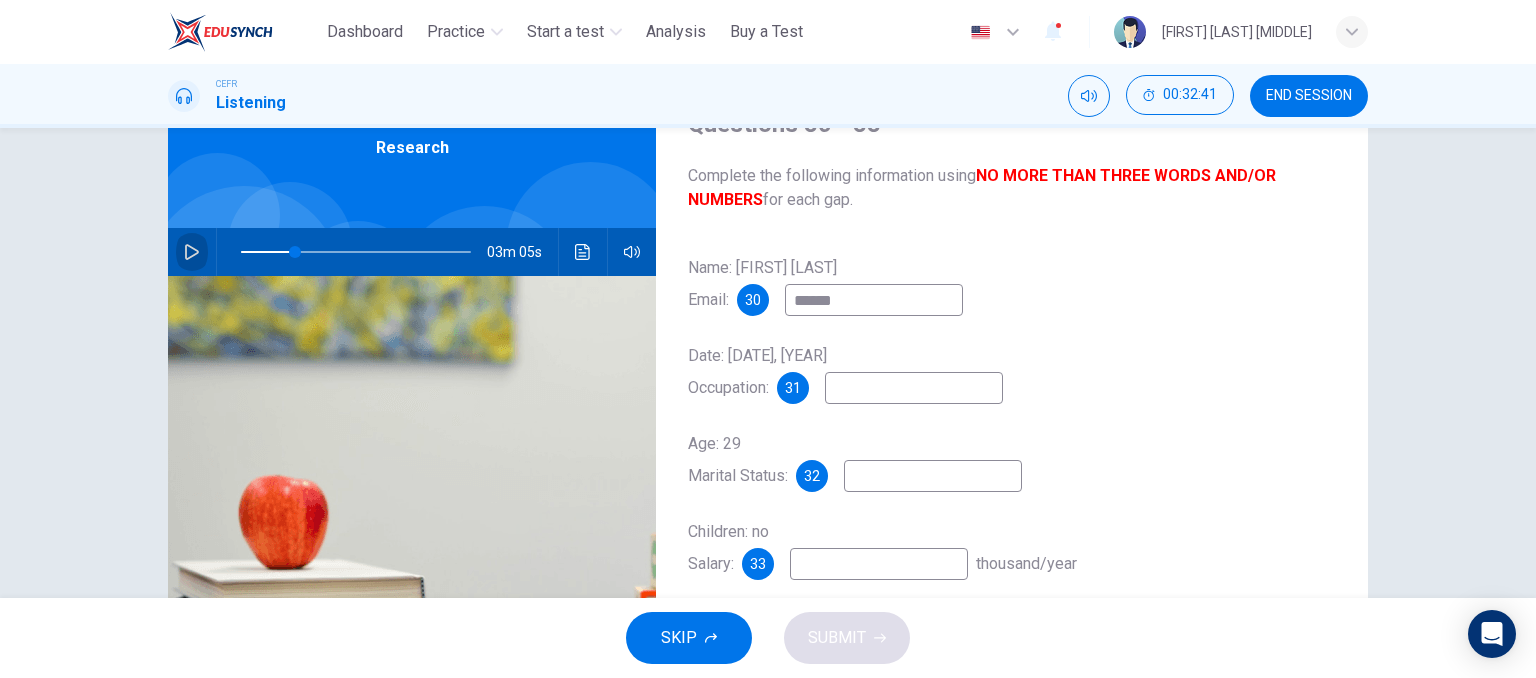 click at bounding box center [192, 252] 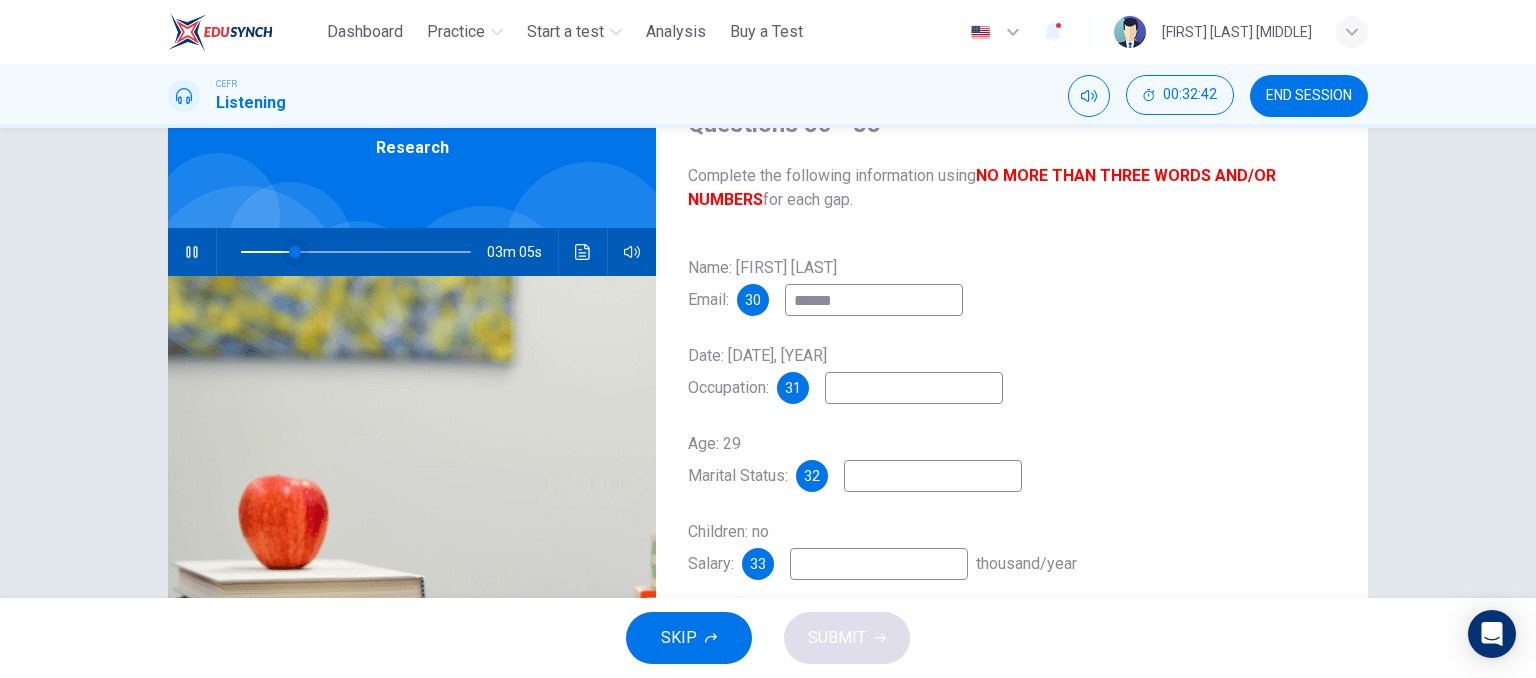 click at bounding box center (295, 252) 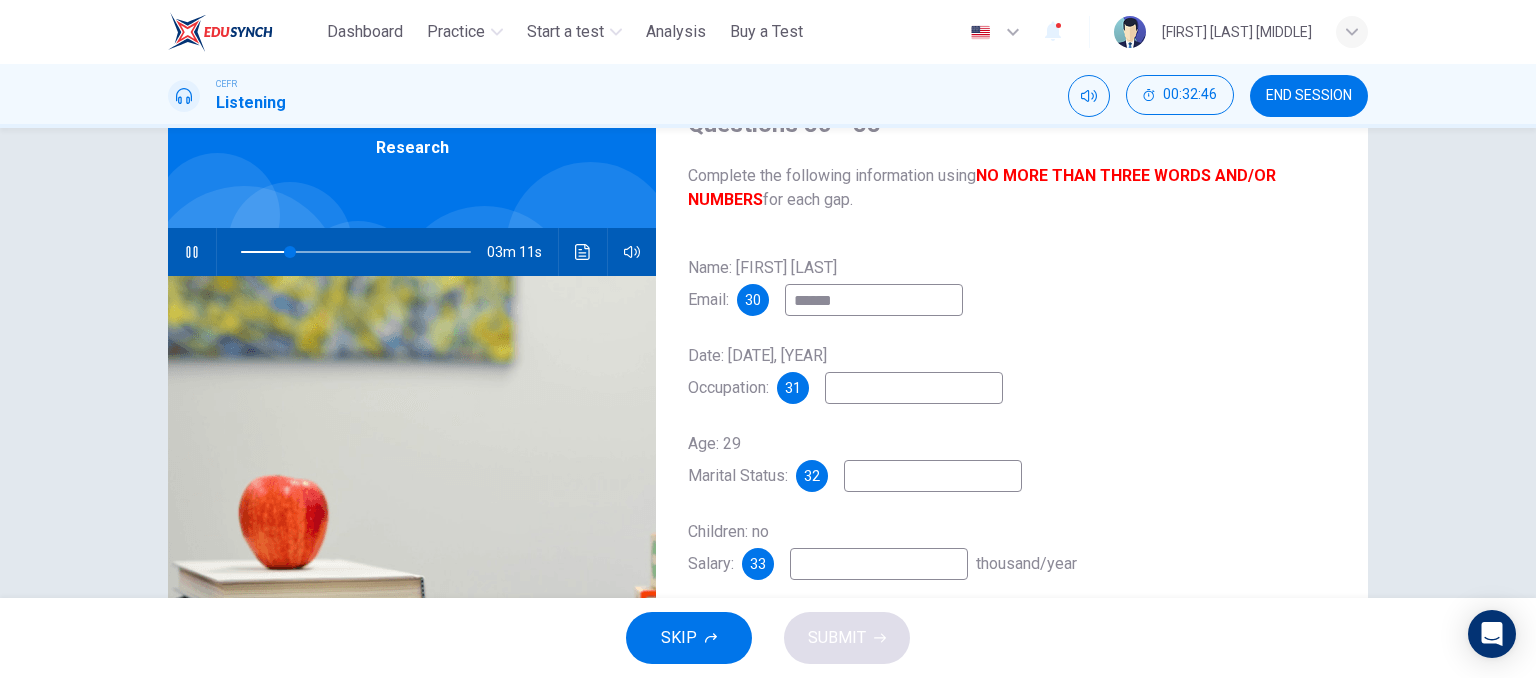 click on "******" at bounding box center (874, 300) 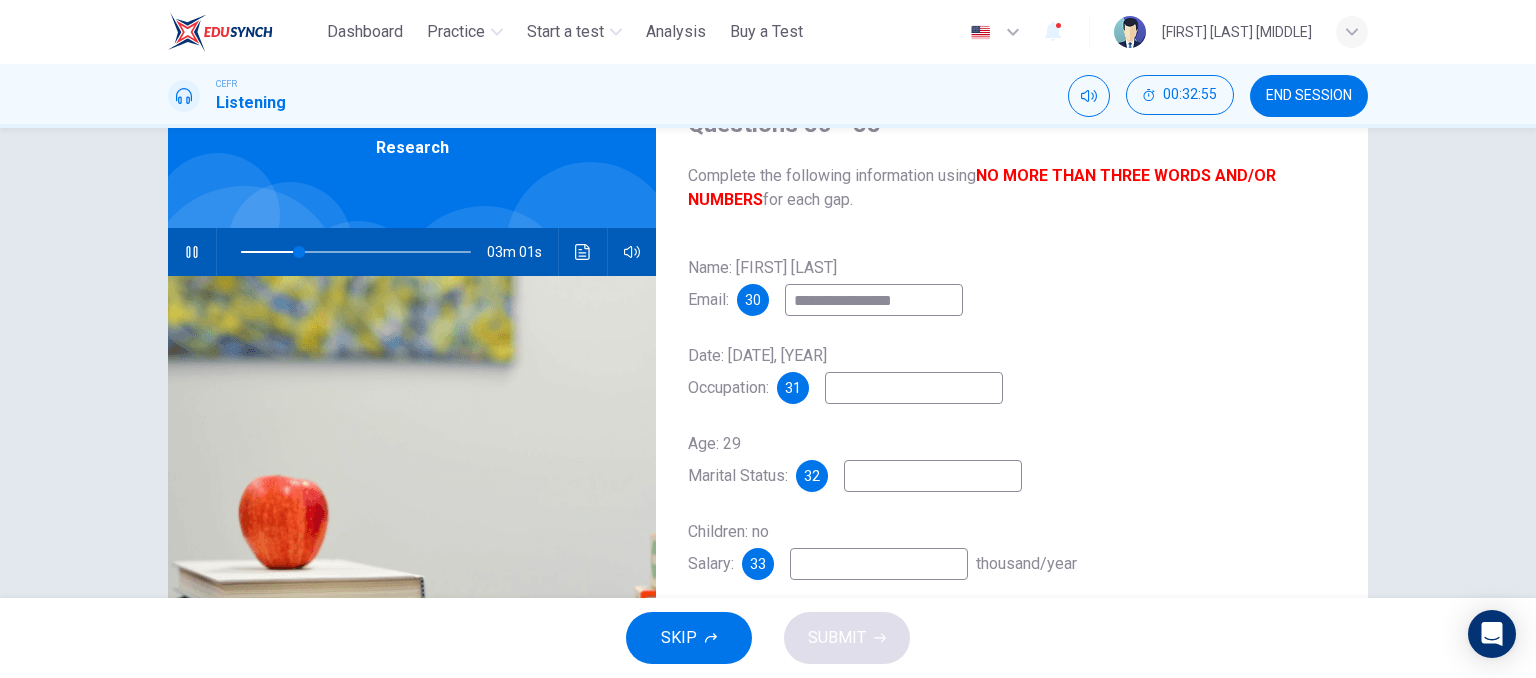 type on "**********" 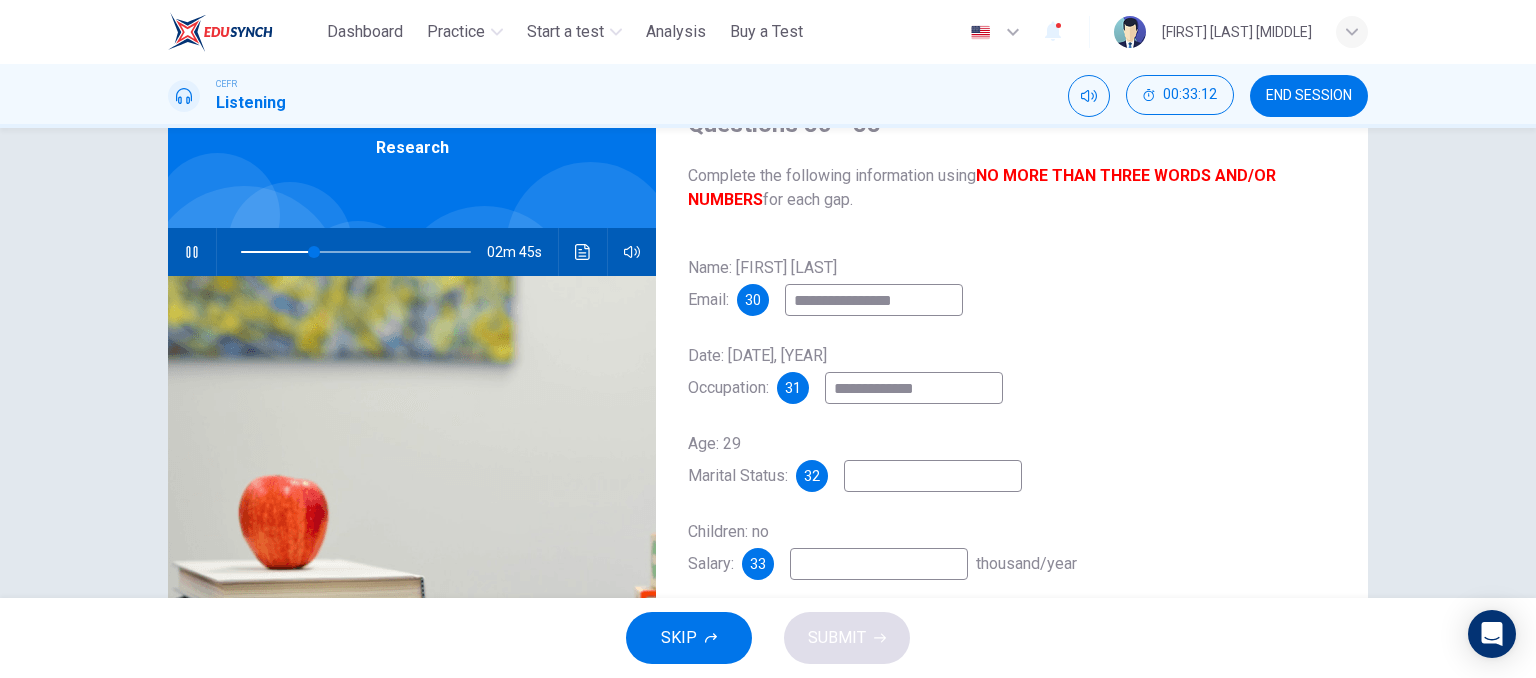 type on "**********" 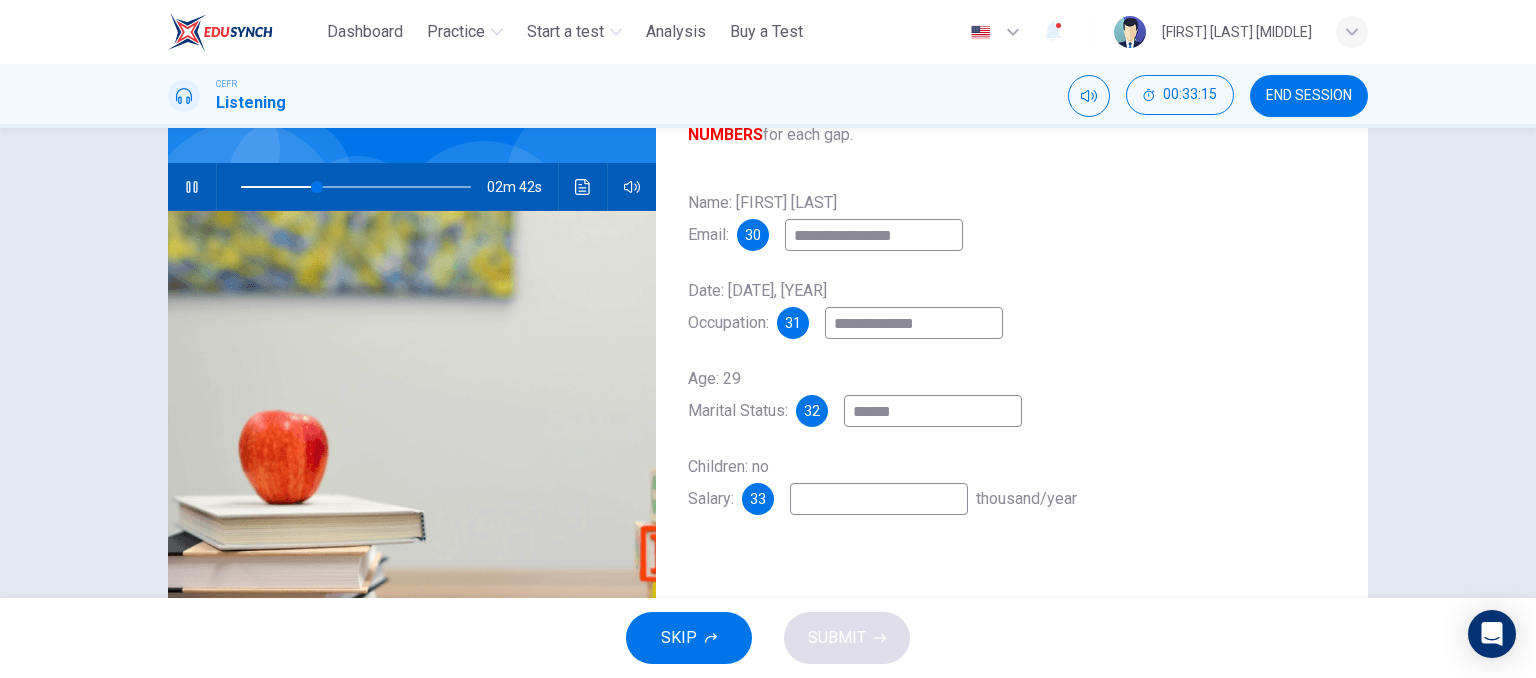 scroll, scrollTop: 200, scrollLeft: 0, axis: vertical 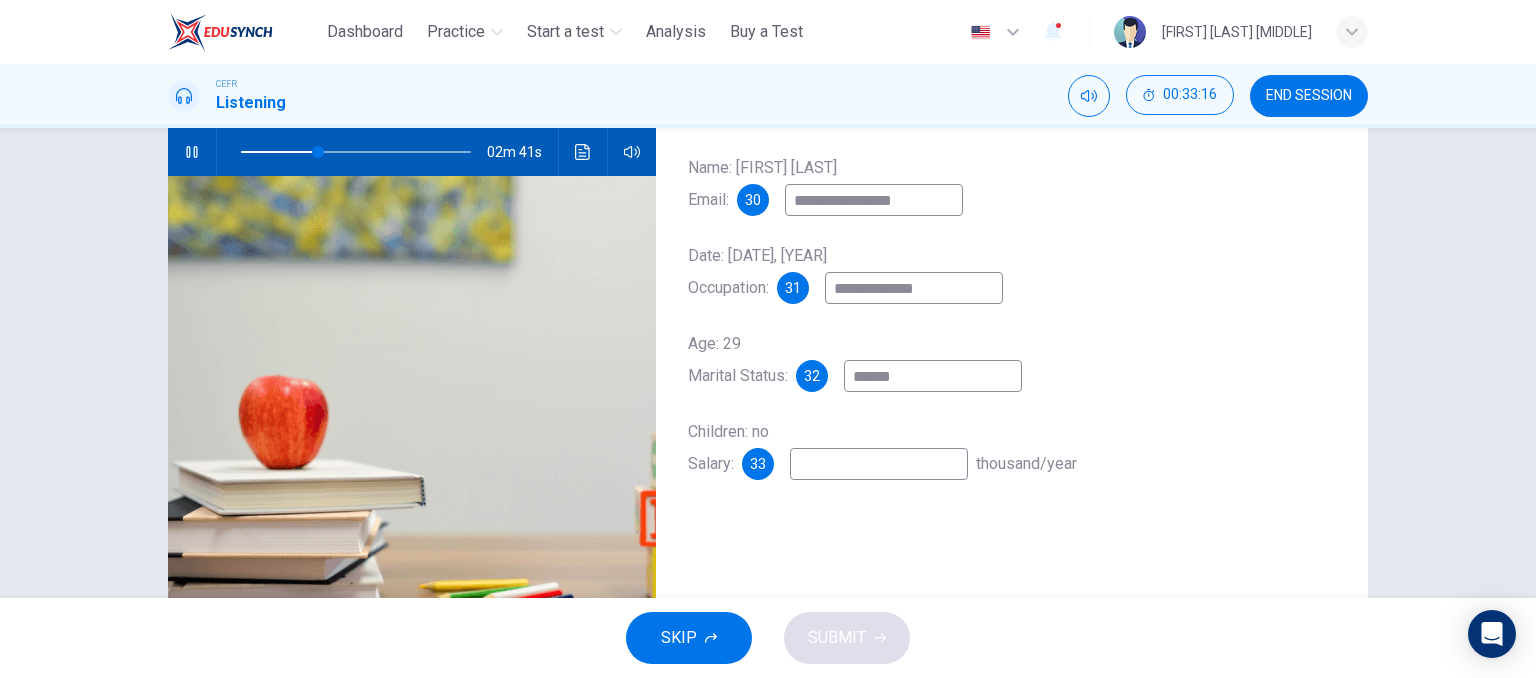 type on "******" 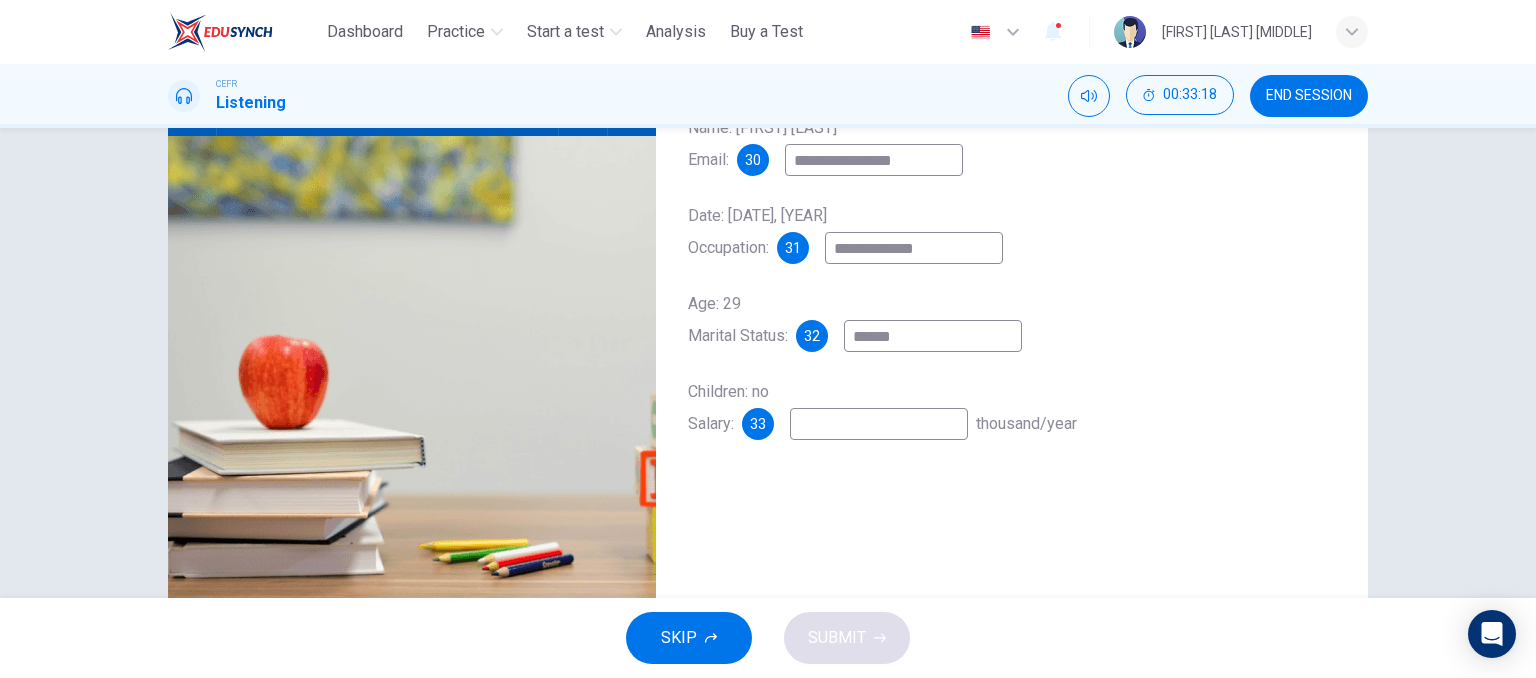 scroll, scrollTop: 205, scrollLeft: 0, axis: vertical 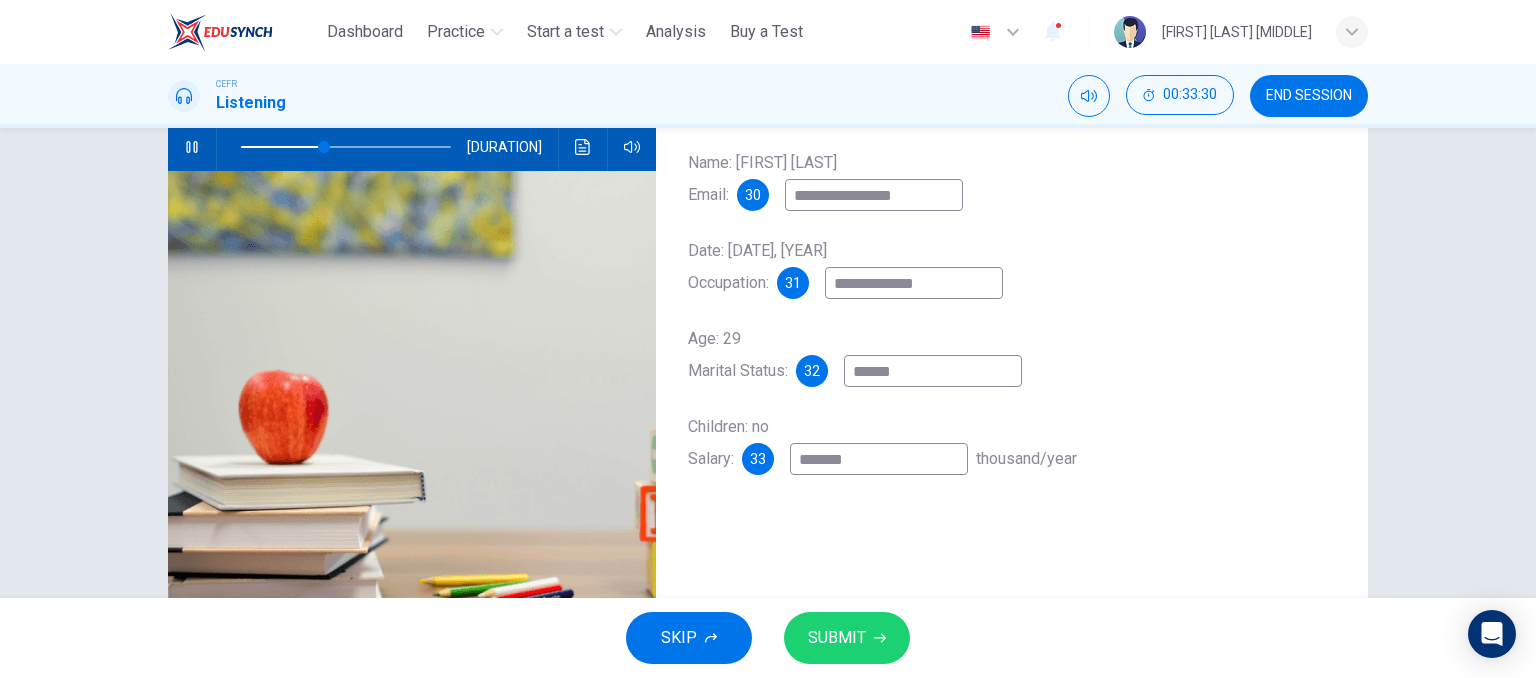 type on "******" 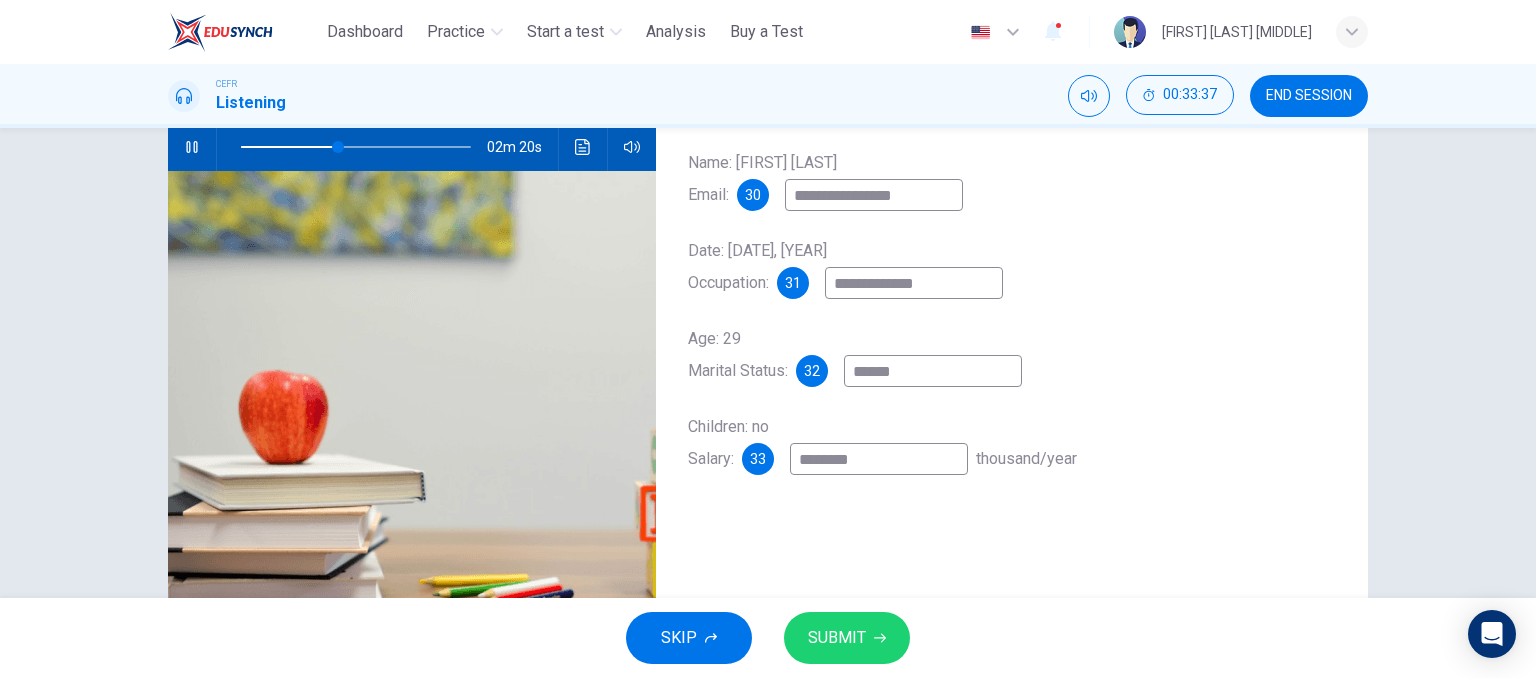type on "********" 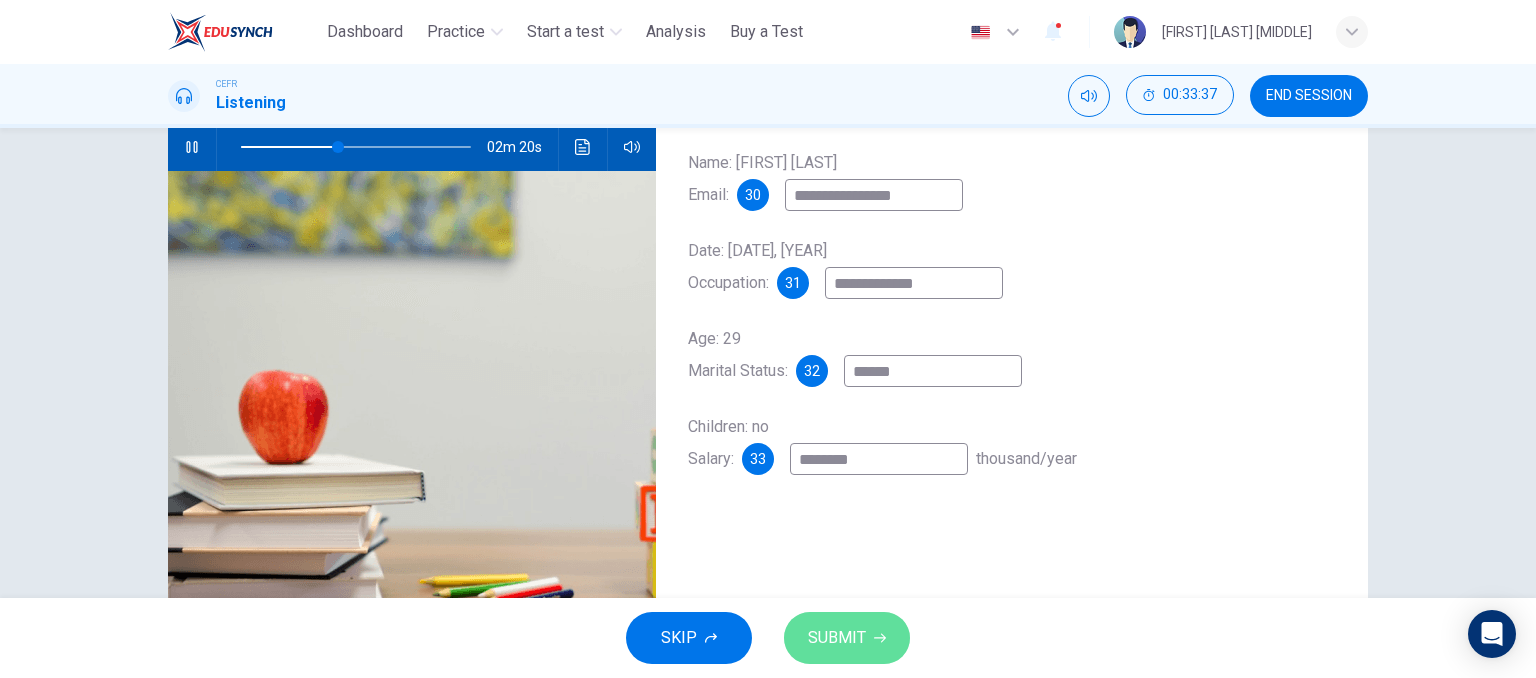 click on "SUBMIT" at bounding box center (837, 638) 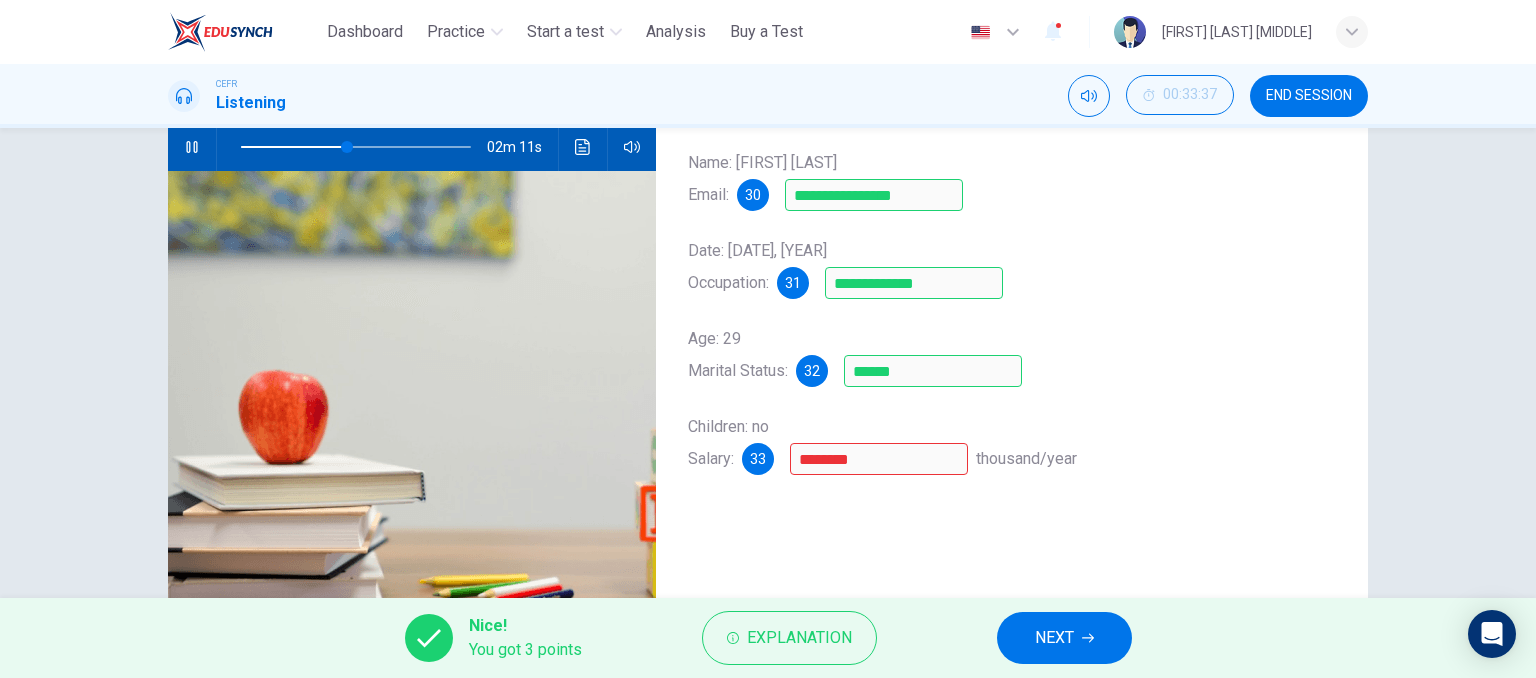 click on "NEXT" at bounding box center (1054, 638) 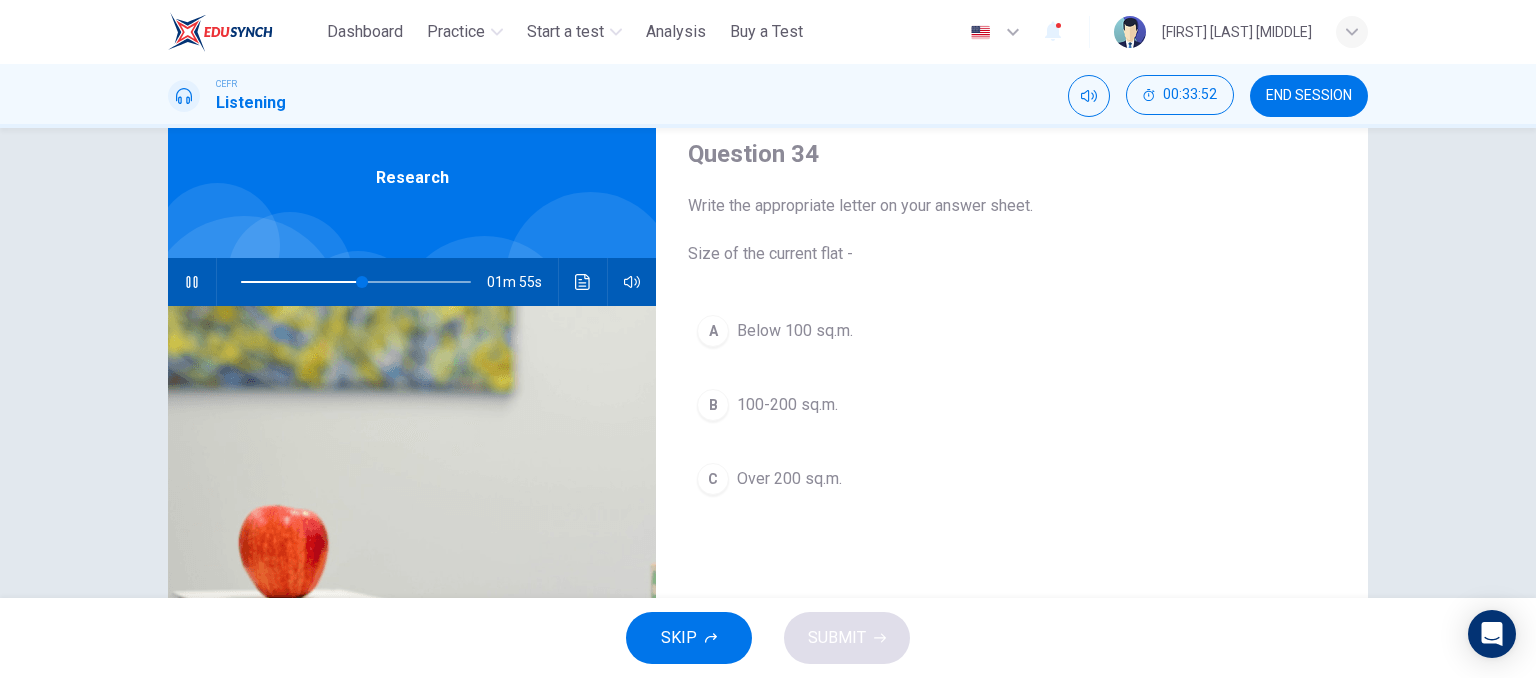 scroll, scrollTop: 105, scrollLeft: 0, axis: vertical 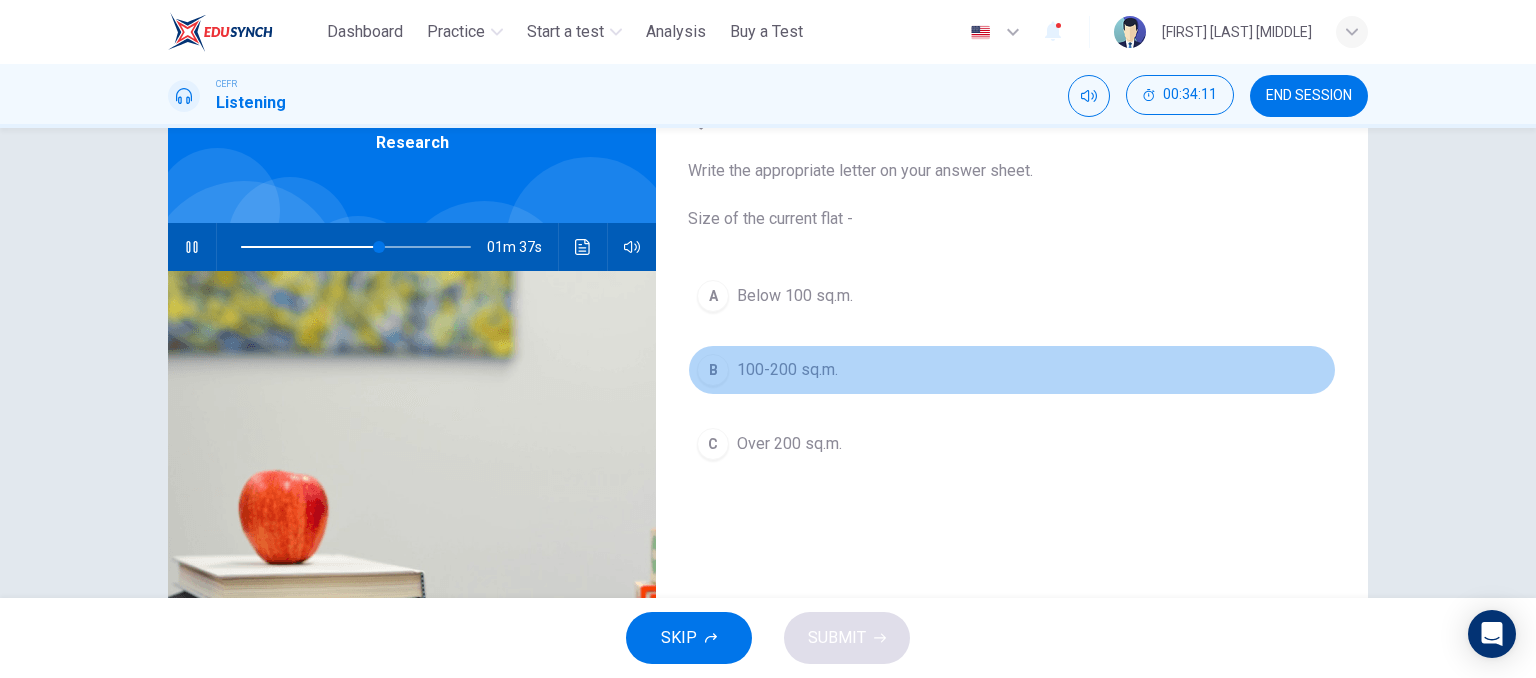click on "100-200 sq.m." at bounding box center [795, 296] 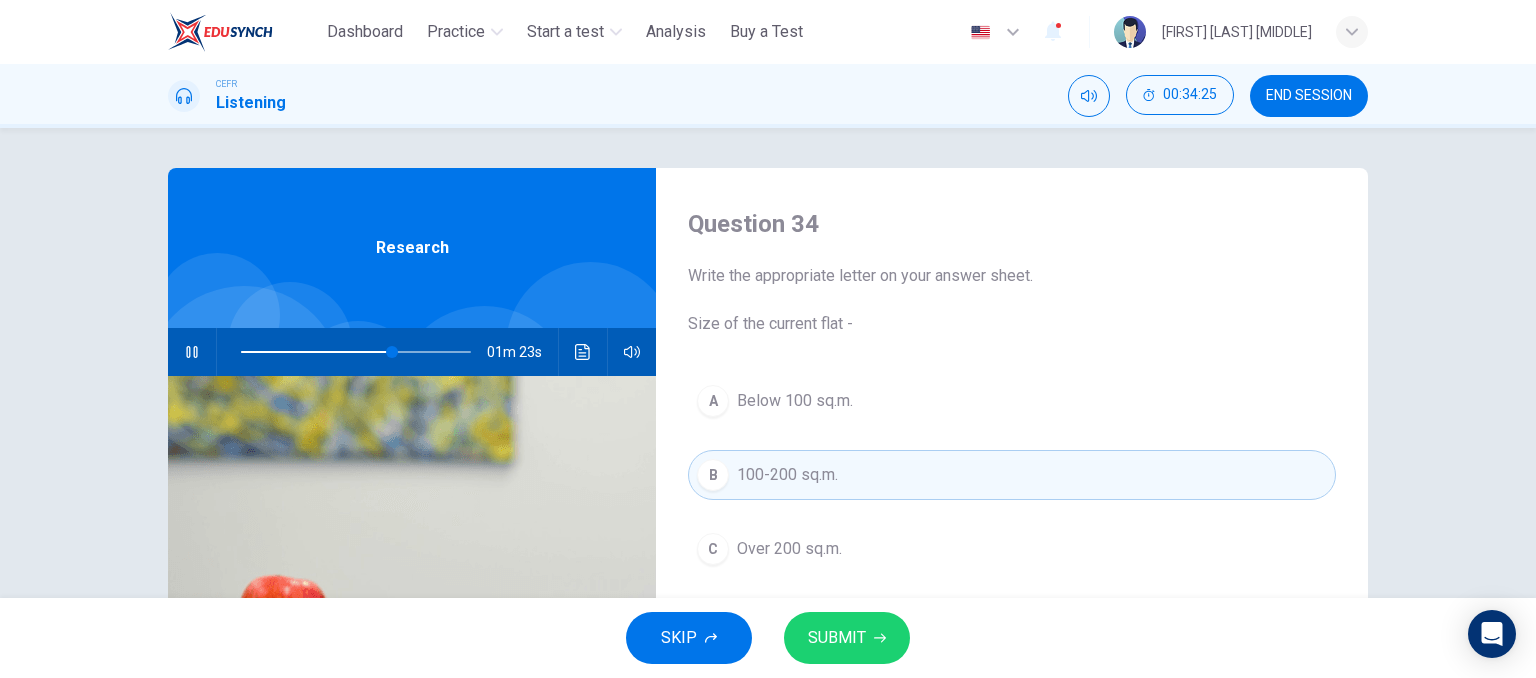 scroll, scrollTop: 100, scrollLeft: 0, axis: vertical 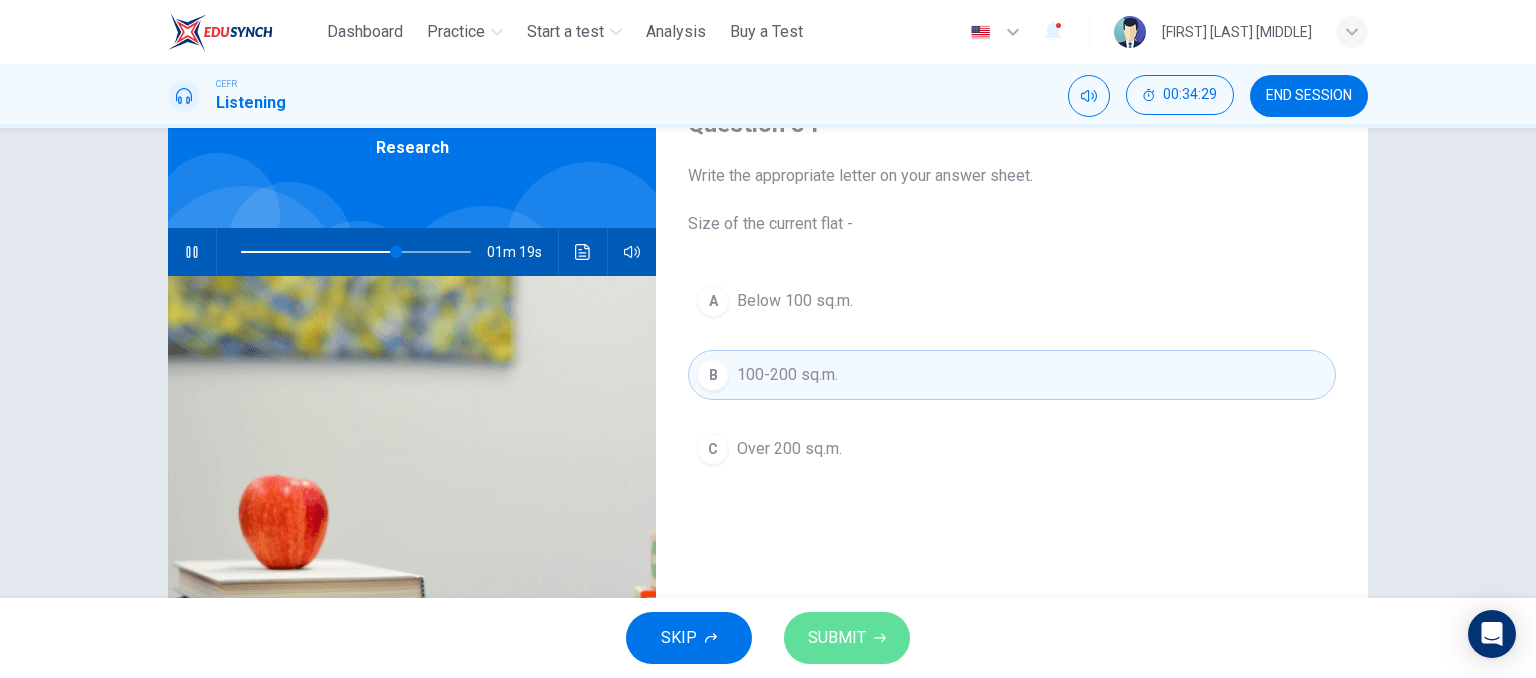 click on "SUBMIT" at bounding box center (847, 638) 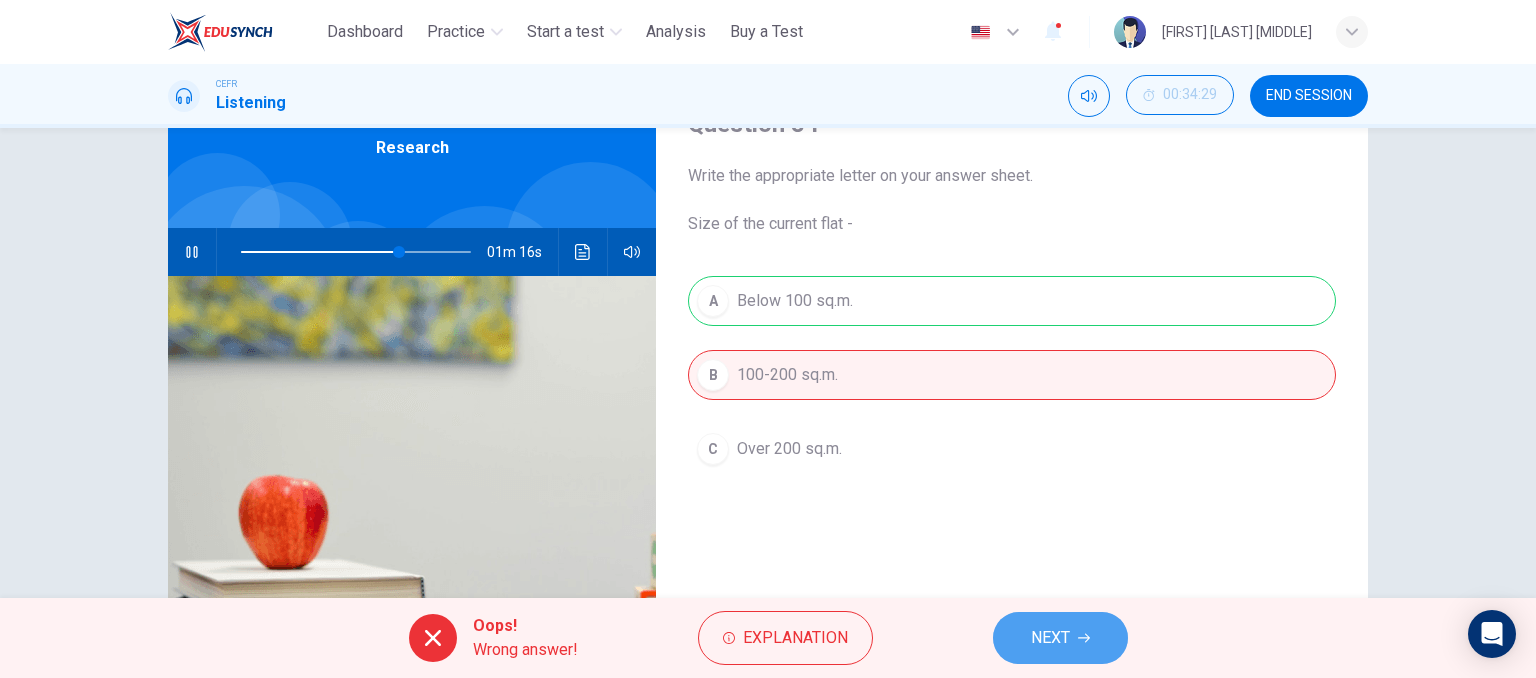 click on "NEXT" at bounding box center (1060, 638) 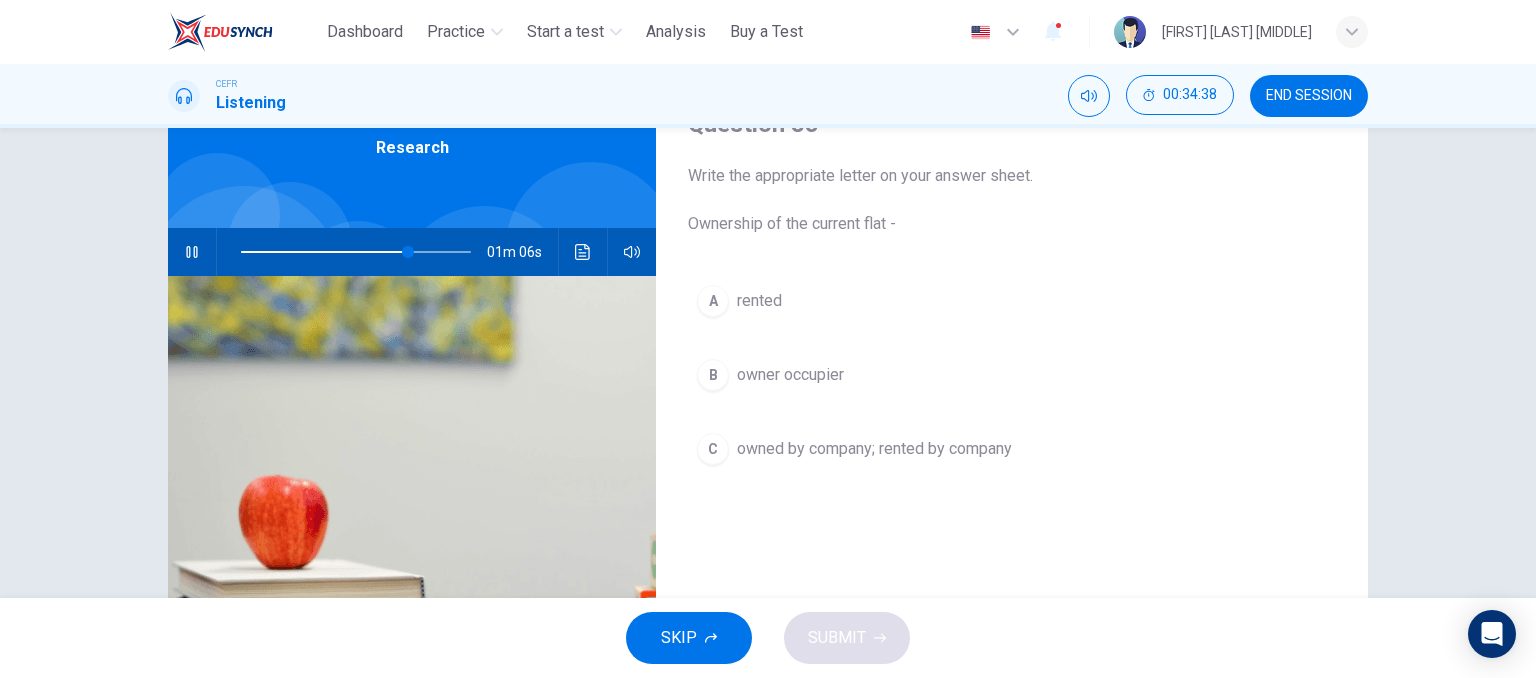 click on "owner occupier" at bounding box center (759, 301) 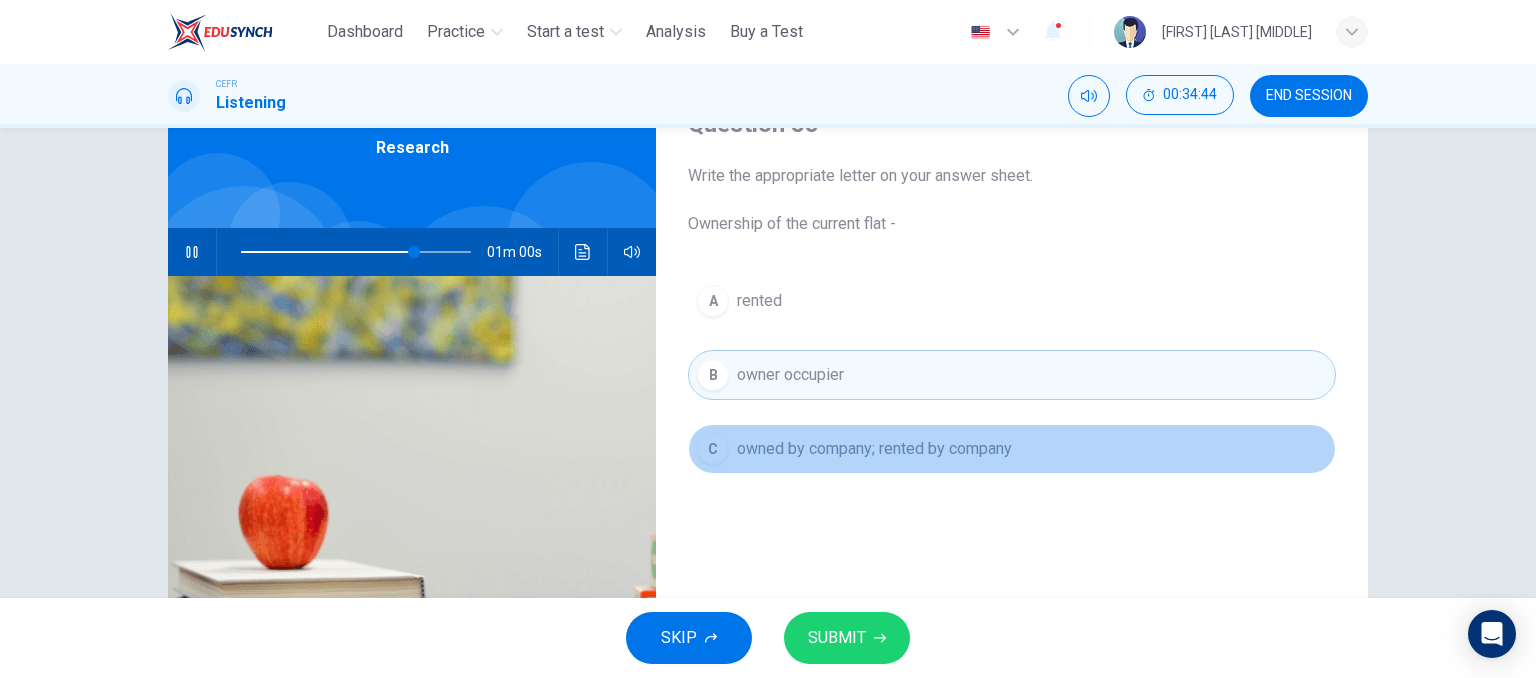 click on "owned by company; rented by company" at bounding box center (759, 301) 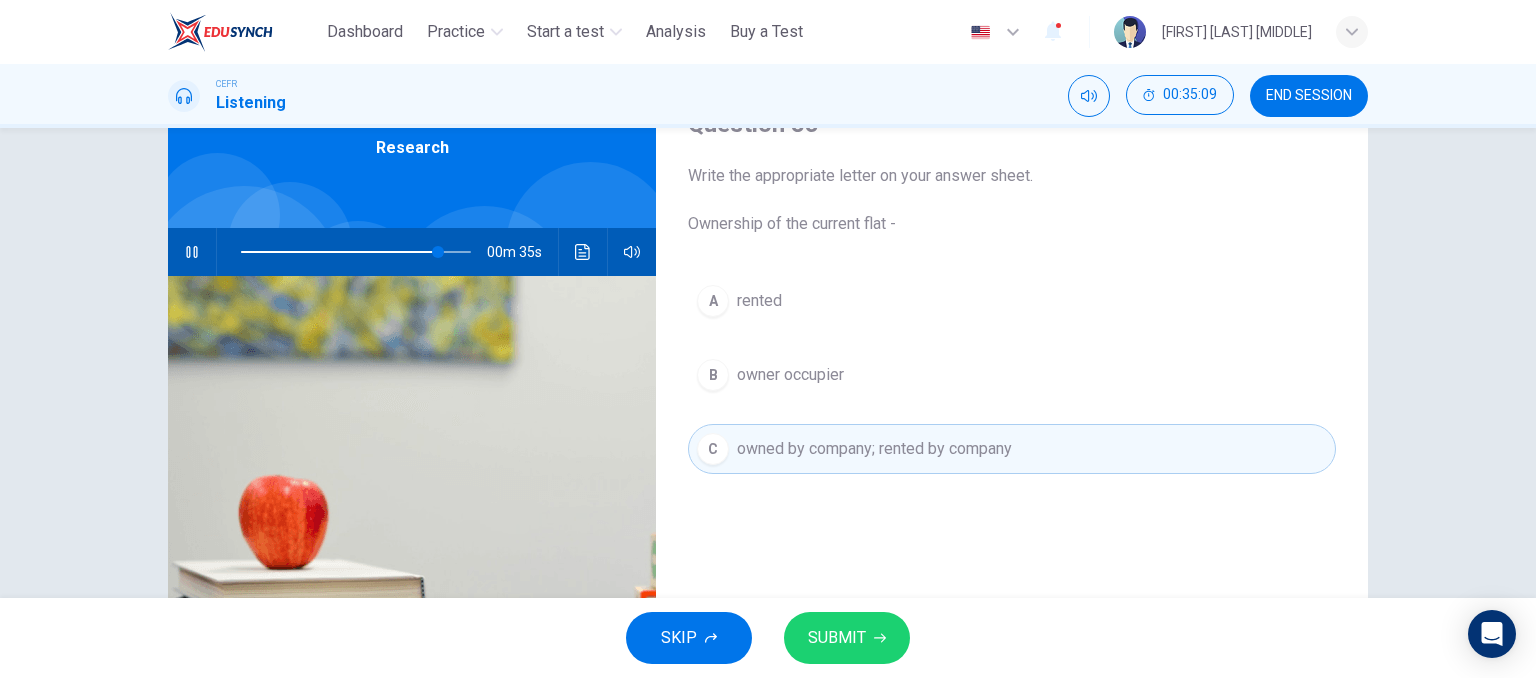 click on "SUBMIT" at bounding box center [837, 638] 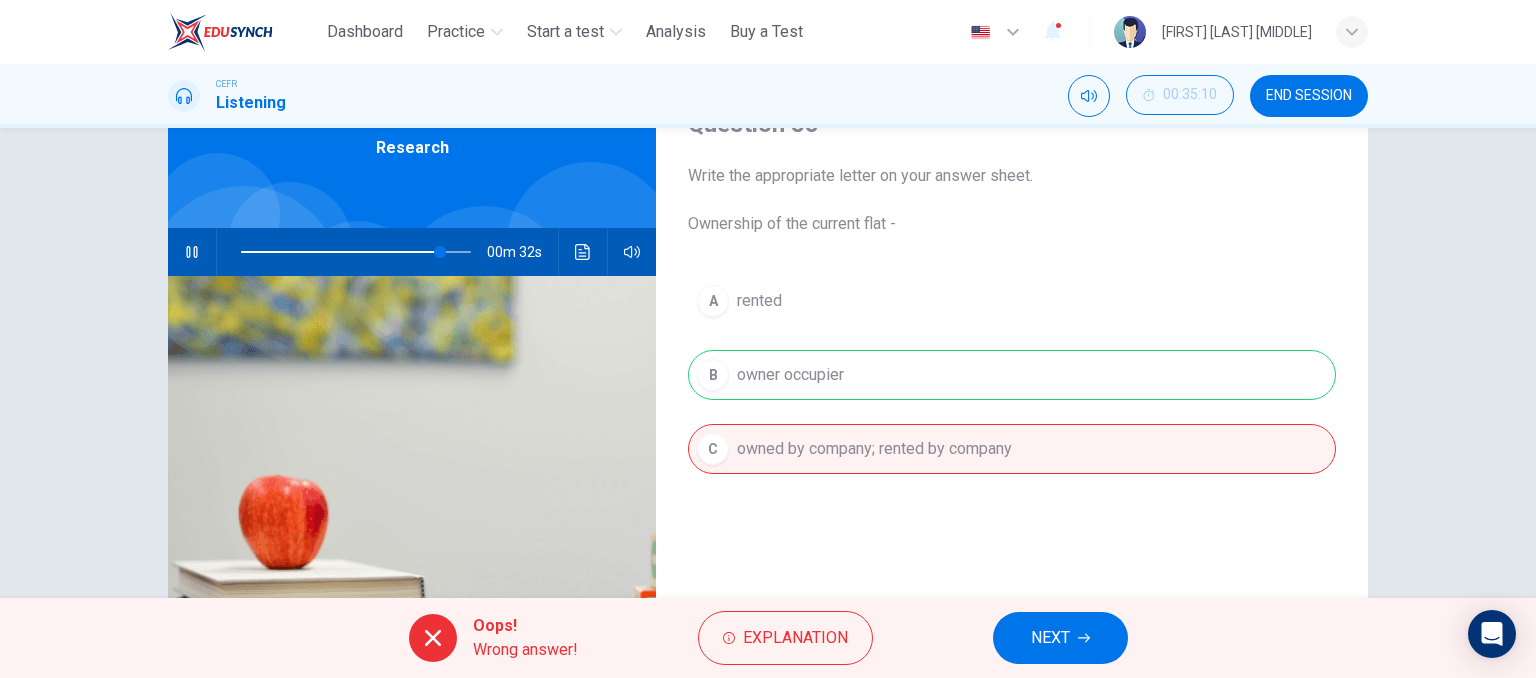 click on "NEXT" at bounding box center [1050, 638] 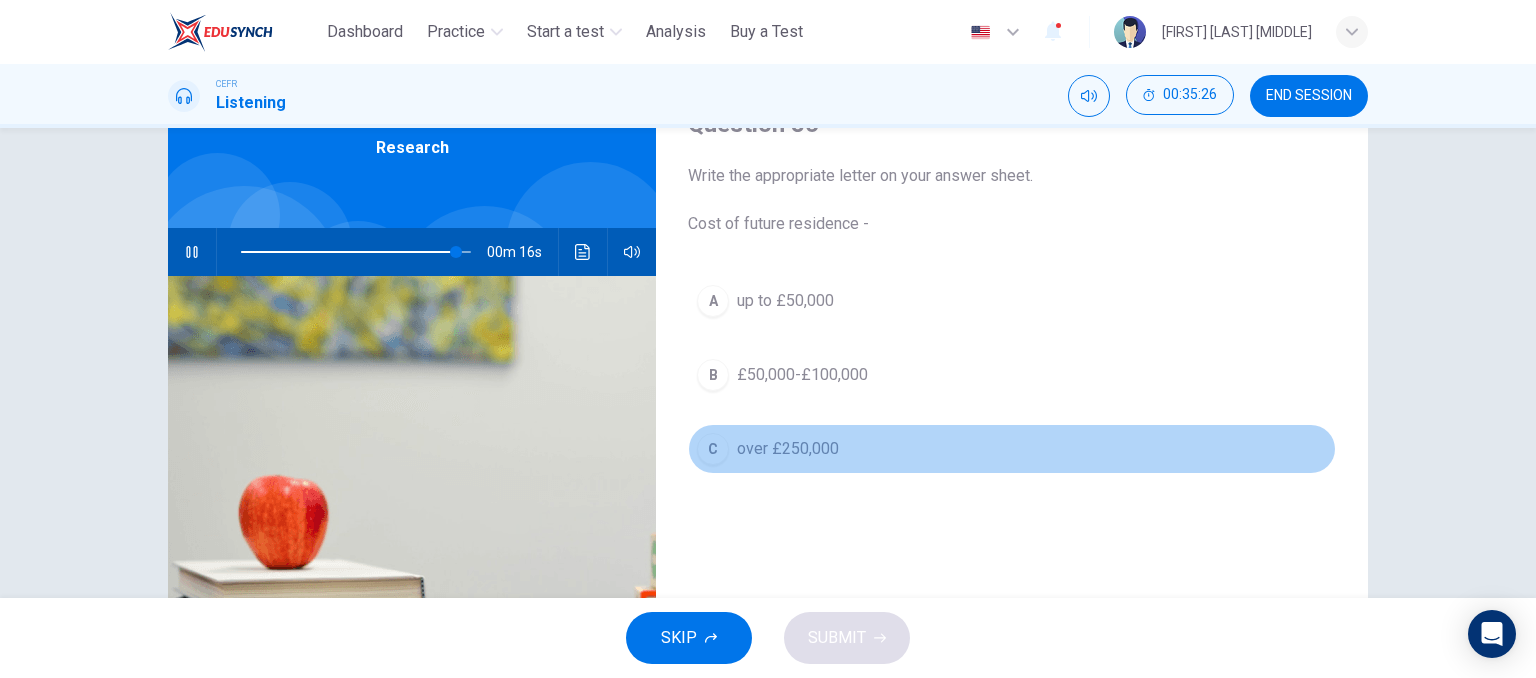 click on "over £250,000" at bounding box center [785, 301] 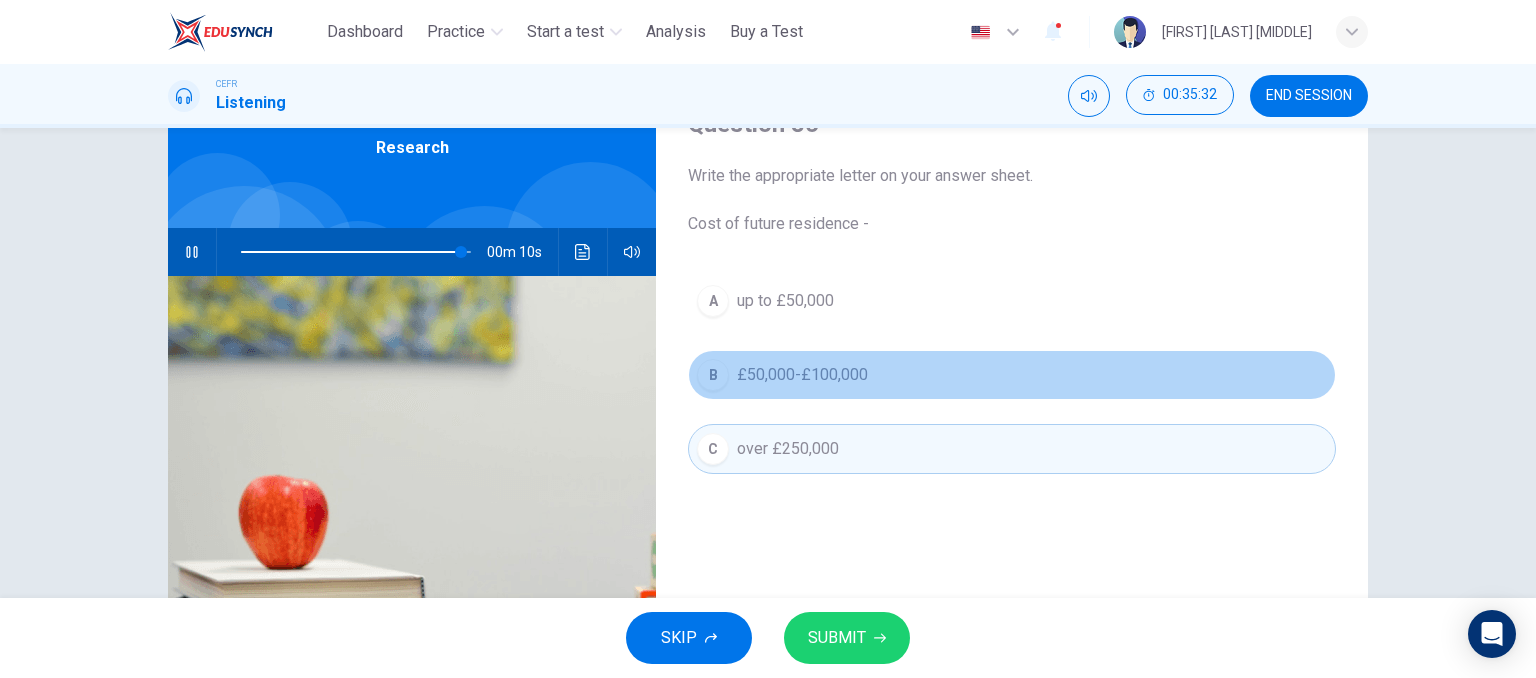 click on "£50,000-£100,000" at bounding box center (785, 301) 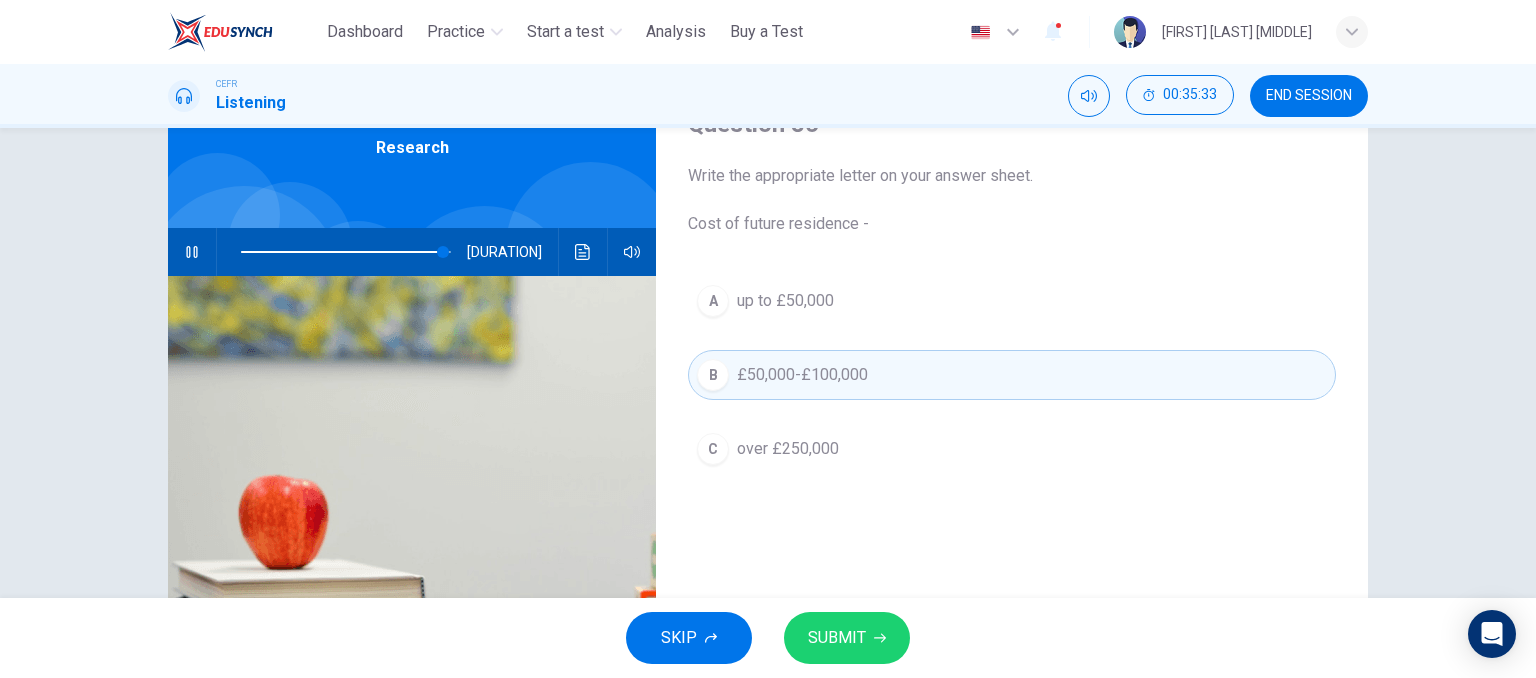 click on "SUBMIT" at bounding box center (847, 638) 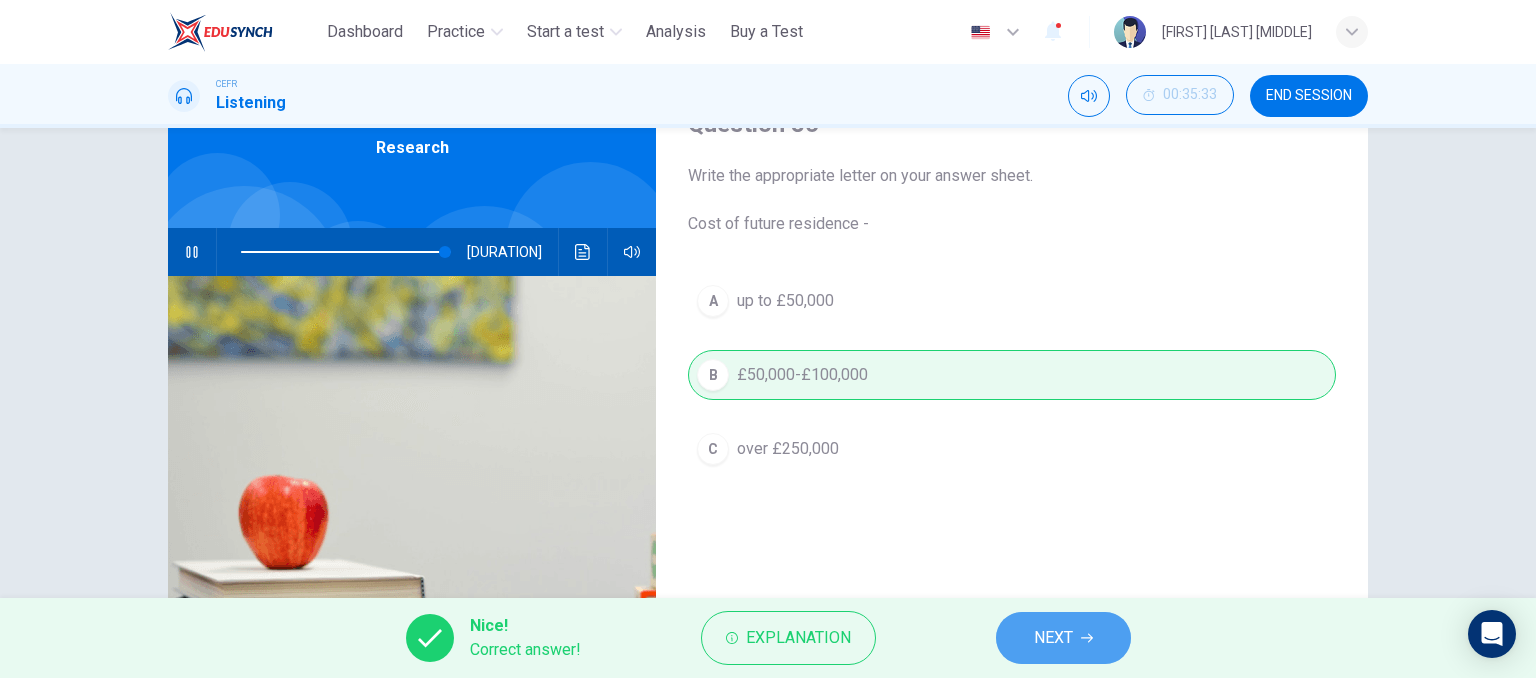 click on "NEXT" at bounding box center (1053, 638) 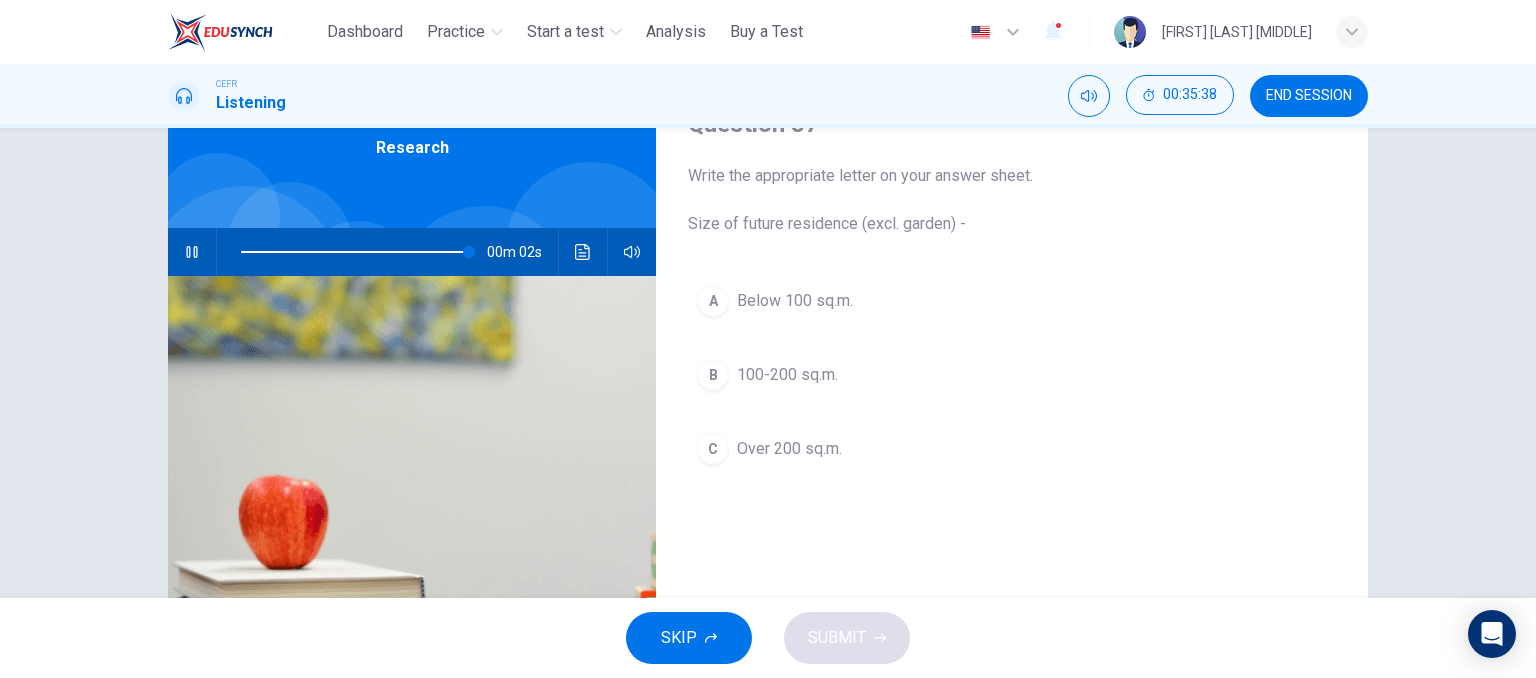 click on "100-200 sq.m." at bounding box center (795, 301) 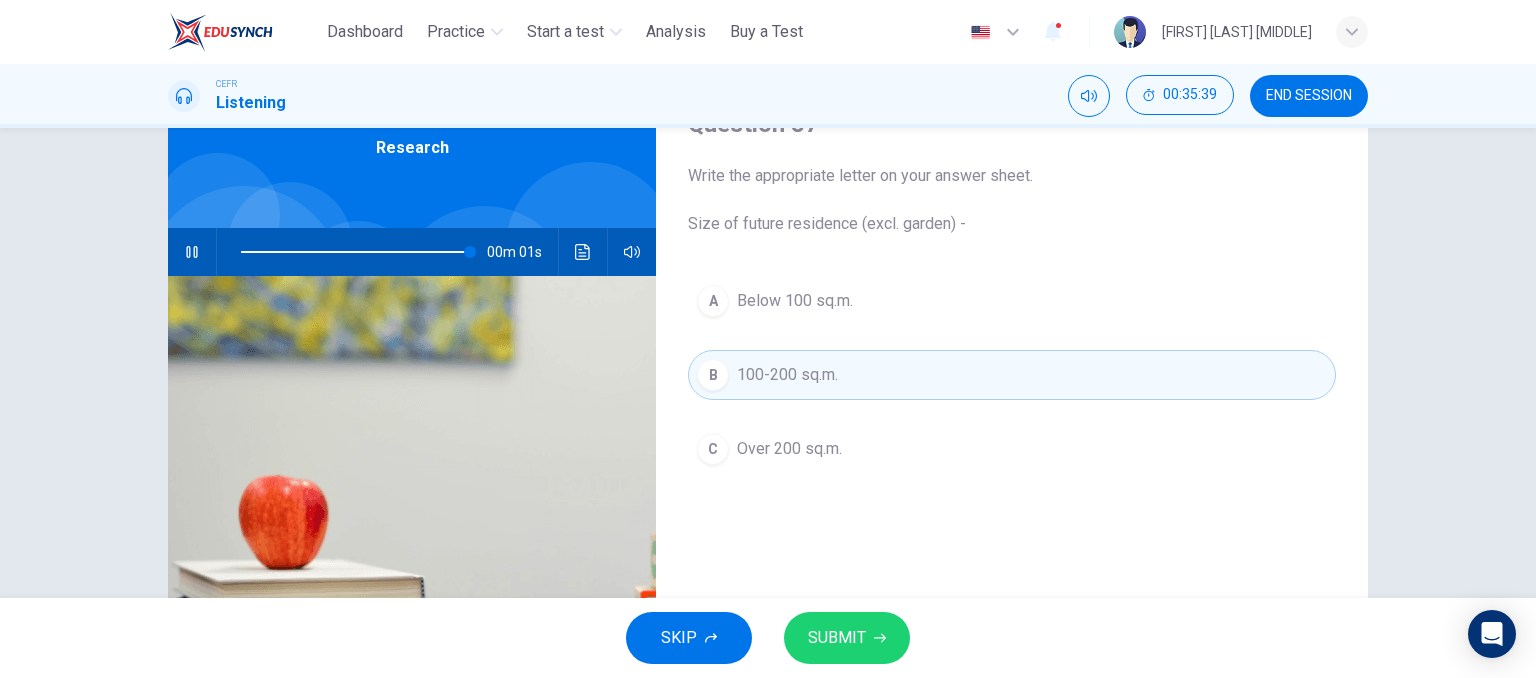 click on "SUBMIT" at bounding box center (837, 638) 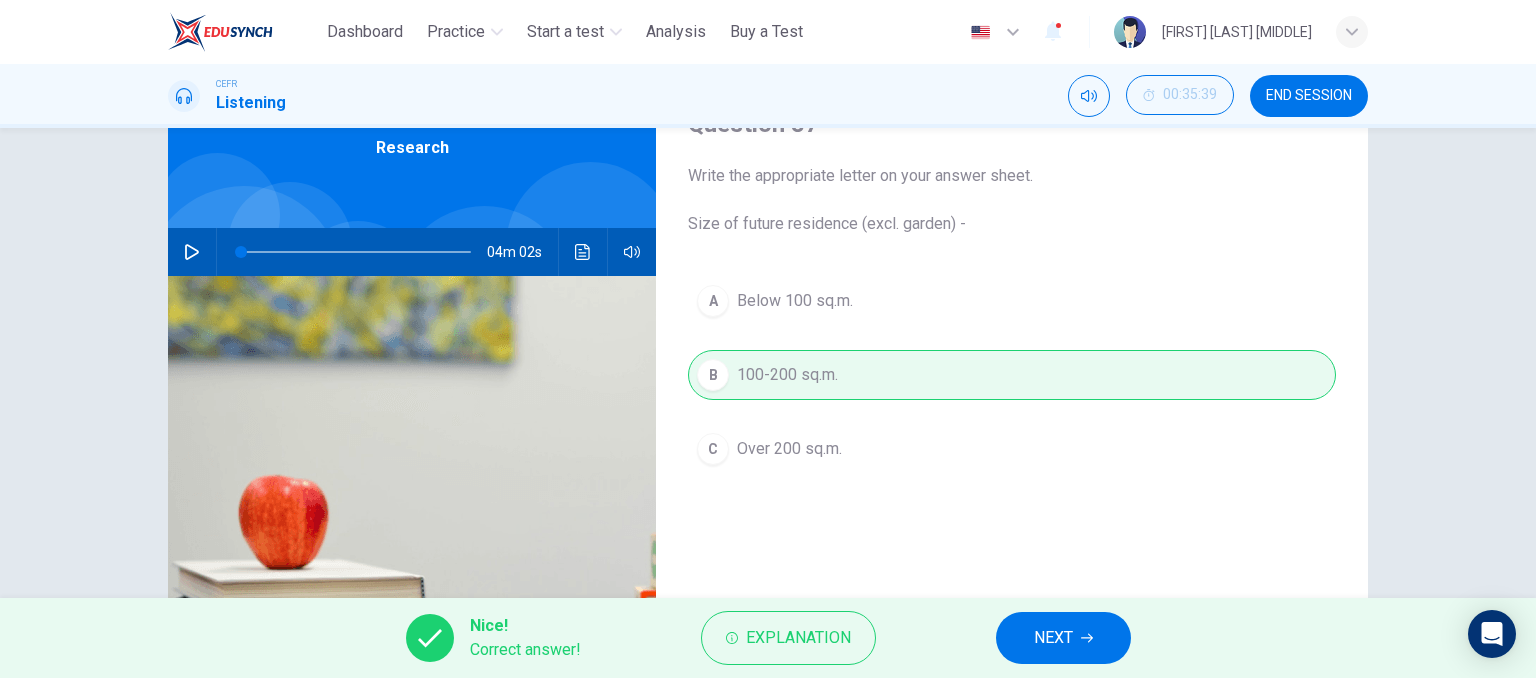 click on "NEXT" at bounding box center [1053, 638] 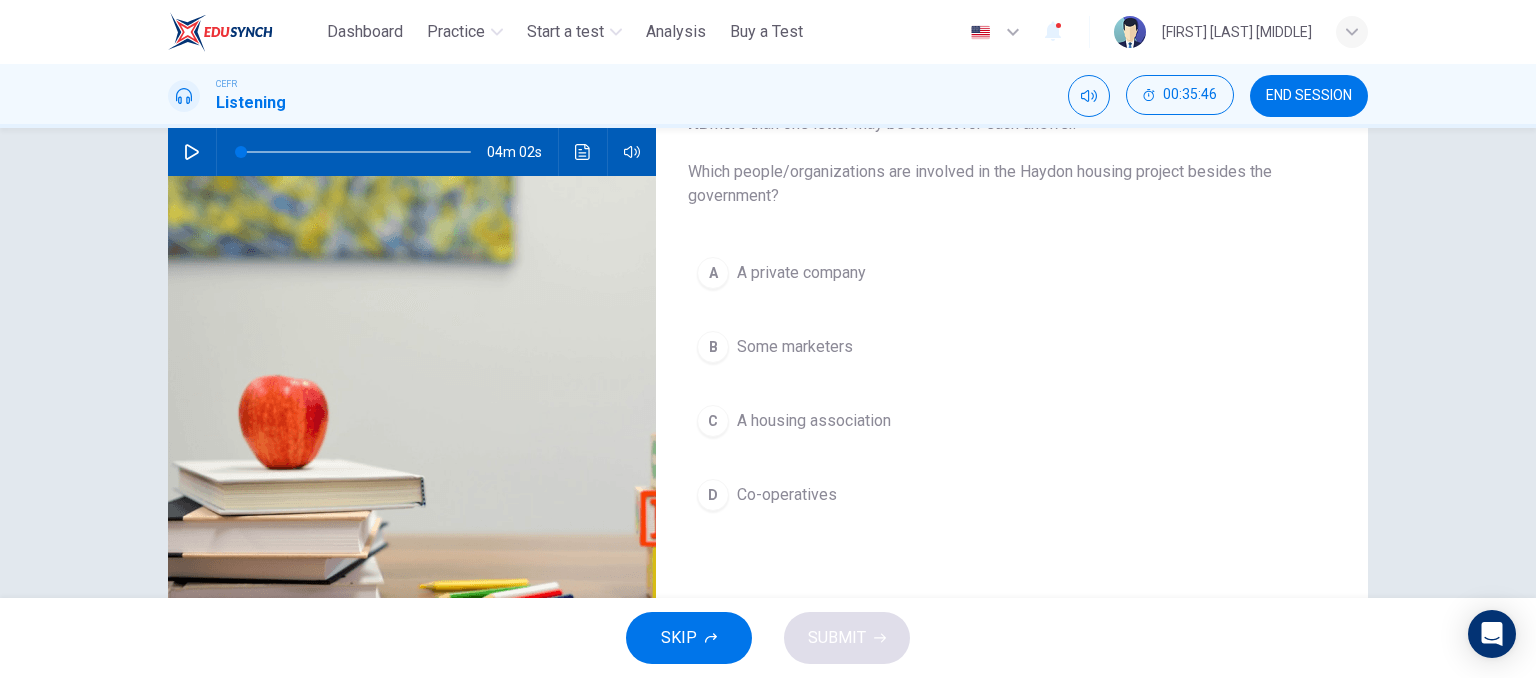 scroll, scrollTop: 100, scrollLeft: 0, axis: vertical 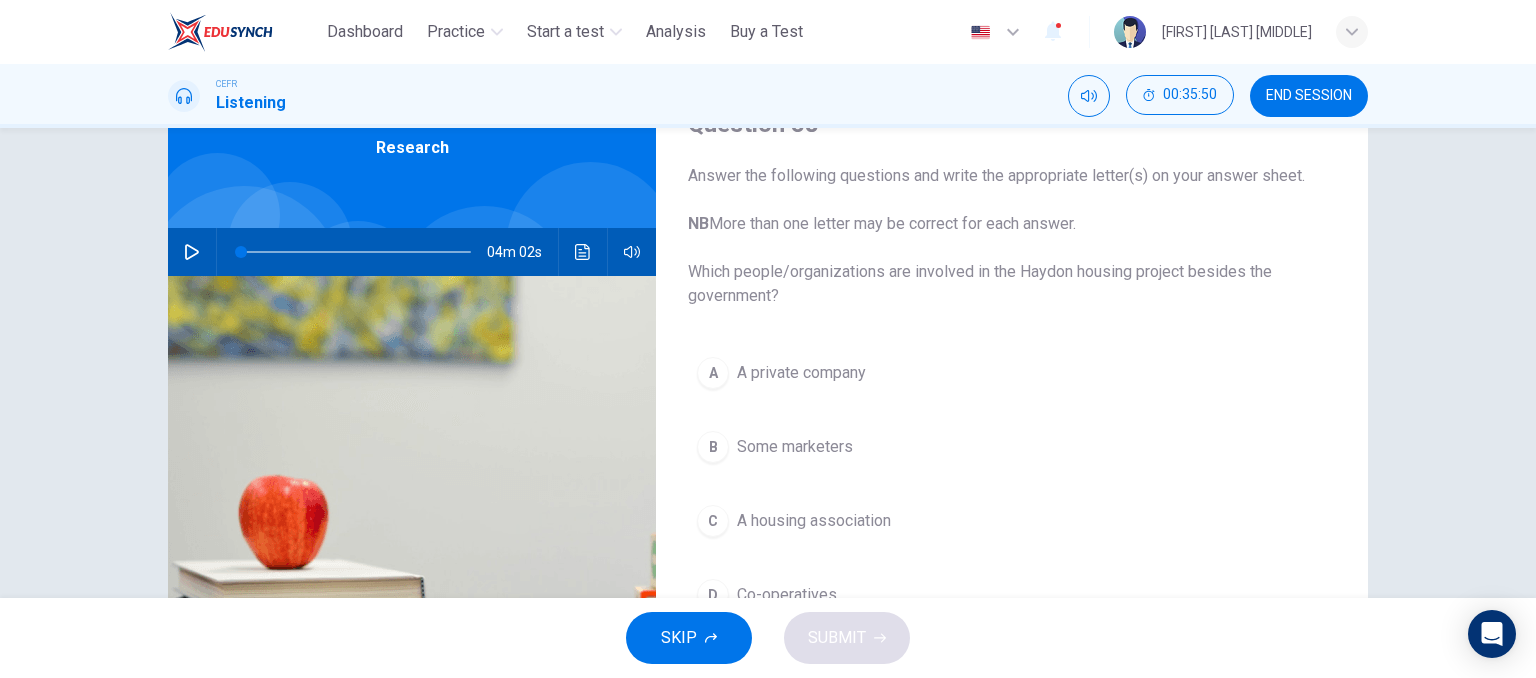 click at bounding box center (192, 252) 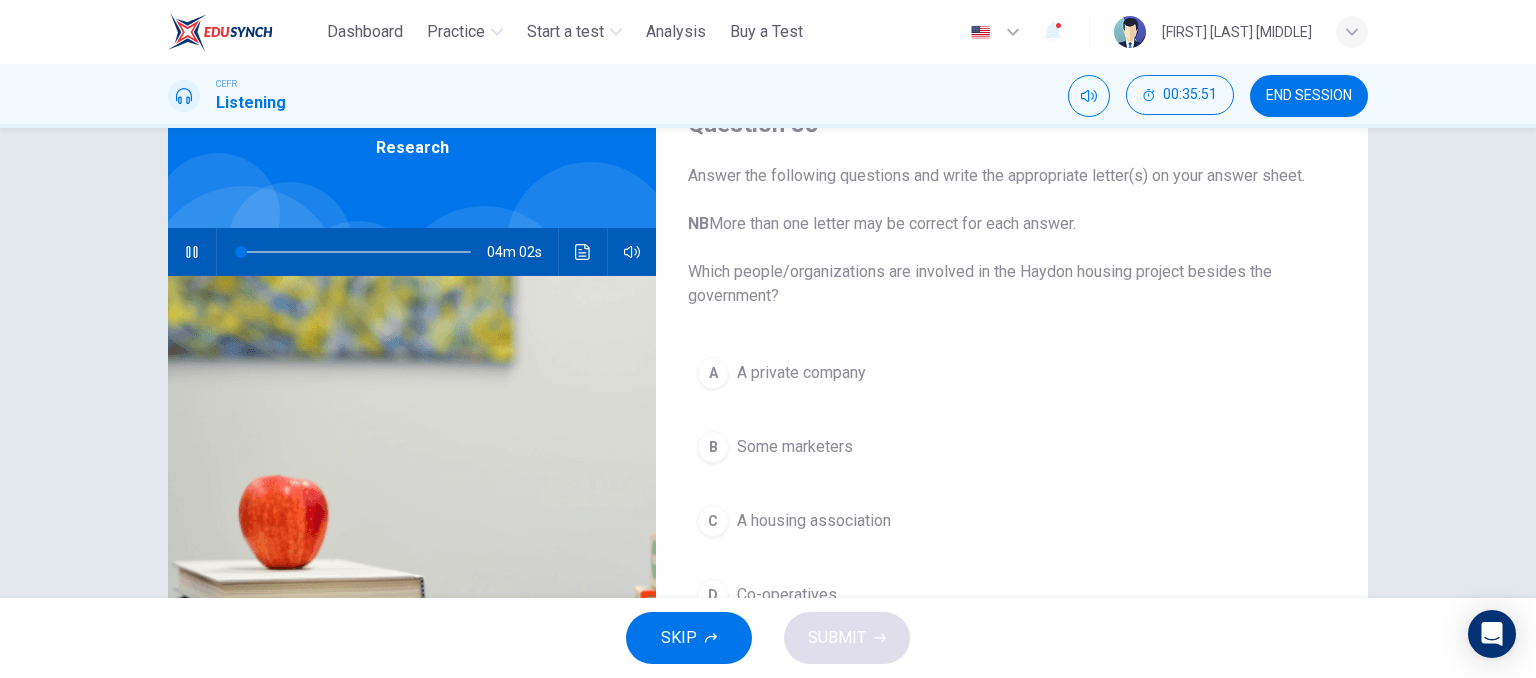 click at bounding box center (356, 252) 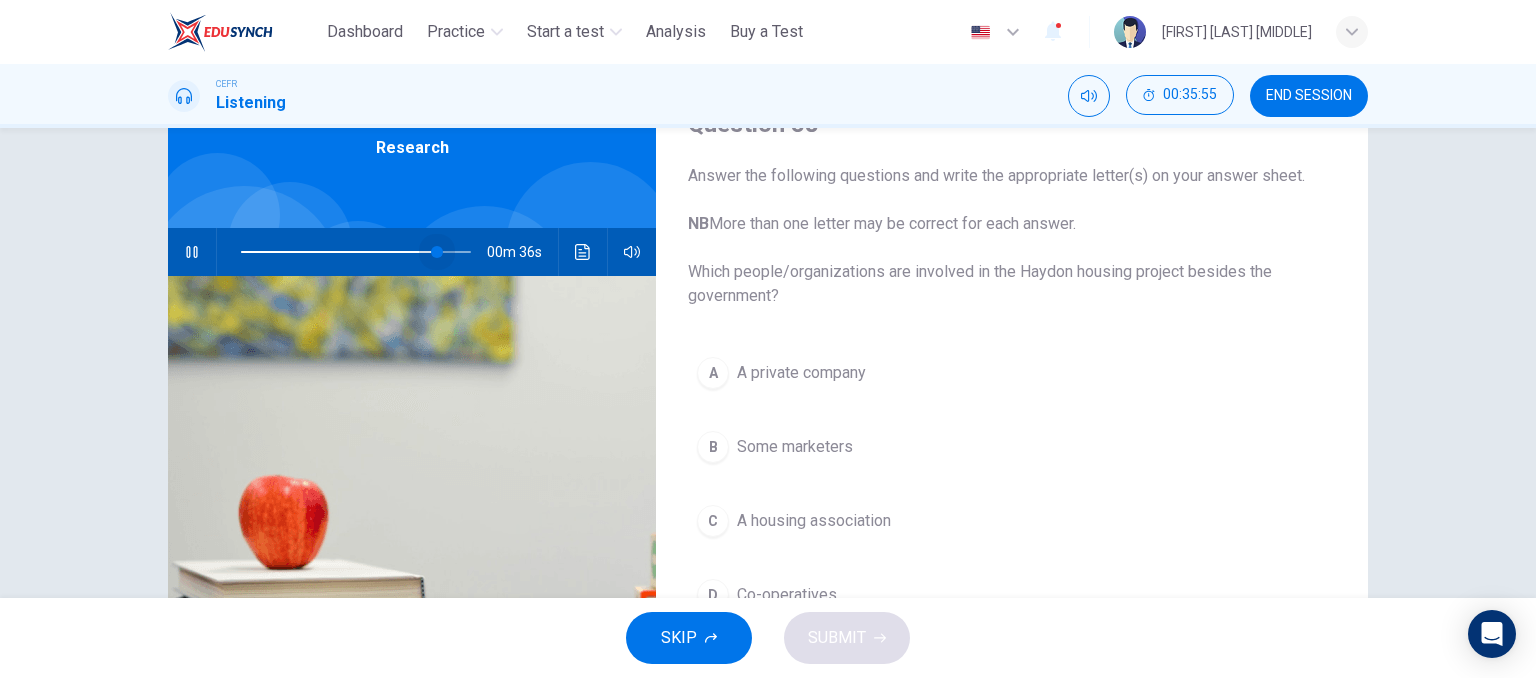 click at bounding box center [437, 252] 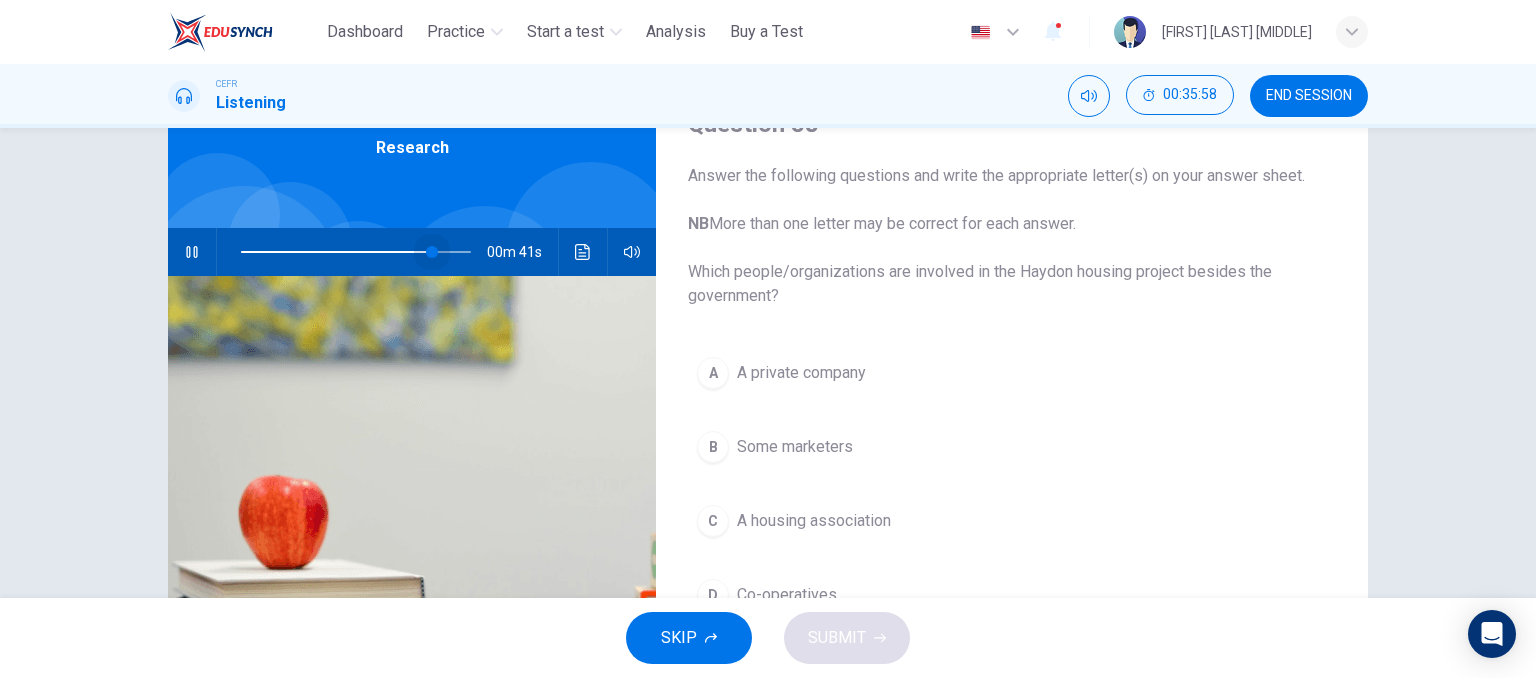 click at bounding box center [432, 252] 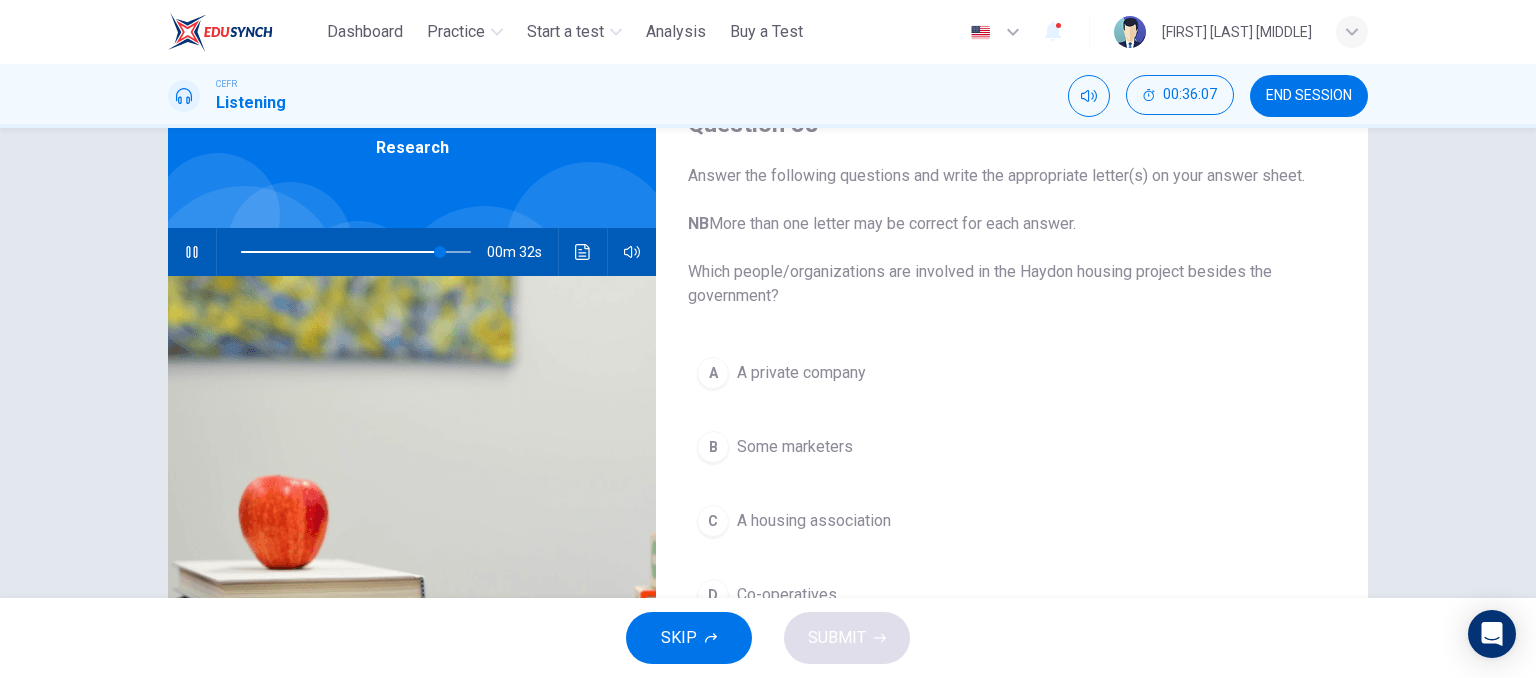 click on "A A private company" at bounding box center (1012, 373) 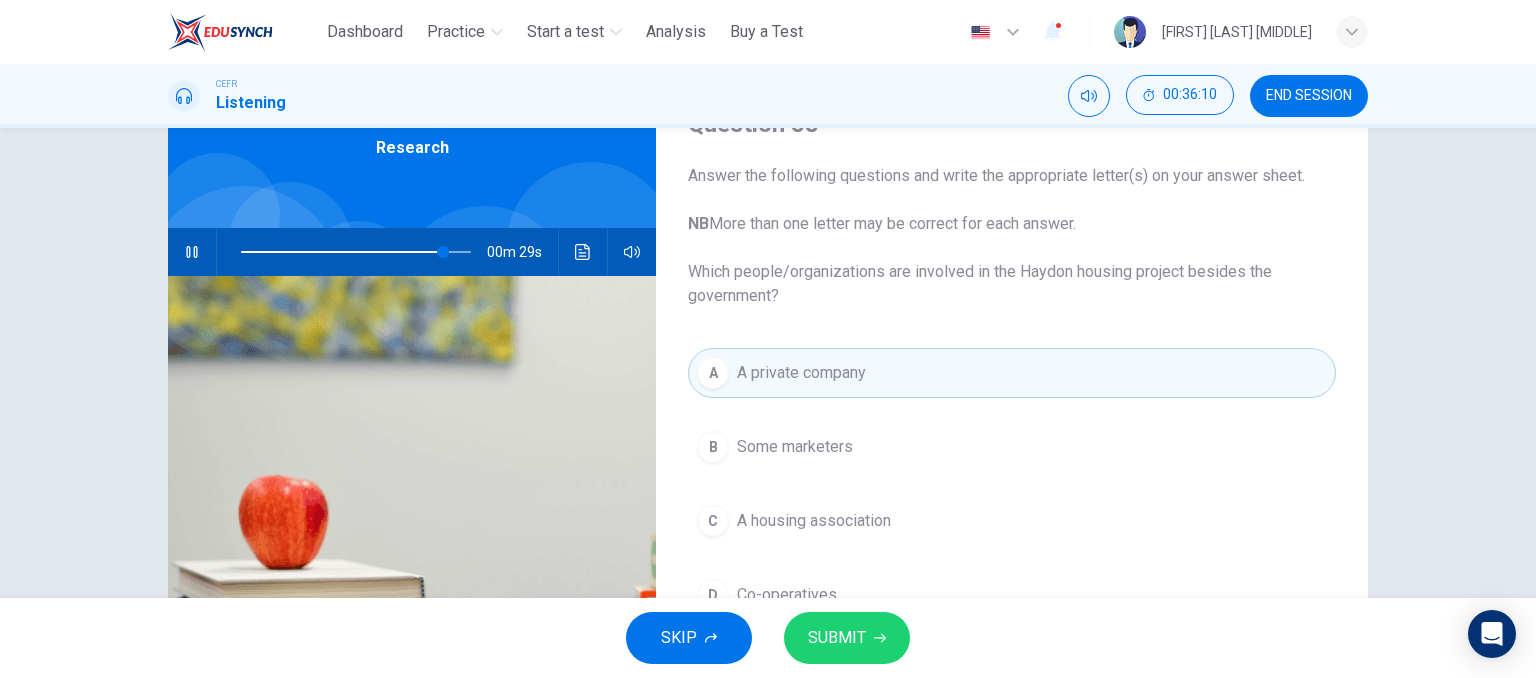 click at bounding box center [880, 638] 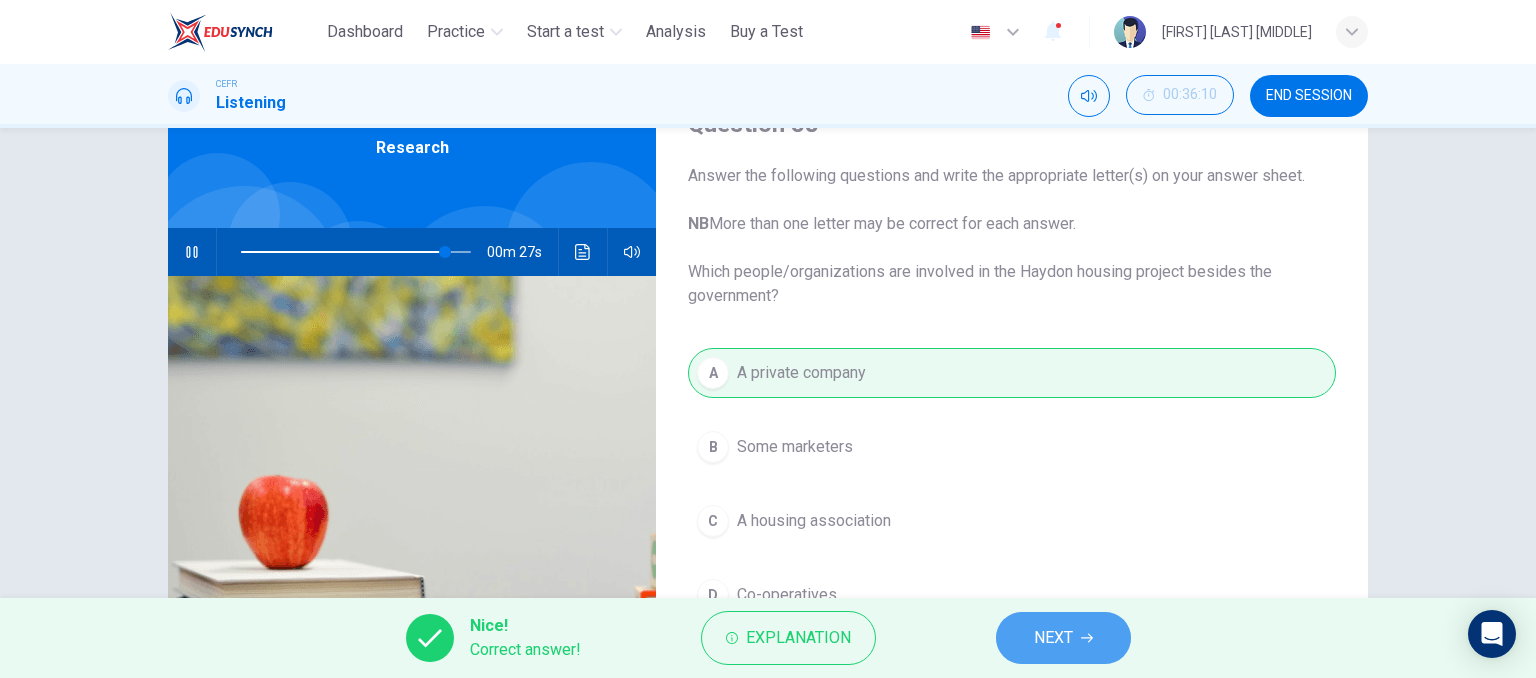 click on "NEXT" at bounding box center (1053, 638) 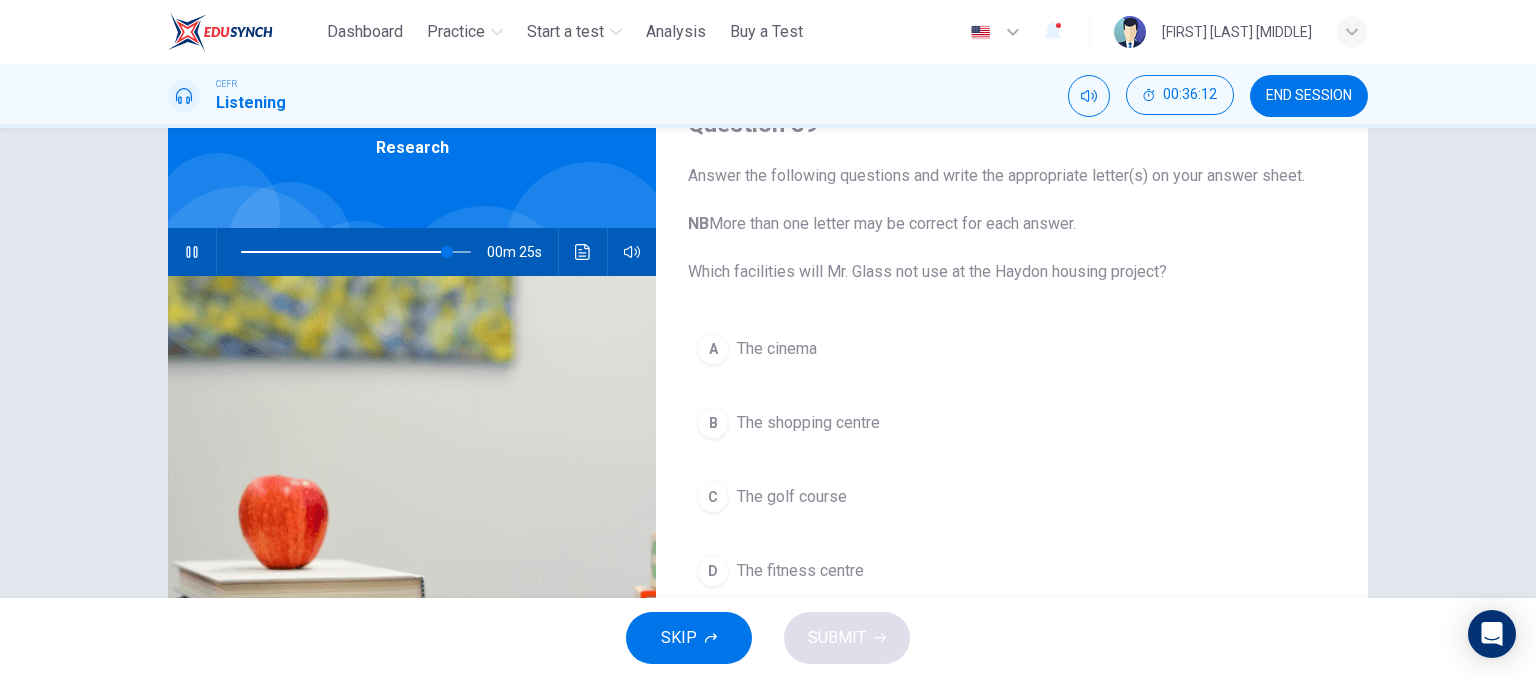 click on "The golf course" at bounding box center [777, 349] 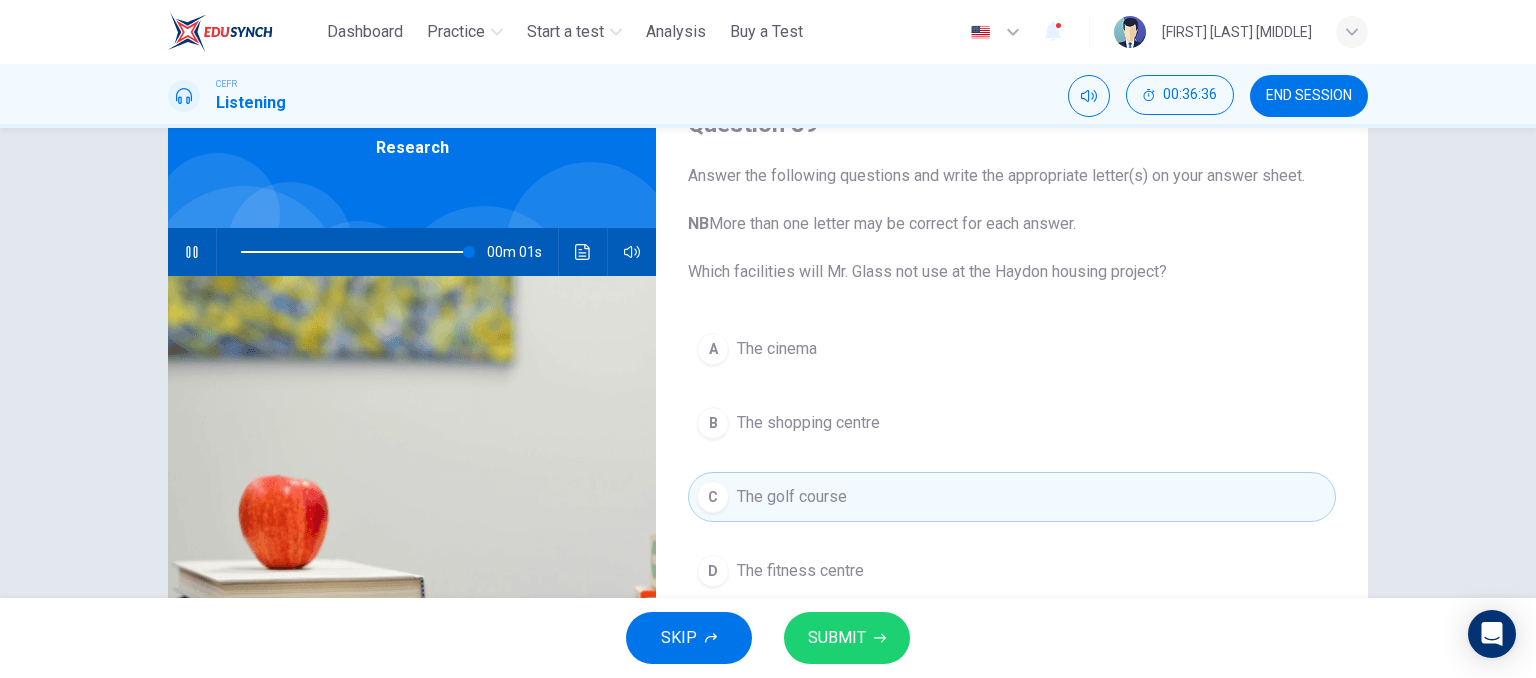 click at bounding box center [356, 252] 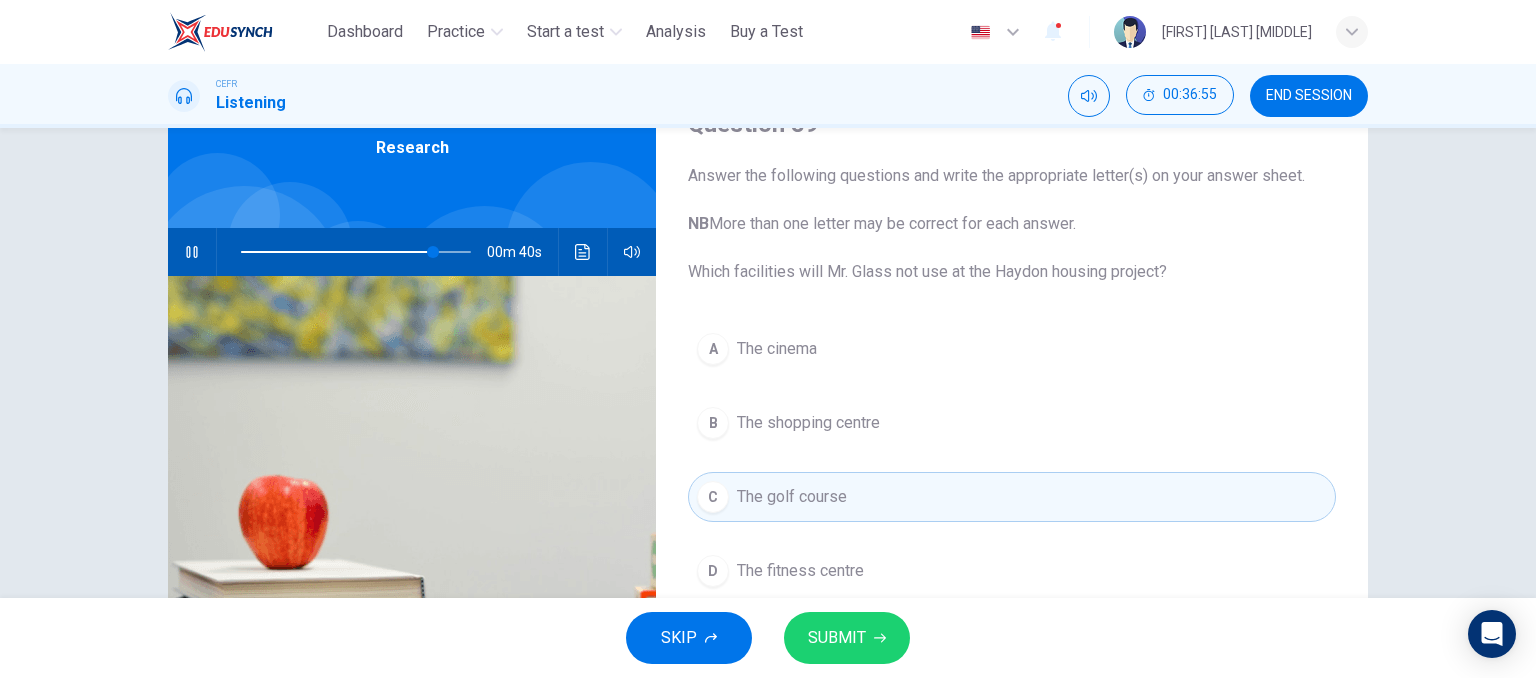 click on "SUBMIT" at bounding box center (837, 638) 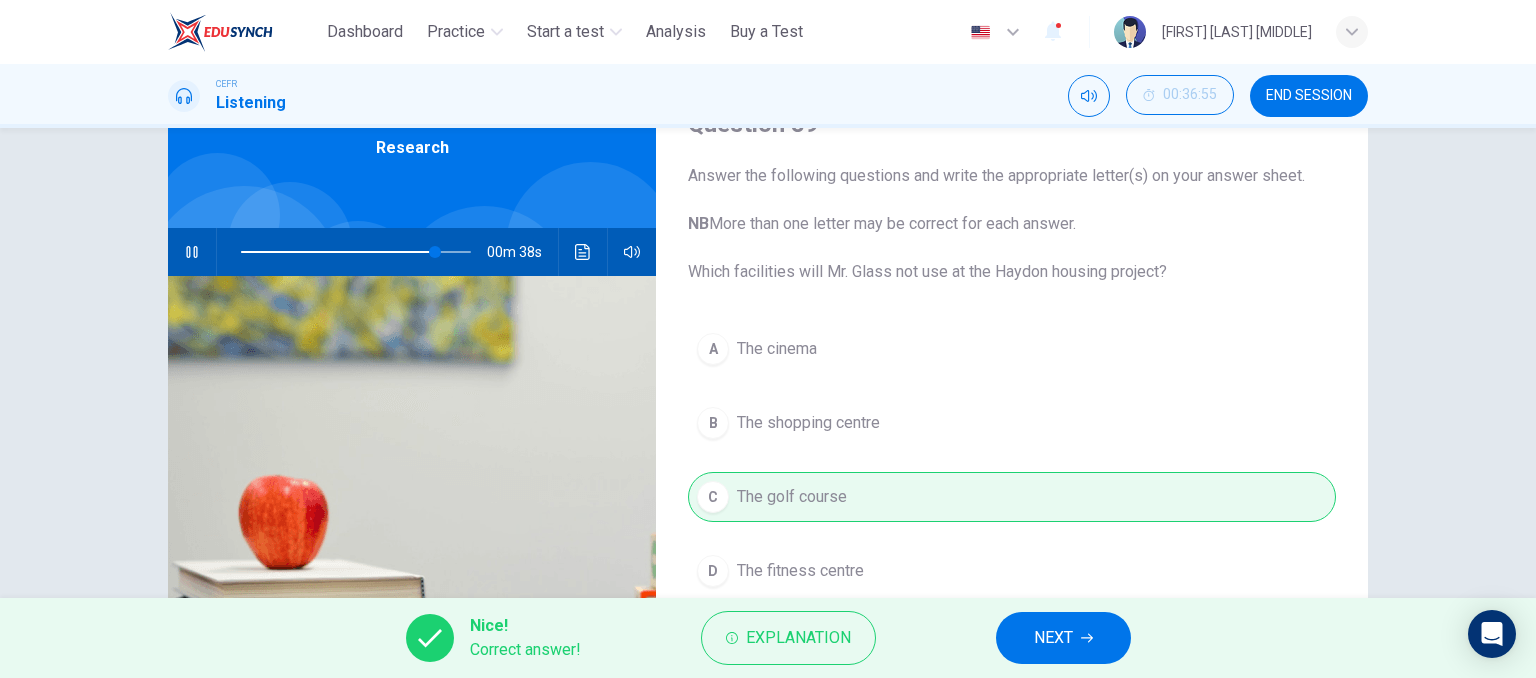 click on "NEXT" at bounding box center (1053, 638) 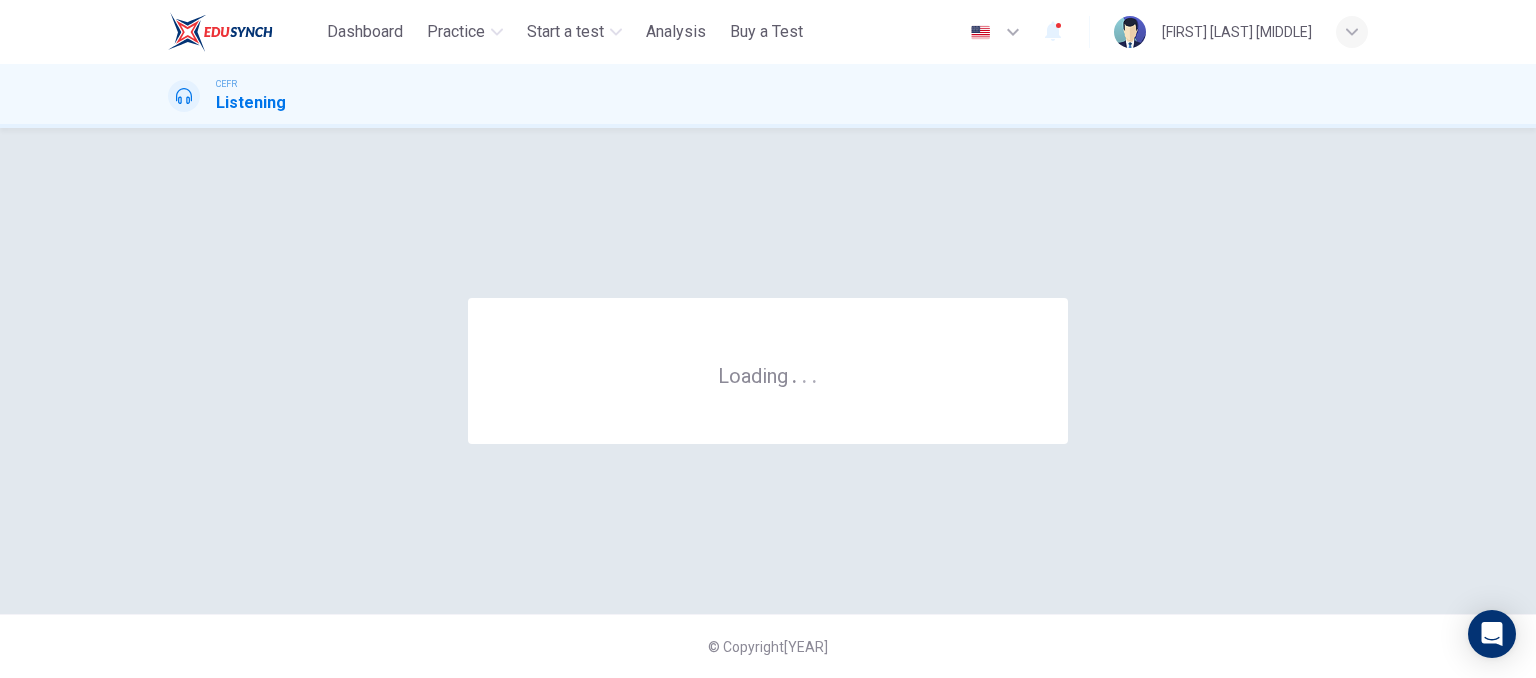 scroll, scrollTop: 0, scrollLeft: 0, axis: both 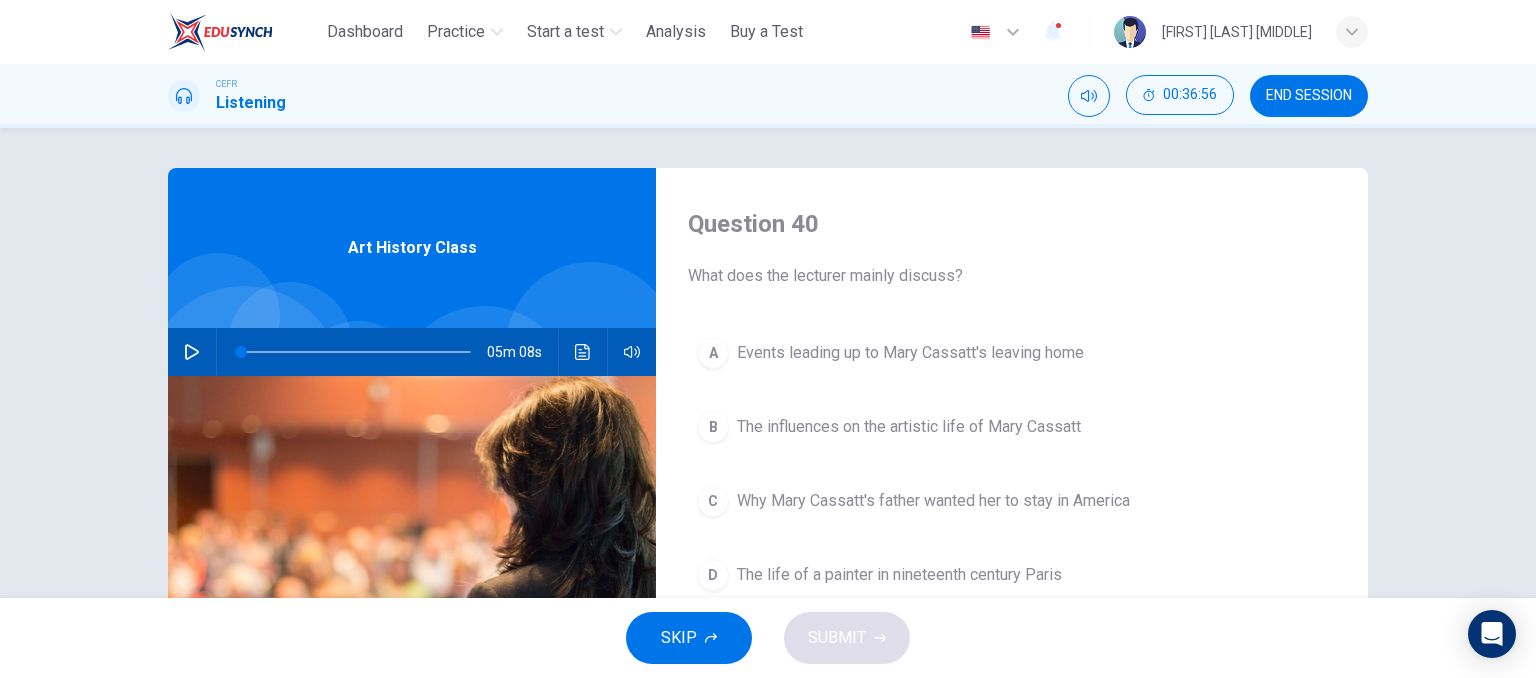 click at bounding box center [192, 352] 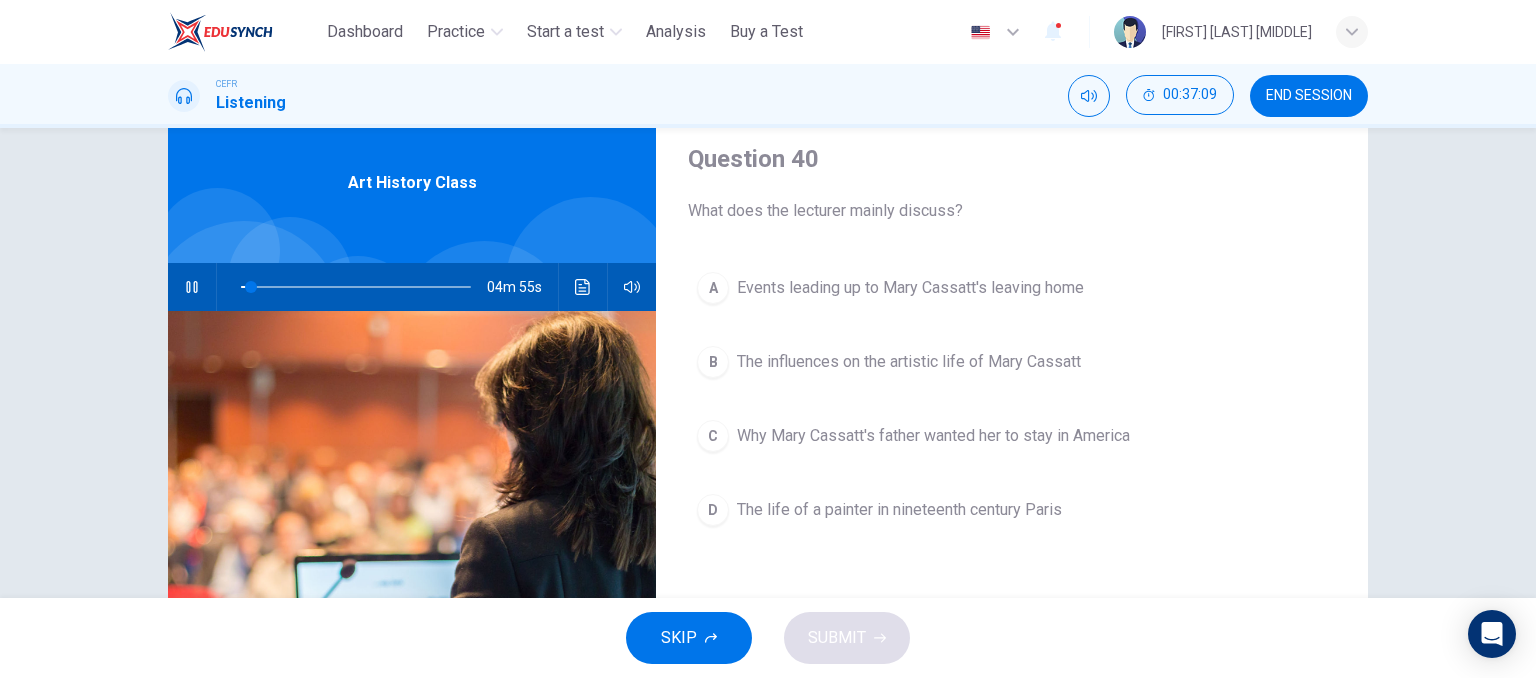 scroll, scrollTop: 100, scrollLeft: 0, axis: vertical 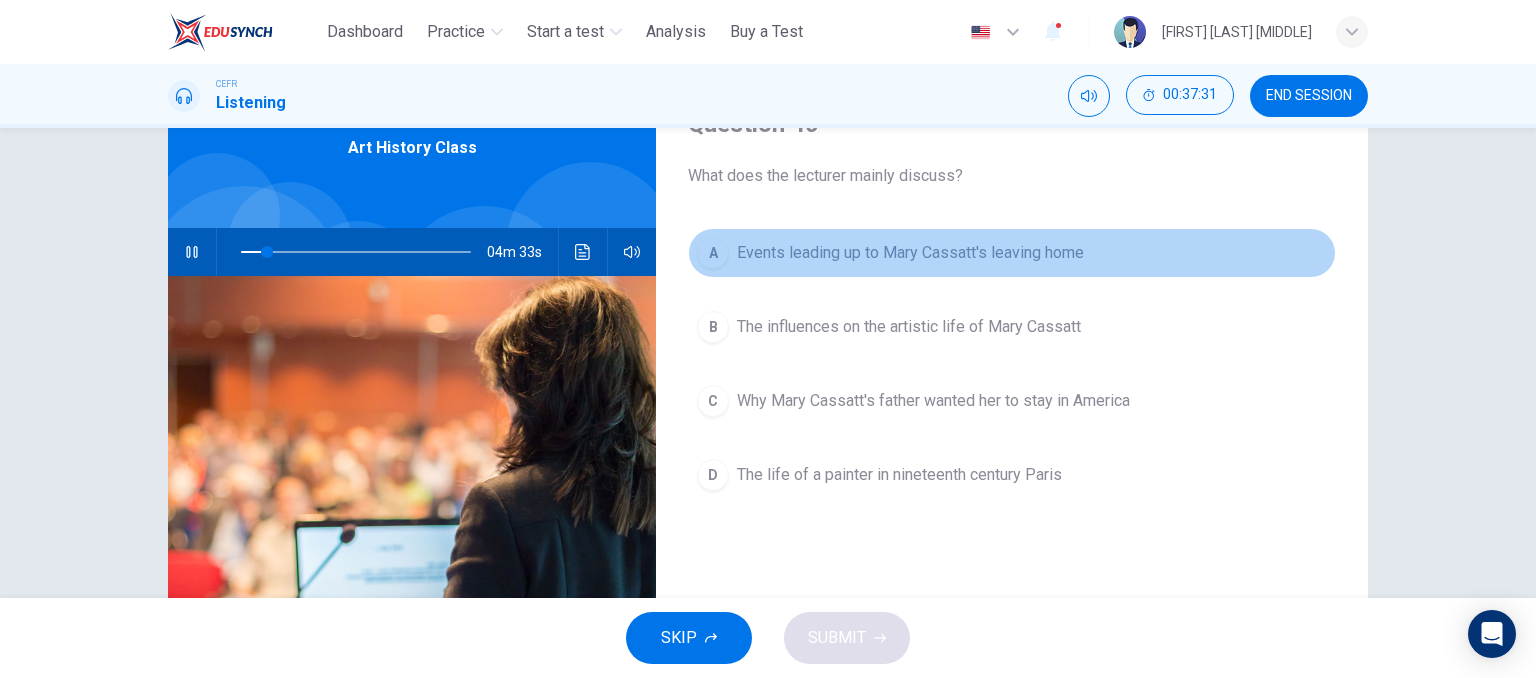 click on "A" at bounding box center (713, 253) 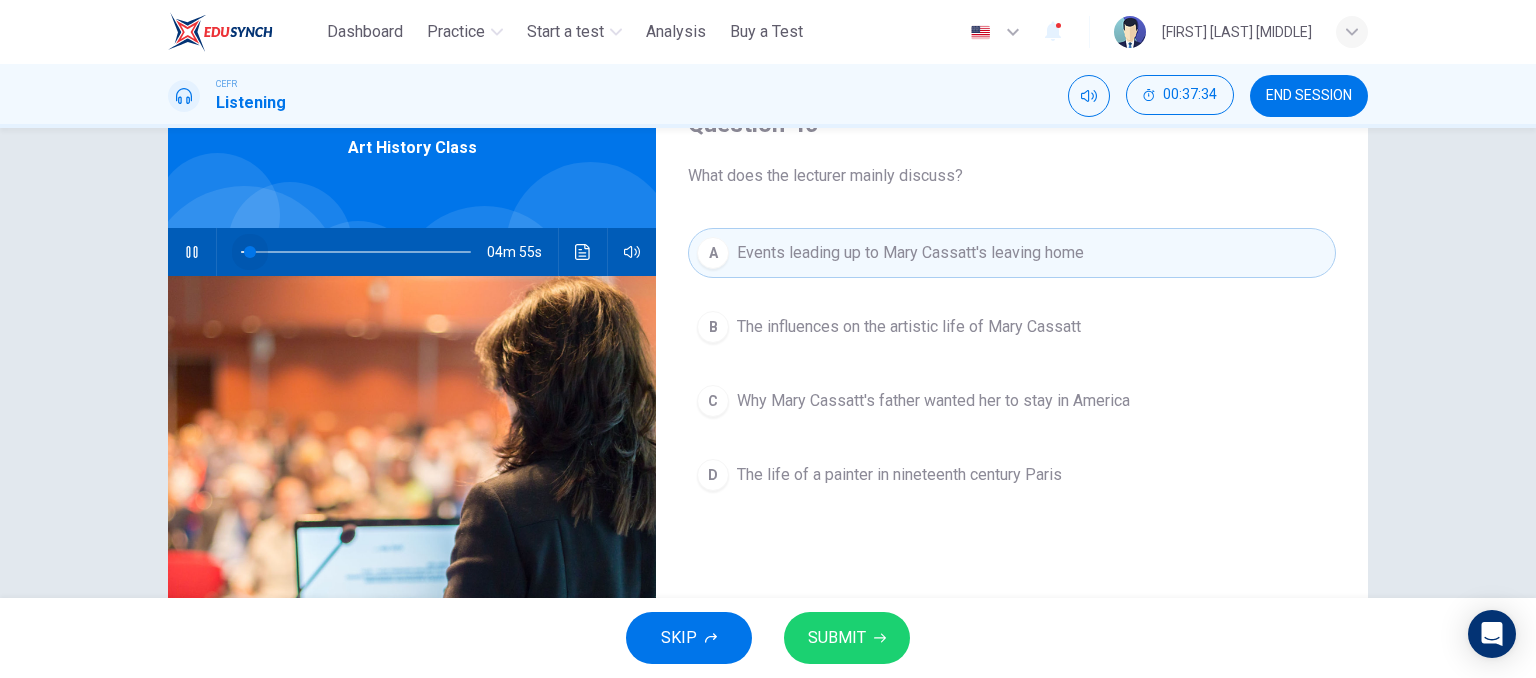 click at bounding box center (250, 252) 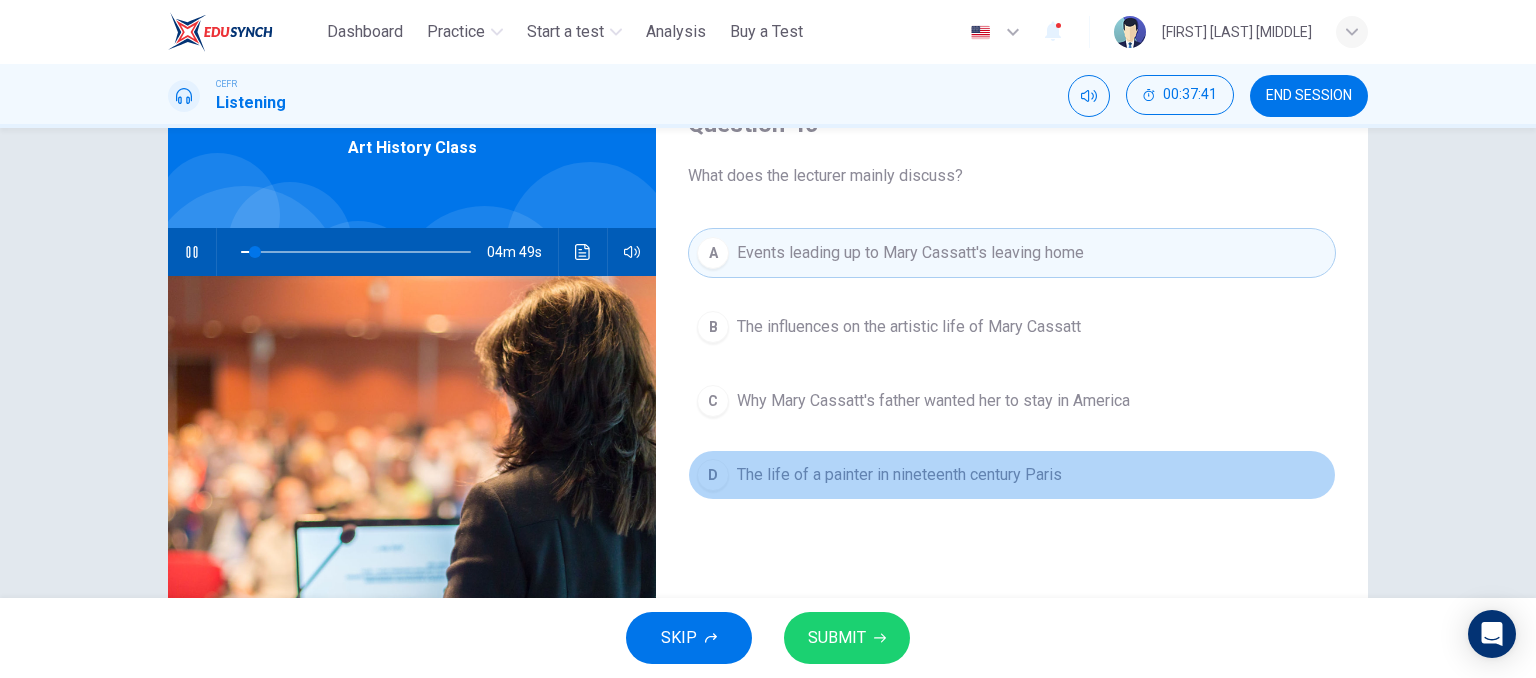click on "The life of a painter in nineteenth century Paris" at bounding box center (909, 327) 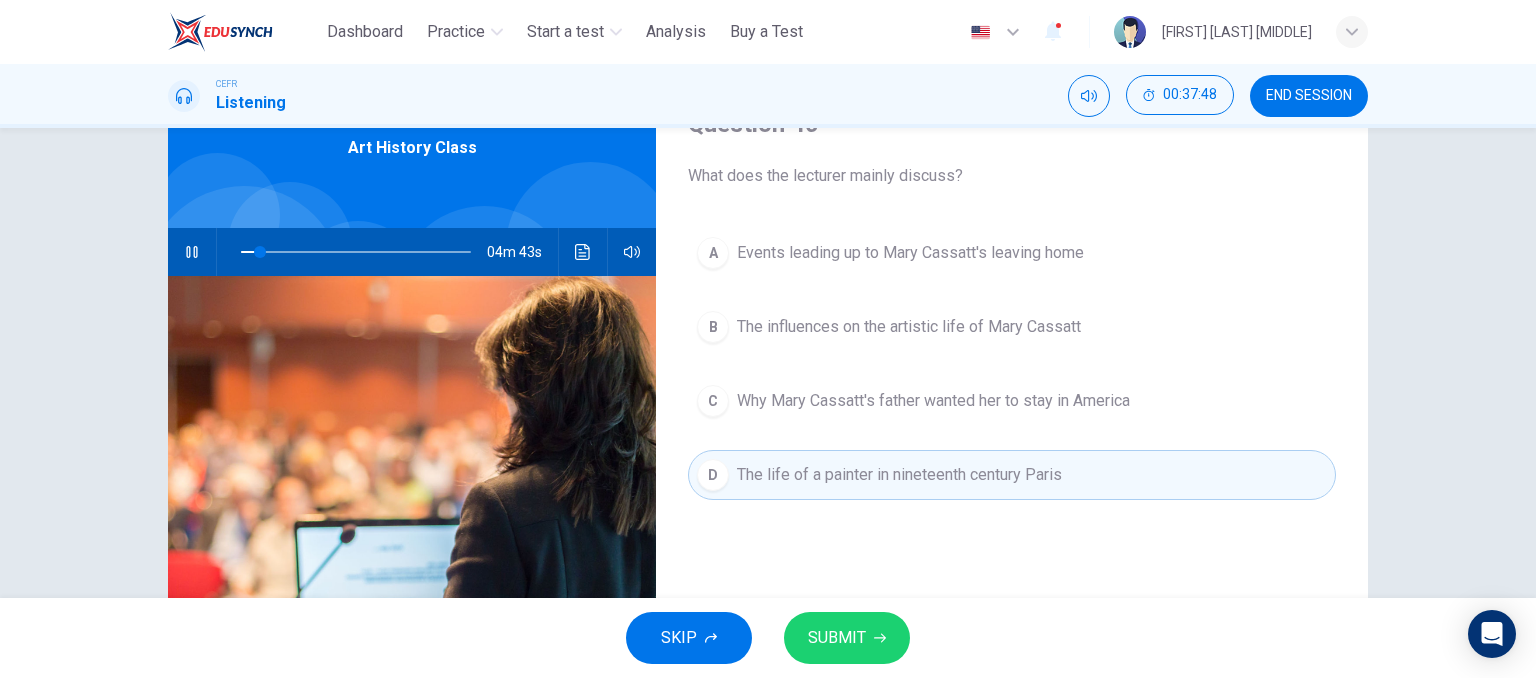 click on "SUBMIT" at bounding box center (837, 638) 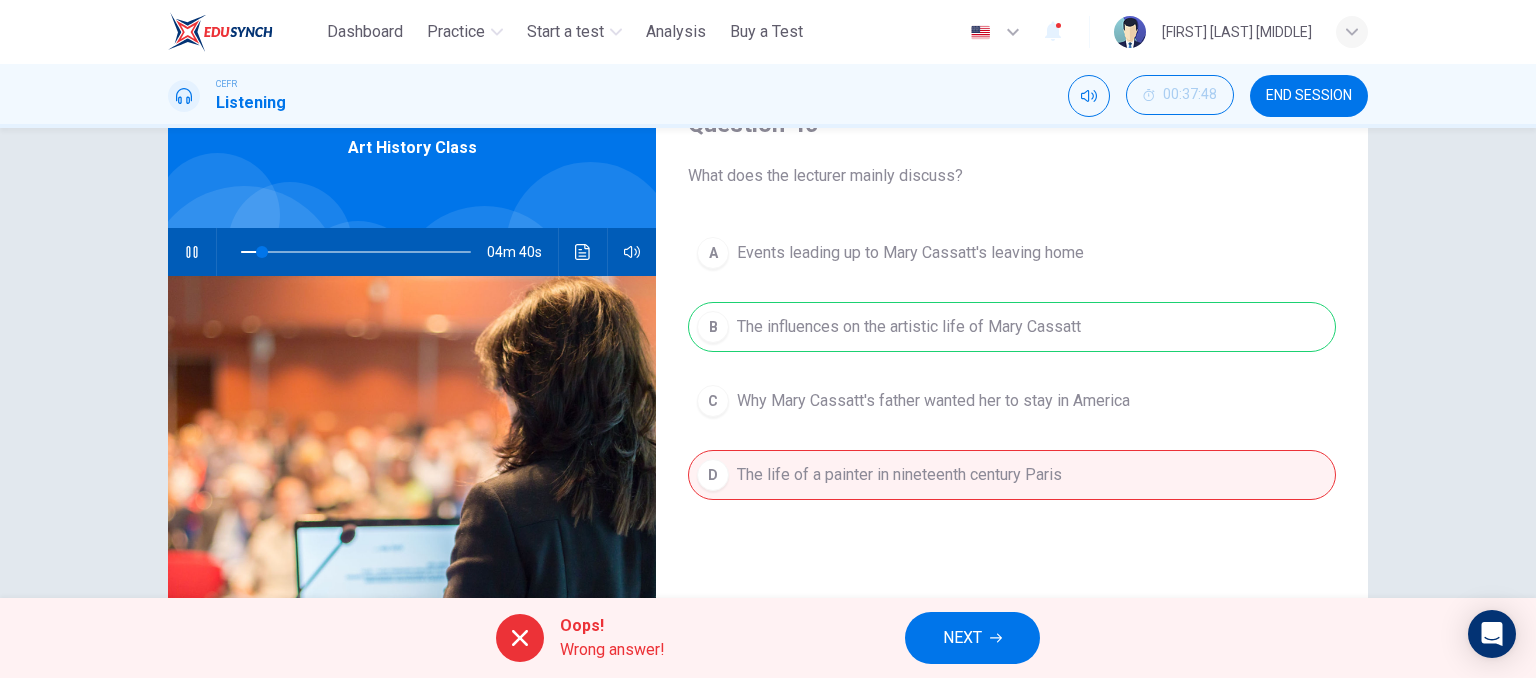 click on "NEXT" at bounding box center [972, 638] 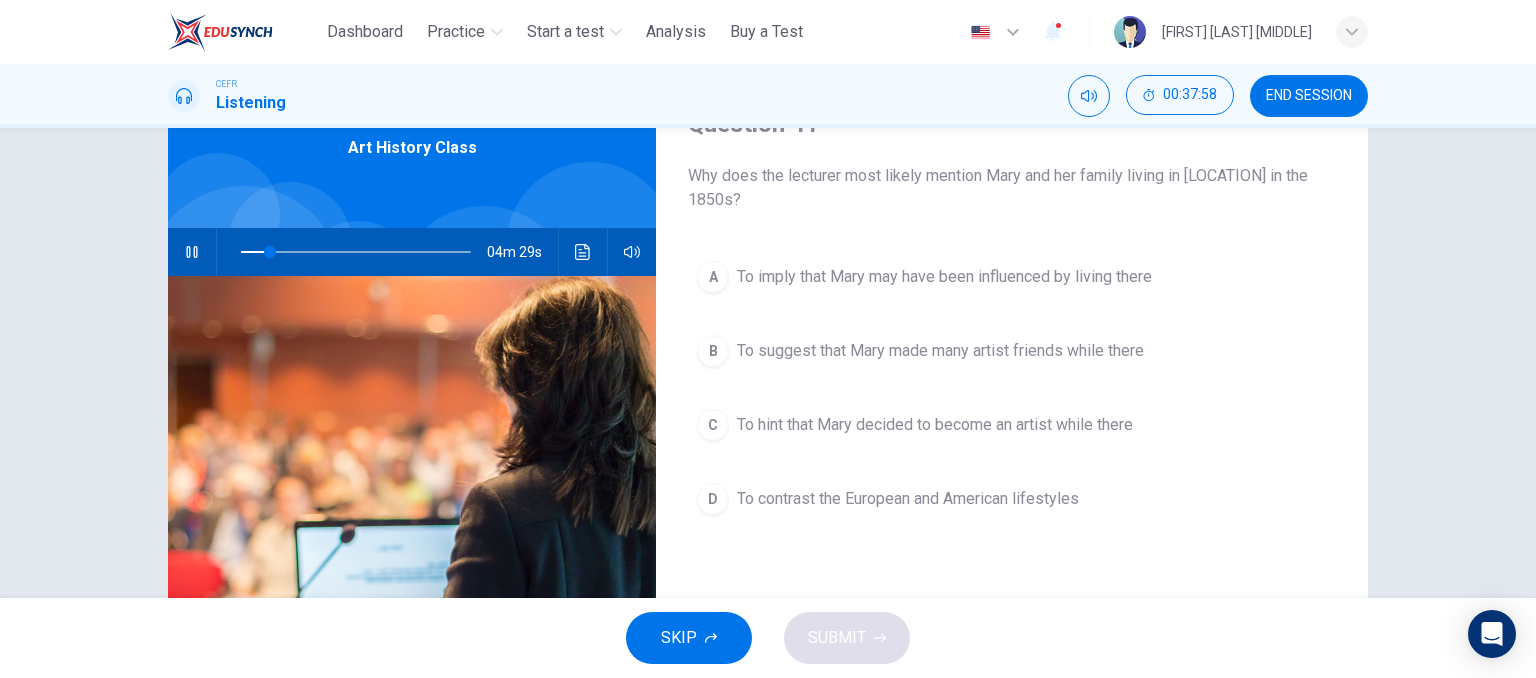 click on "To contrast the European and American lifestyles" at bounding box center (944, 277) 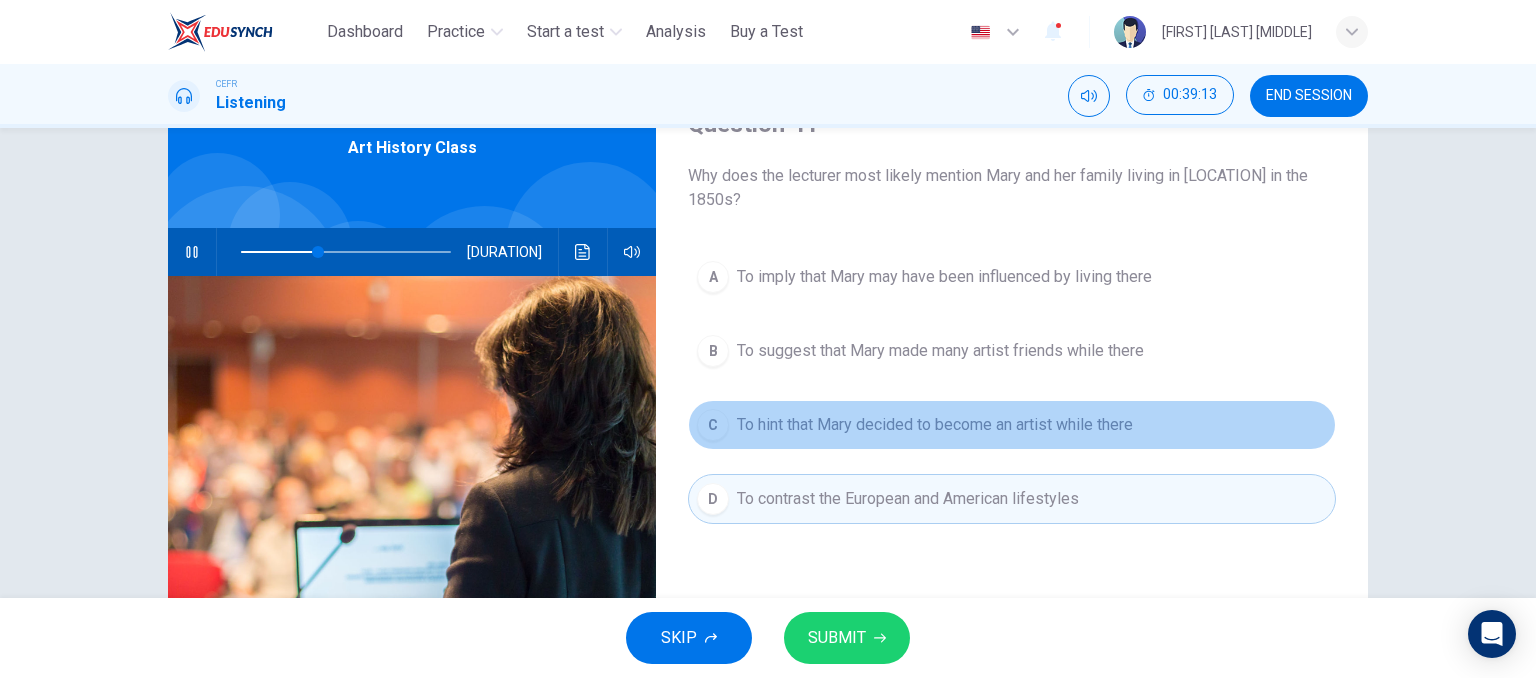 click on "C to hint that Mary decided to become an artist while there" at bounding box center (1012, 425) 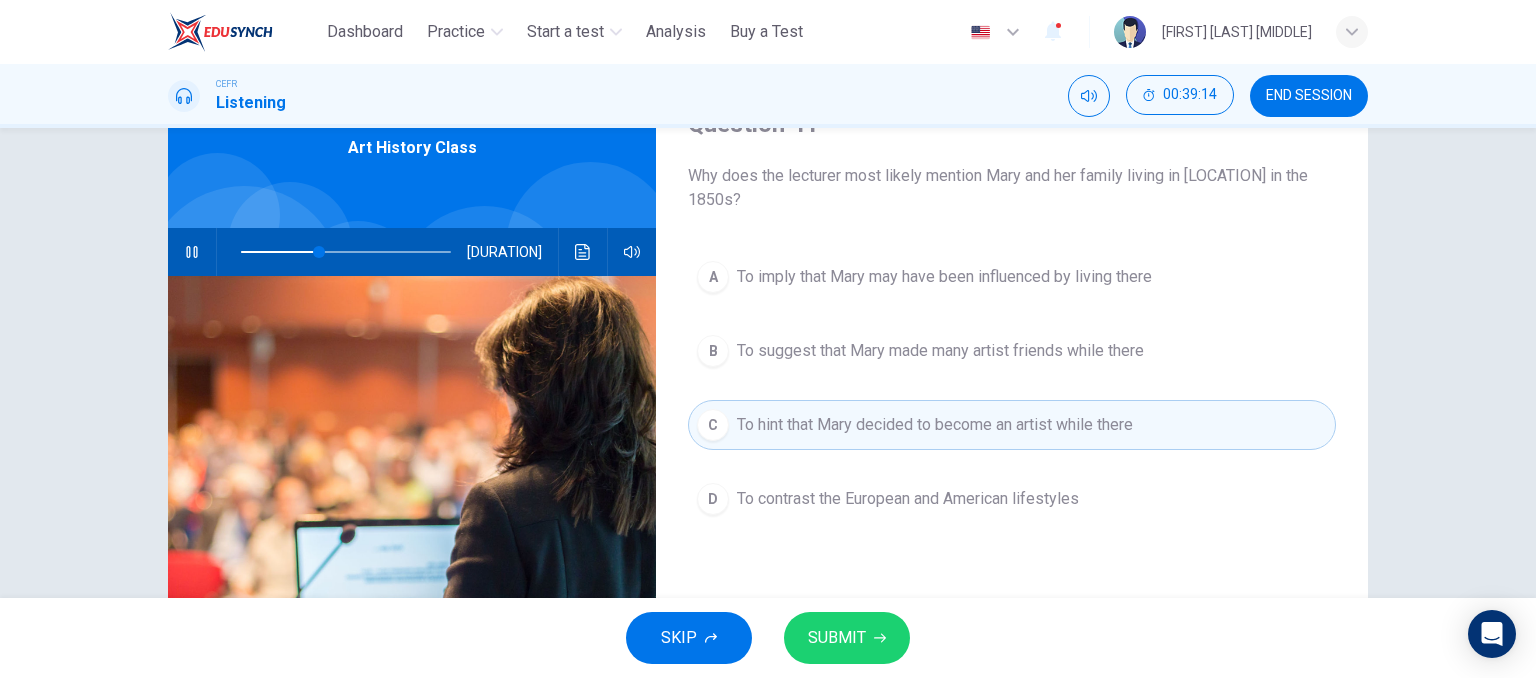 click on "SUBMIT" at bounding box center [837, 638] 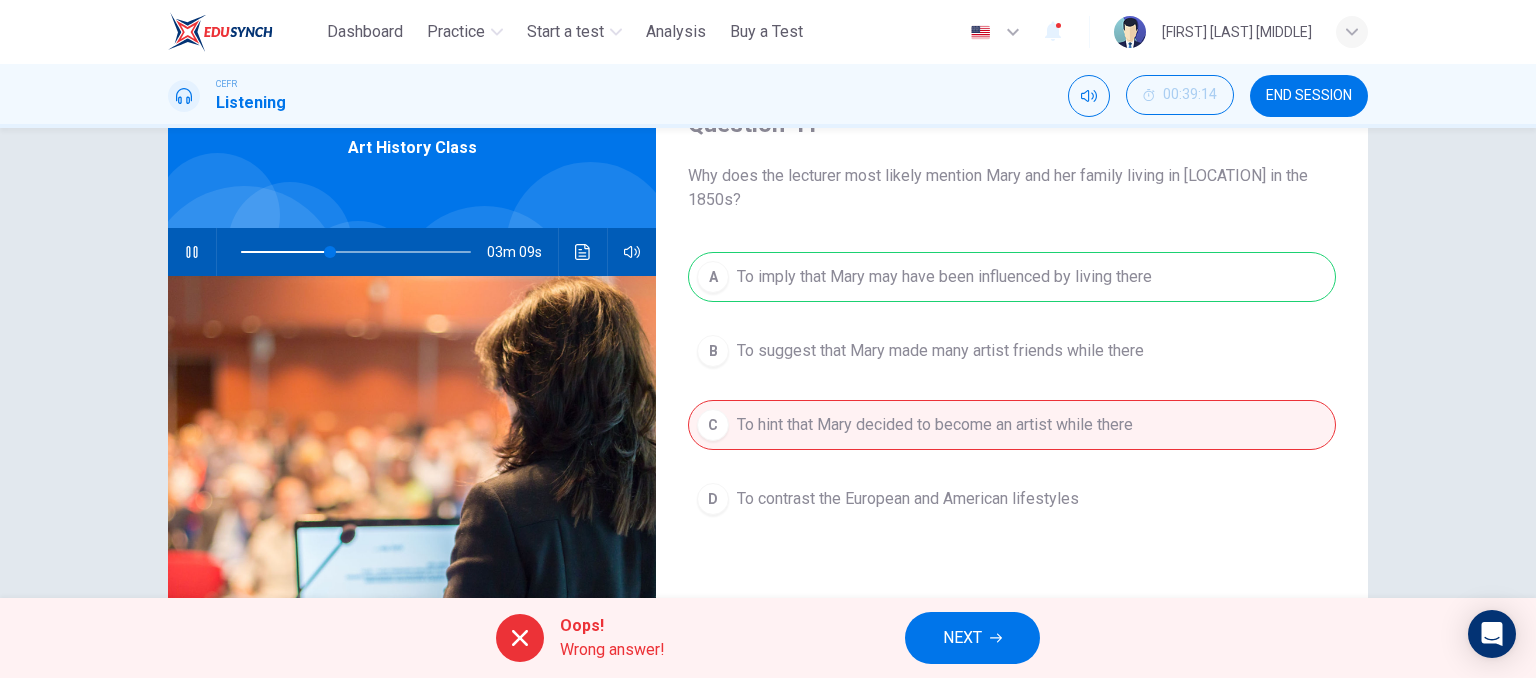 click on "NEXT" at bounding box center (962, 638) 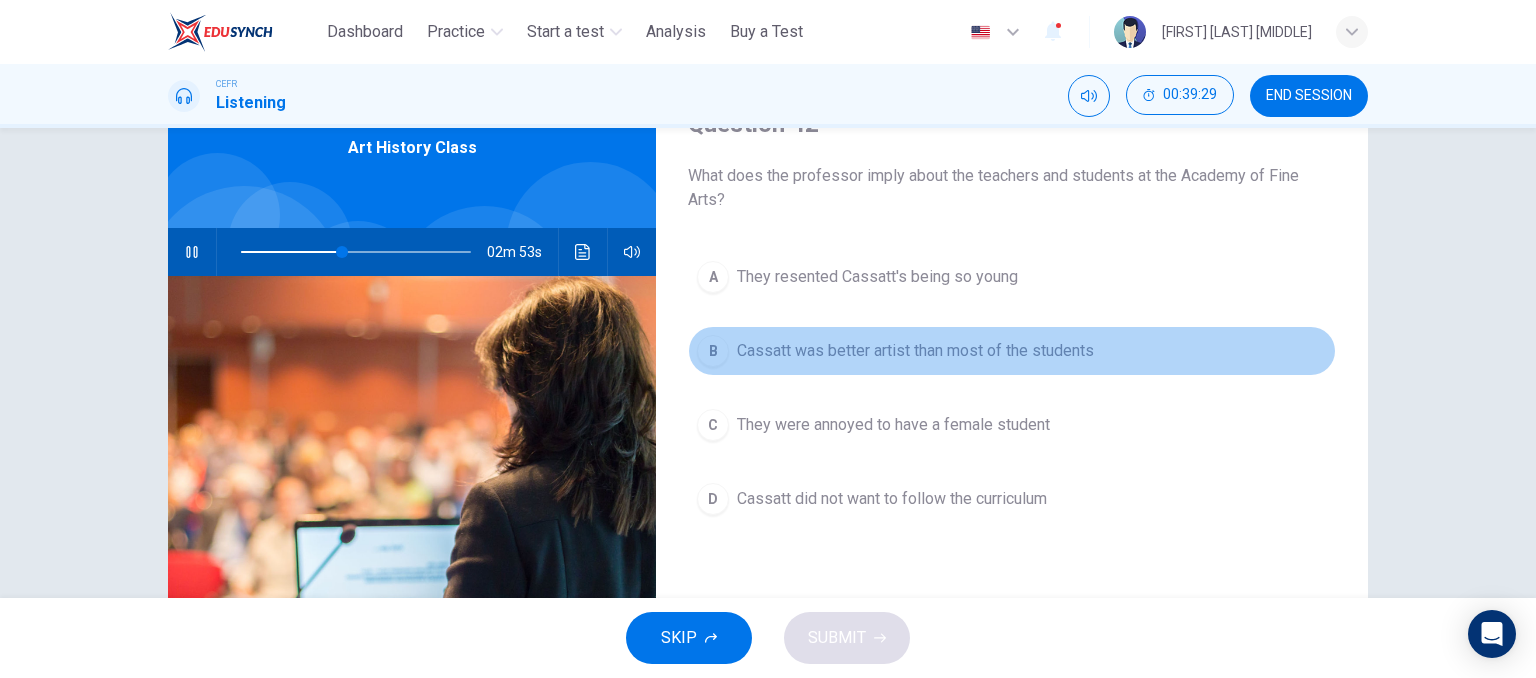 click on "Cassatt was better artist than most of the students" at bounding box center (877, 277) 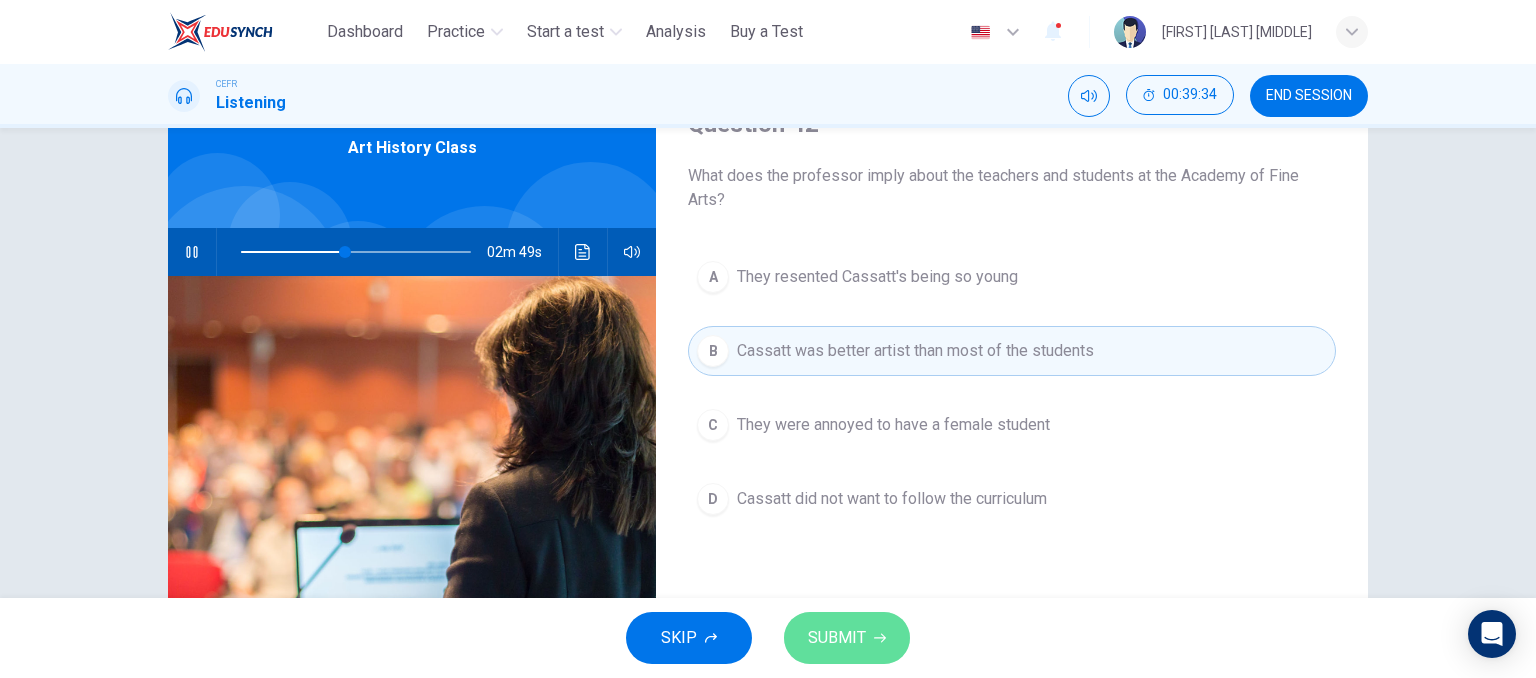 click on "SUBMIT" at bounding box center (837, 638) 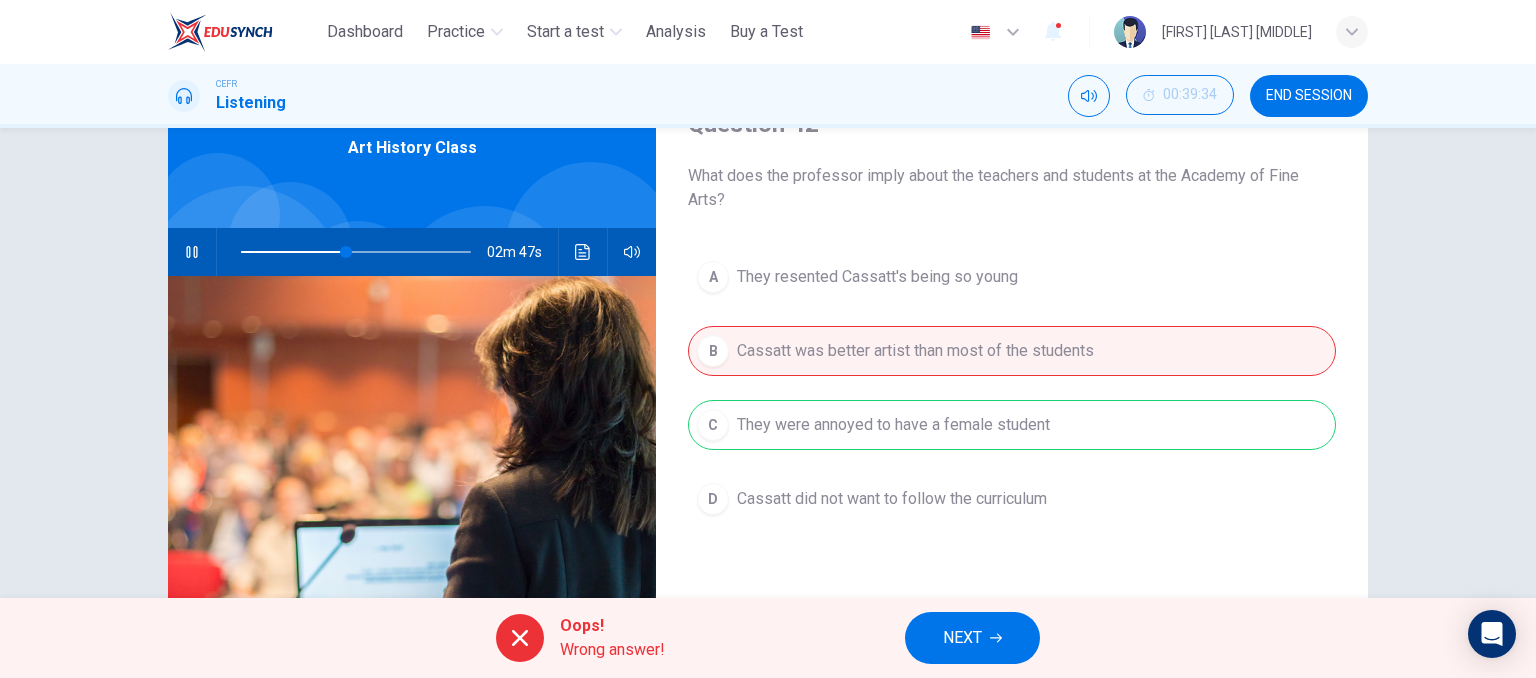 click on "NEXT" at bounding box center (962, 638) 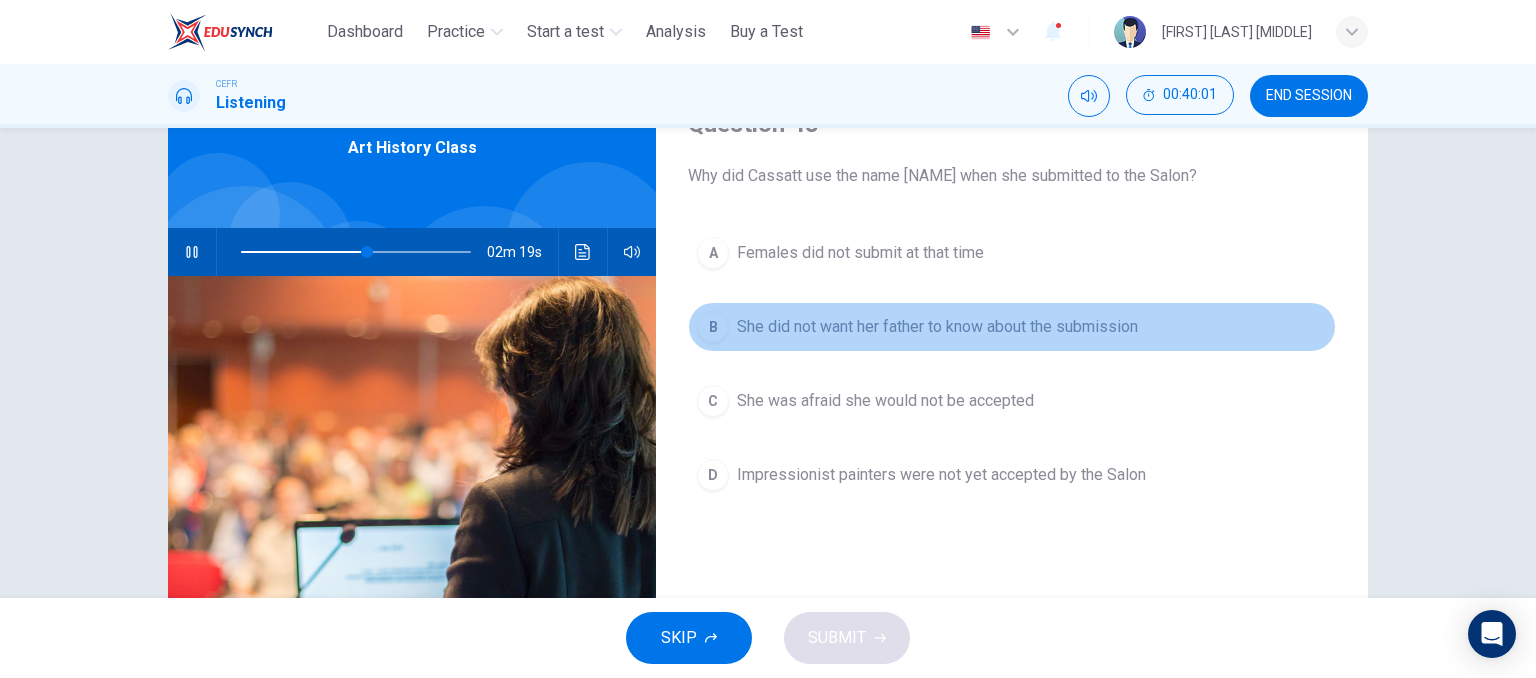click on "She did not want her father to know about the submission" at bounding box center [860, 253] 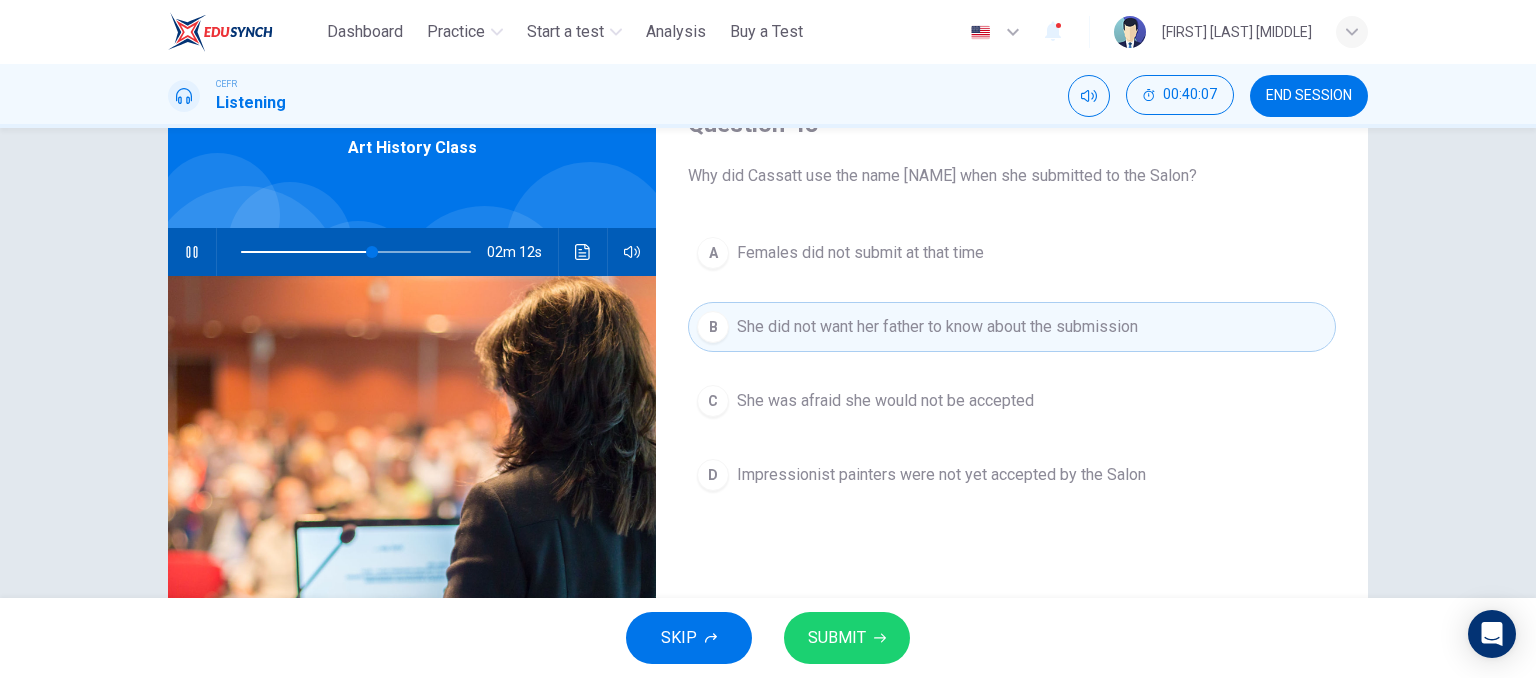 click on "SUBMIT" at bounding box center (847, 638) 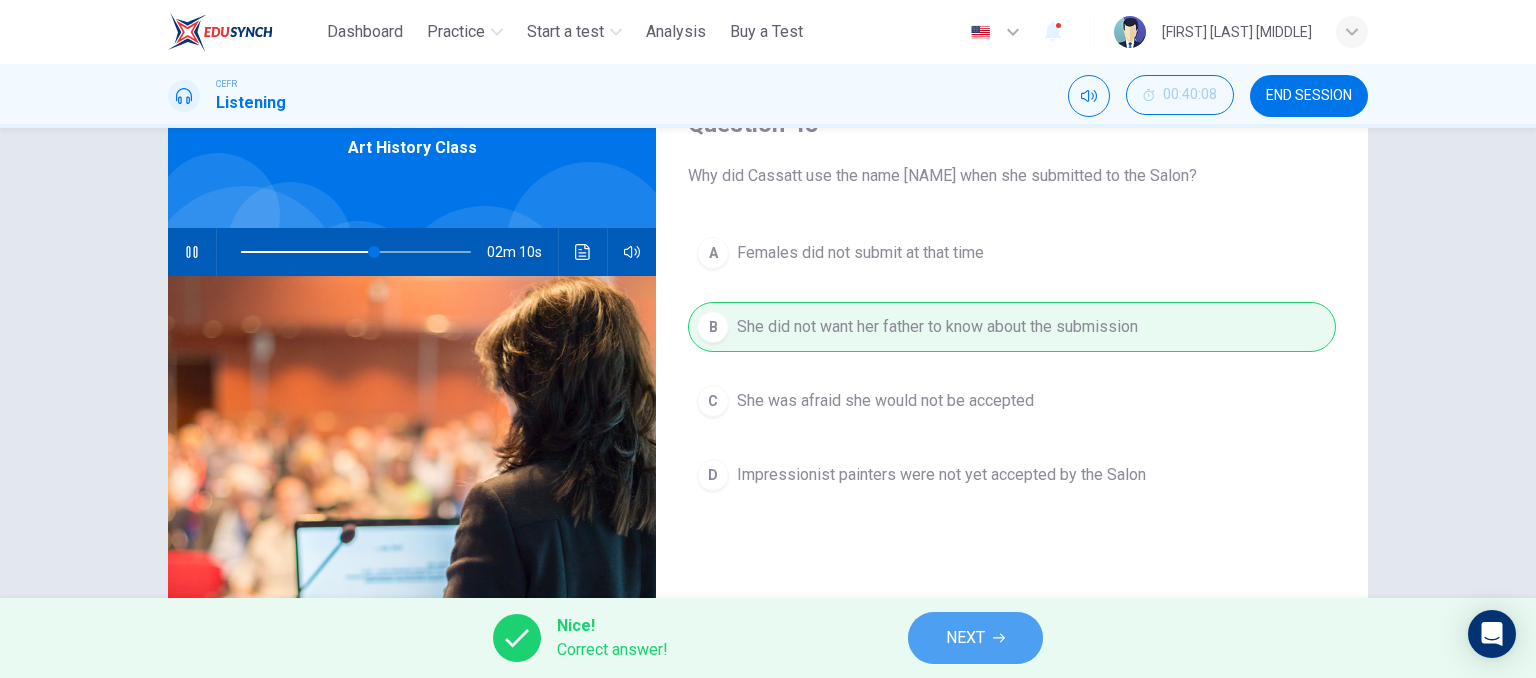 click on "NEXT" at bounding box center (965, 638) 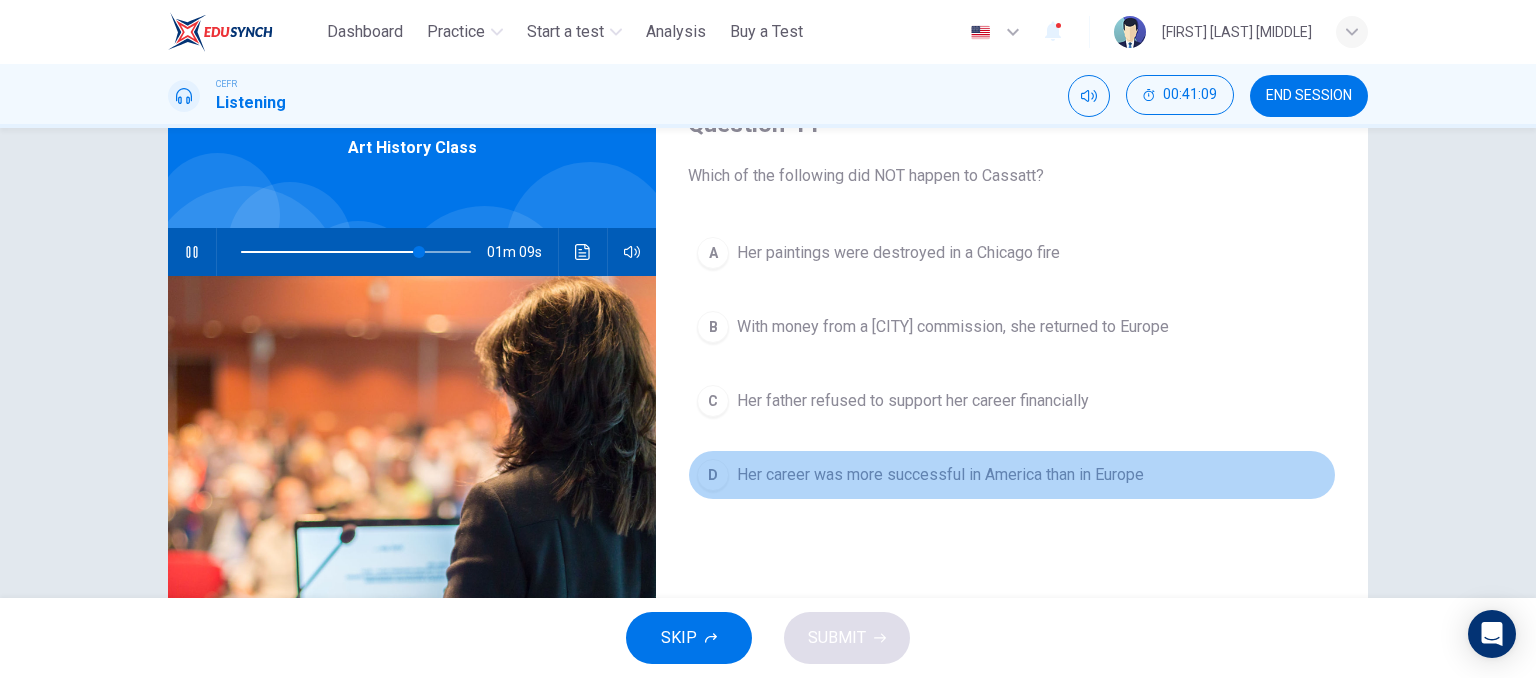 drag, startPoint x: 843, startPoint y: 465, endPoint x: 936, endPoint y: 544, distance: 122.02459 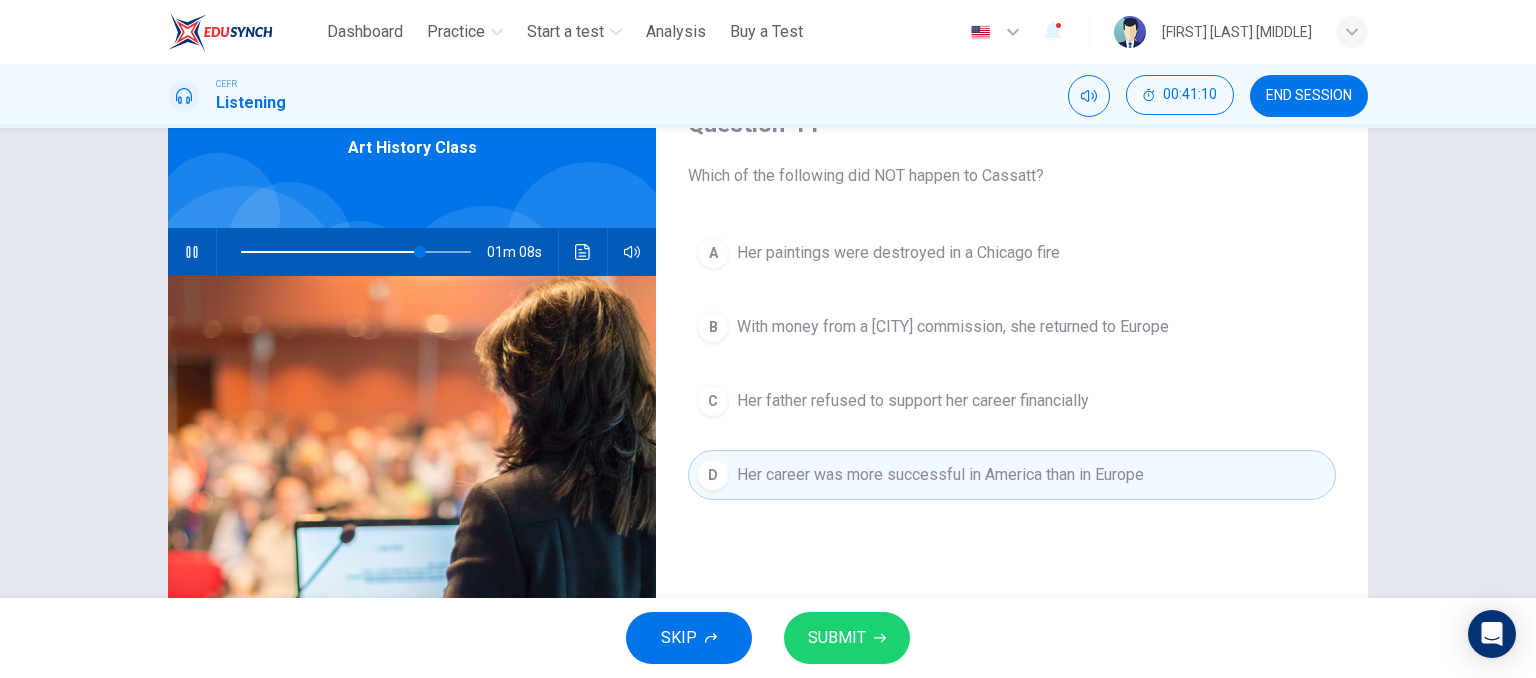 click on "SUBMIT" at bounding box center (837, 638) 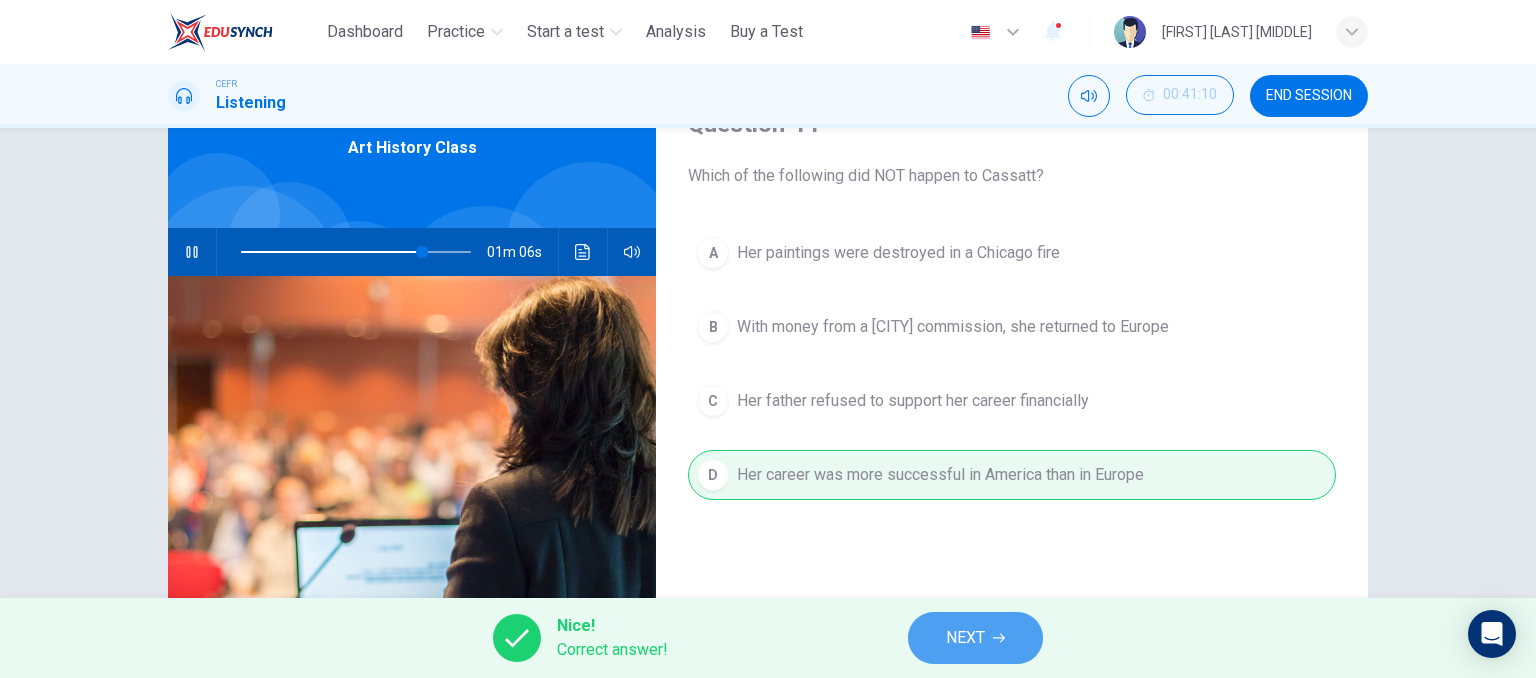click on "NEXT" at bounding box center (975, 638) 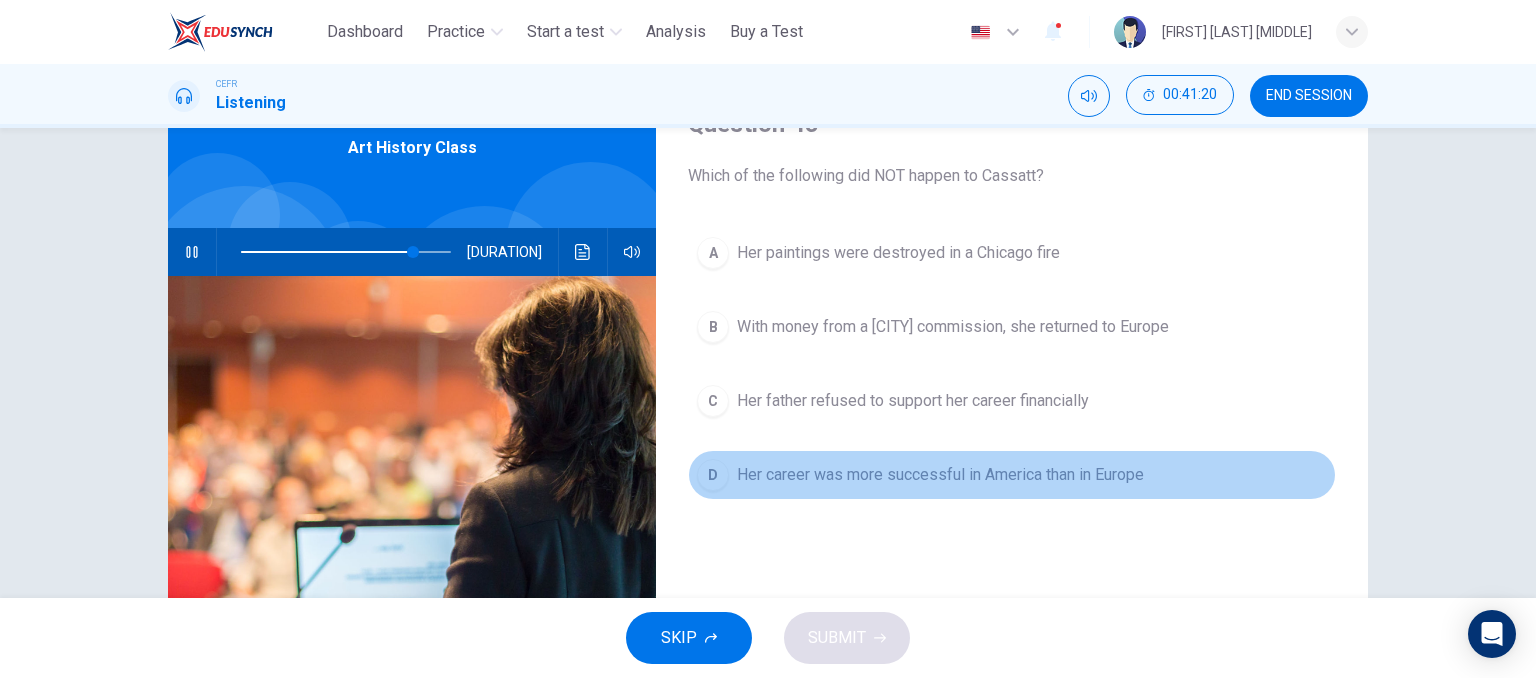 click on "Her career was more successful in America than in Europe" at bounding box center (898, 253) 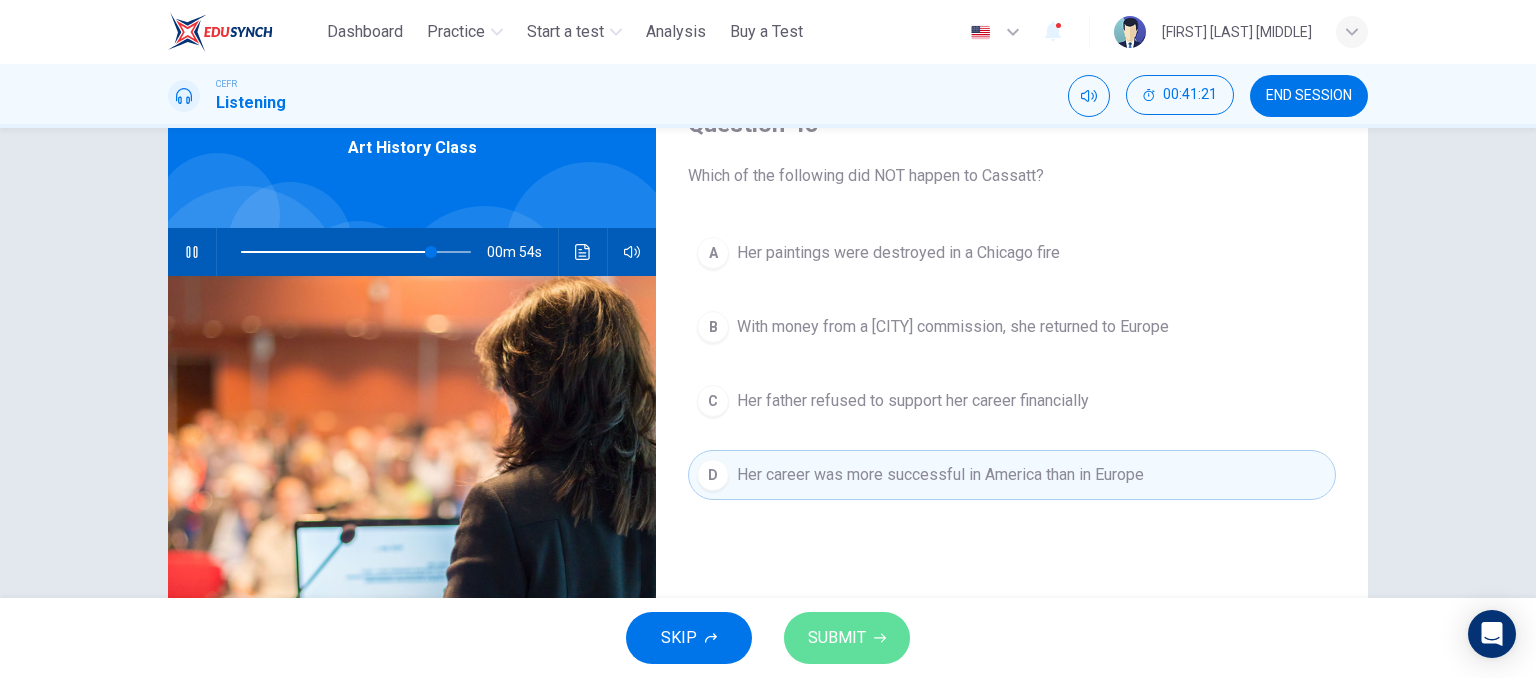 click on "SUBMIT" at bounding box center (837, 638) 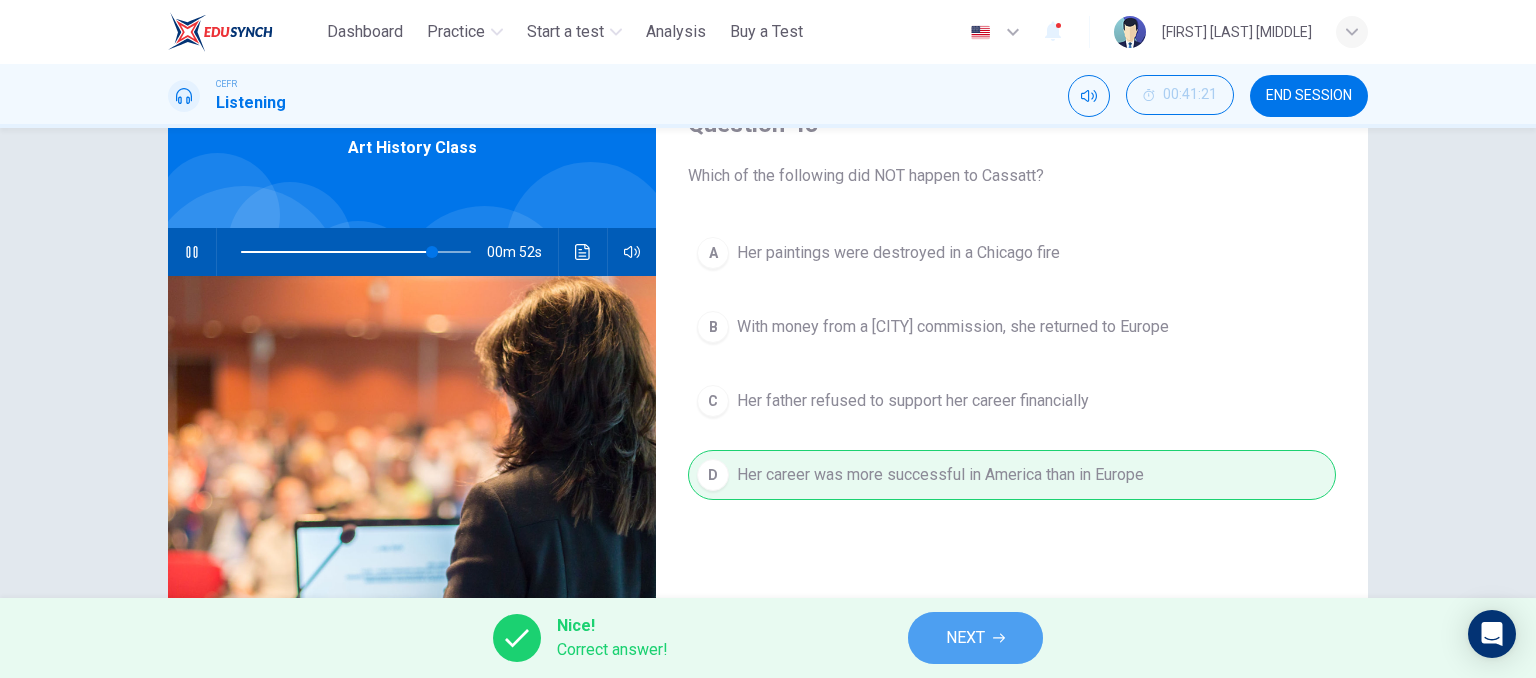 click on "NEXT" at bounding box center [965, 638] 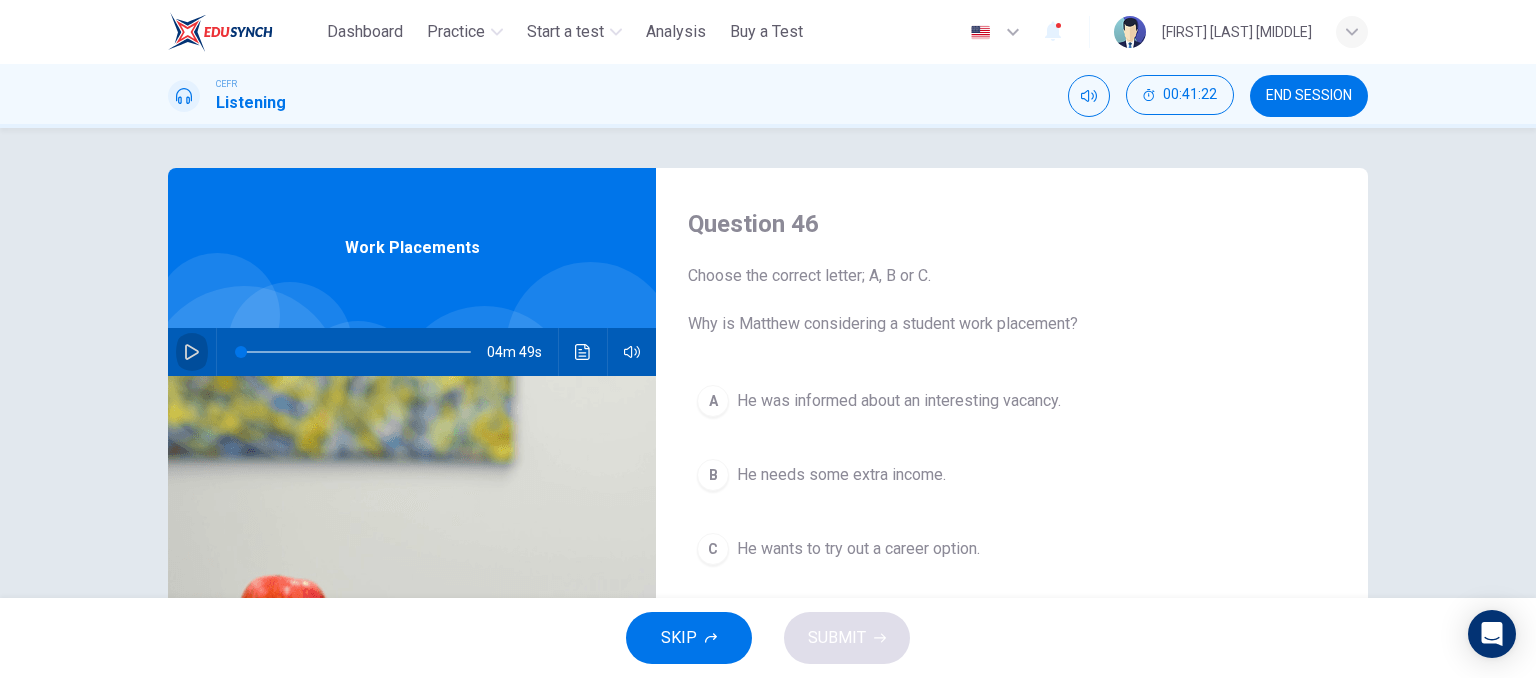 click at bounding box center [192, 352] 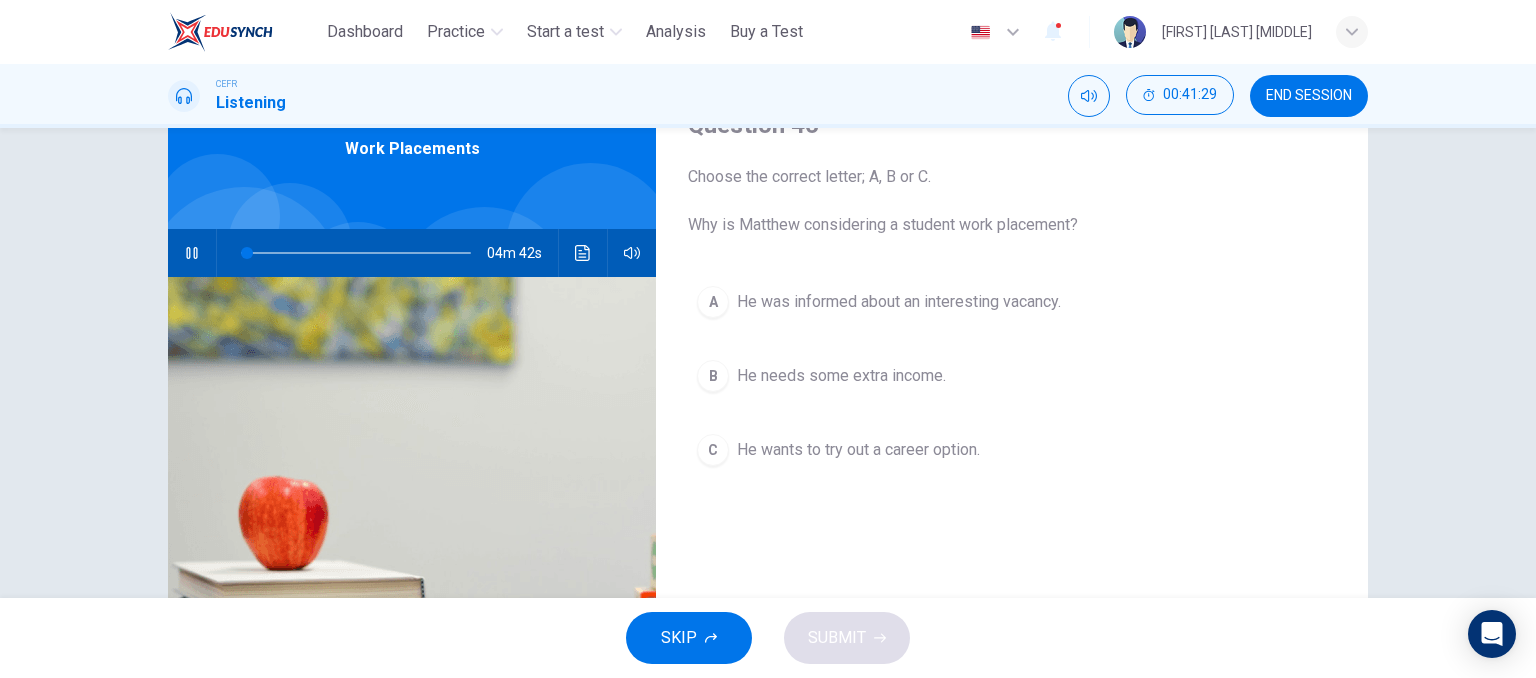 scroll, scrollTop: 100, scrollLeft: 0, axis: vertical 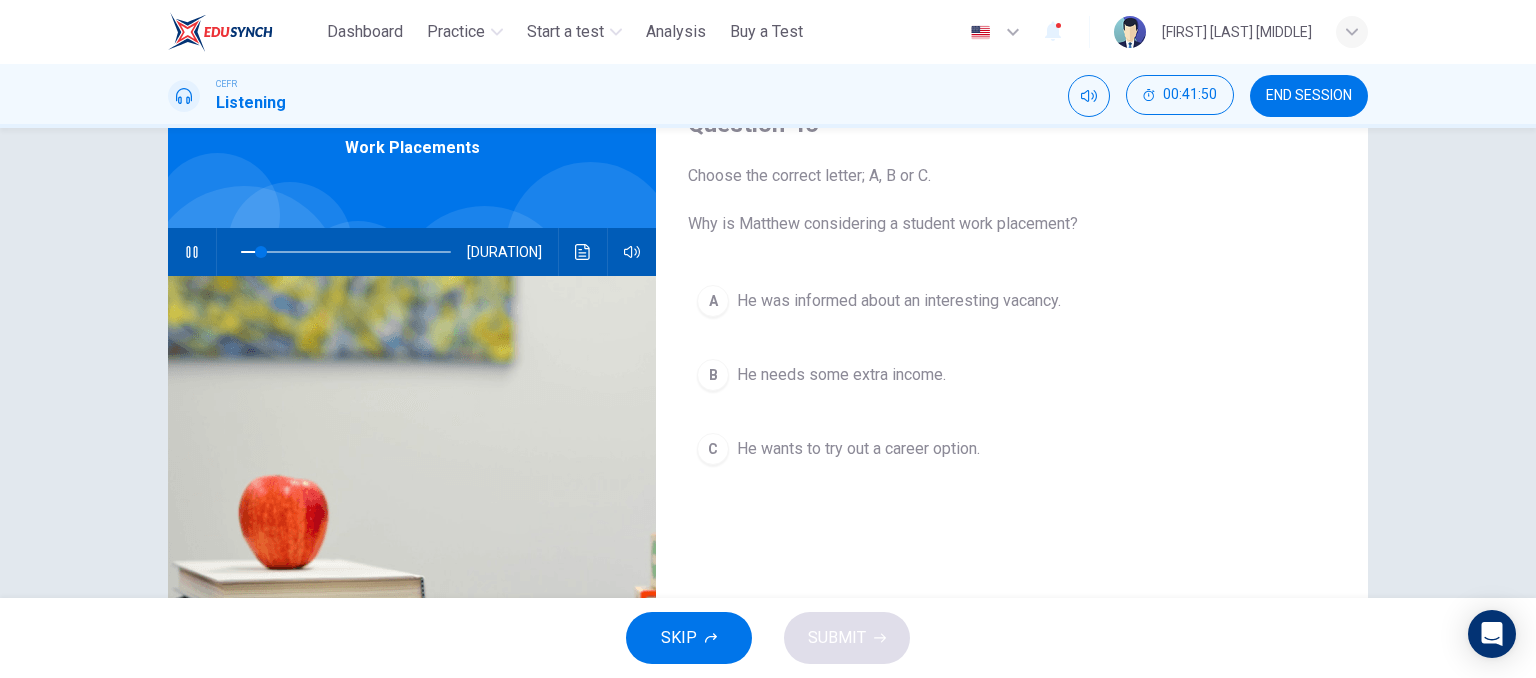 click on "He needs some extra income." at bounding box center (899, 301) 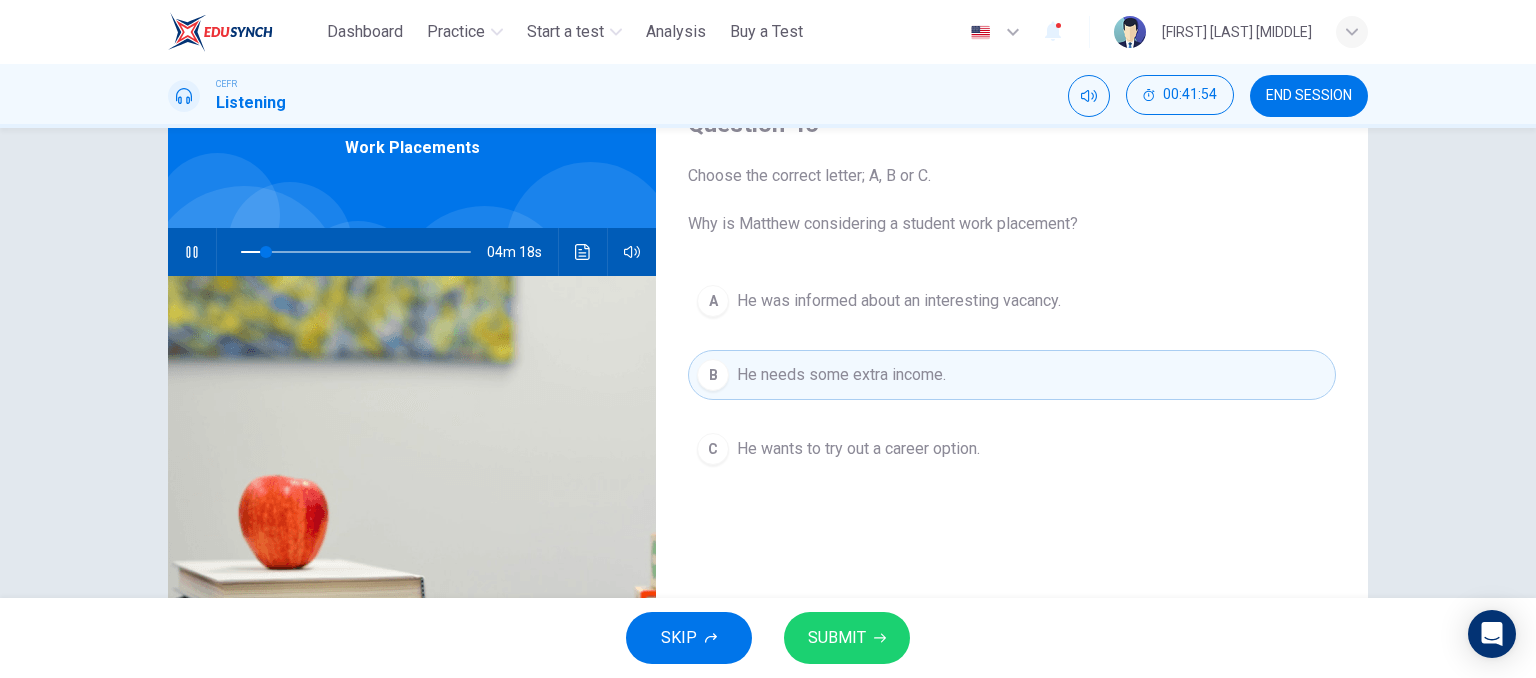 click on "He was informed about an interesting vacancy." at bounding box center (899, 301) 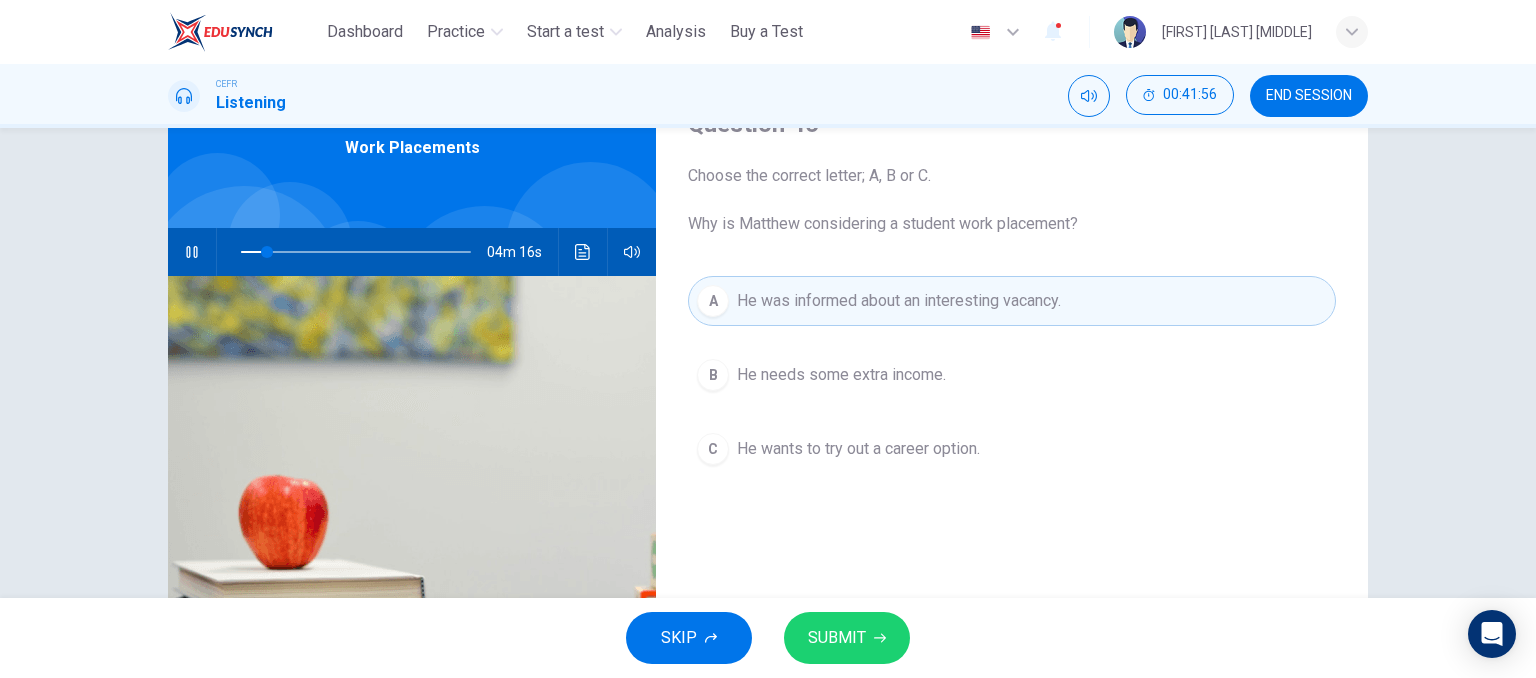 click on "SUBMIT" at bounding box center [847, 638] 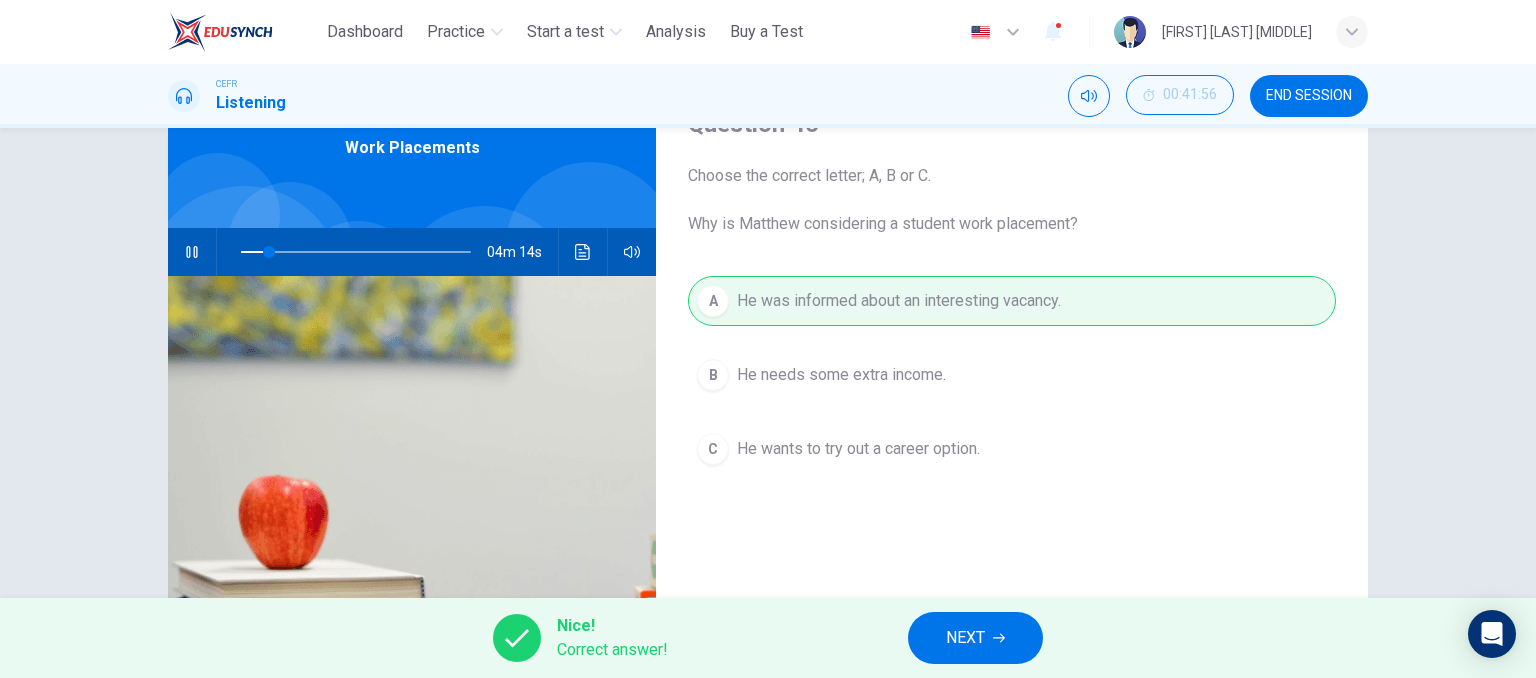 click on "NEXT" at bounding box center [975, 638] 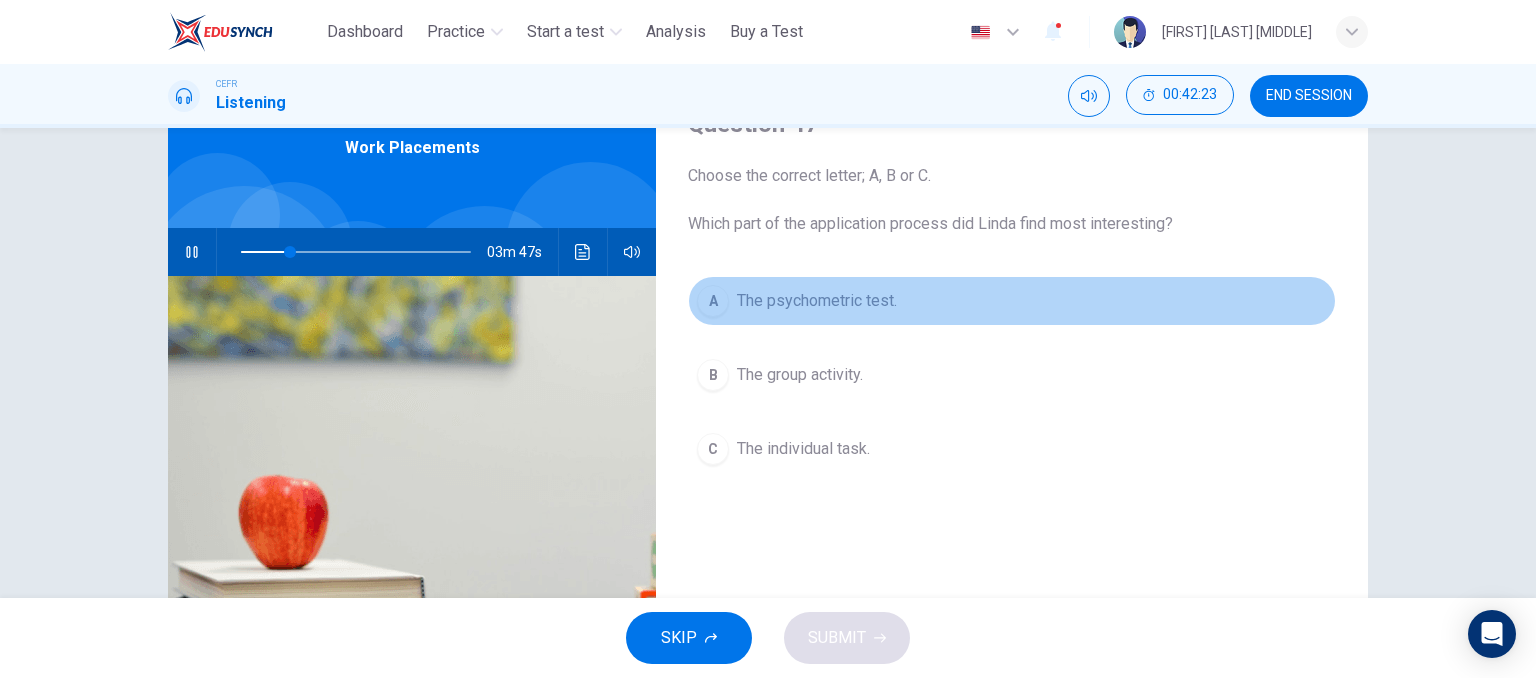 click on "The psychometric test." at bounding box center [817, 301] 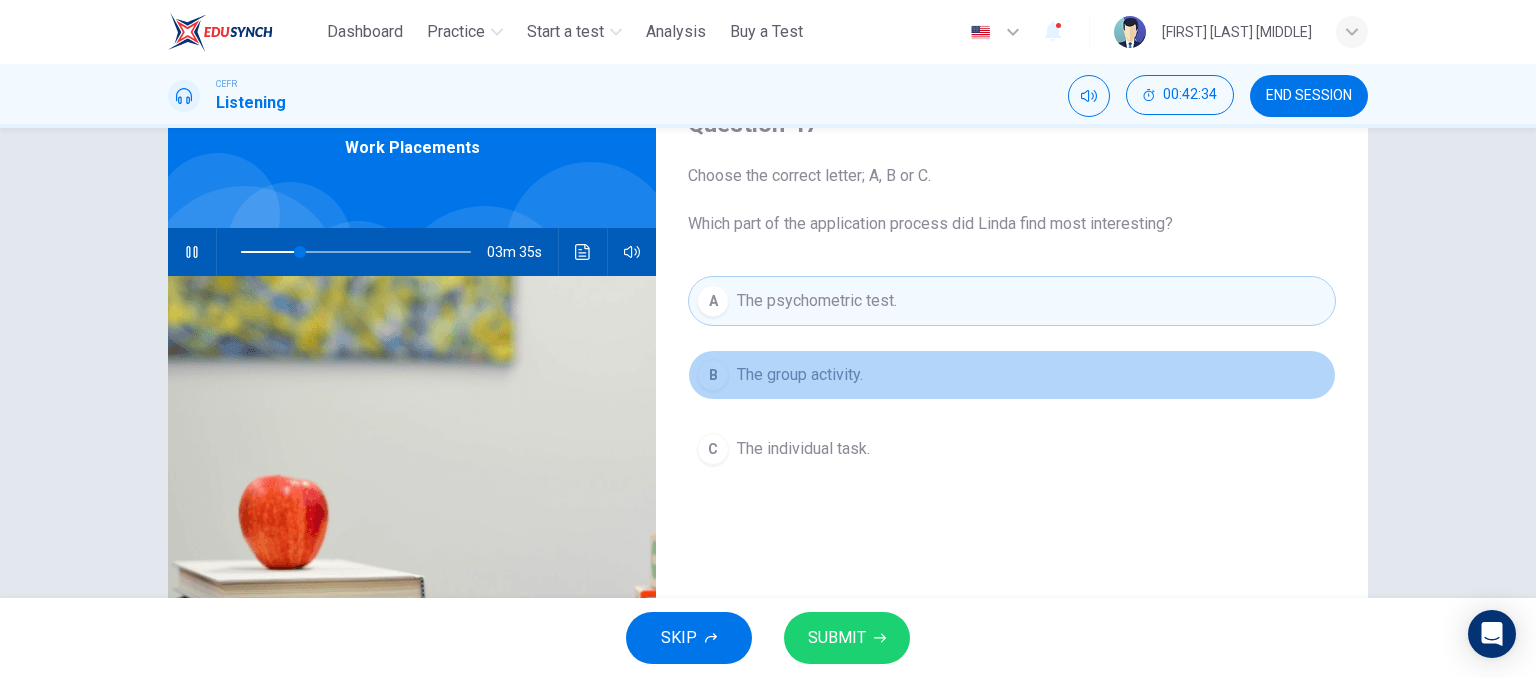 click on "The group activity." at bounding box center (800, 375) 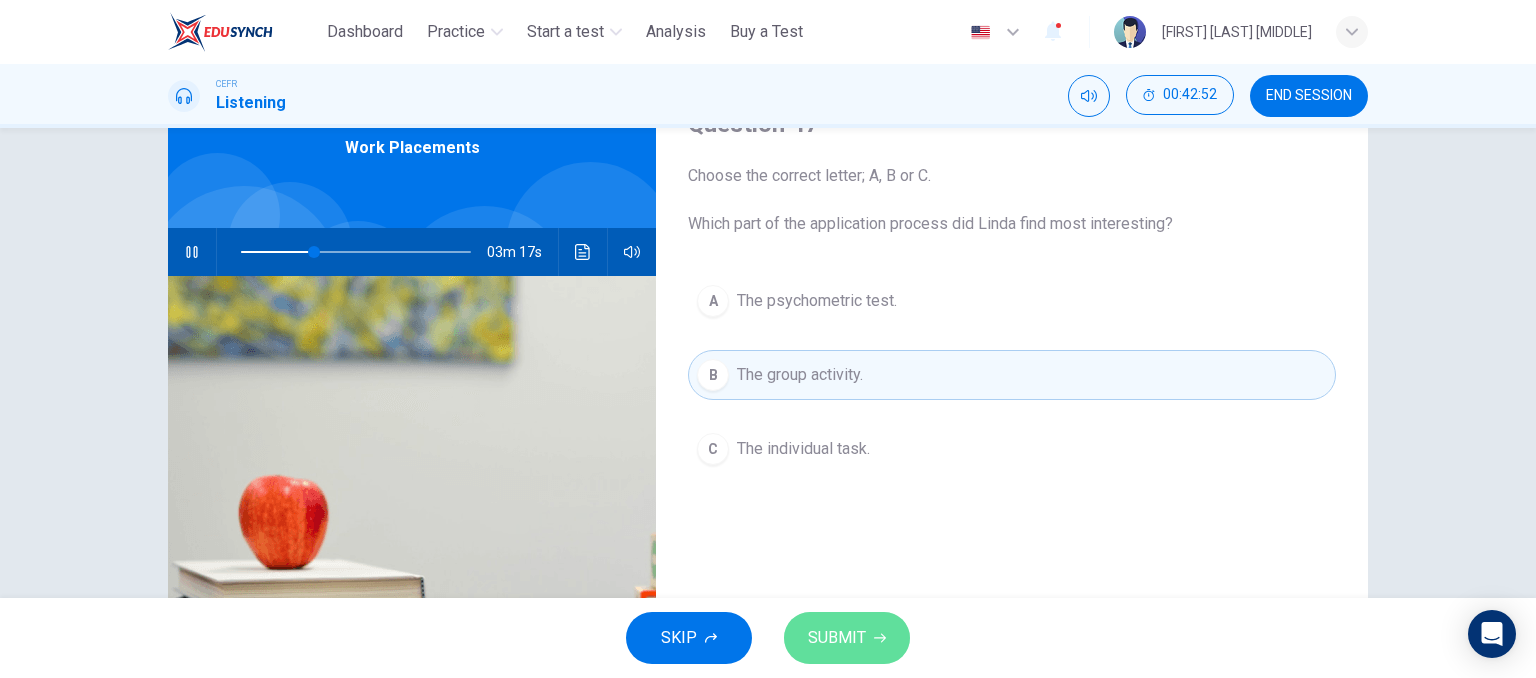 click on "SUBMIT" at bounding box center (837, 638) 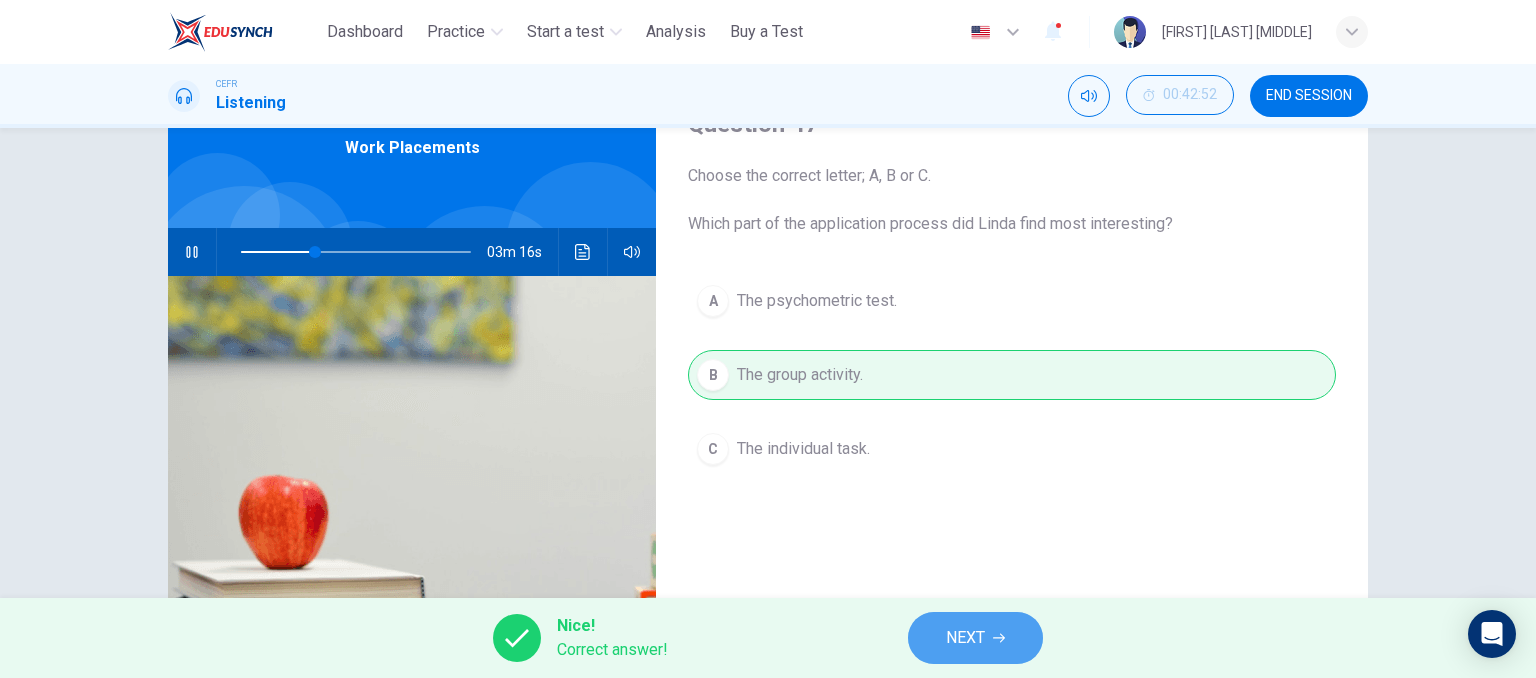 click on "NEXT" at bounding box center (965, 638) 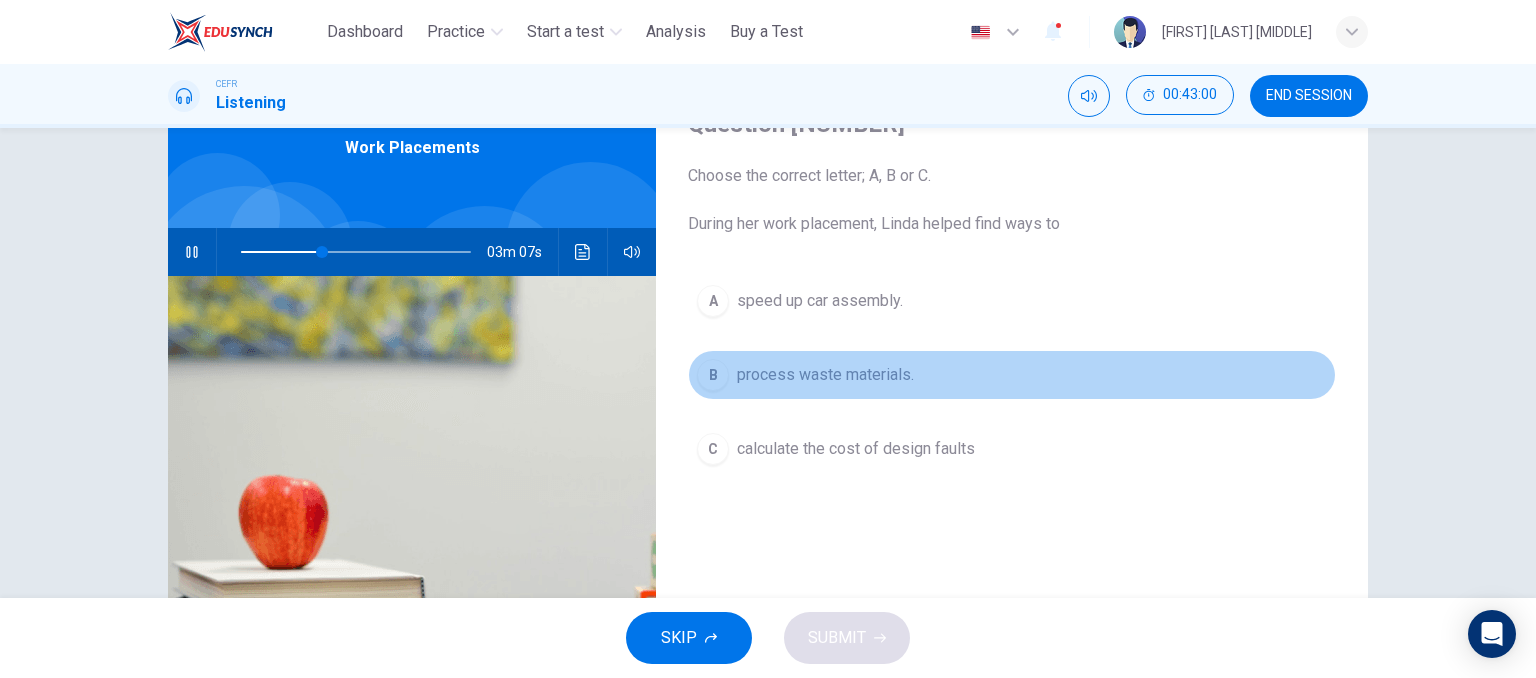 click on "process waste materials." at bounding box center [820, 301] 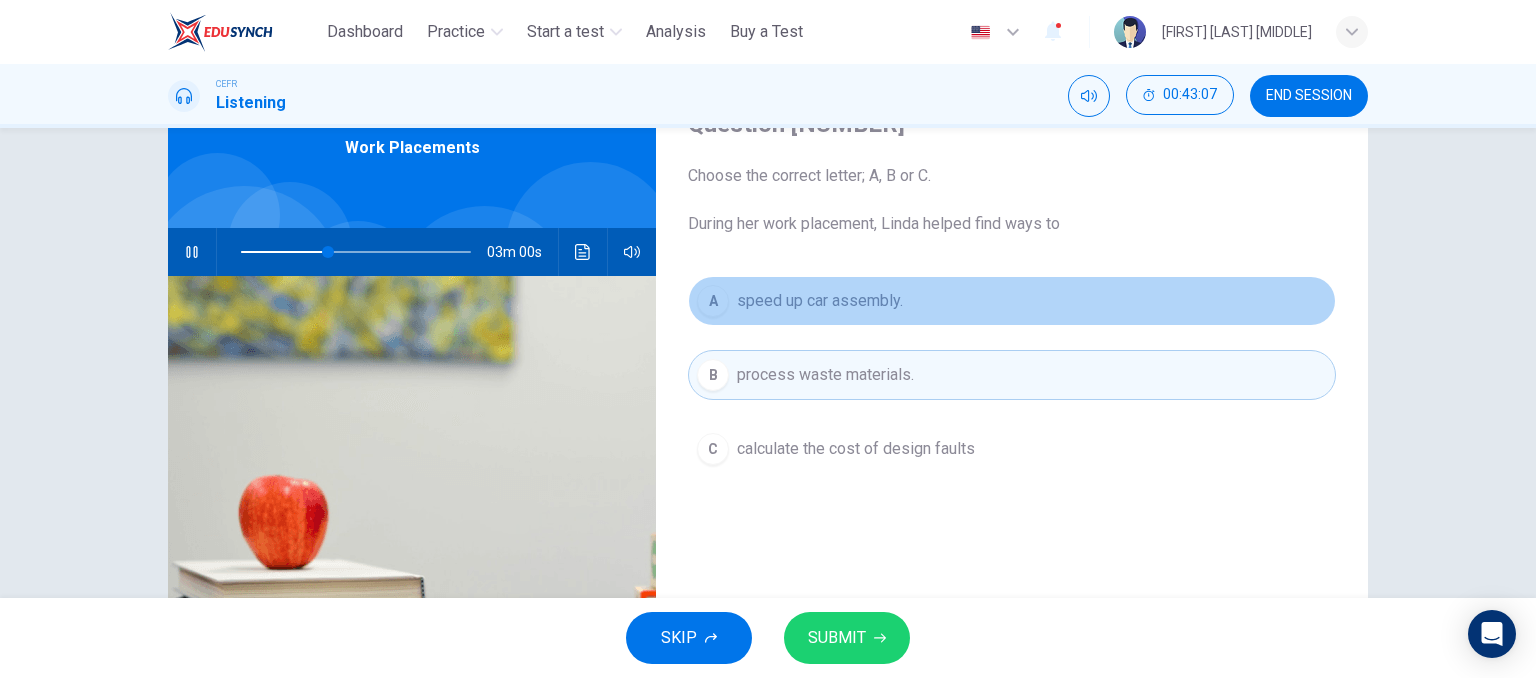 click on "speed up car assembly." at bounding box center (820, 301) 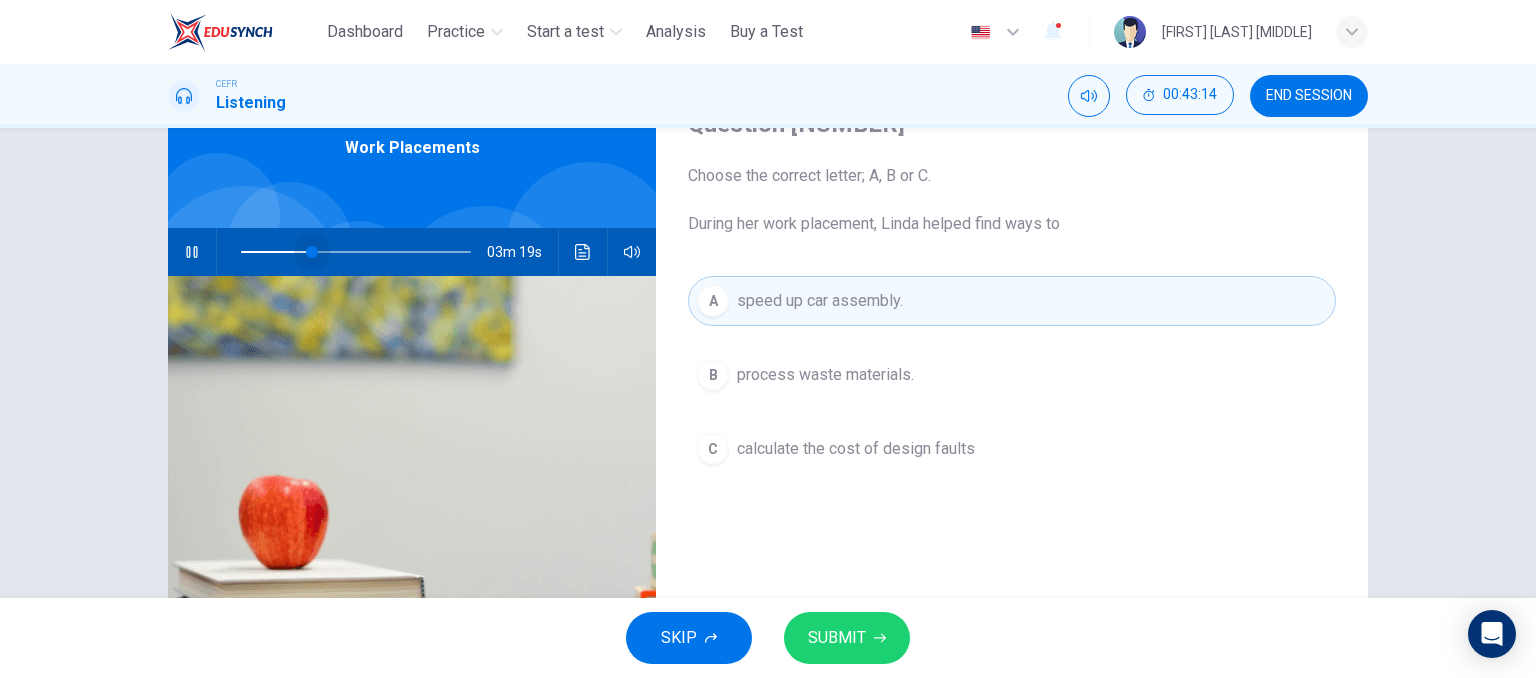 click at bounding box center (312, 252) 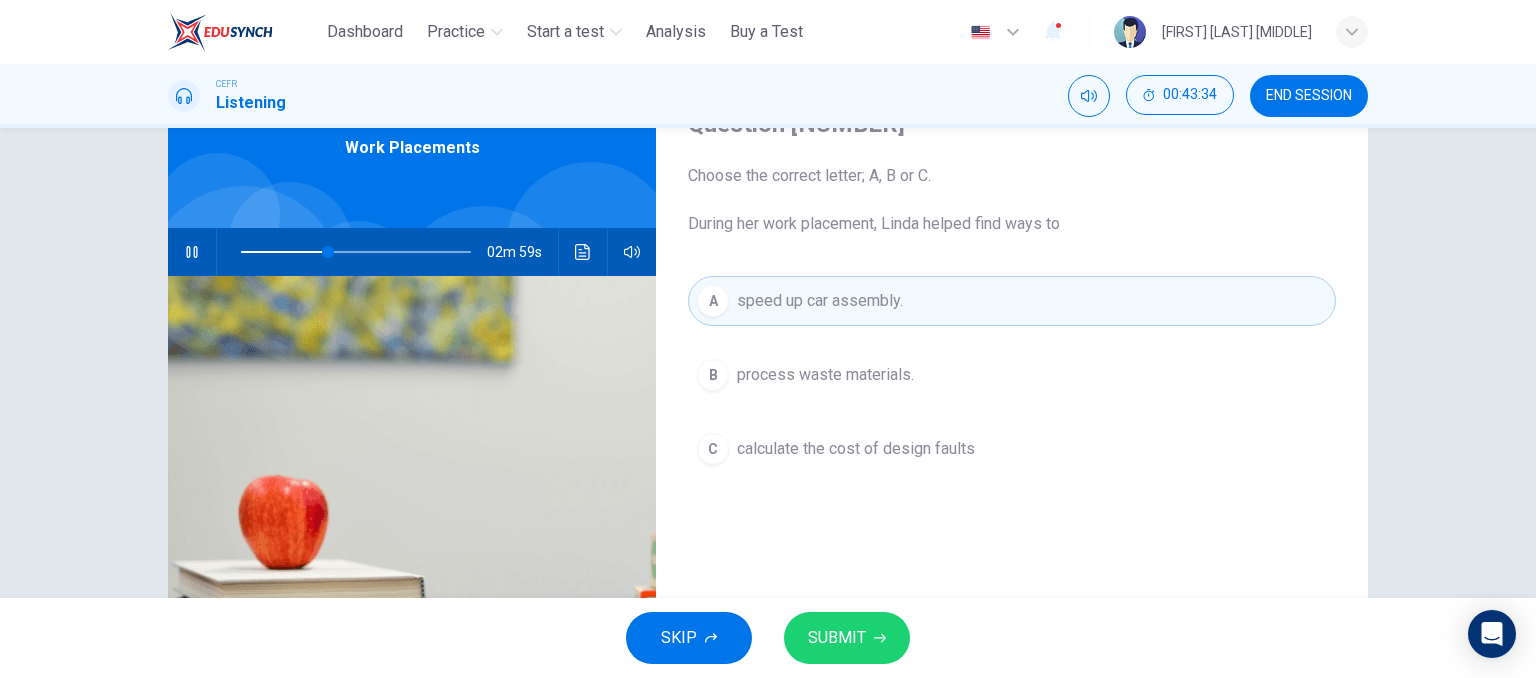 click on "SUBMIT" at bounding box center (847, 638) 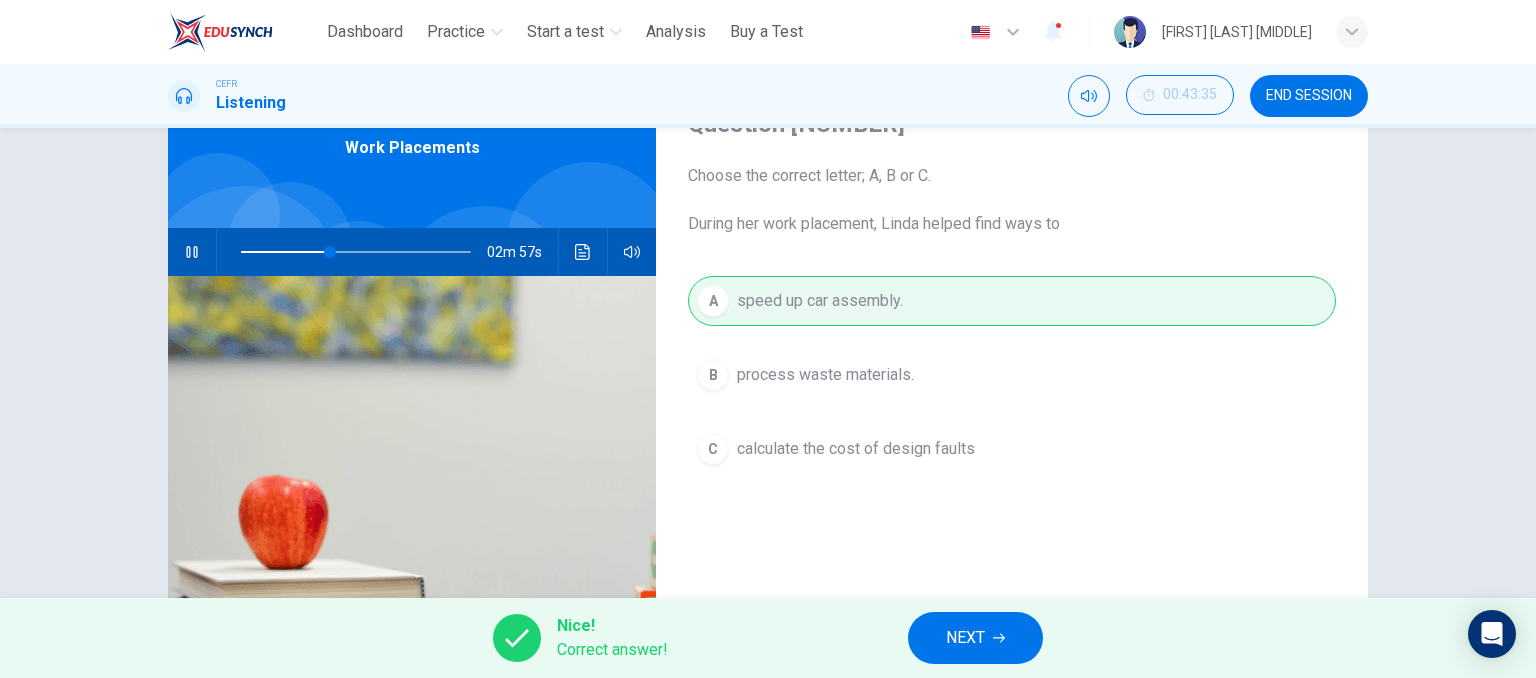 click on "NEXT" at bounding box center (975, 638) 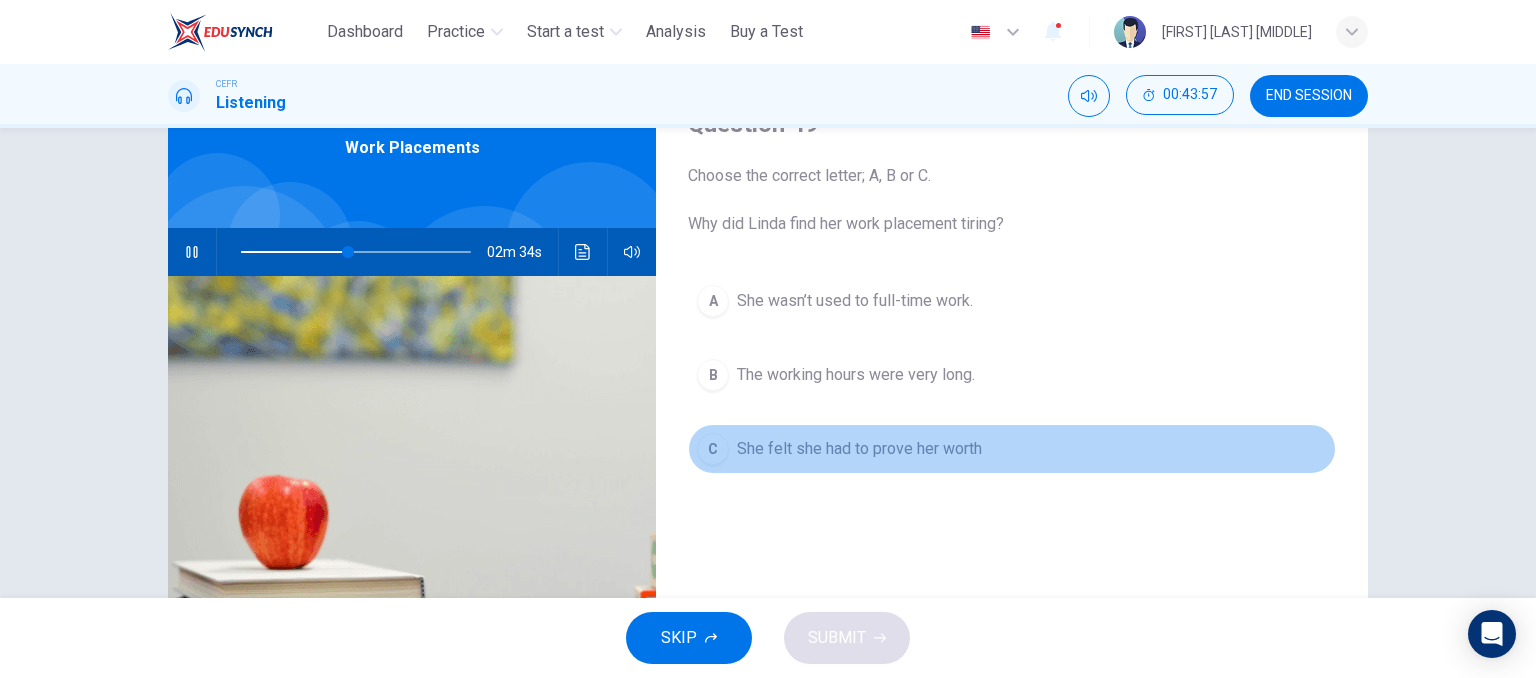 click on "She felt she had to prove her worth" at bounding box center (855, 301) 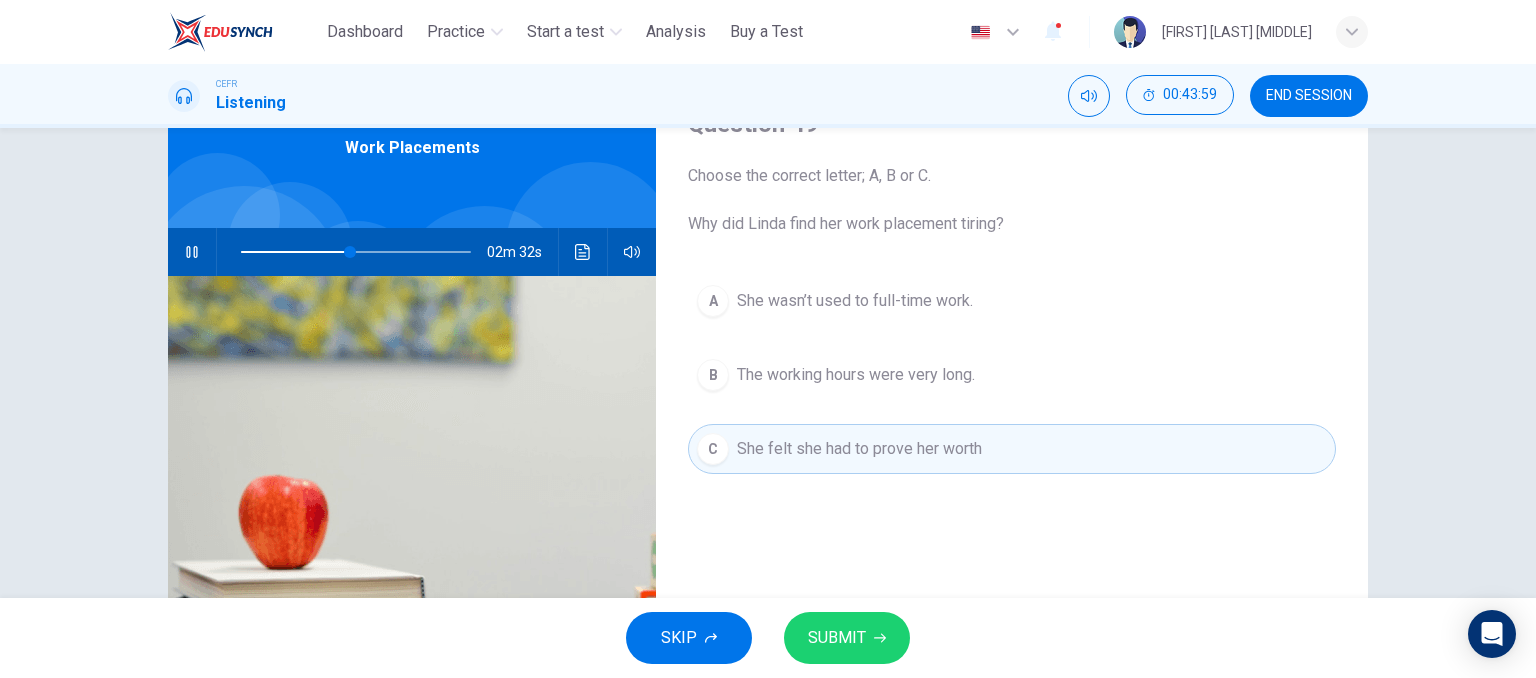 click on "SUBMIT" at bounding box center (837, 638) 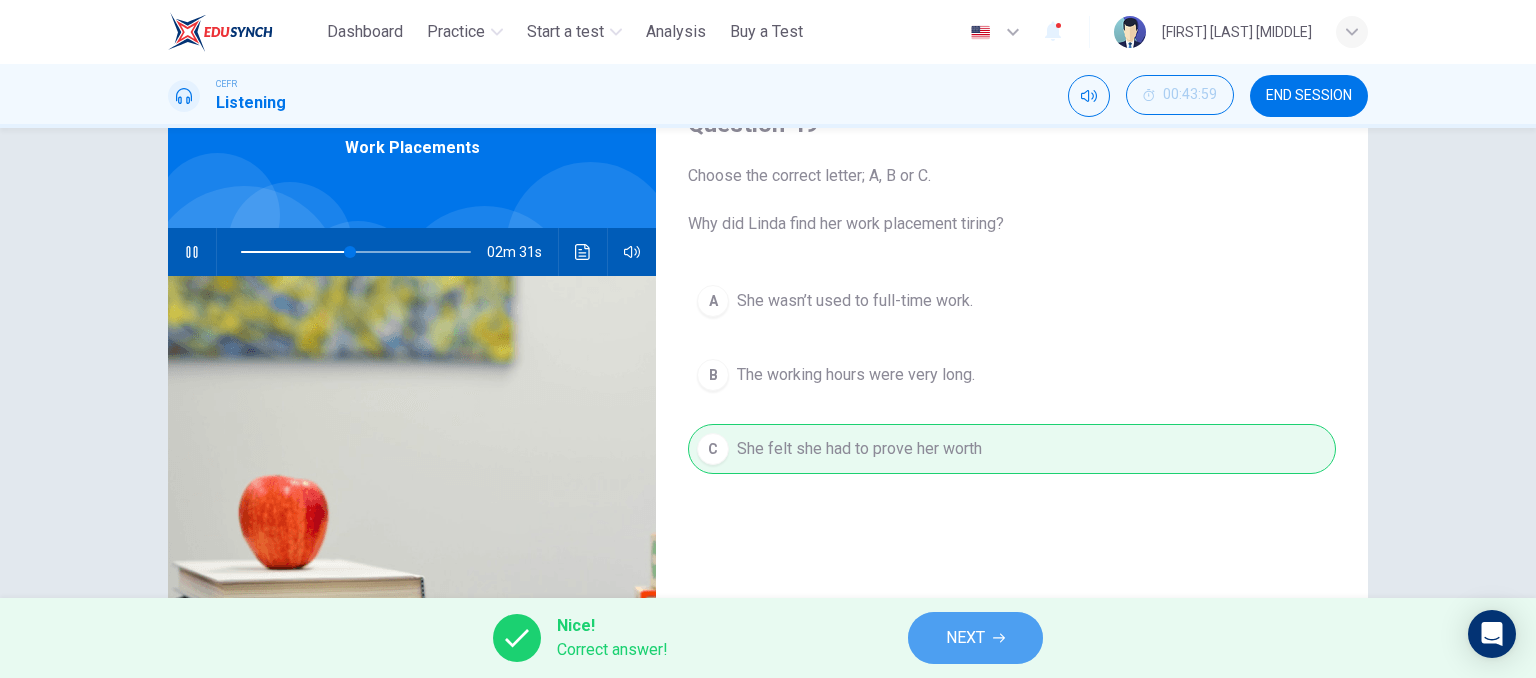 click on "NEXT" at bounding box center (975, 638) 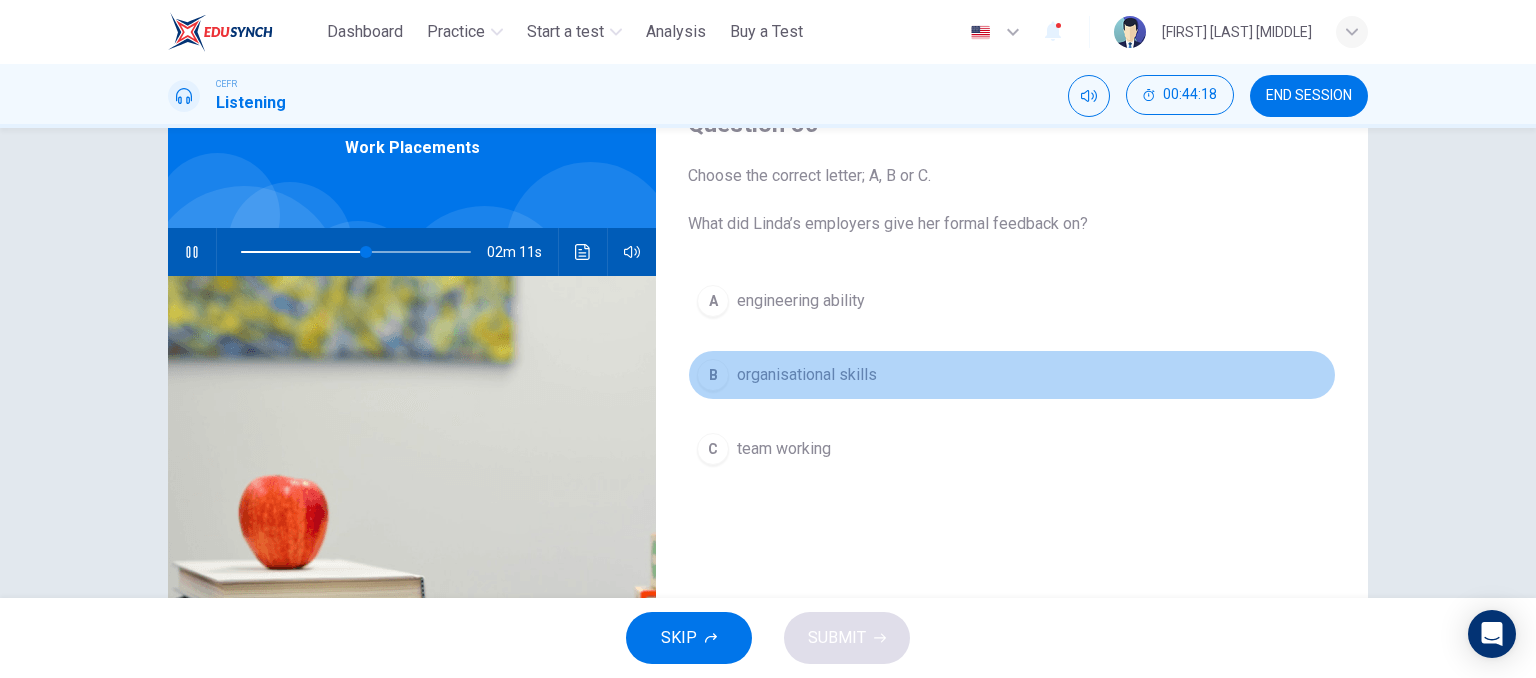 click on "organisational skills" at bounding box center (801, 301) 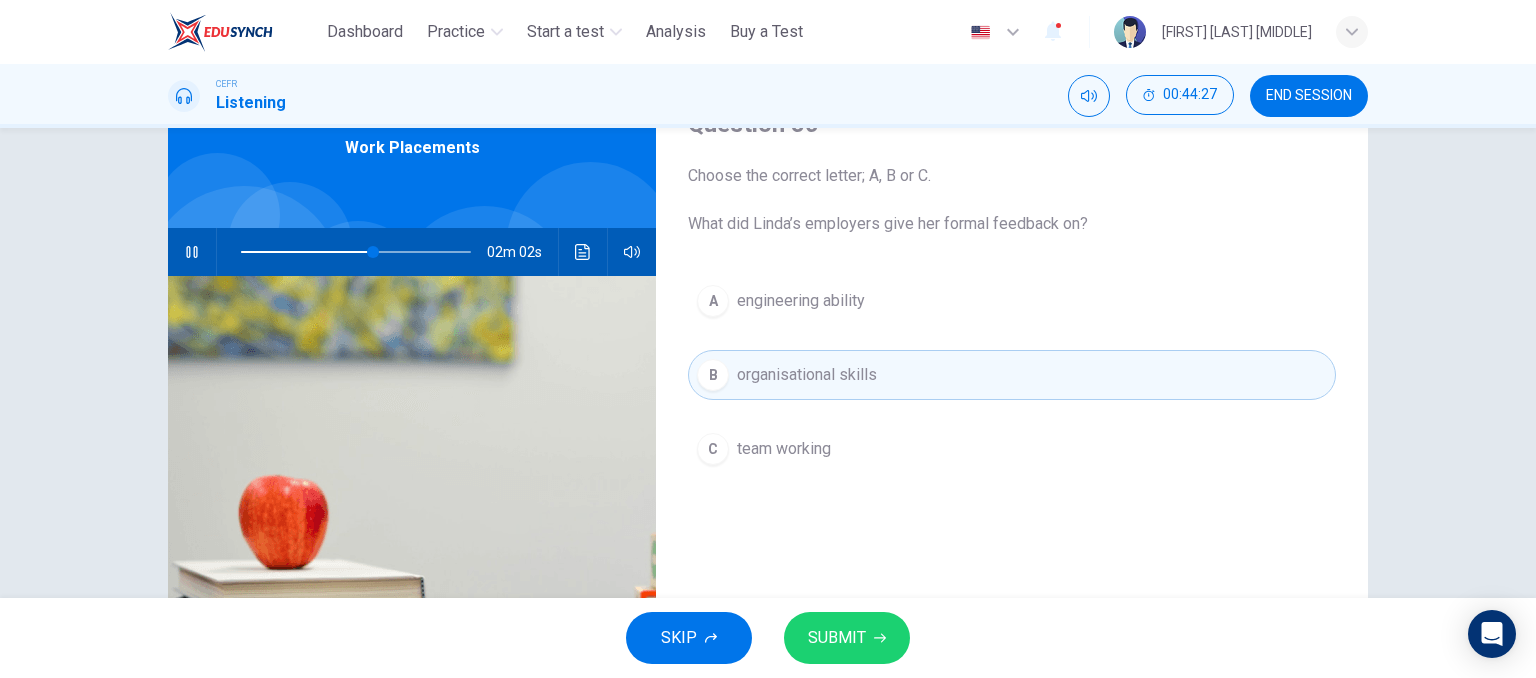 click on "SUBMIT" at bounding box center (837, 638) 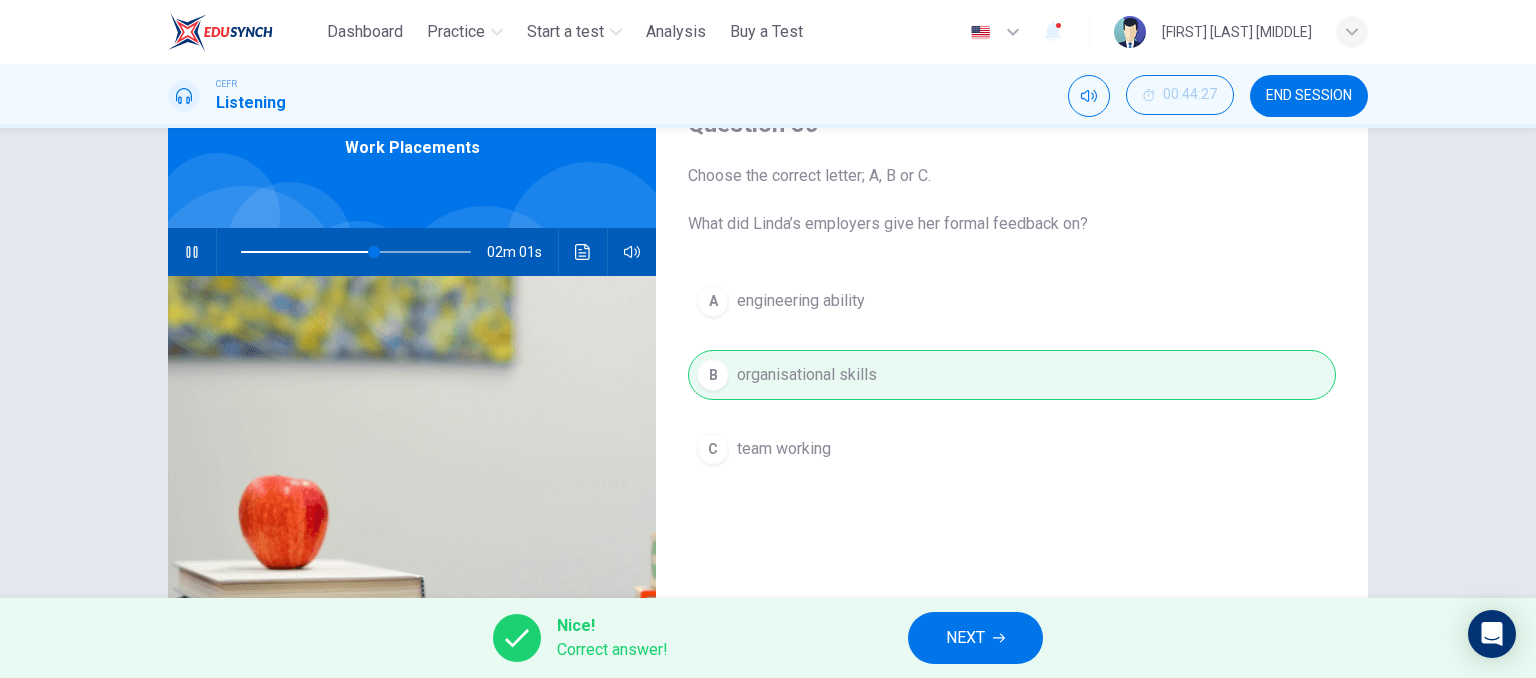click on "NEXT" at bounding box center (965, 638) 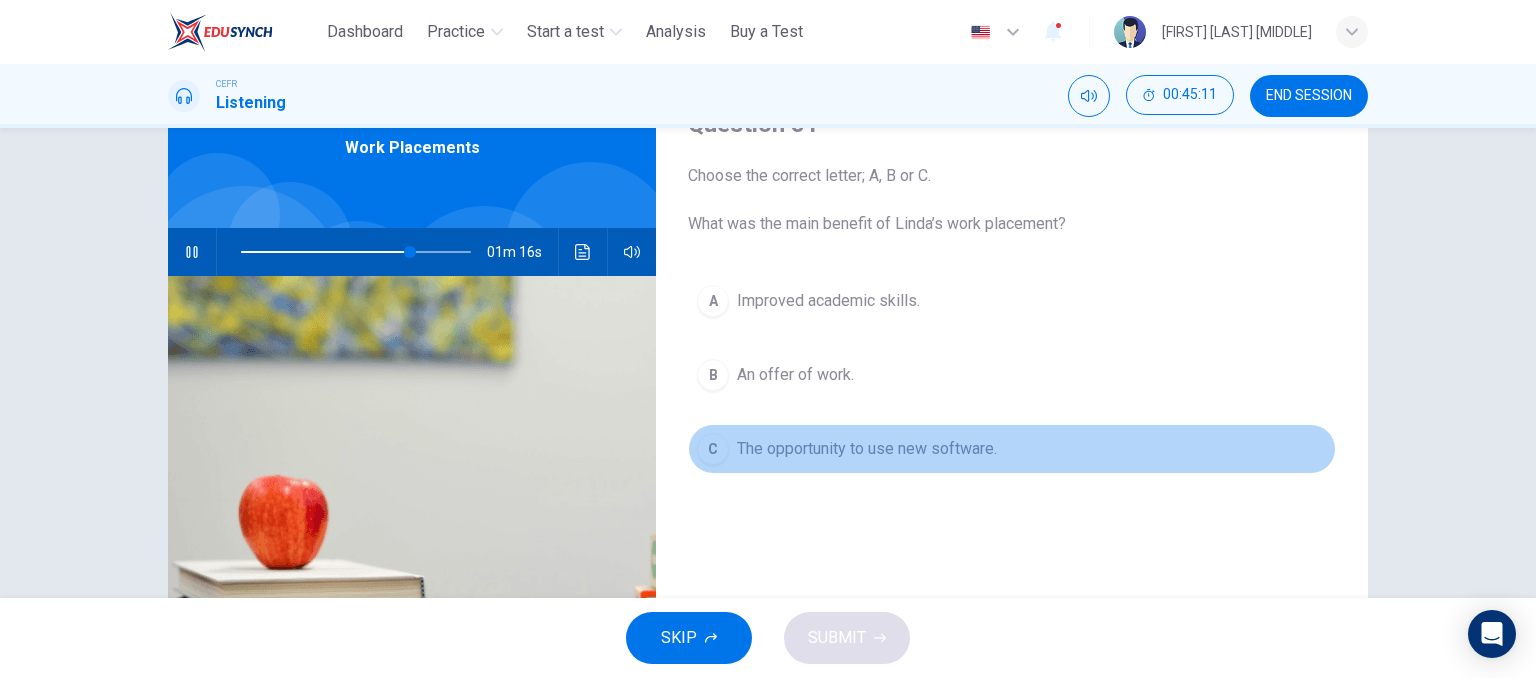 click on "The opportunity to use new software." at bounding box center [828, 301] 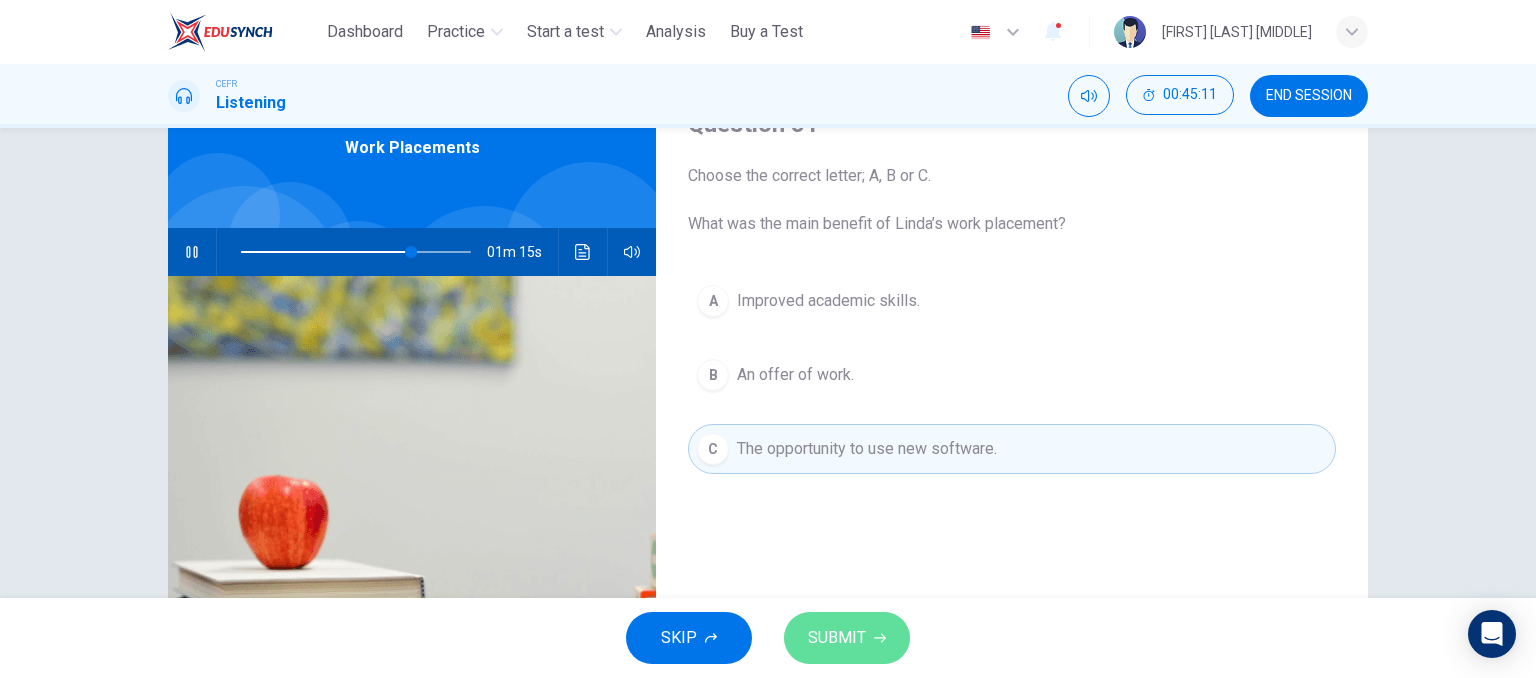 click at bounding box center (880, 638) 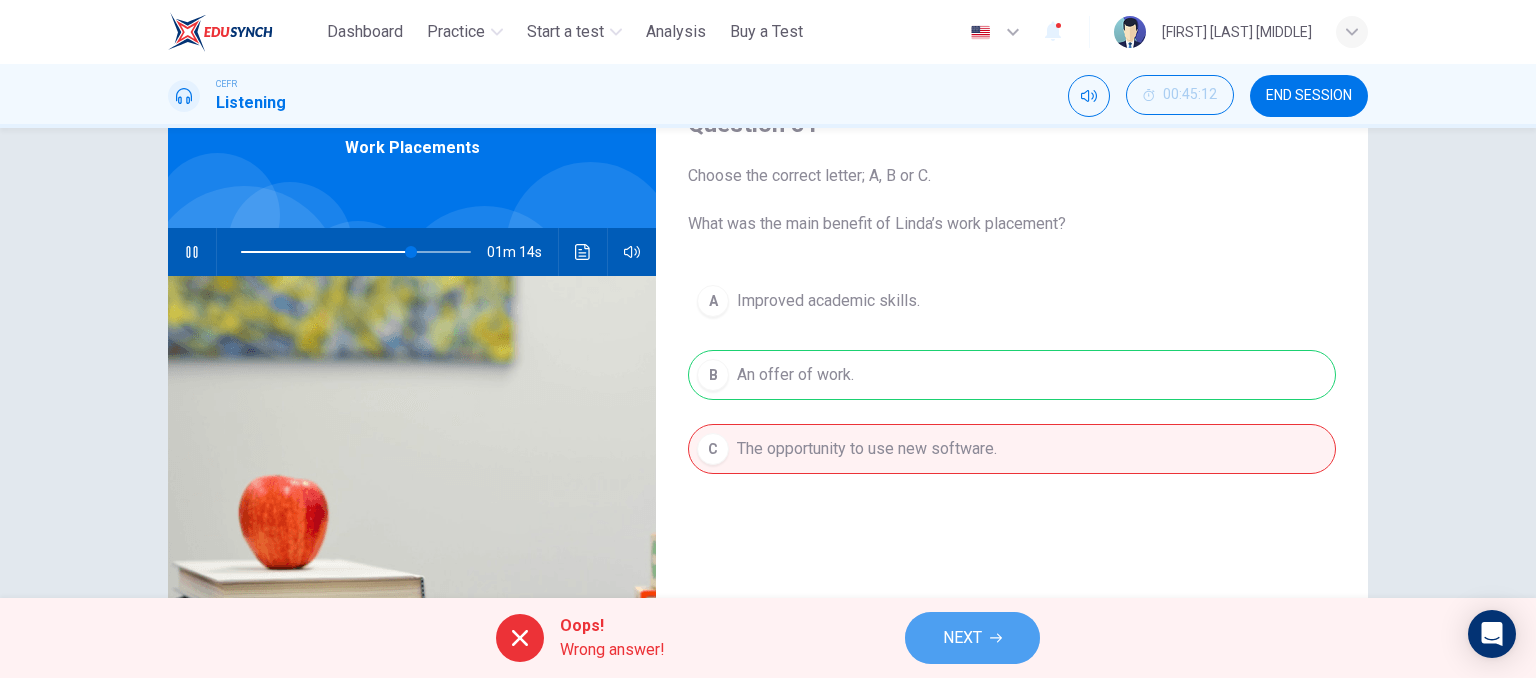 click on "NEXT" at bounding box center (962, 638) 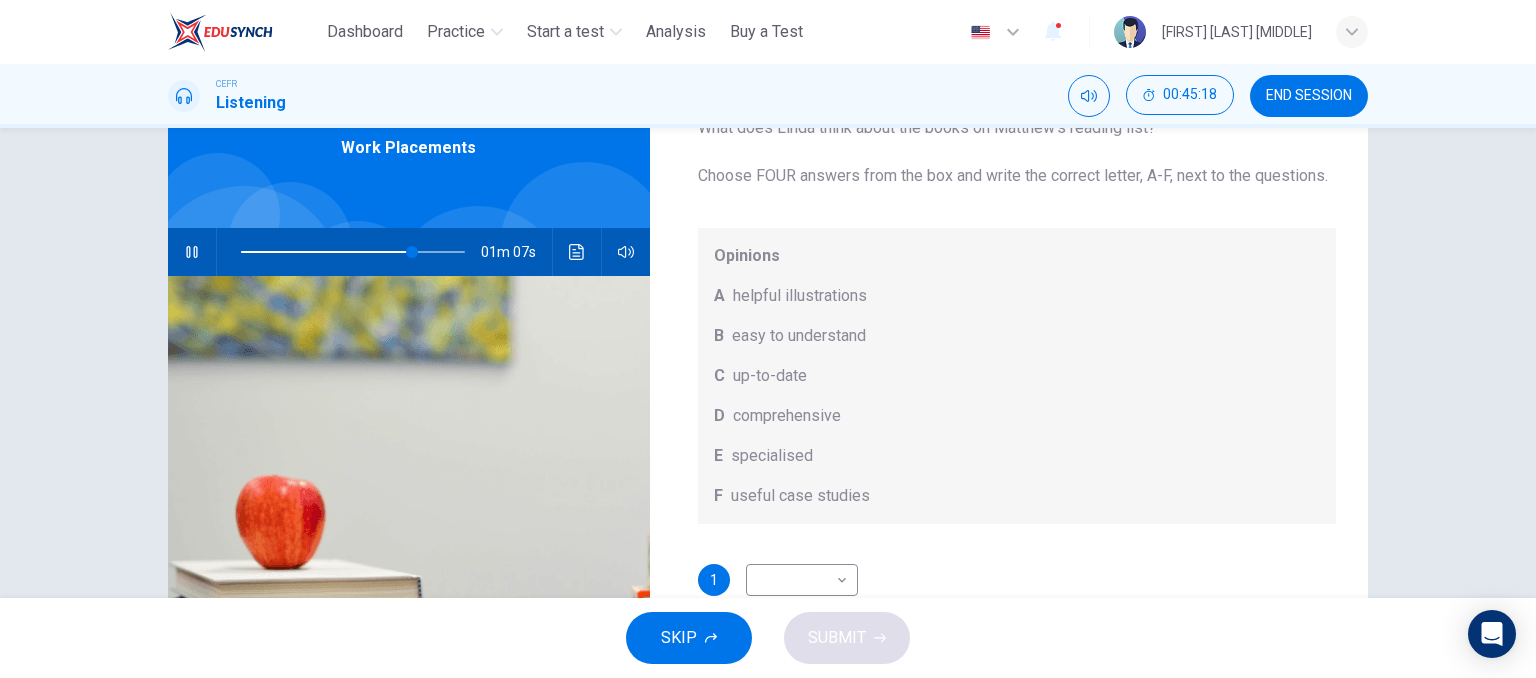 scroll, scrollTop: 12, scrollLeft: 0, axis: vertical 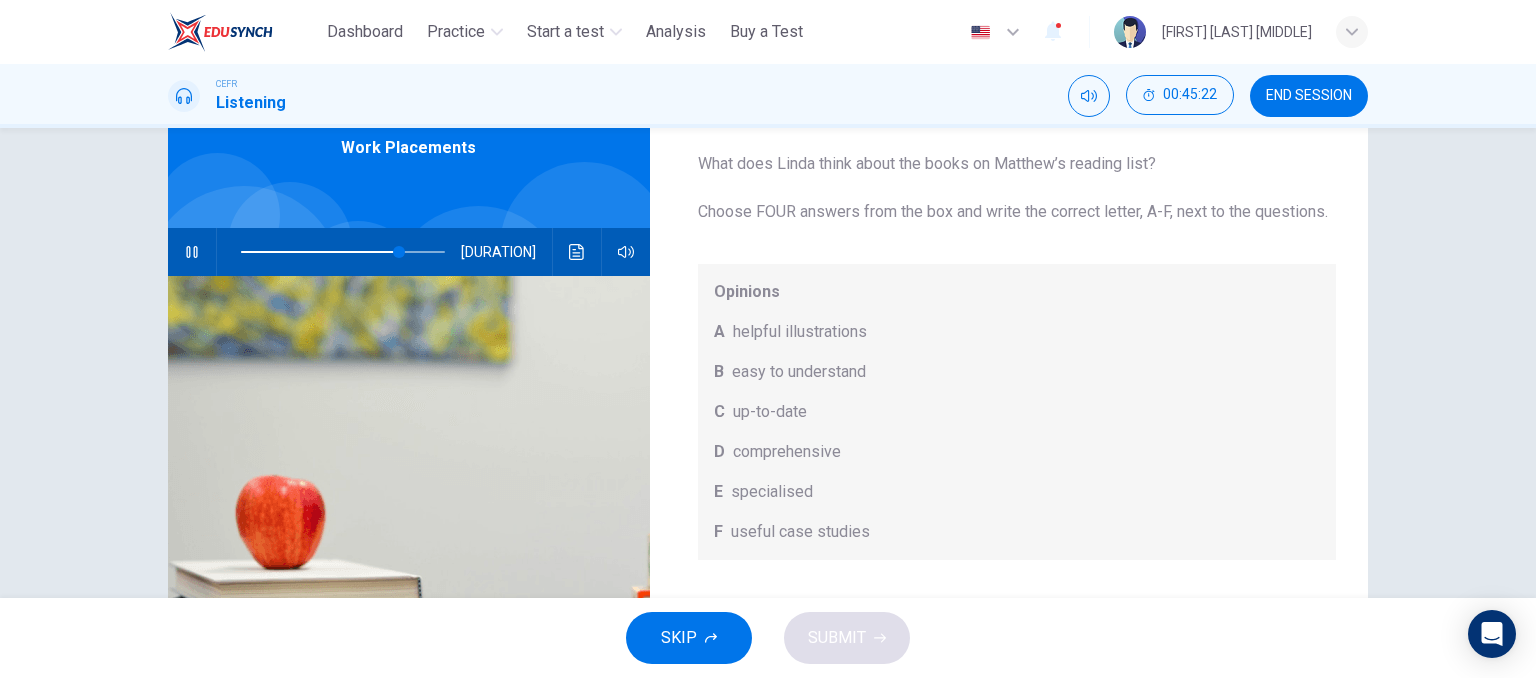click at bounding box center [192, 252] 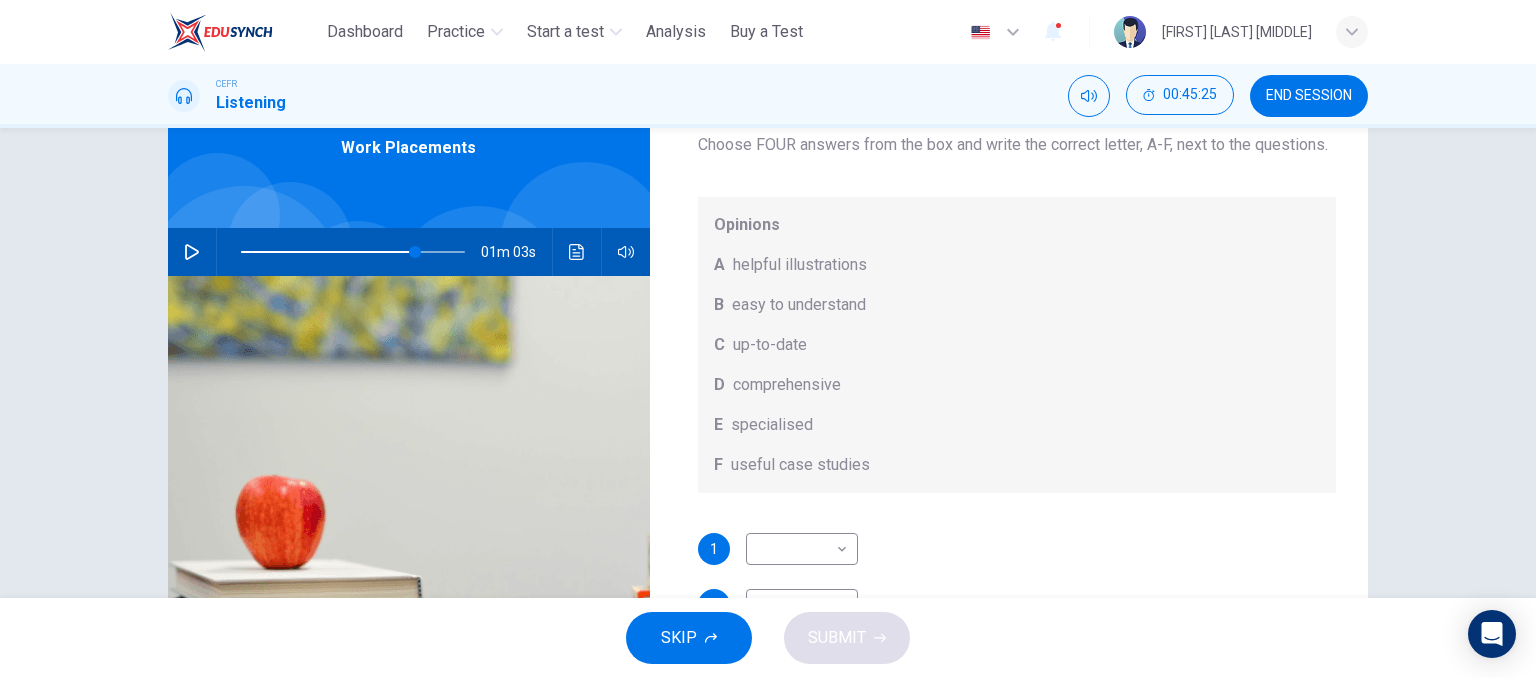 scroll, scrollTop: 112, scrollLeft: 0, axis: vertical 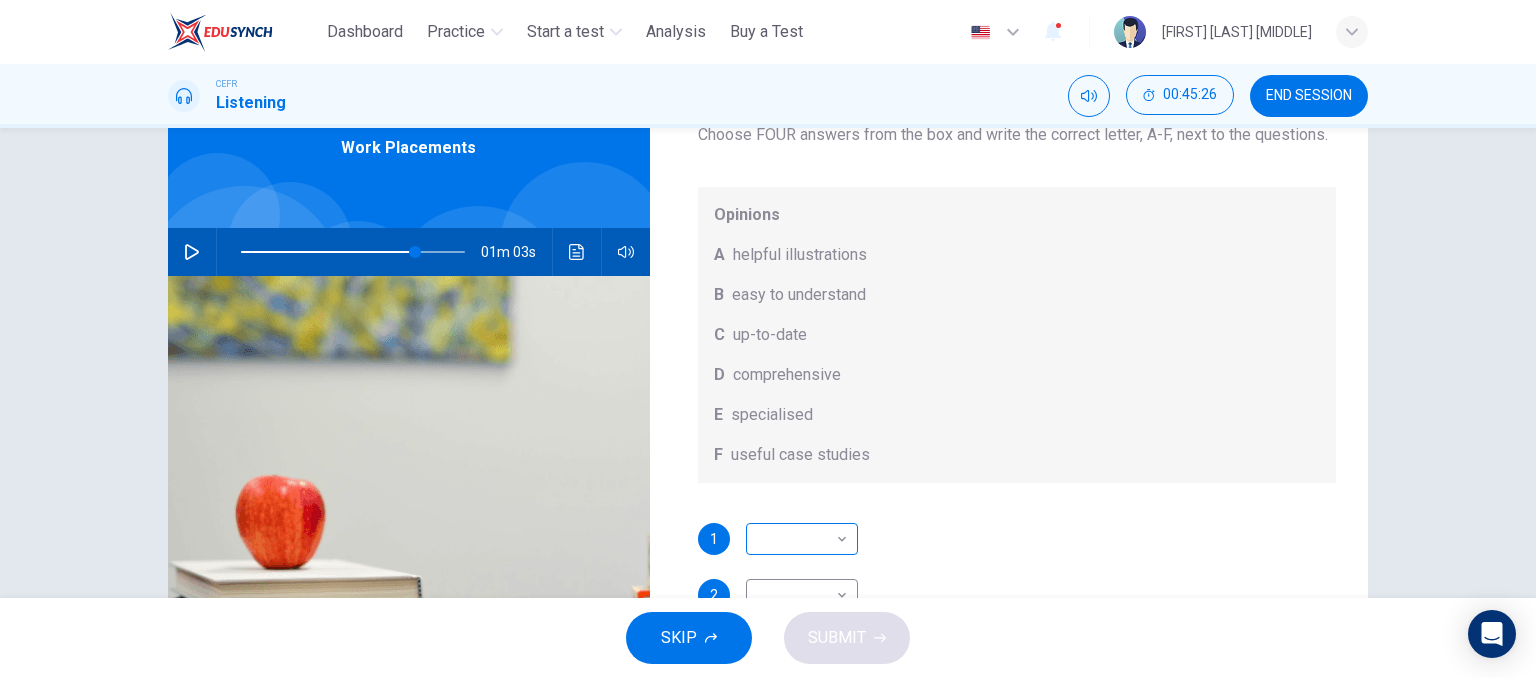 click on "00:19:30
00:21:01
00:02:06
00:09:06
00:19:06
00:41:07
00:47:57
00:35:50
02m 32s
women's centre; women's center
Partly under the sea and partly in space
00:25:47
00:33:07
00:08:46
00m 12s
Dashboard Practice Start a test Analysis Buy a Test English ** ​ [FIRST] [LAST]  CEFR Listening 00:45:26 END SESSION Question 52 What does Linda think about the books on Matthew’s reading list? Choose FOUR answers from the box and write the correct letter, A-F, next to the questions.
Opinions A helpful illustrations B easy to understand C up-to-date D comprehensive E specialised F useful case studies 1 ​ ​ 2 ​ ​ 3 ​ ​ 4 ​ ​ Work Placements 01m 03s SKIP SUBMIT ELTC - EduSynch CEFR Test for Teachers in Malaysia
Dashboard Practice Start a test Analysis Pricing   Notifications 1 © Copyright  2025" at bounding box center (768, 339) 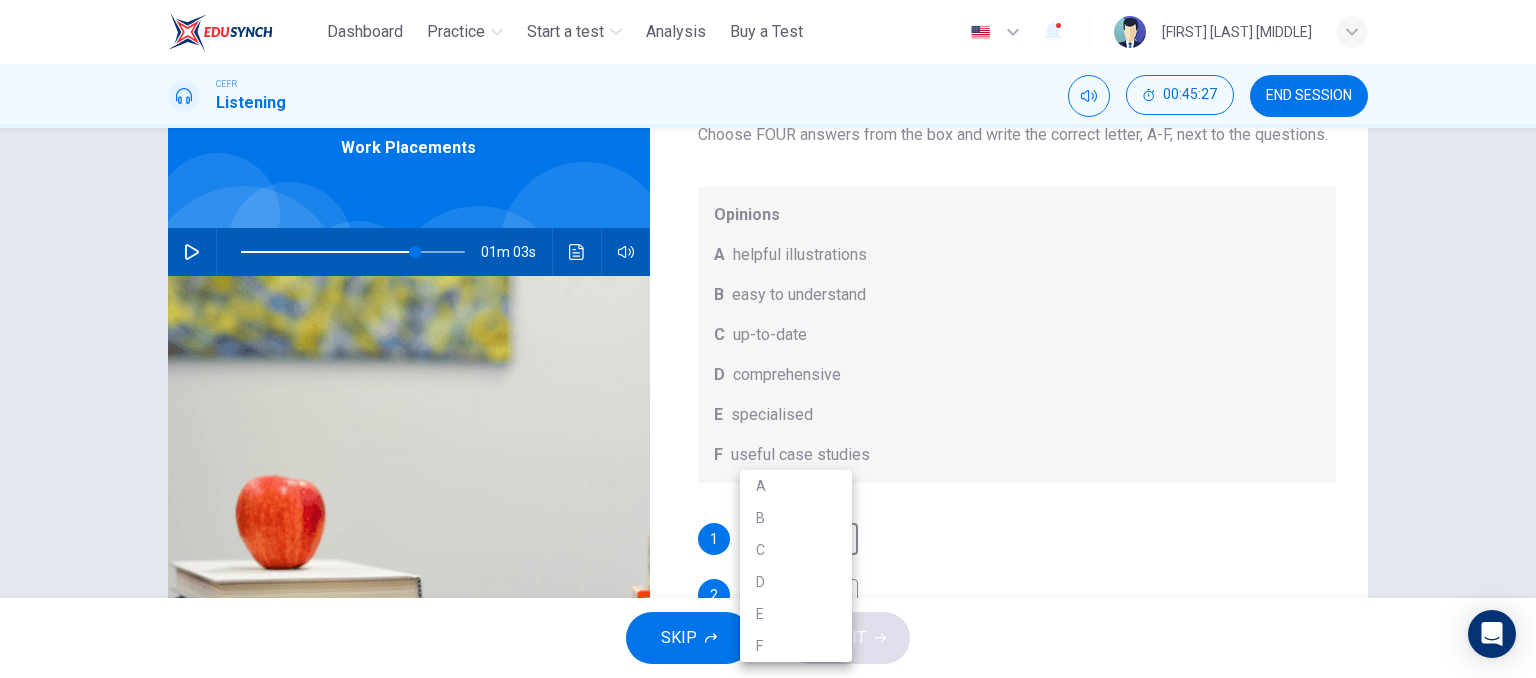 click at bounding box center [768, 339] 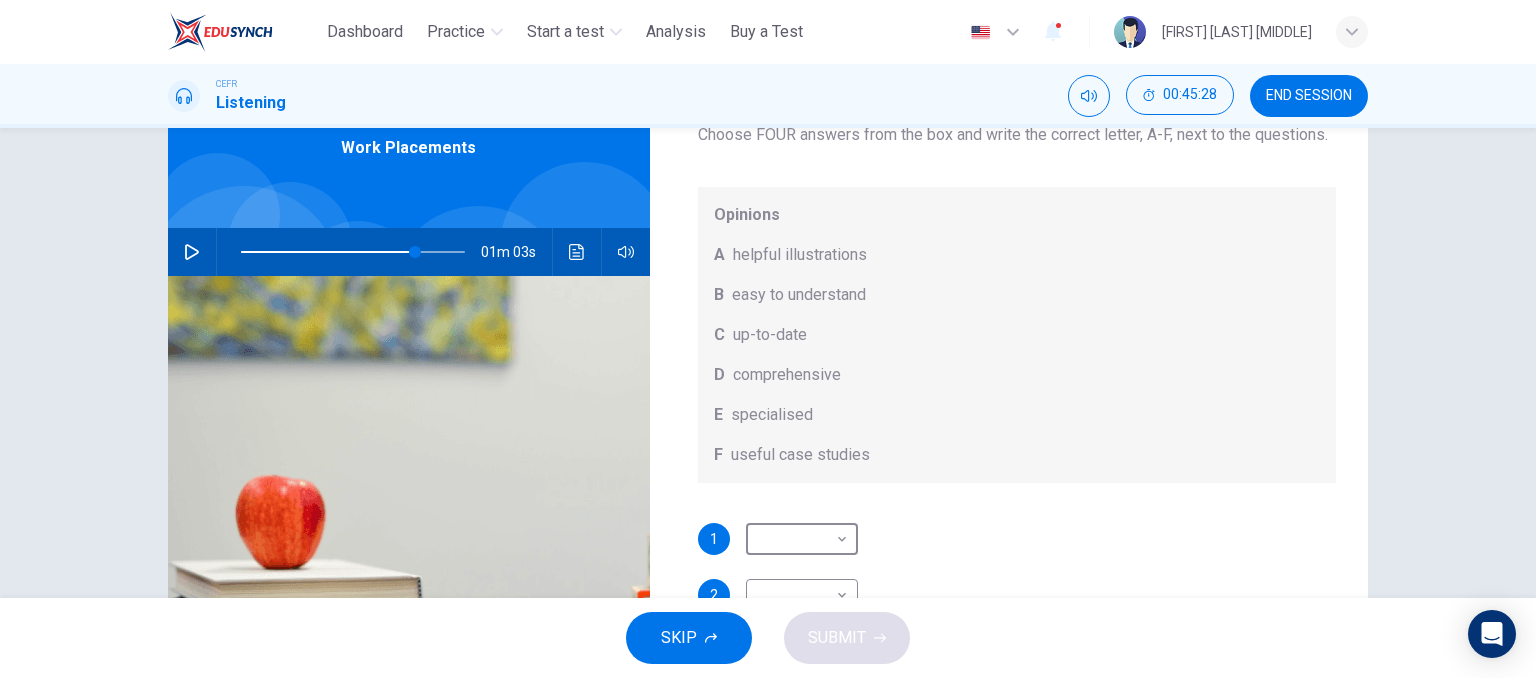 scroll, scrollTop: 12, scrollLeft: 0, axis: vertical 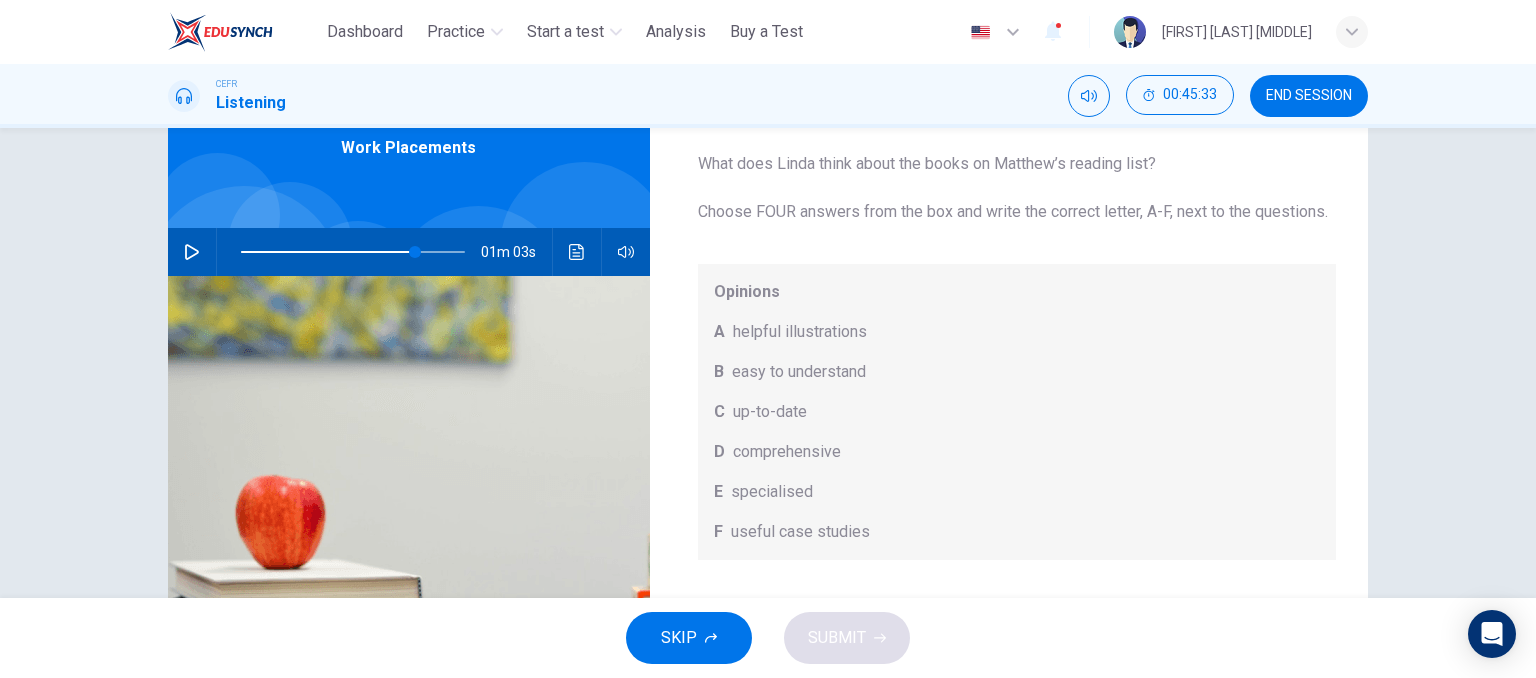 click at bounding box center [192, 252] 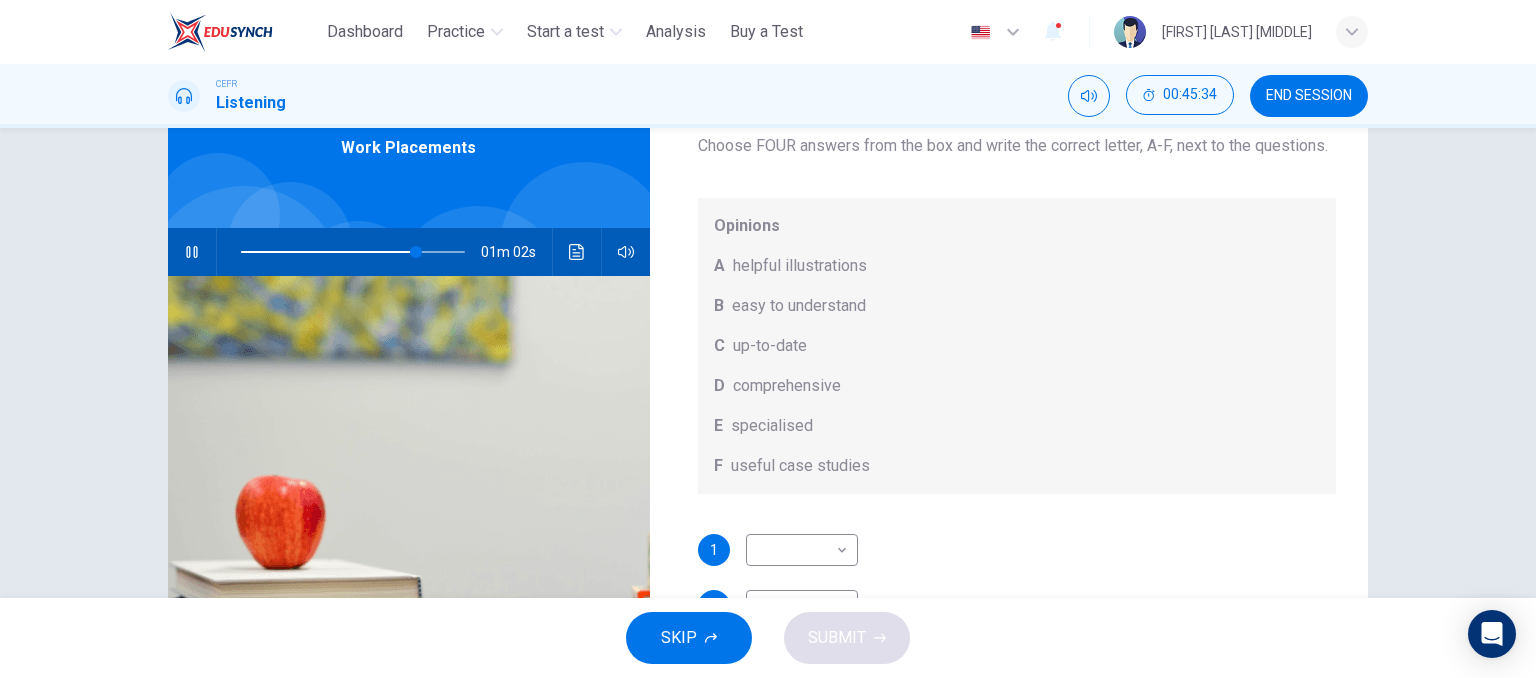 scroll, scrollTop: 112, scrollLeft: 0, axis: vertical 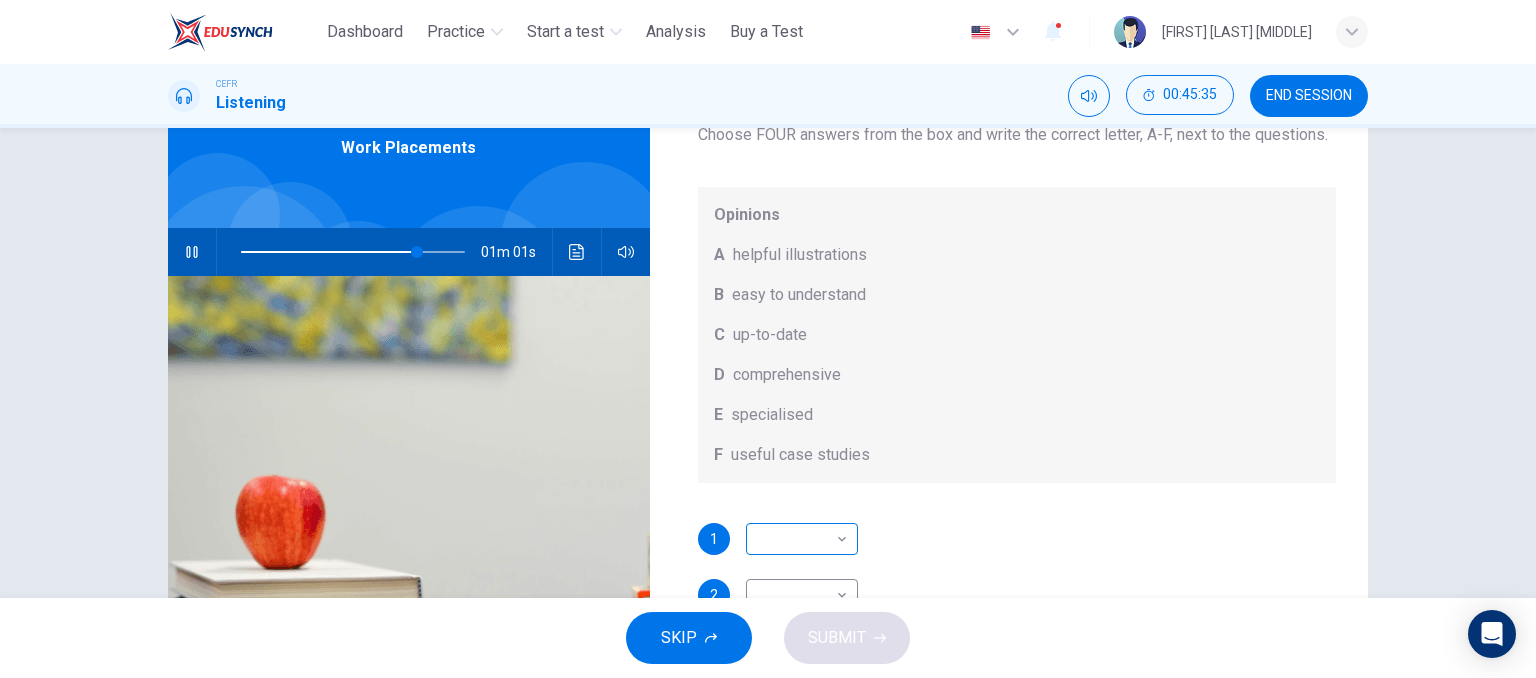 click on "This site uses cookies, as explained in our Privacy Policy . If you agree to the use of cookies, please click the Accept button and continue to browse our site. Privacy Policy Accept Dashboard Practice Start a test Analysis Buy a Test English ** ​ [NAME] CEFR Listening 00:45:35 END SESSION Question 52 What does Linda think about the books on Matthew’s reading list? Choose FOUR answers from the box and write the correct letter, A-F, next to the questions.
Opinions A helpful illustrations B easy to understand C up-to-date D comprehensive E specialised F useful case studies 1 ​ ​ 2 ​ ​ 3 ​ ​ 4 ​ ​ Work Placements 01m 01s SKIP SUBMIT ELTC - EduSynch CEFR Test for Teachers in Malaysia
Dashboard Practice Start a test Analysis Pricing Notifications 1 © Copyright 2025" at bounding box center (768, 339) 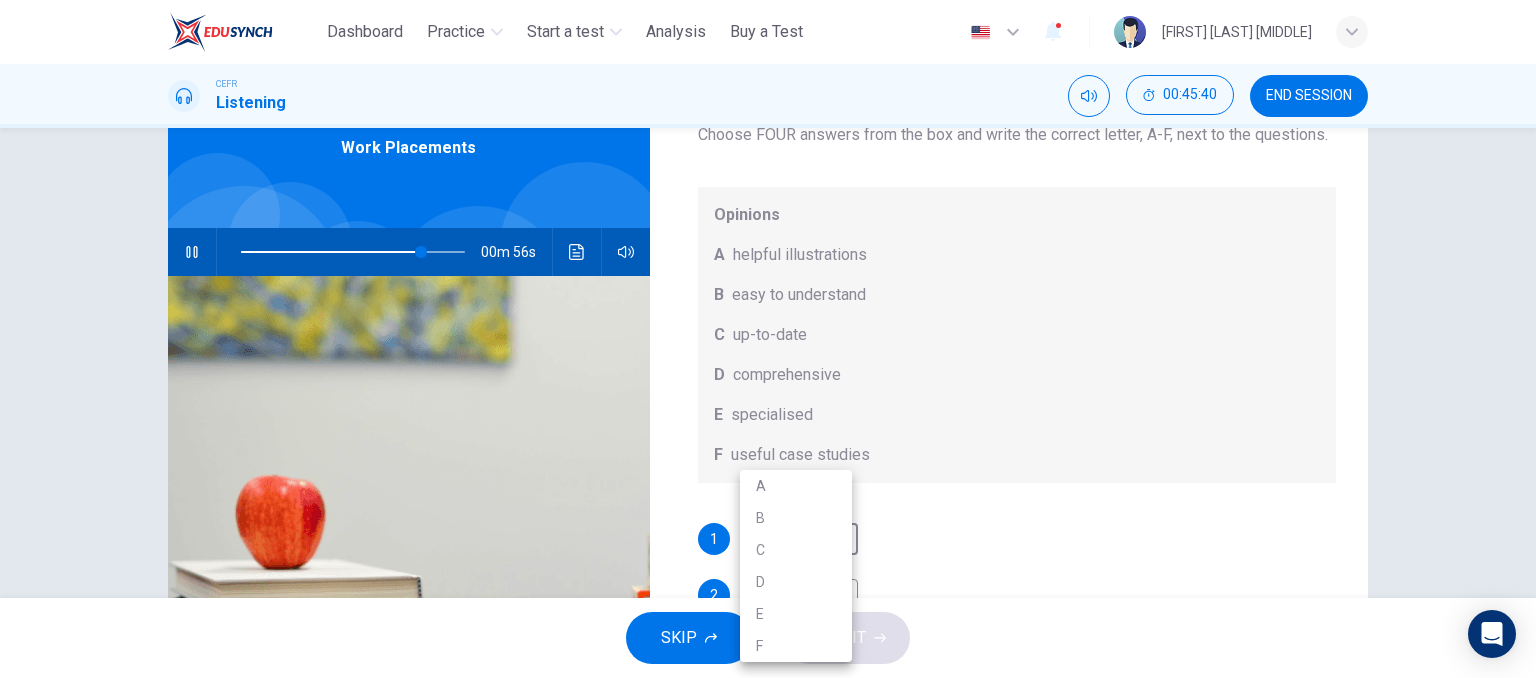 click at bounding box center (768, 339) 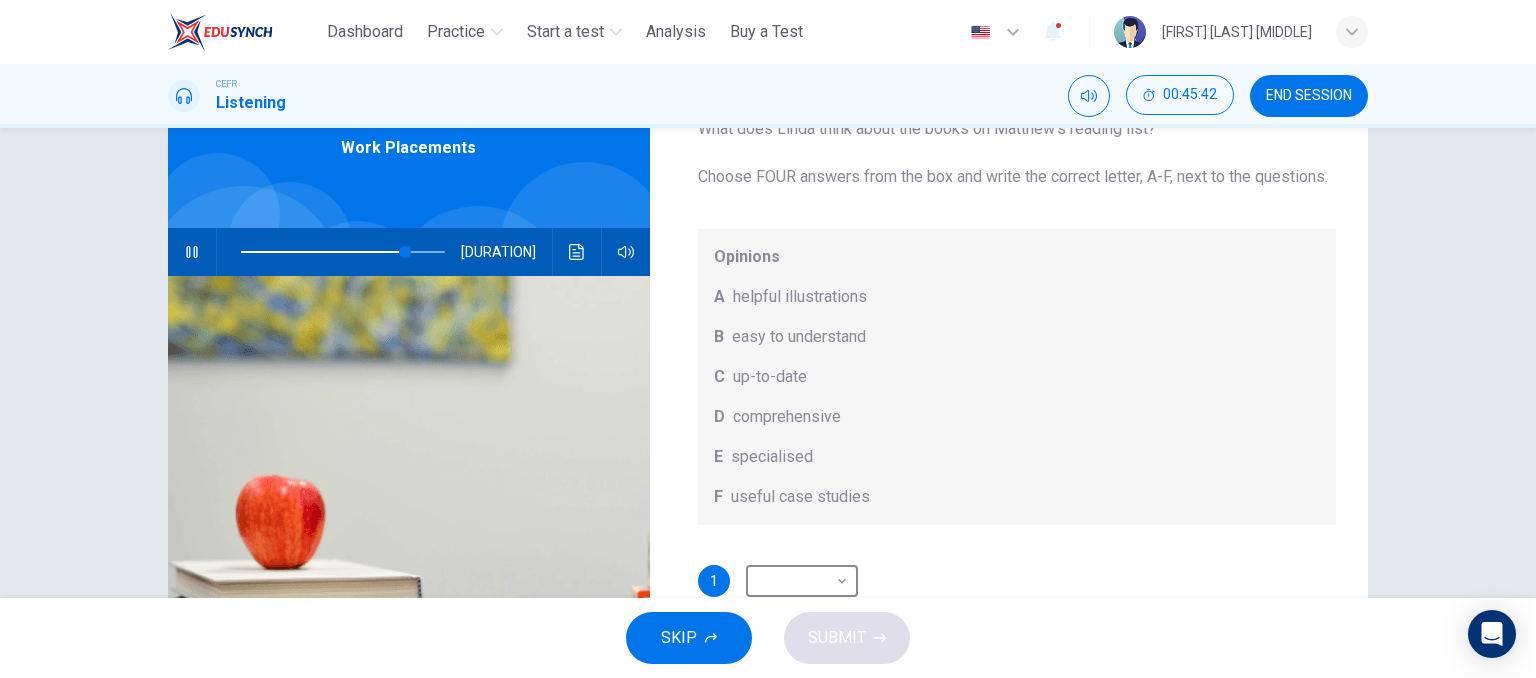 scroll, scrollTop: 0, scrollLeft: 0, axis: both 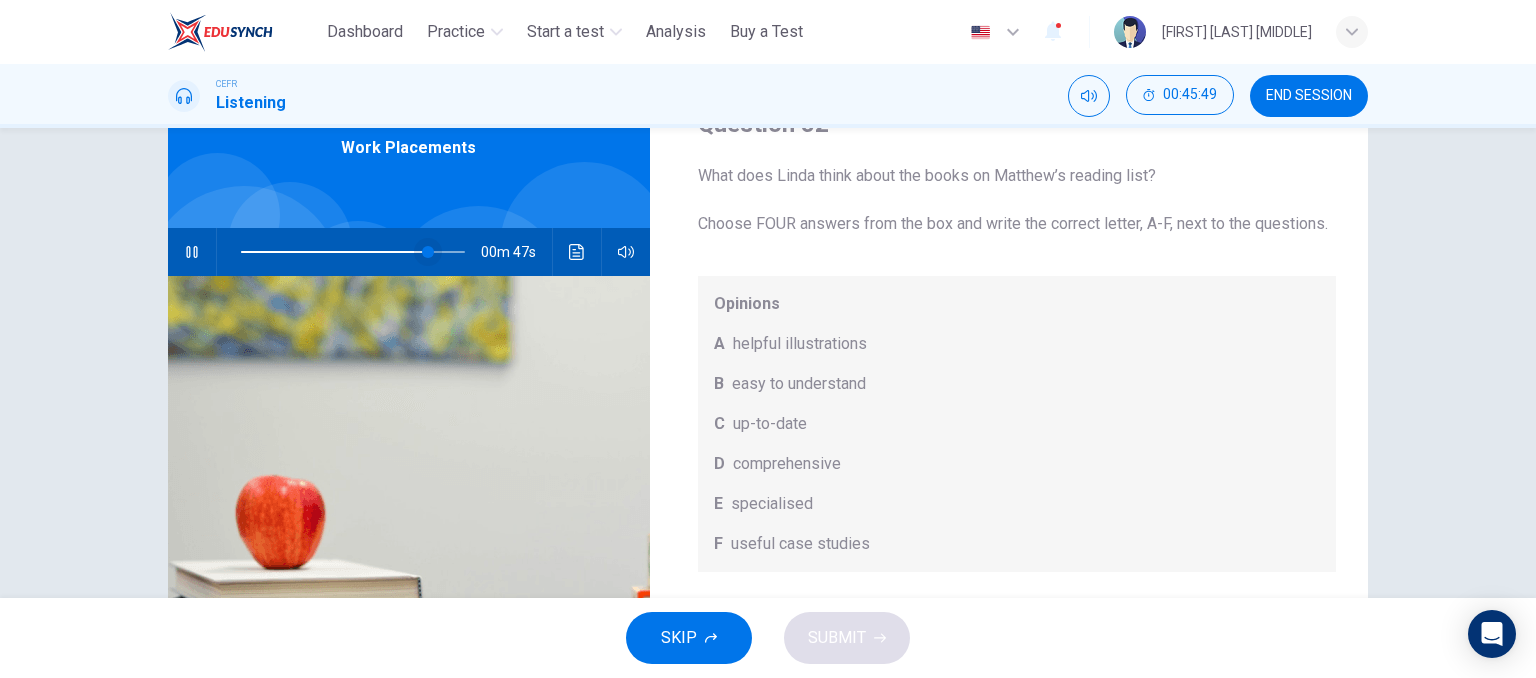 click at bounding box center (428, 252) 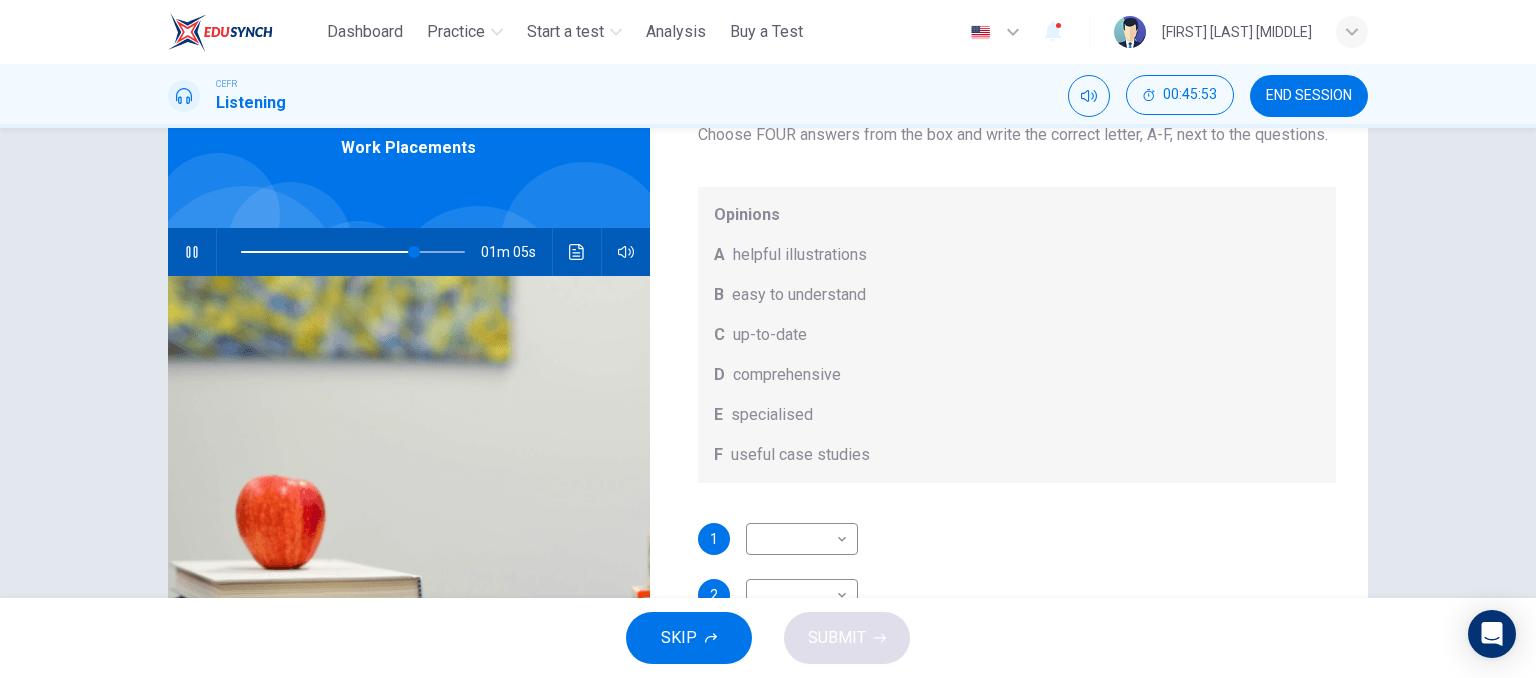 scroll, scrollTop: 112, scrollLeft: 0, axis: vertical 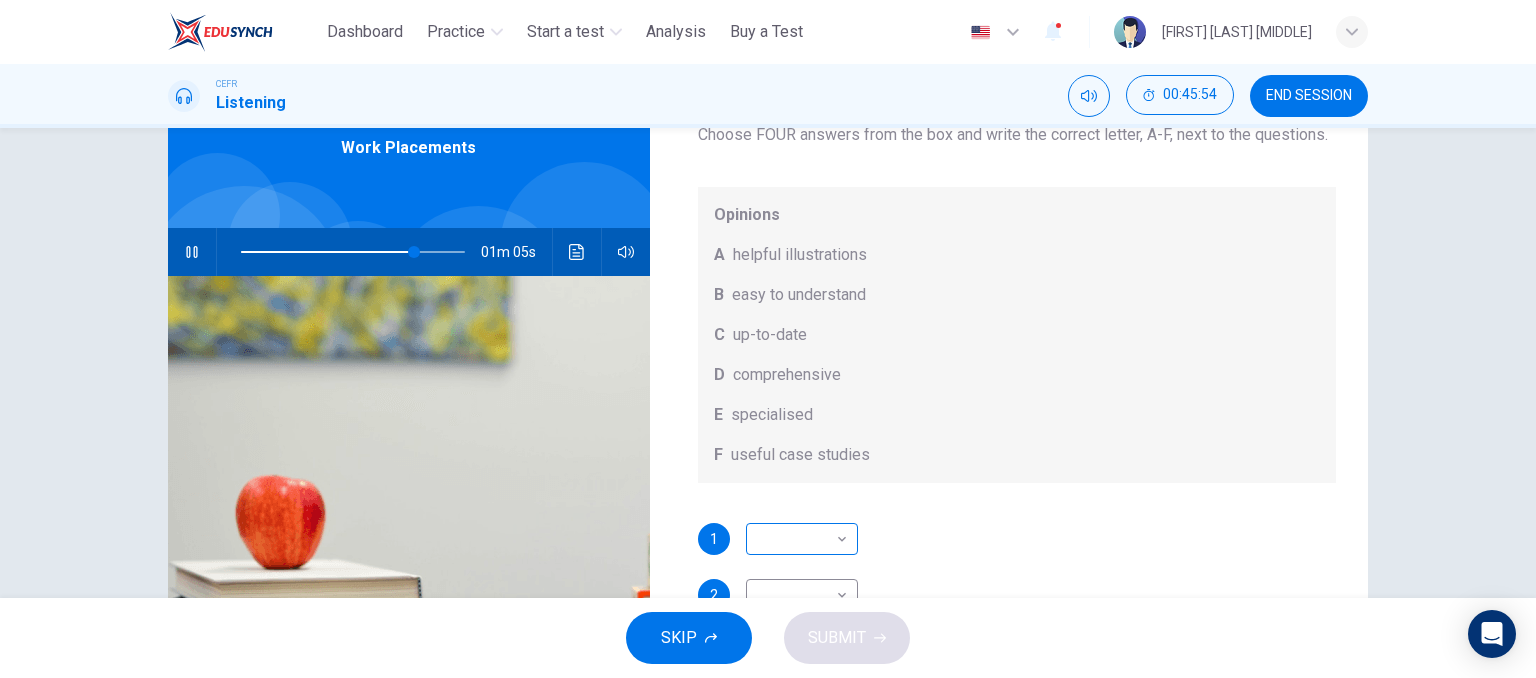 click on "This site uses cookies, as explained in our  Privacy Policy . If you agree to the use of cookies, please click the Accept button and continue to browse our site.   Privacy Policy Accept Dashboard Practice Start a test Analysis Buy a Test English ** ​ [PERSON_NAME]  CEFR Listening [DURATION] END SESSION Question [NUMBER] What does Linda think about the books on Matthew’s reading list? Choose FOUR answers from the box and write the correct letter, A-F, next to the questions.
Opinions A helpful illustrations B easy to understand C up-to-date D comprehensive E specialised F useful case studies 1 ​ ​ 2 ​ ​ 3 ​ ​ 4 ​ ​ Work Placements [DURATION] SKIP SUBMIT ELTC - EduSynch CEFR Test for Teachers in Malaysia
Dashboard Practice Start a test Analysis Pricing   Notifications 1 © Copyright  [YEAR]" at bounding box center [768, 339] 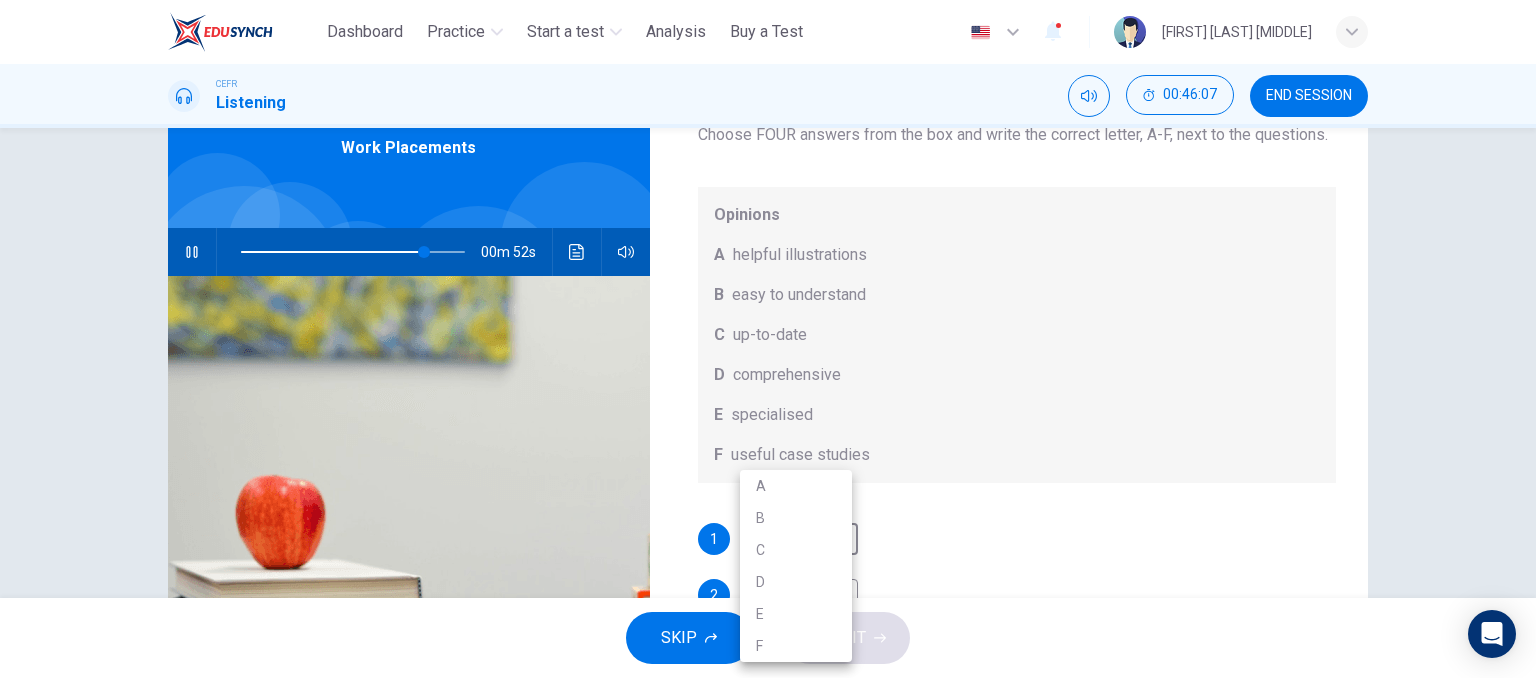 click at bounding box center [768, 339] 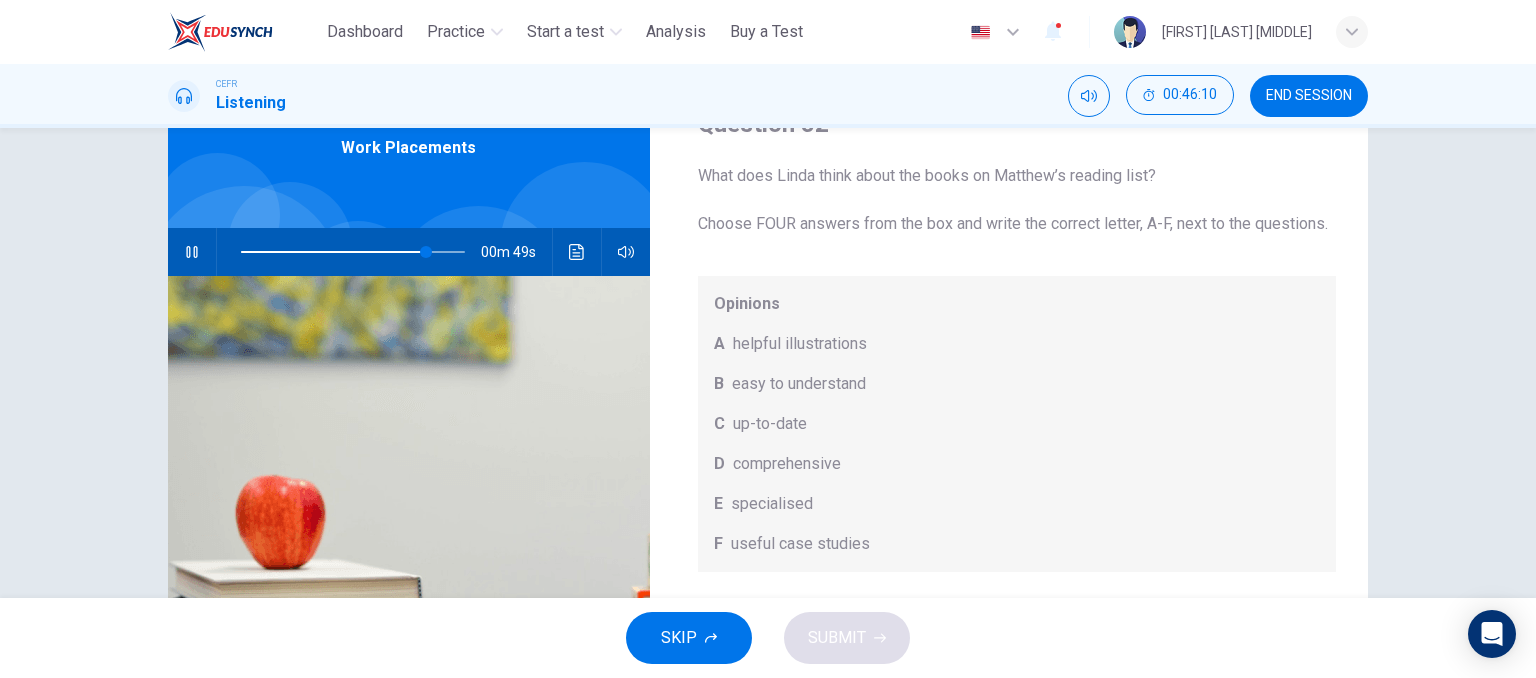 scroll, scrollTop: 100, scrollLeft: 0, axis: vertical 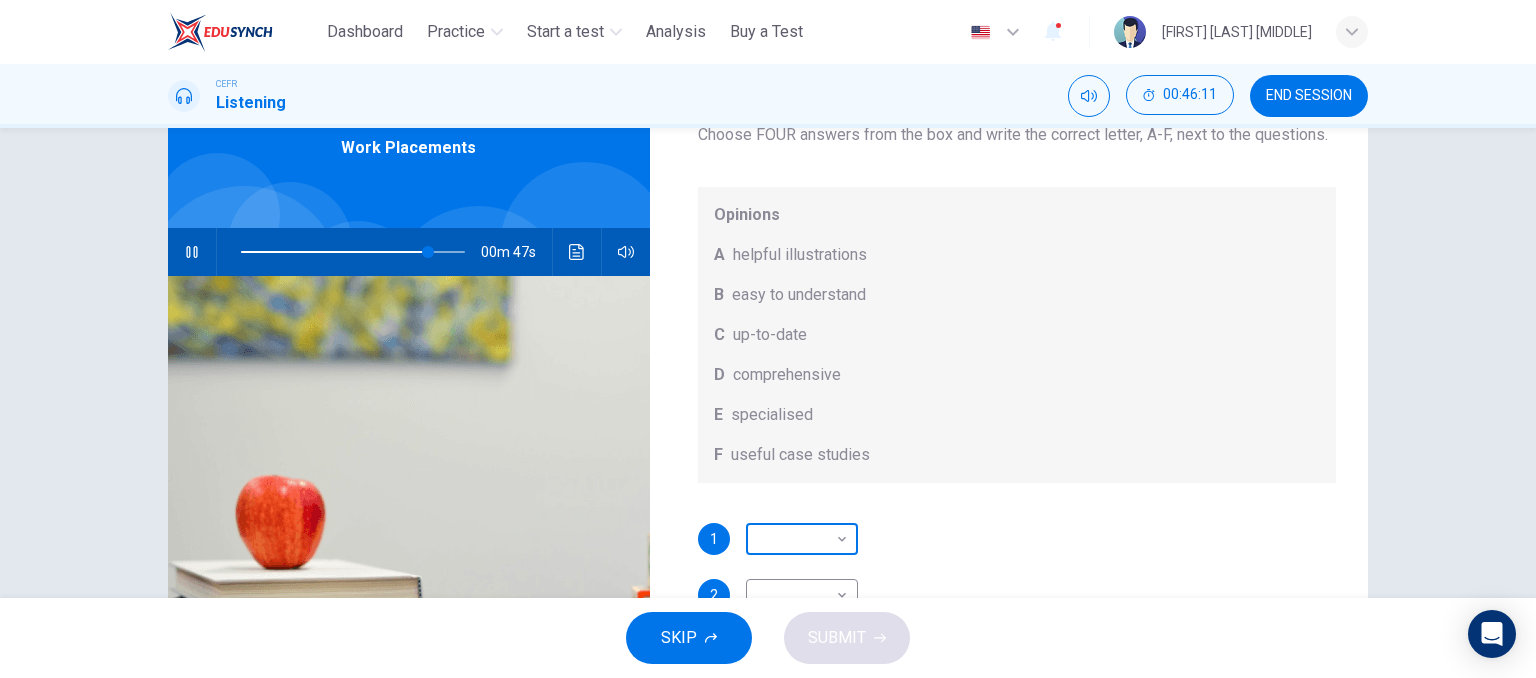 click on "00:00:46 END SESSION Question 52 What does Linda think about the books on Matthew’s reading list? Choose FOUR answers from the box and write the correct letter, A-F, next to the questions.
Opinions A helpful illustrations B easy to understand C up-to-date D comprehensive E specialised F useful case studies 1 ​ ​ 2 ​ ​ 3 ​ ​ 4 ​ ​ Work Placements 00m 47s SKIP SUBMIT ELTC - EduSynch CEFR Test for Teachers in Malaysia
Dashboard Practice Start a test Analysis Pricing   Notifications 1 © Copyright  2025" at bounding box center (768, 339) 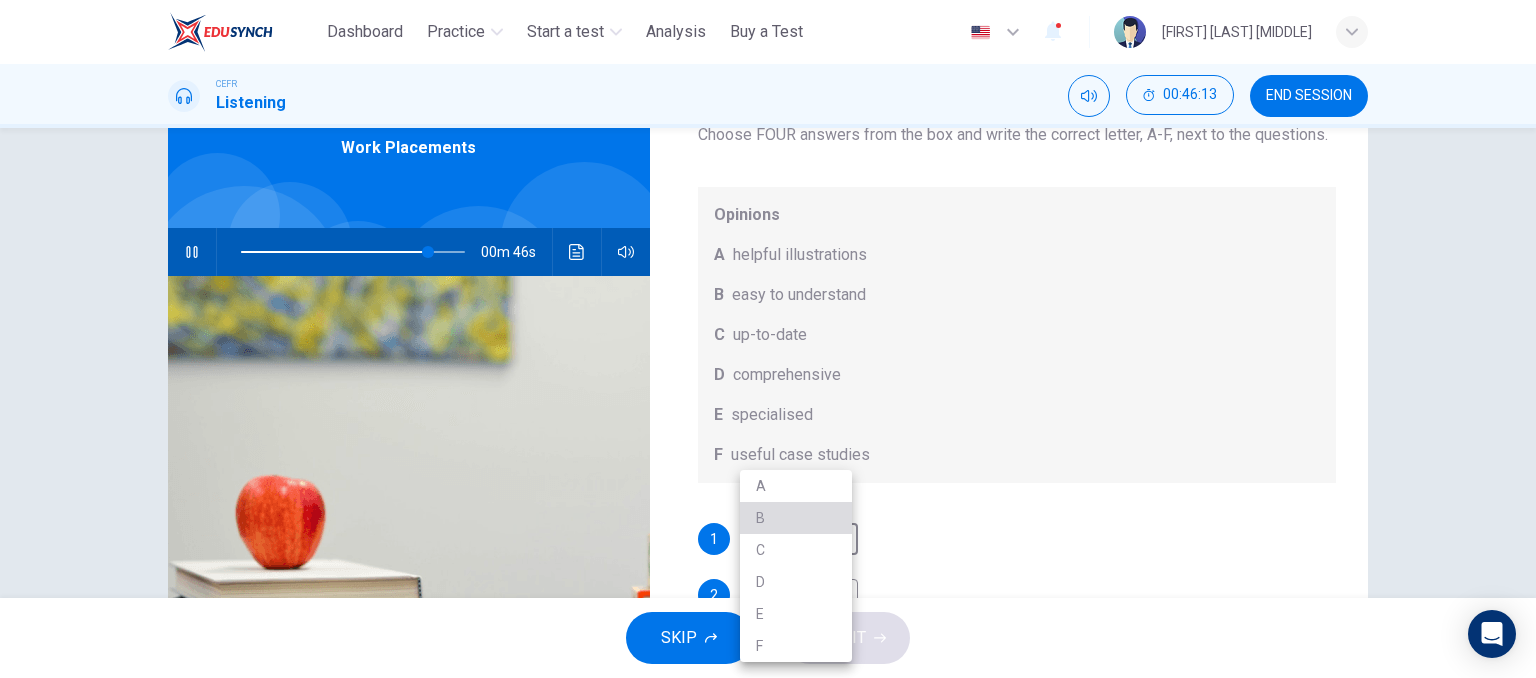 click on "B" at bounding box center [796, 518] 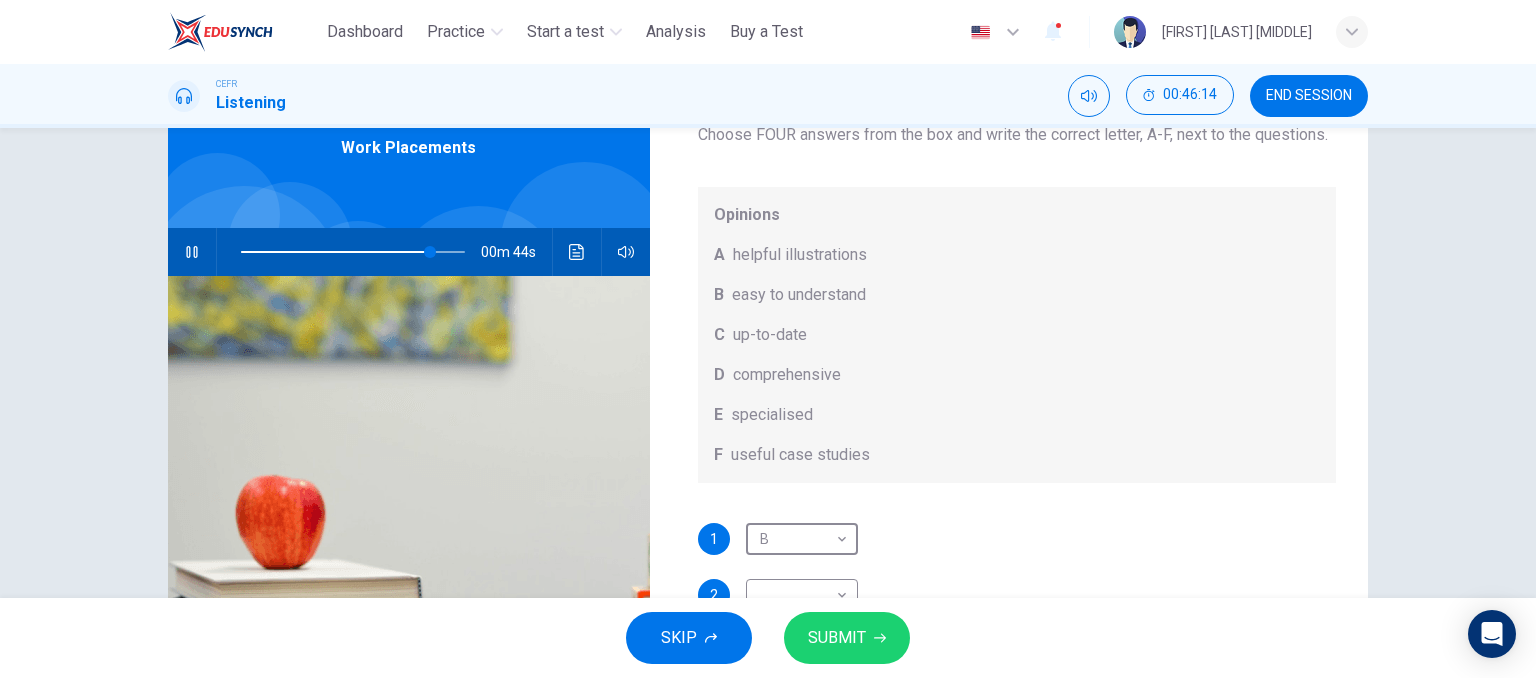 scroll, scrollTop: 112, scrollLeft: 0, axis: vertical 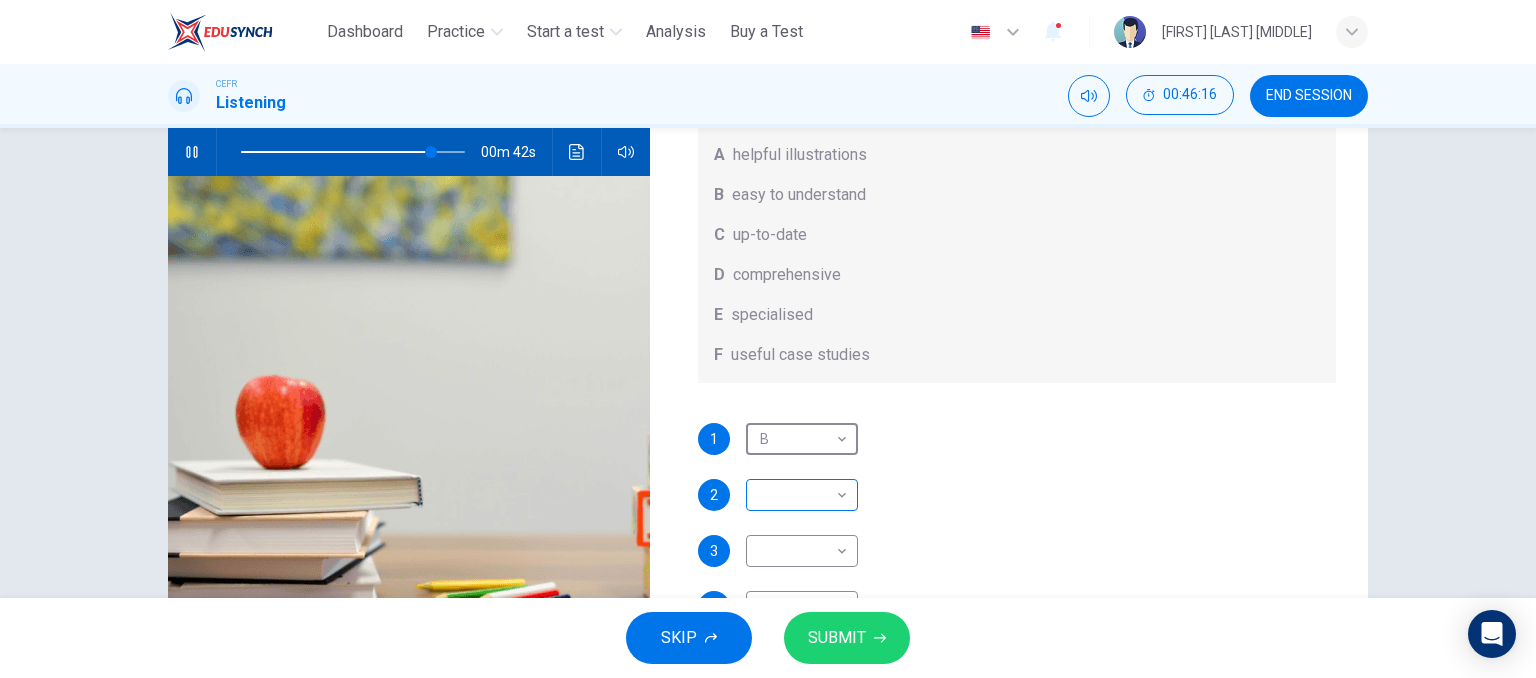 click on "This site uses cookies, as explained in our Privacy Policy. If you agree to the use of cookies, please click the Accept button and continue to browse our site. Privacy Policy Accept Dashboard Practice Start a test Analysis Buy a Test English ** ​ [FIRST] [LAST] CEFR Listening 00:46:16 END SESSION Question 52 What does Linda think about the books on Matthew’s reading list? Choose FOUR answers from the box and write the correct letter, A-F, next to the questions. Opinions A helpful illustrations B easy to understand C up-to-date D comprehensive E specialised F useful case studies 1 B * ​ 2 ​ ​ 3 ​ ​ 4 ​ ​ Work Placements 00m 42s SKIP SUBMIT ELTC - EduSynch CEFR Test for Teachers in Malaysia Dashboard Practice Start a test Analysis Pricing Notifications 1 © Copyright 2025" at bounding box center [768, 339] 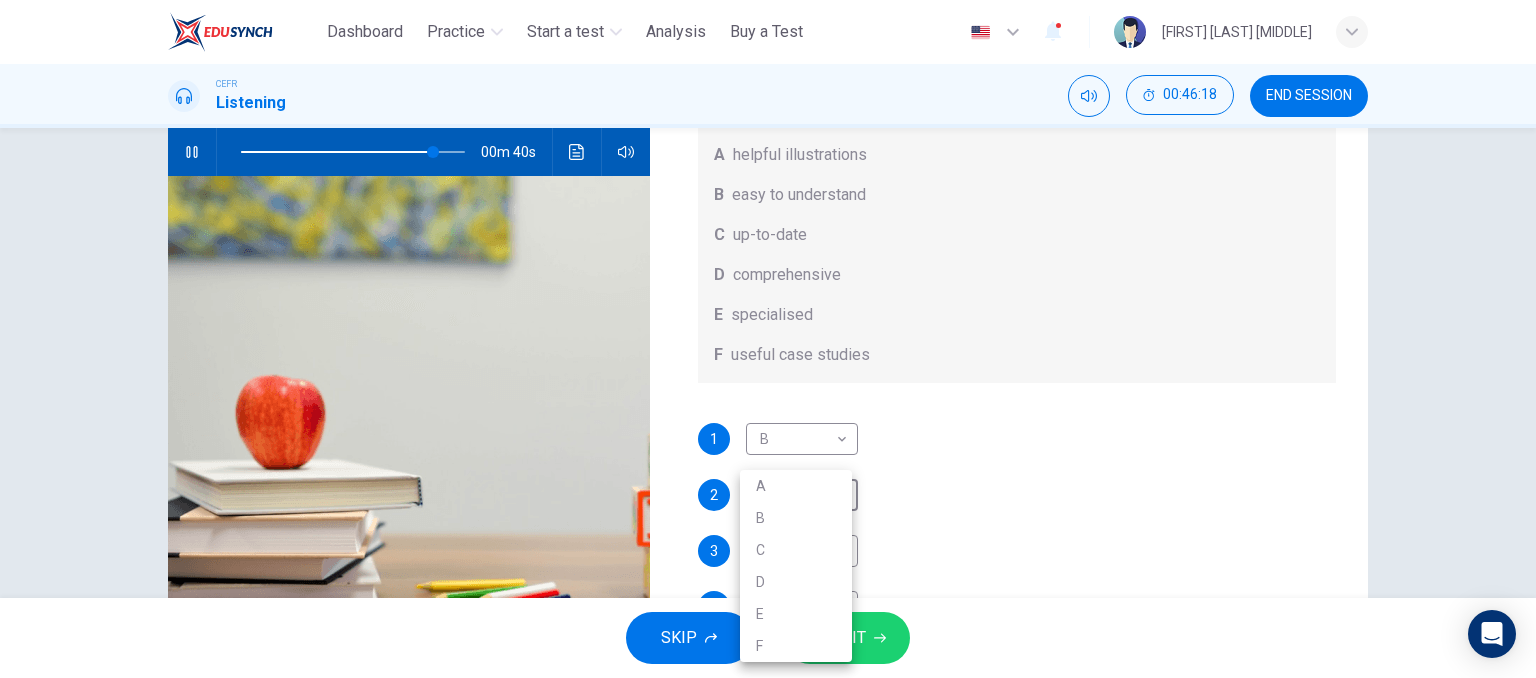 click on "C" at bounding box center [796, 550] 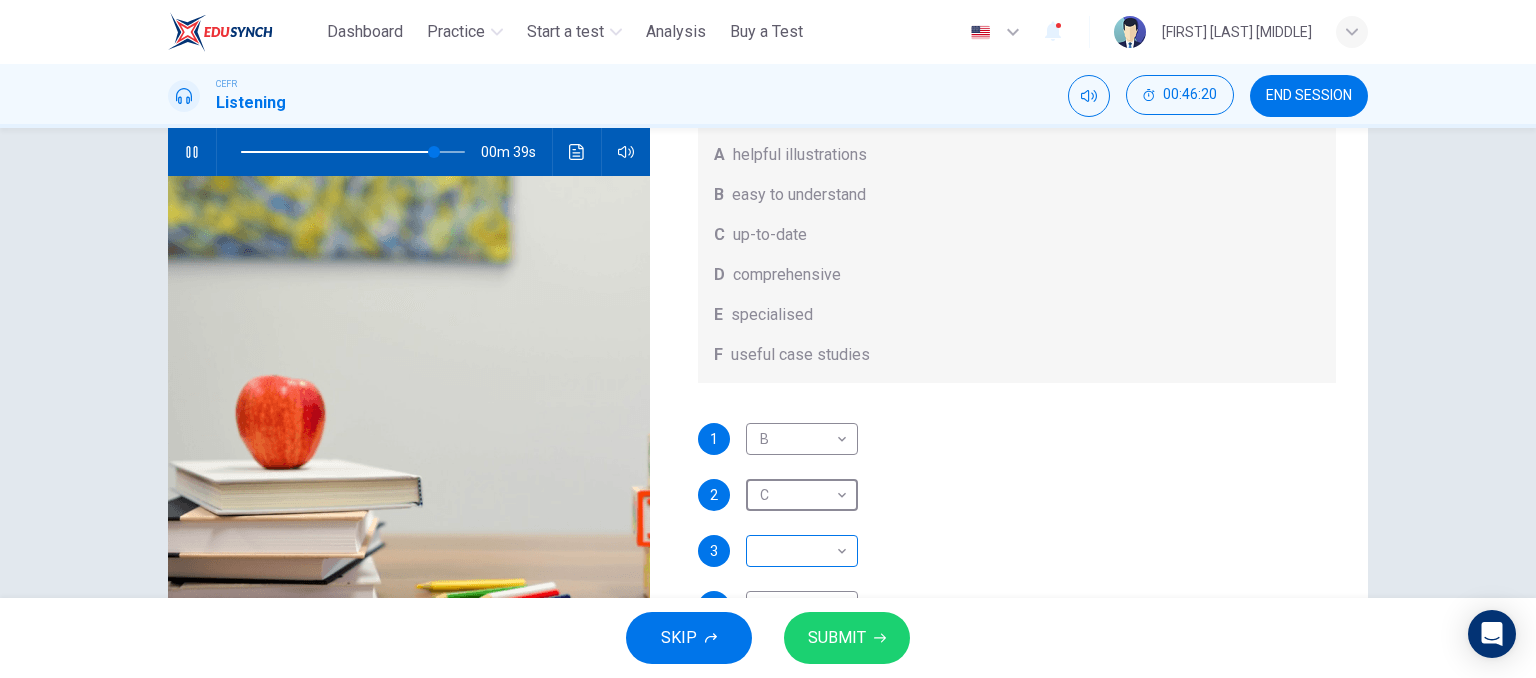 click on "This site uses cookies, as explained in our Privacy Policy . If you agree to the use of cookies, please click the Accept button and continue to browse our site. Privacy Policy Accept Dashboard Practice Start a test Analysis Buy a Test English ** ​ [NAME] CEFR Listening 00:46:20 END SESSION Question 52 What does Linda think about the books on Matthew’s reading list? Choose FOUR answers from the box and write the correct letter, A-F, next to the questions.
Opinions A helpful illustrations B easy to understand C up-to-date D comprehensive E specialised F useful case studies 1 B * ​ 2 C * ​ 3 ​ ​ 4 ​ ​ Work Placements 00m 39s SKIP SUBMIT ELTC - EduSynch CEFR Test for Teachers in Malaysia
Dashboard Practice Start a test Analysis Pricing Notifications 1 © Copyright 2025" at bounding box center [768, 339] 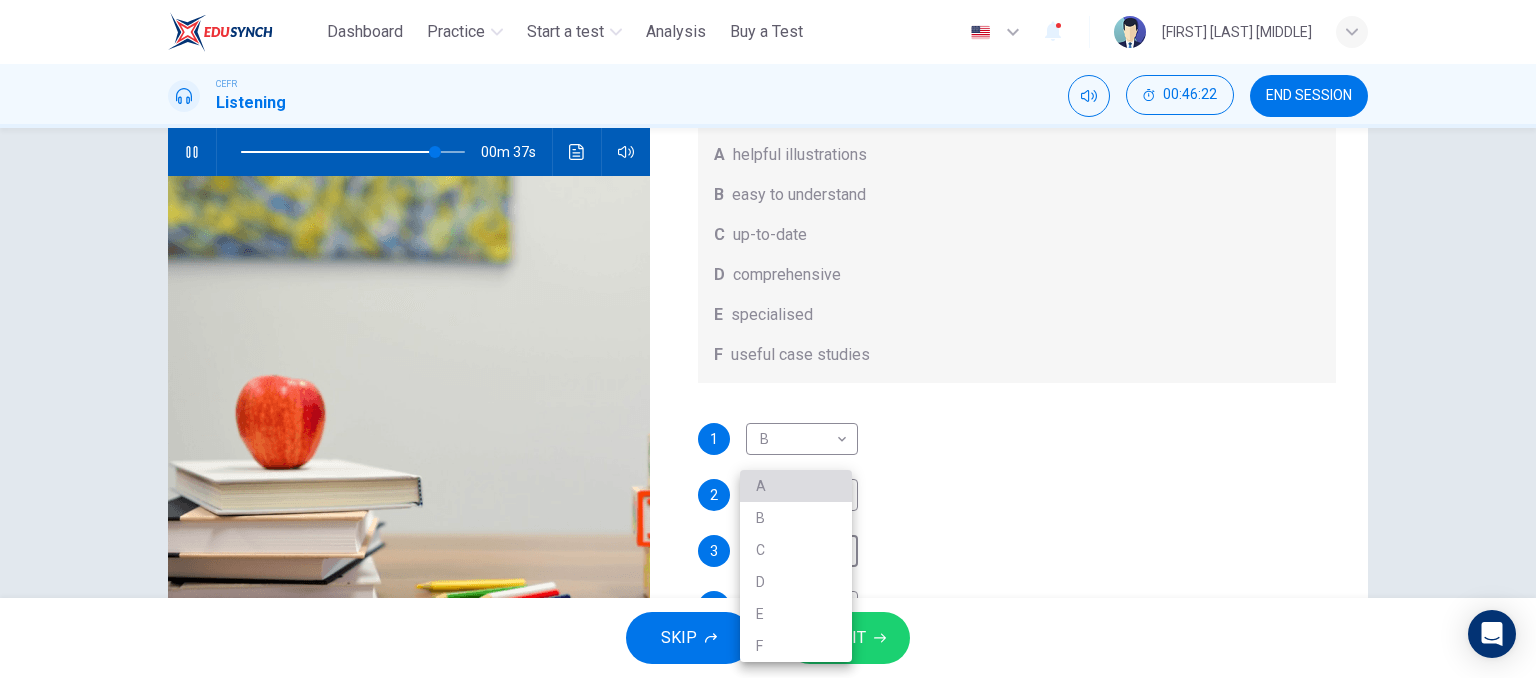 click on "A" at bounding box center (796, 486) 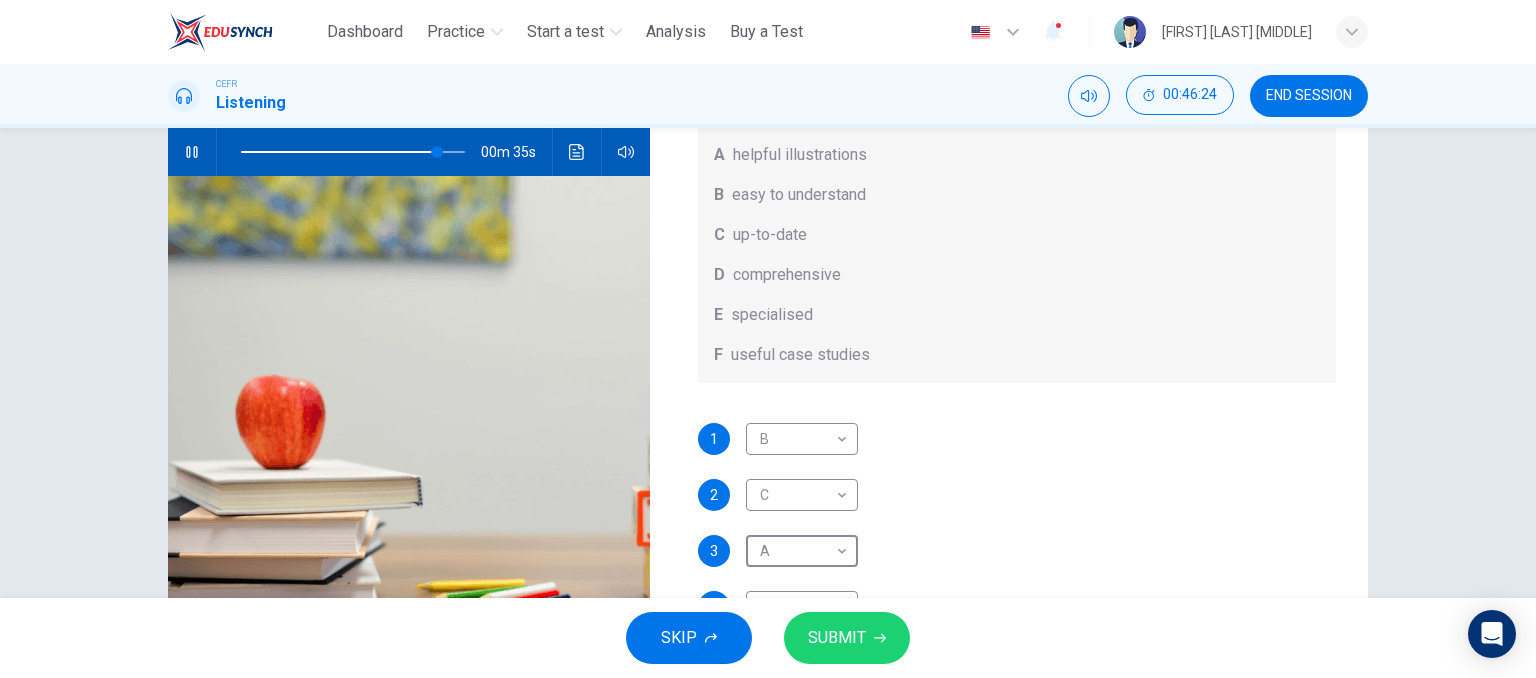 scroll, scrollTop: 300, scrollLeft: 0, axis: vertical 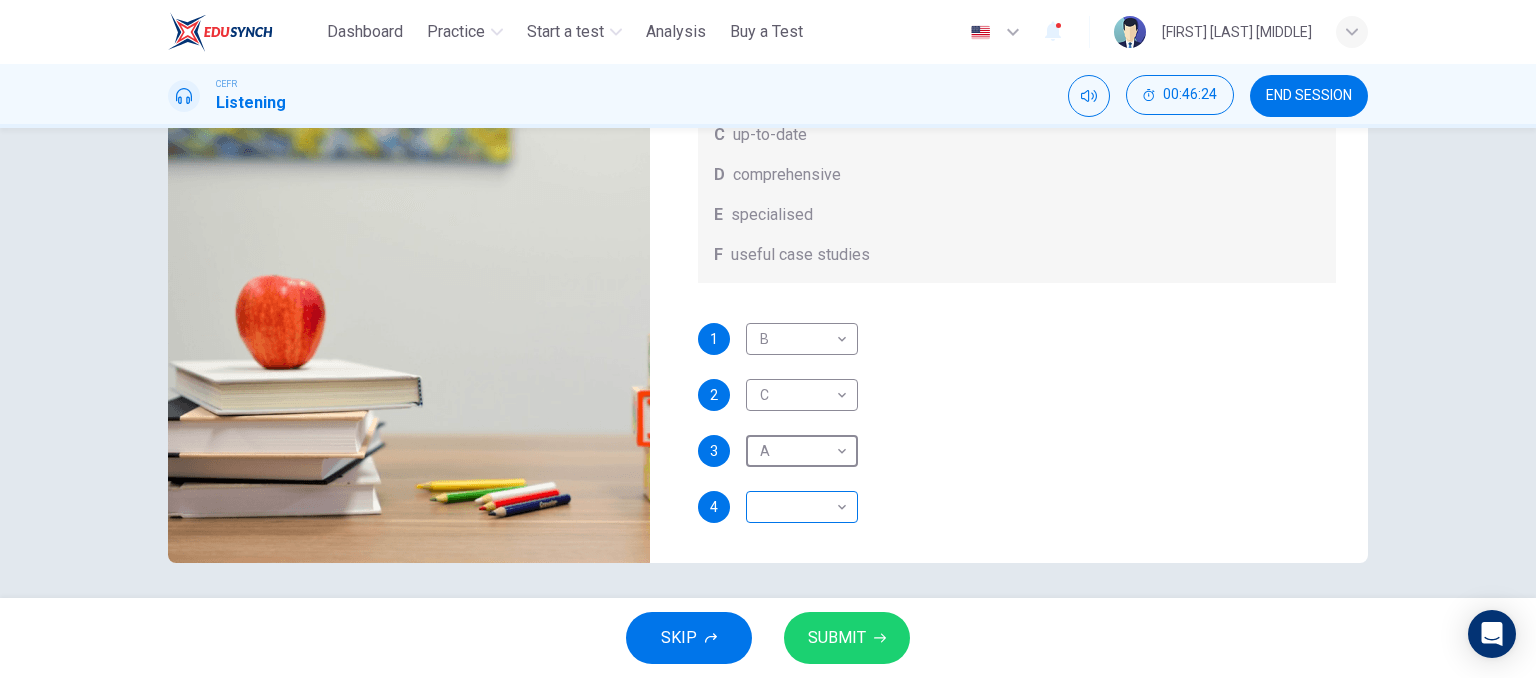 click on "Dashboard Practice Start a test Analysis Pricing Notifications 1 © Copyright 2025 Muhammad Arif Bin Ismail CEFR Listening 00:46:24 END SESSION Question 52 What does Linda think about the books on Matthew’s reading list? Choose FOUR answers from the box and write the correct letter, A-F, next to the questions. Opinions A helpful illustrations B easy to understand C up-to-date D comprehensive E specialised F useful case studies 1 B * ​ 2 C * ​ 3 A * ​ 4 ​ ​ Work Placements 00m 34s SKIP SUBMIT ELTC - EduSynch CEFR Test for Teachers in Malaysia Dashboard Practice Start a test Analysis Pricing Notifications 1 © Copyright 2025" at bounding box center (768, 339) 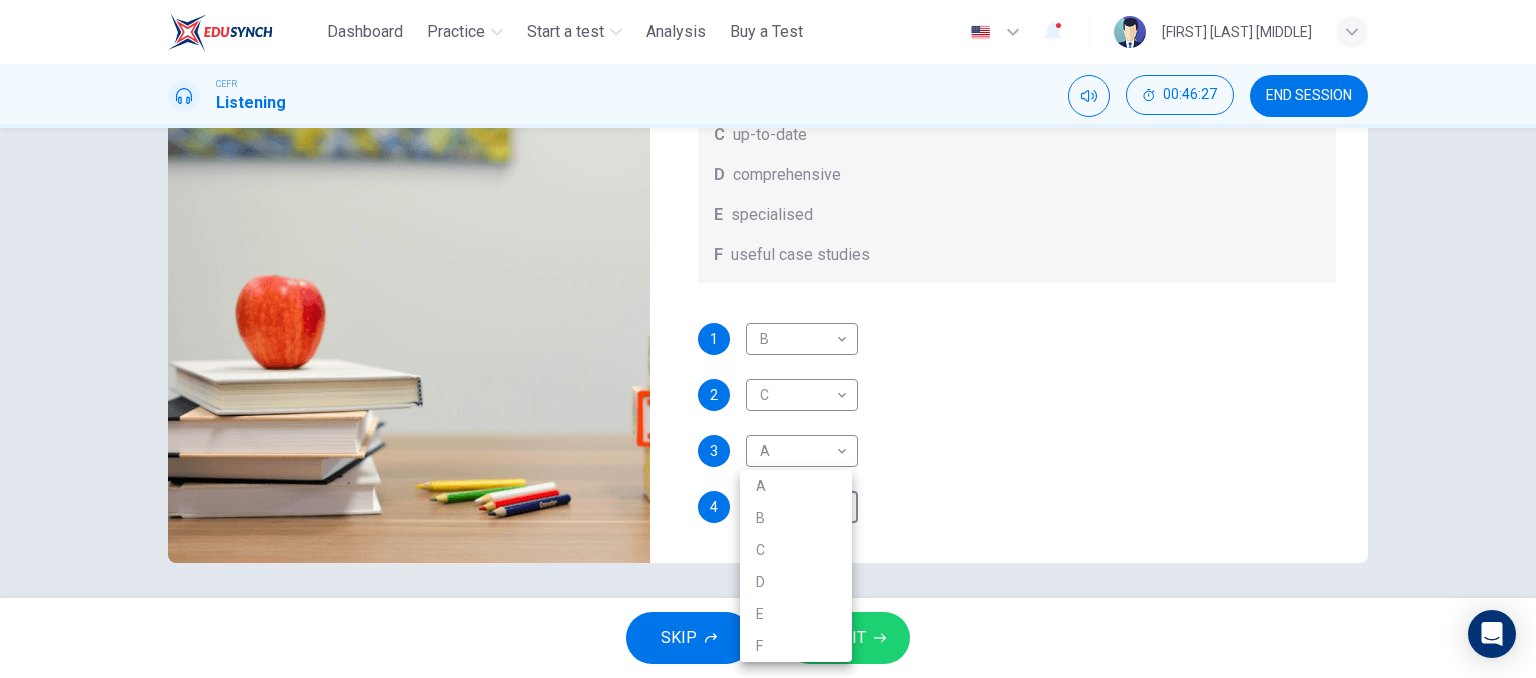 drag, startPoint x: 1040, startPoint y: 437, endPoint x: 1030, endPoint y: 459, distance: 24.166092 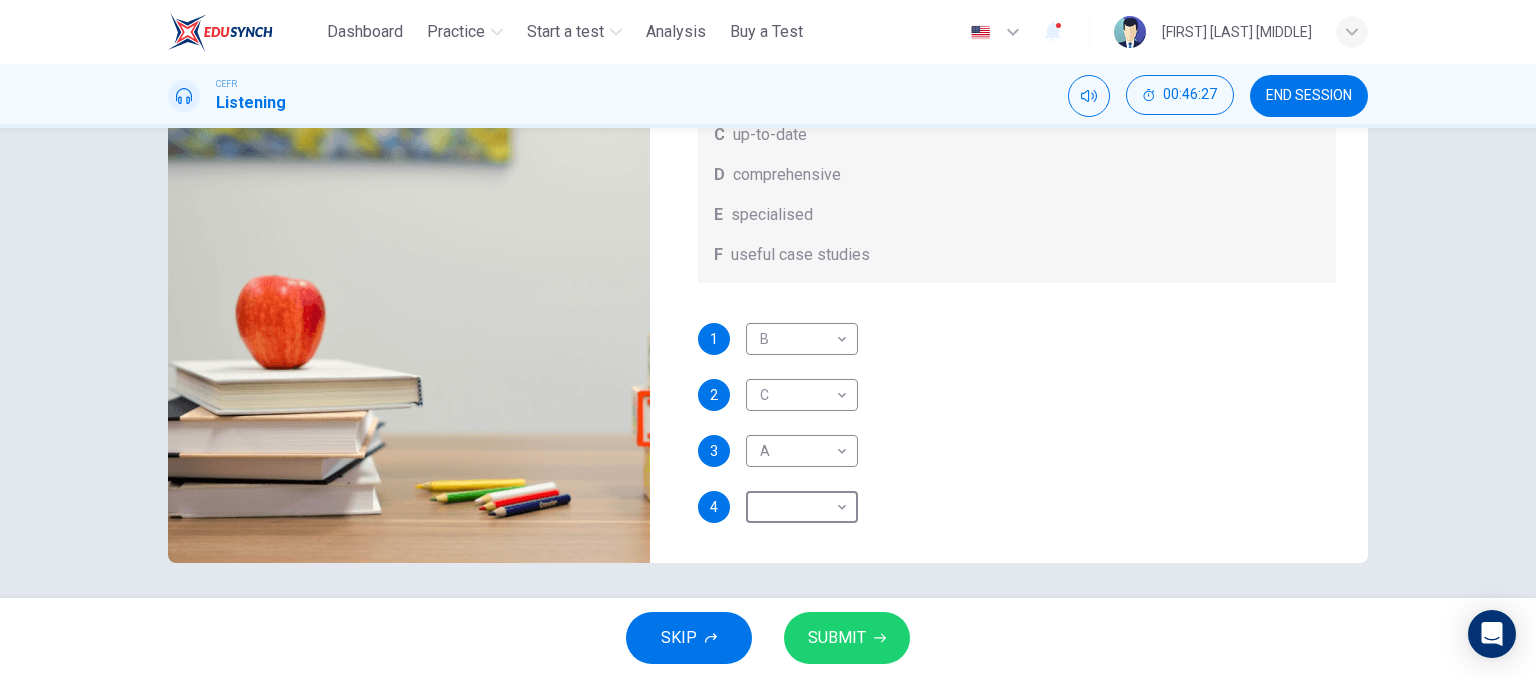 scroll, scrollTop: 12, scrollLeft: 0, axis: vertical 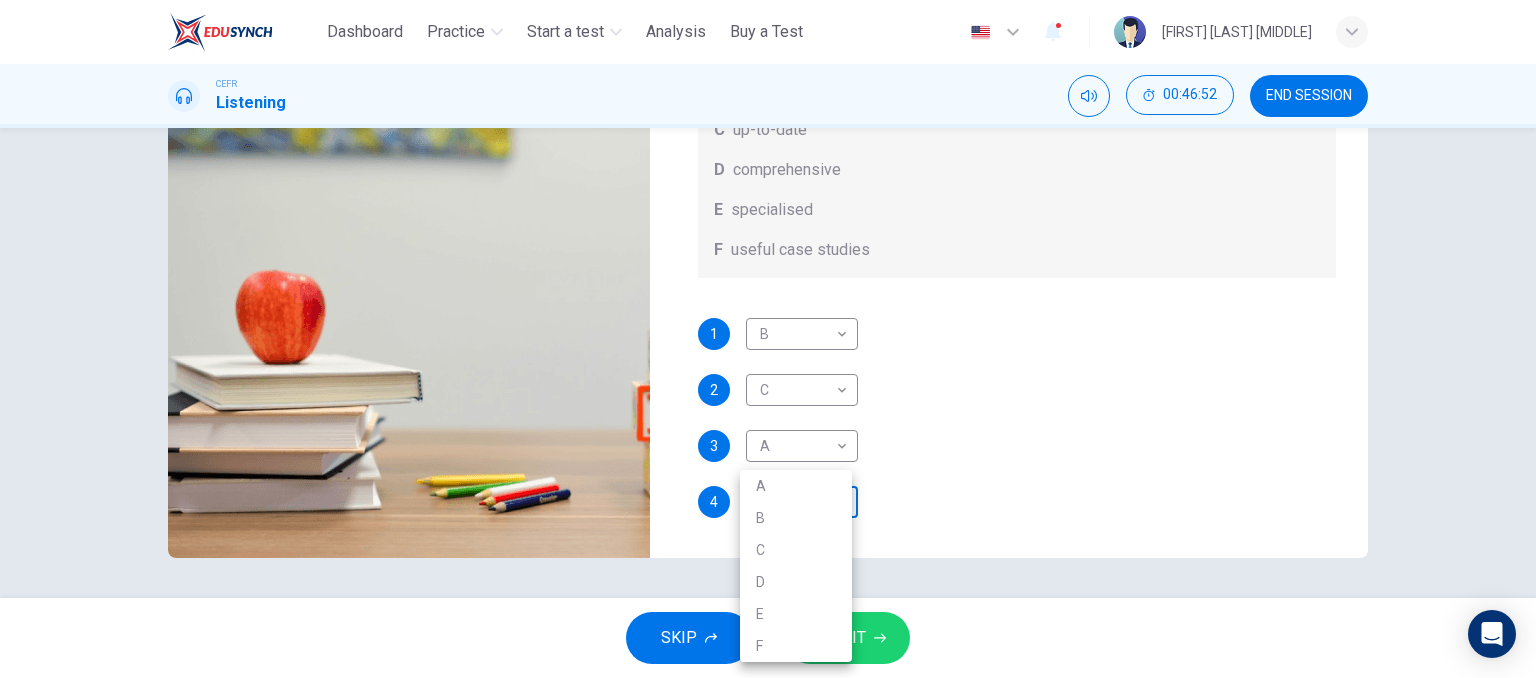 click on "00:46:52 END SESSION Question 52 What does Linda think about the books on Matthew’s reading list? Choose FOUR answers from the box and write the correct letter, A-F, next to the questions.
Opinions A helpful illustrations B easy to understand C up-to-date D comprehensive E specialised F useful case studies 1 B * ​ 2 C * ​ 3 A * ​ 4 ​ ​ Work Placements 00m 07s SKIP SUBMIT ELTC - EduSynch CEFR Test for Teachers in Malaysia
Dashboard Practice Start a test Analysis Pricing   Notifications 1 © Copyright  2025 A B C D E F" at bounding box center [768, 339] 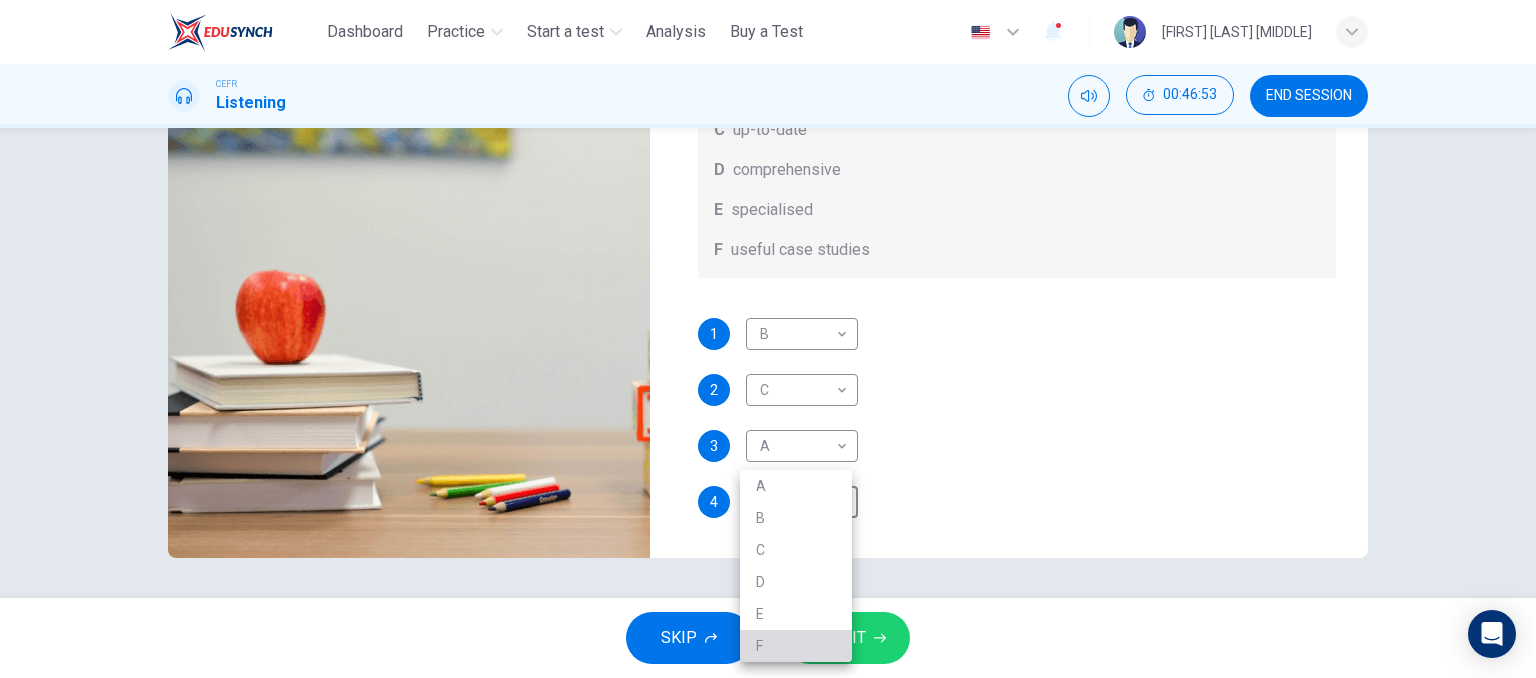 click on "F" at bounding box center [796, 646] 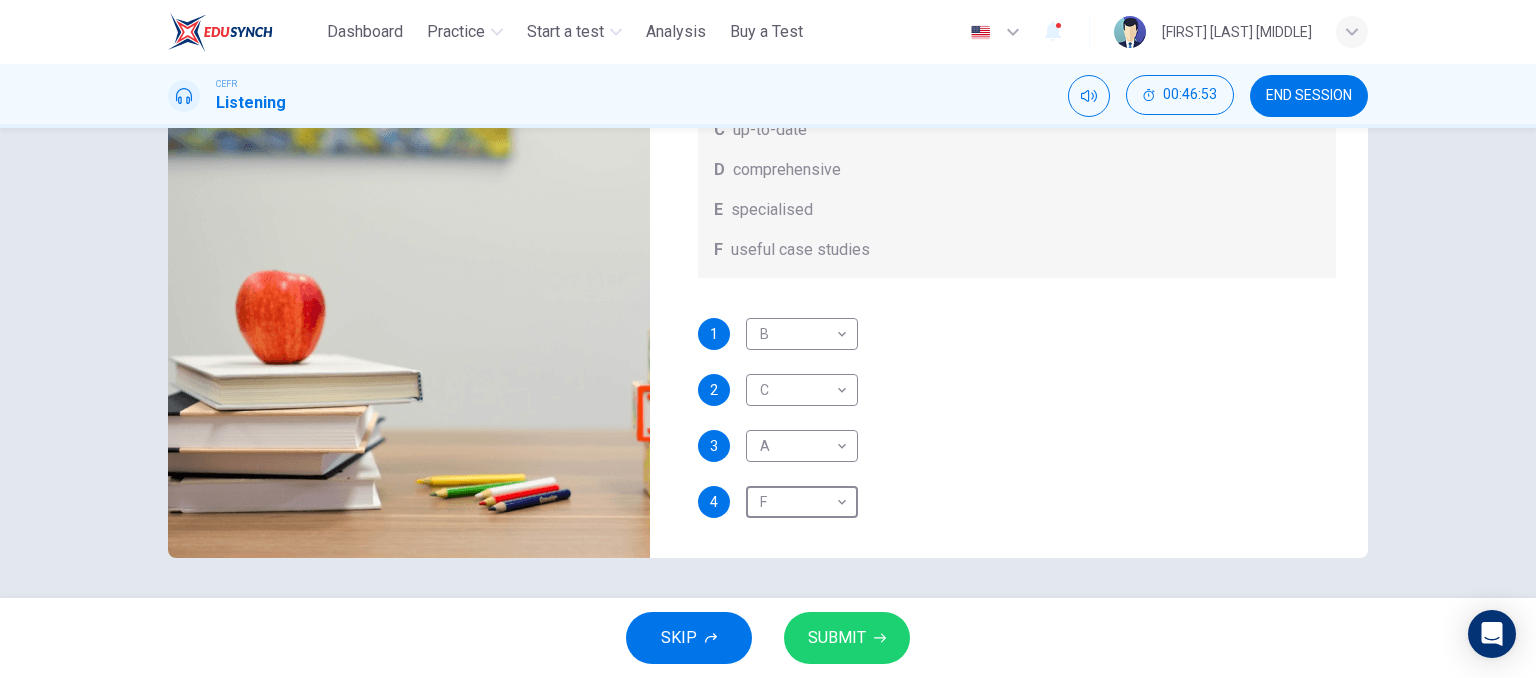 click on "SUBMIT" at bounding box center (847, 638) 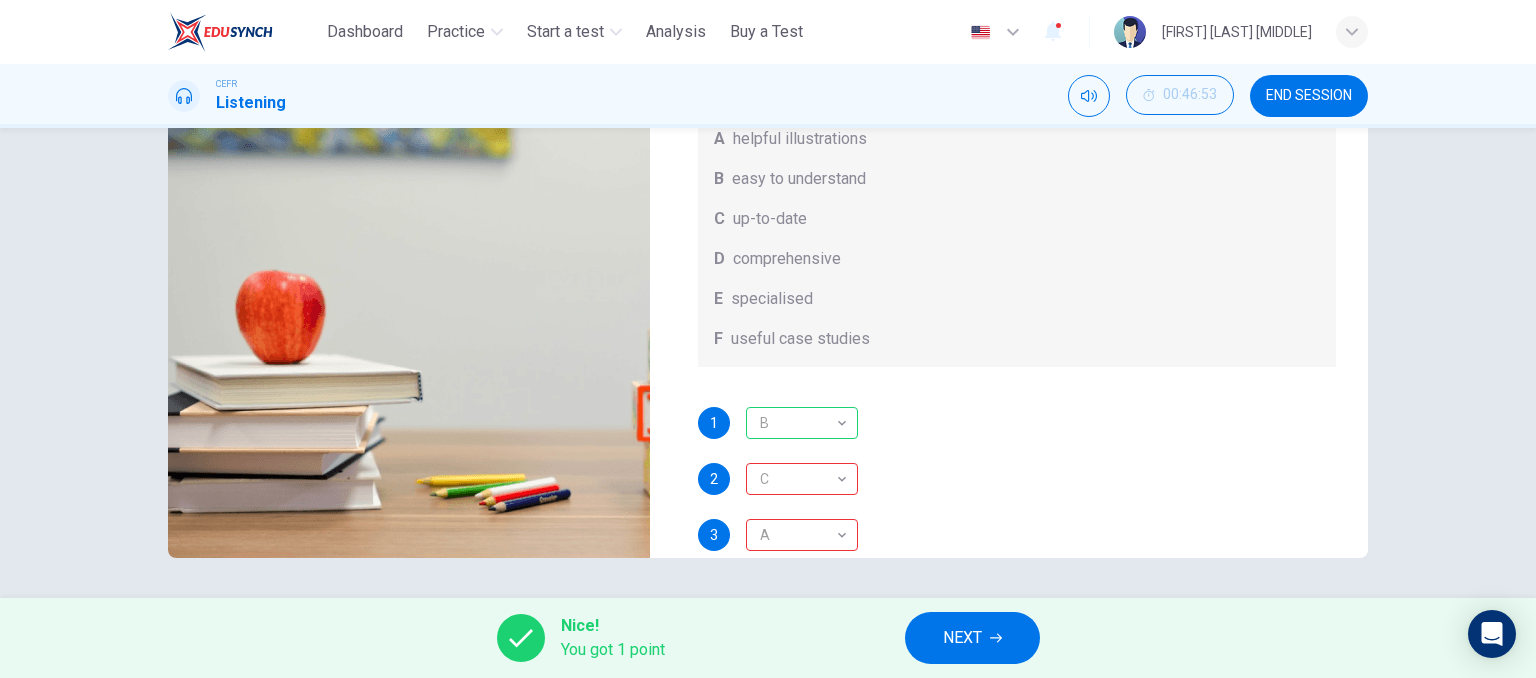 scroll, scrollTop: 0, scrollLeft: 0, axis: both 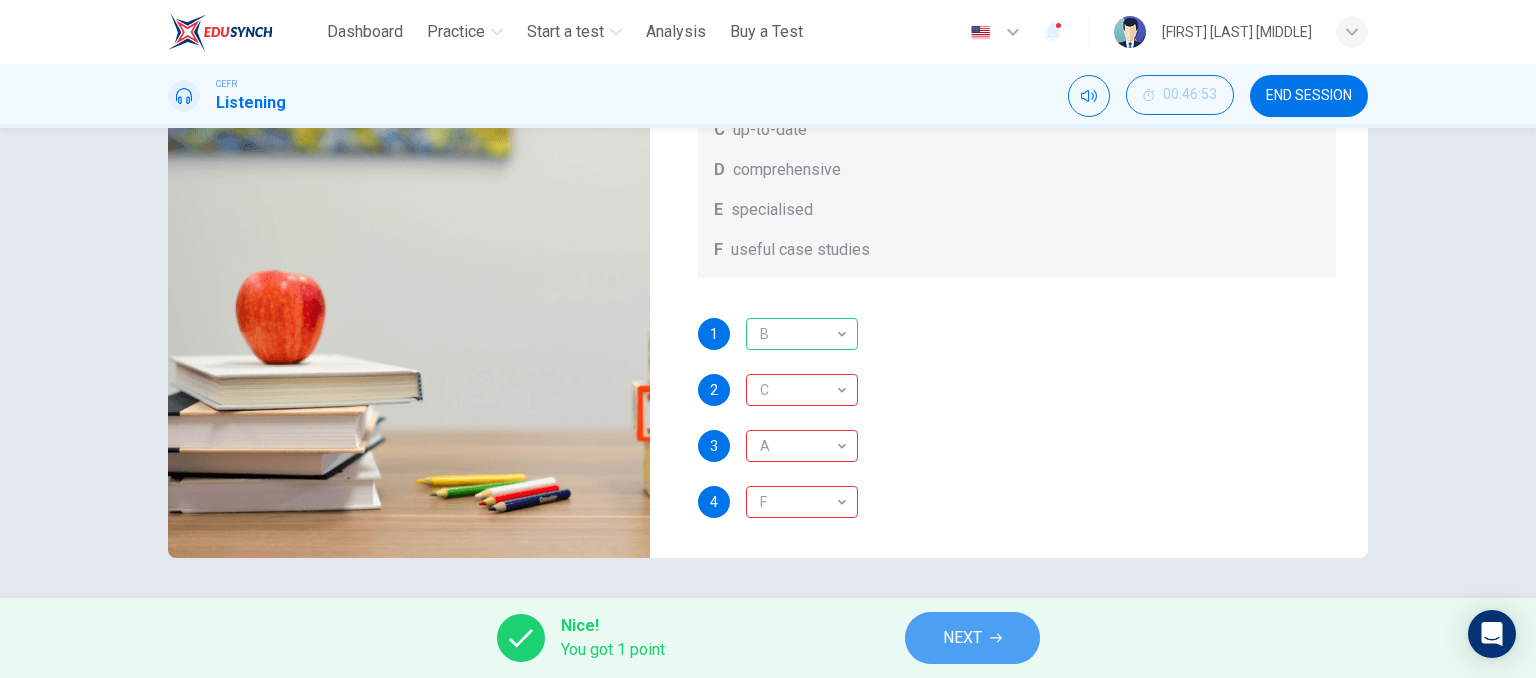 click on "NEXT" at bounding box center [972, 638] 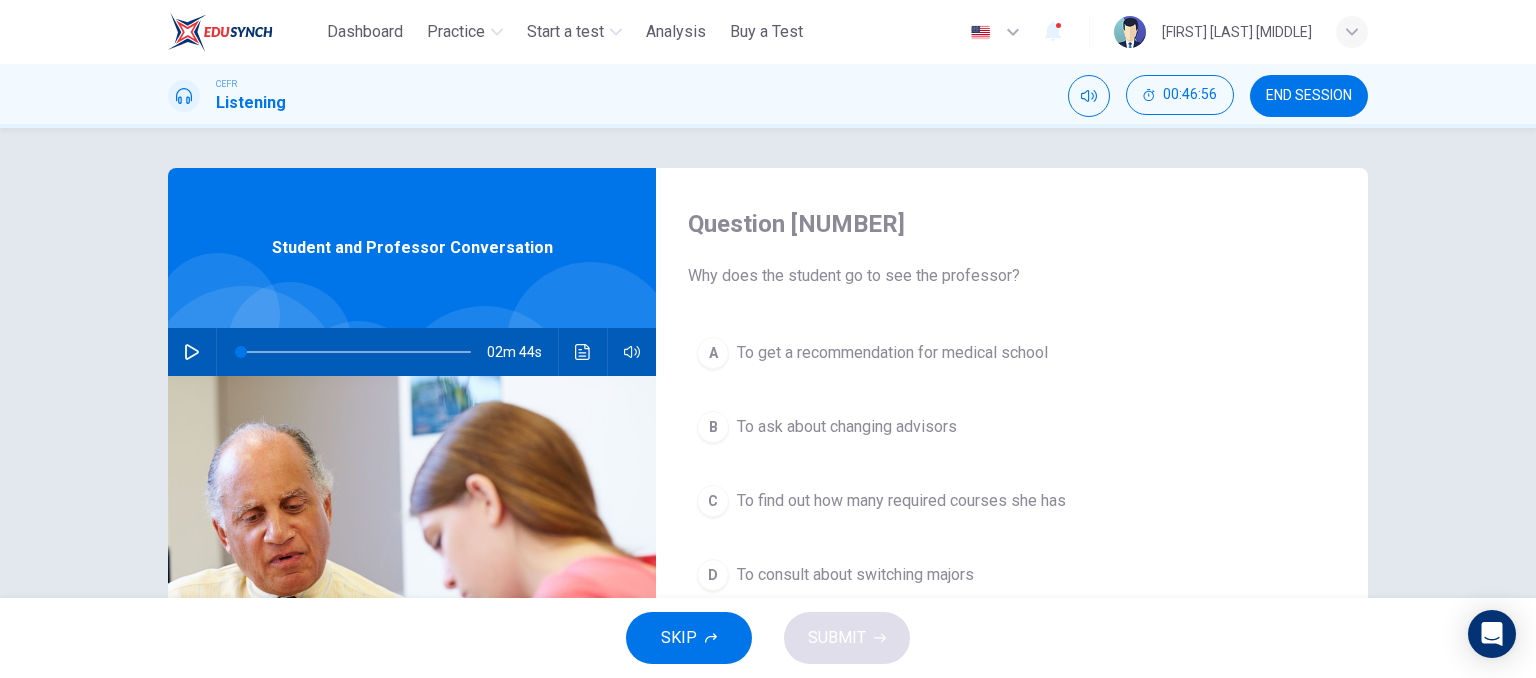 click at bounding box center [192, 352] 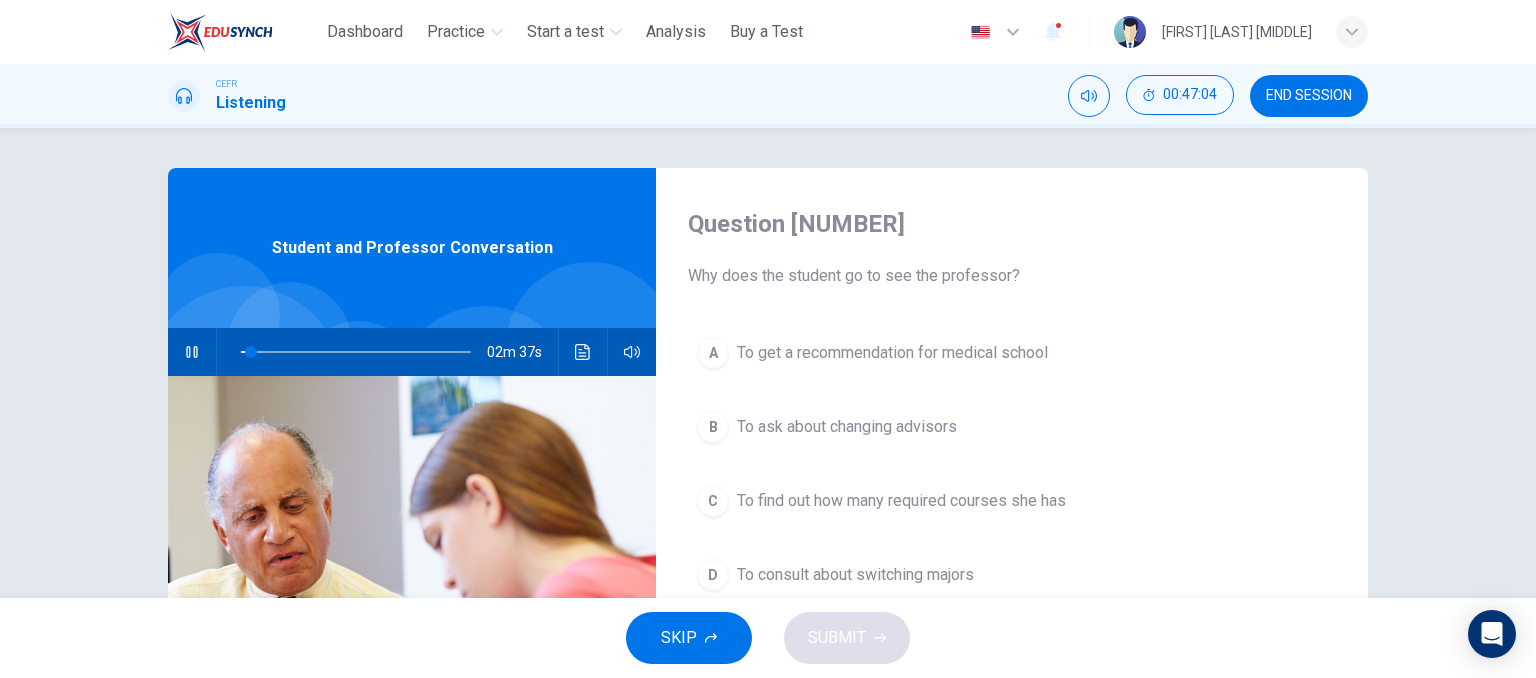 scroll, scrollTop: 100, scrollLeft: 0, axis: vertical 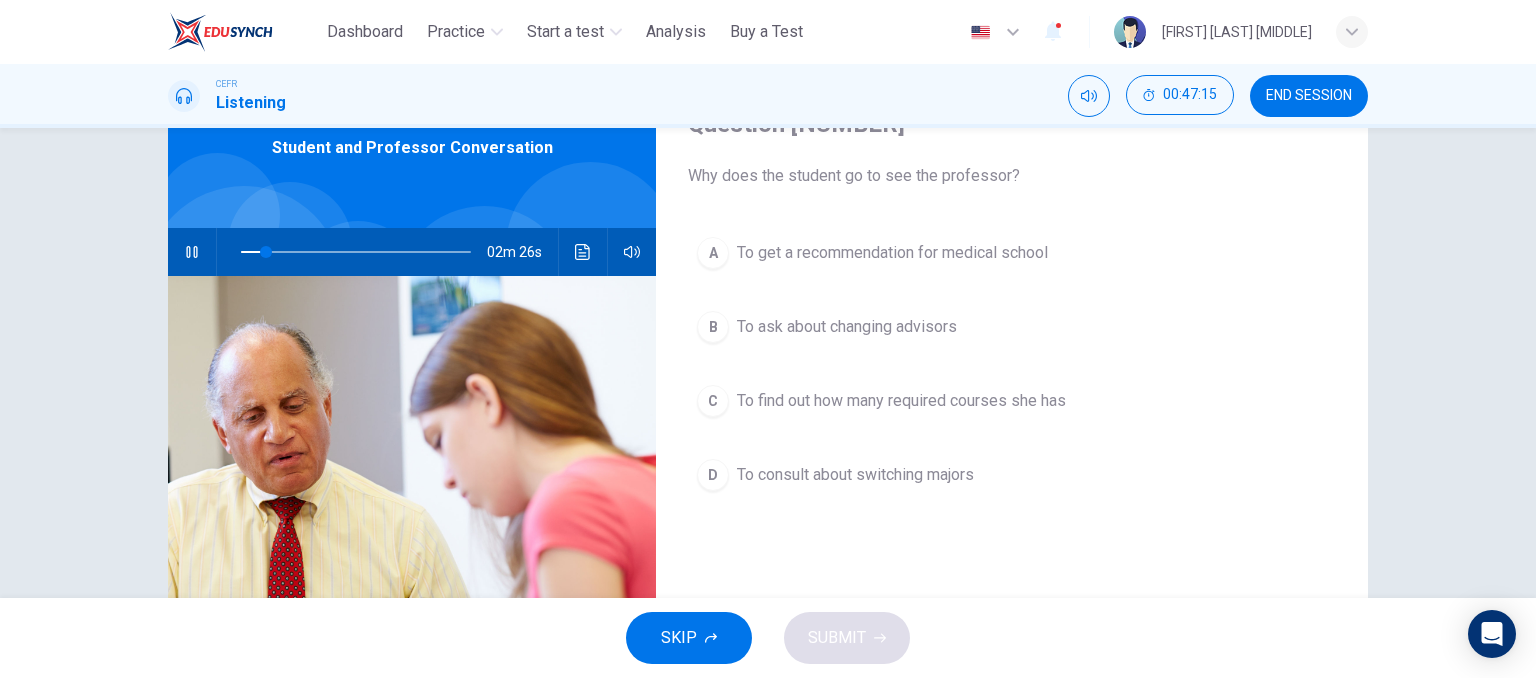 click on "To consult about switching majors" at bounding box center (892, 253) 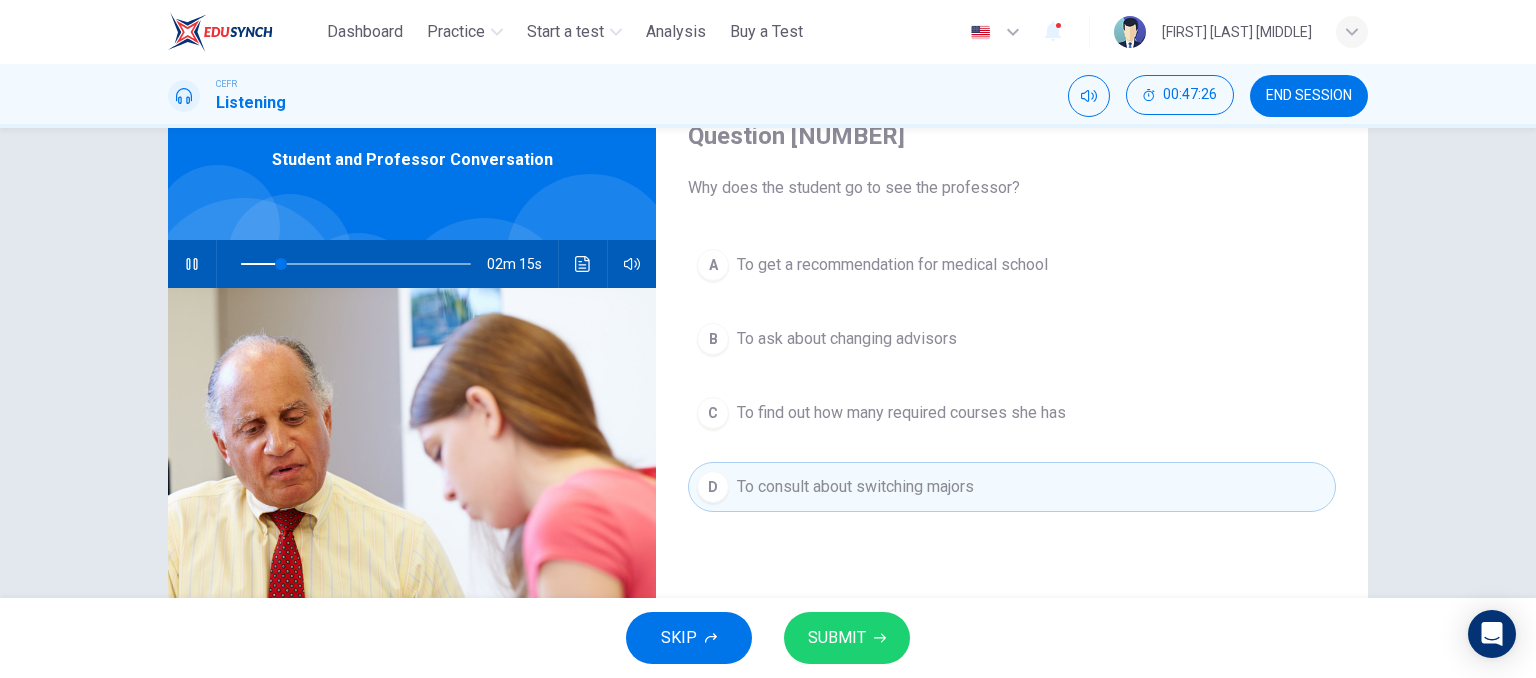 scroll, scrollTop: 100, scrollLeft: 0, axis: vertical 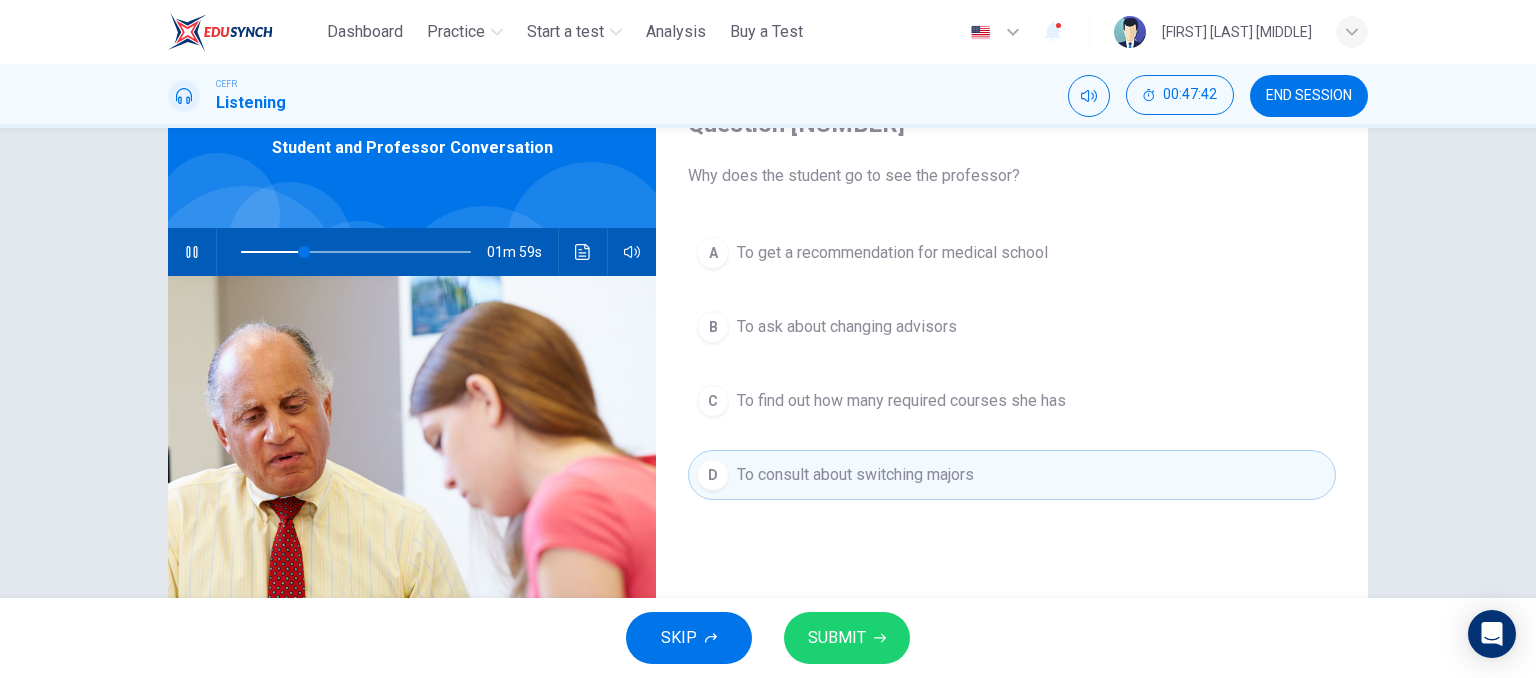 click on "SUBMIT" at bounding box center (837, 638) 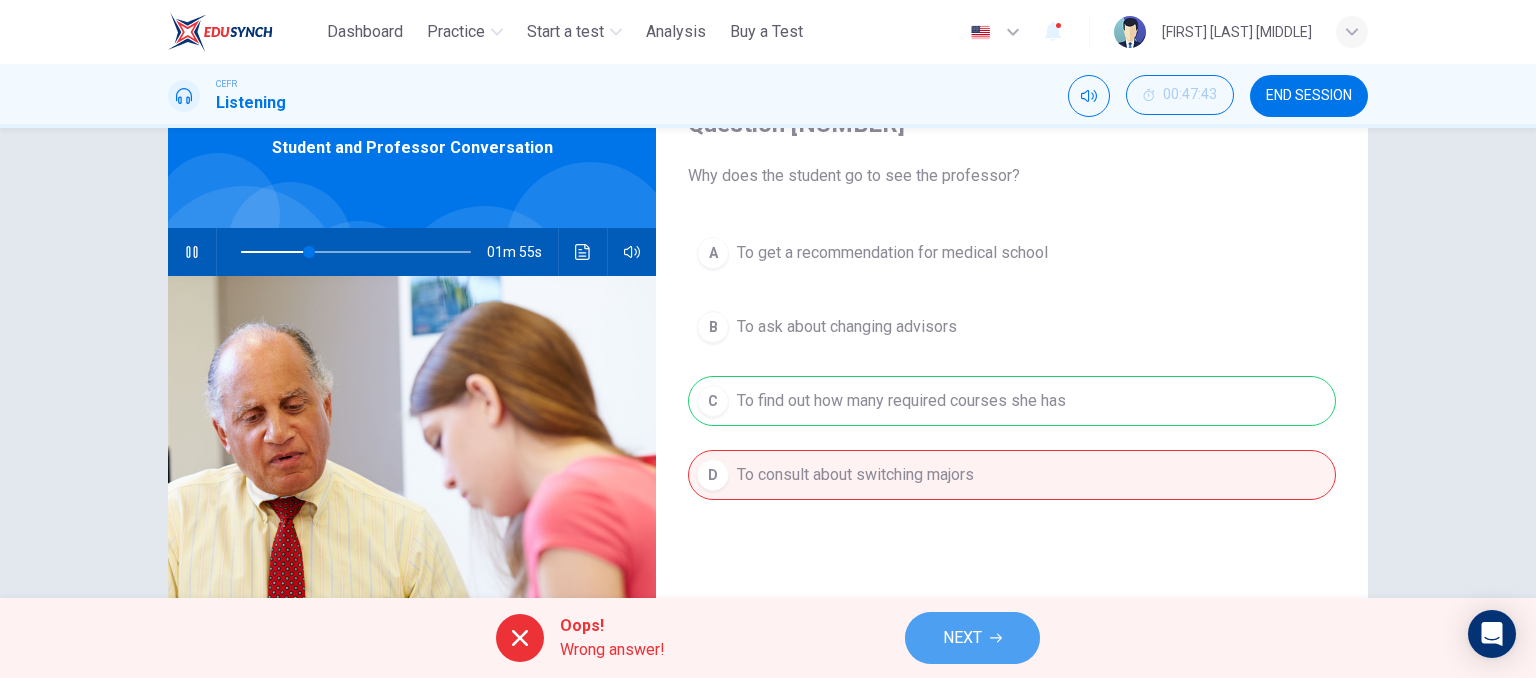 click on "NEXT" at bounding box center (962, 638) 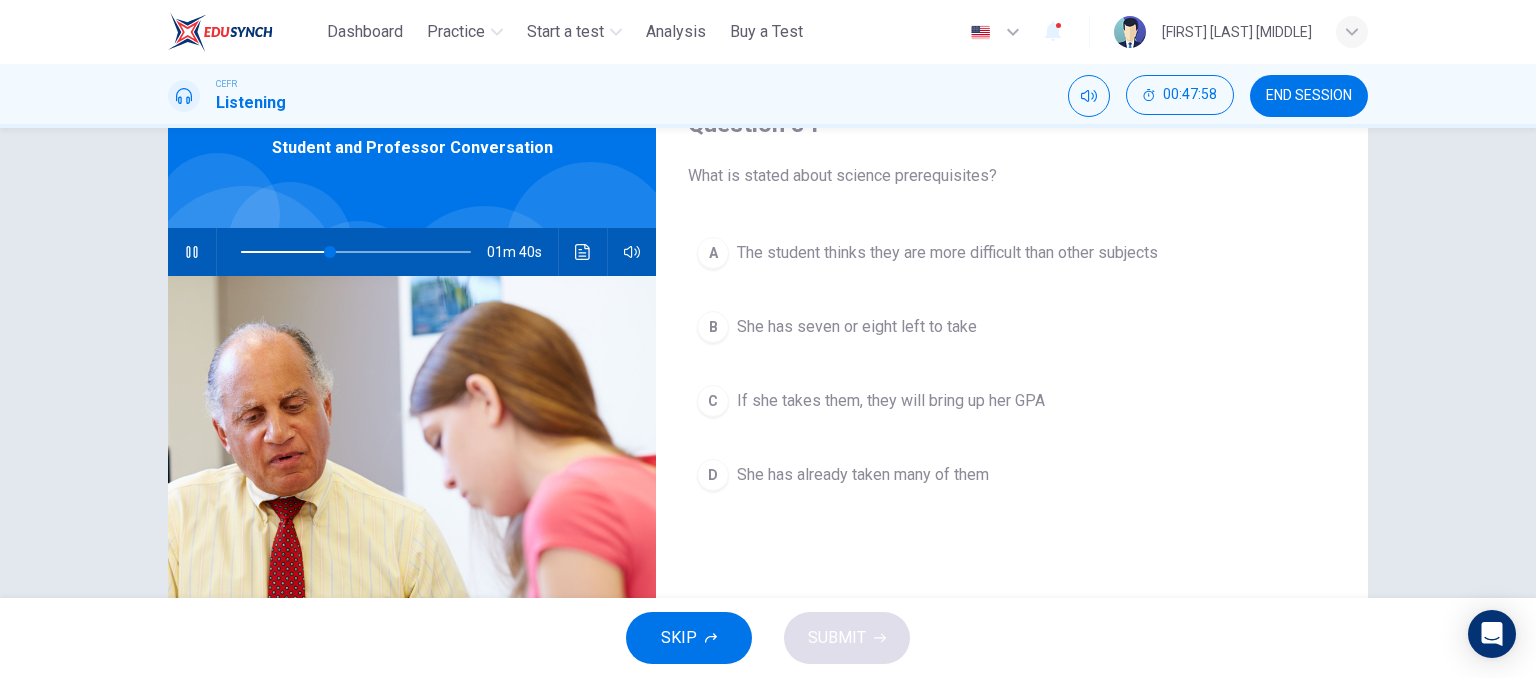 click on "If she takes them, they will bring up her GPA" at bounding box center [947, 253] 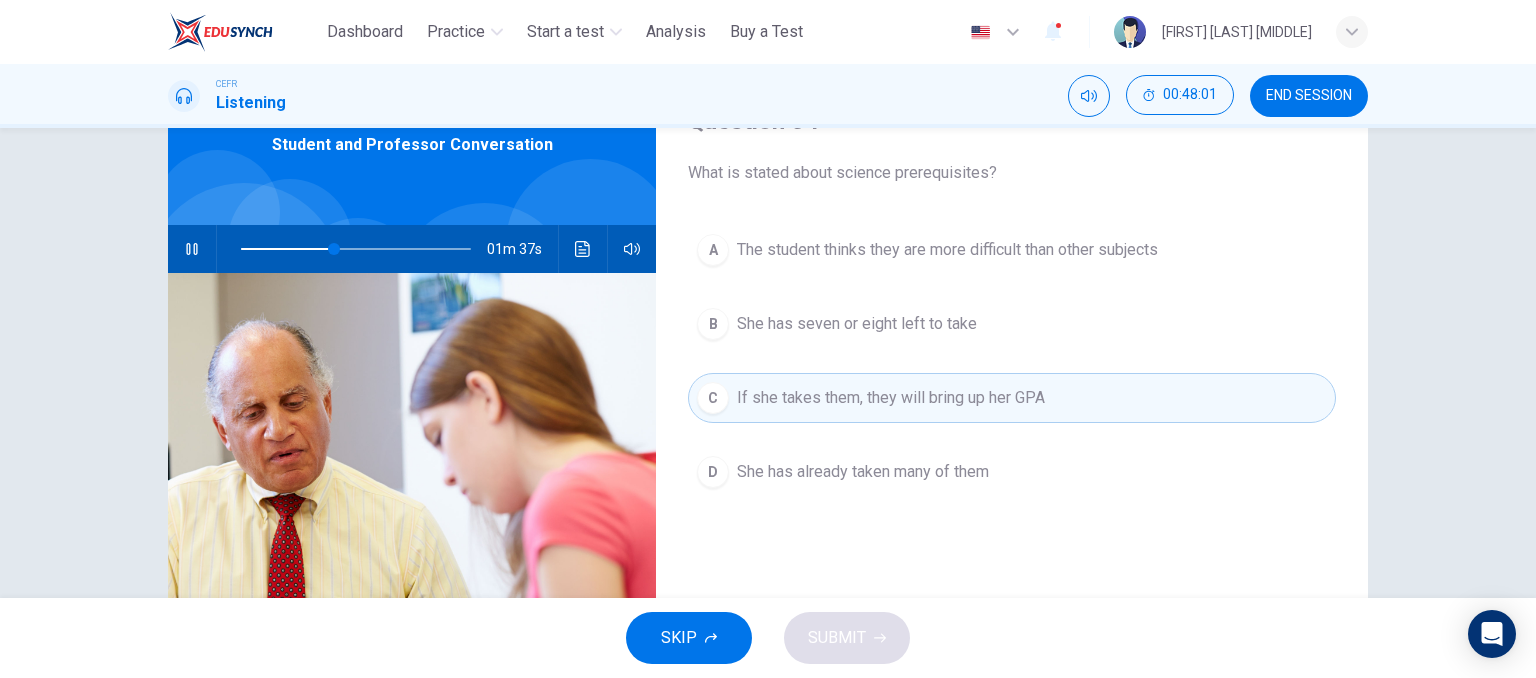scroll, scrollTop: 100, scrollLeft: 0, axis: vertical 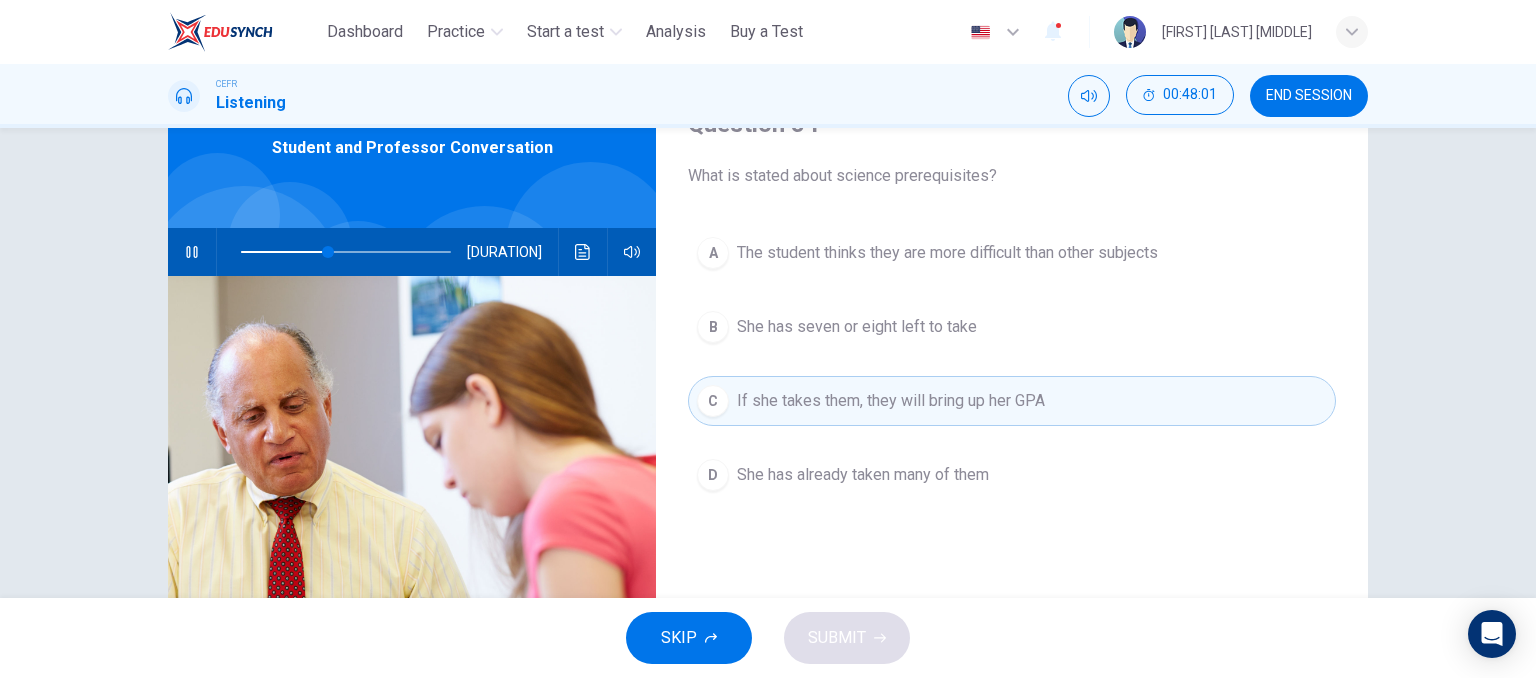 click on "If she takes them, they will bring up her GPA" at bounding box center [891, 401] 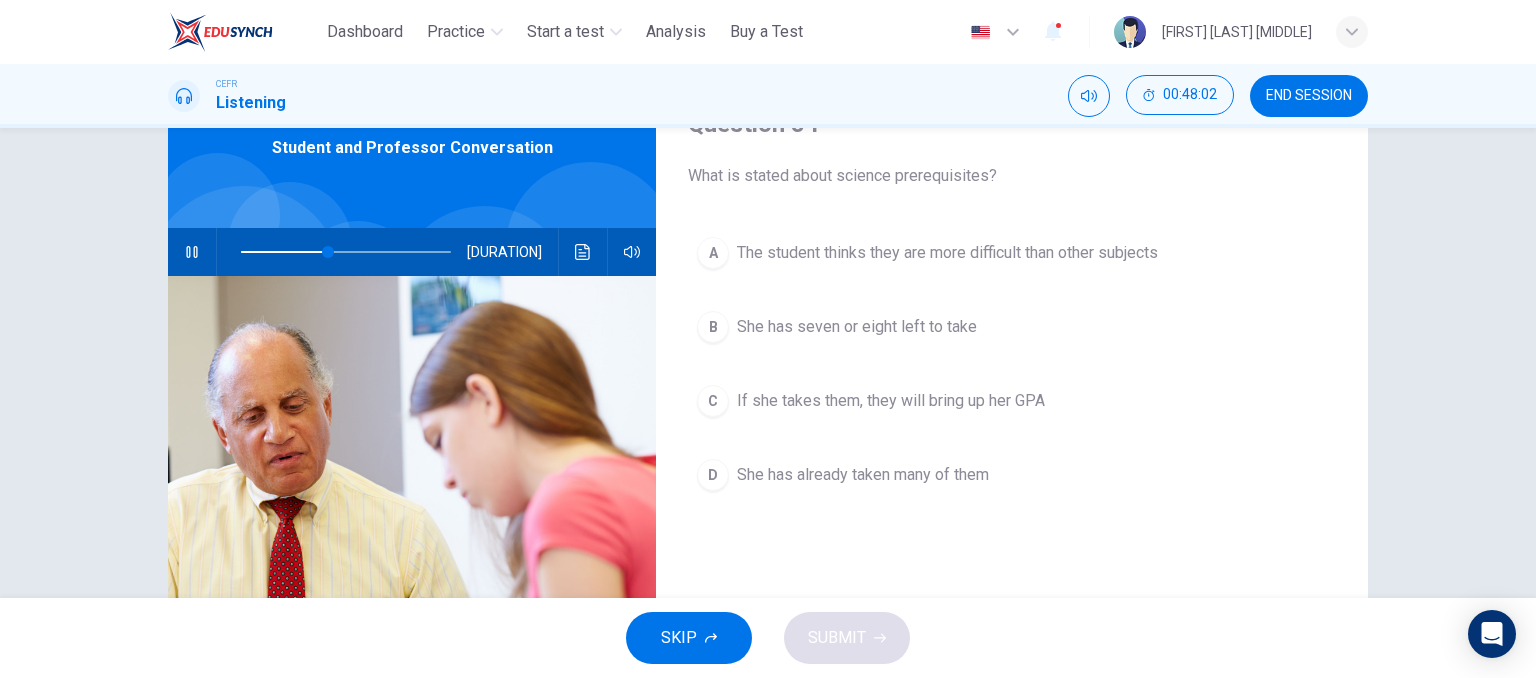 click on "She has already taken many of them" at bounding box center (947, 253) 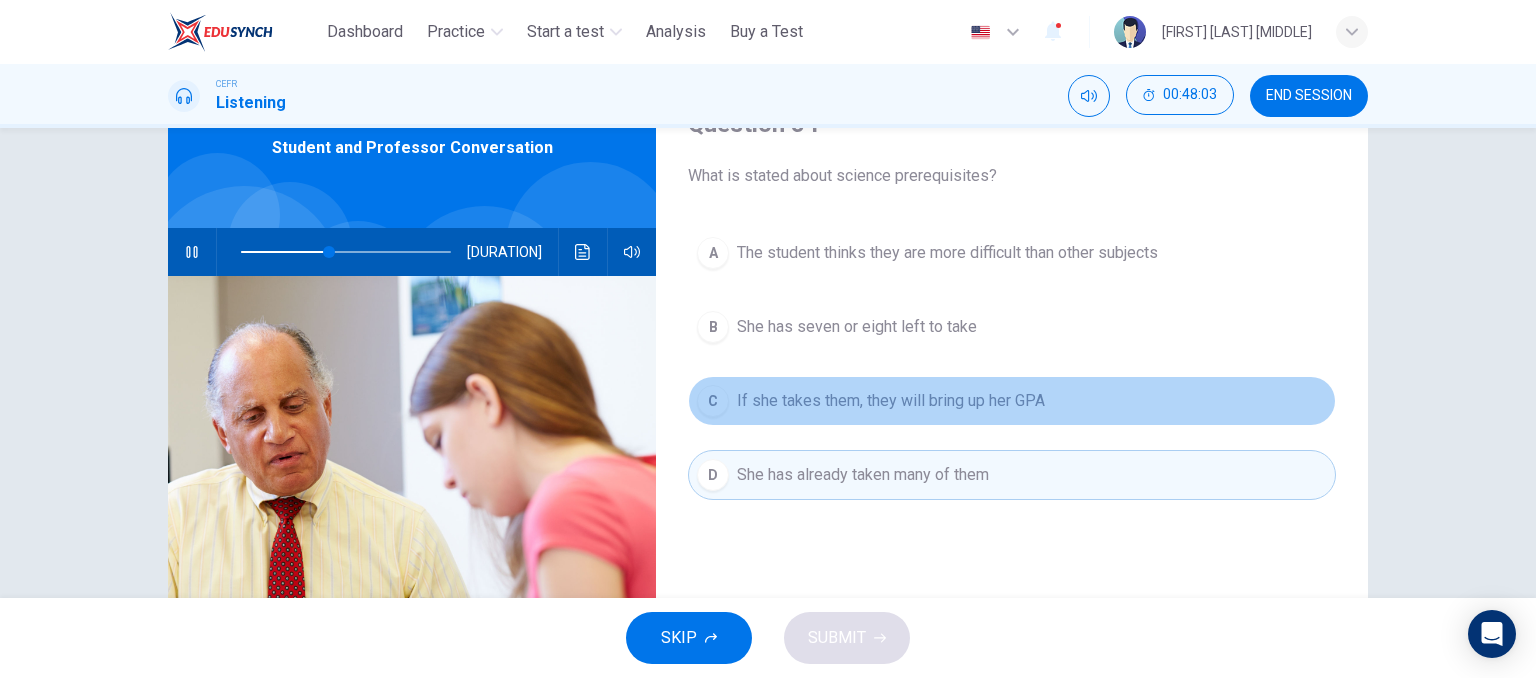 click on "If she takes them, they will bring up her GPA" at bounding box center [947, 253] 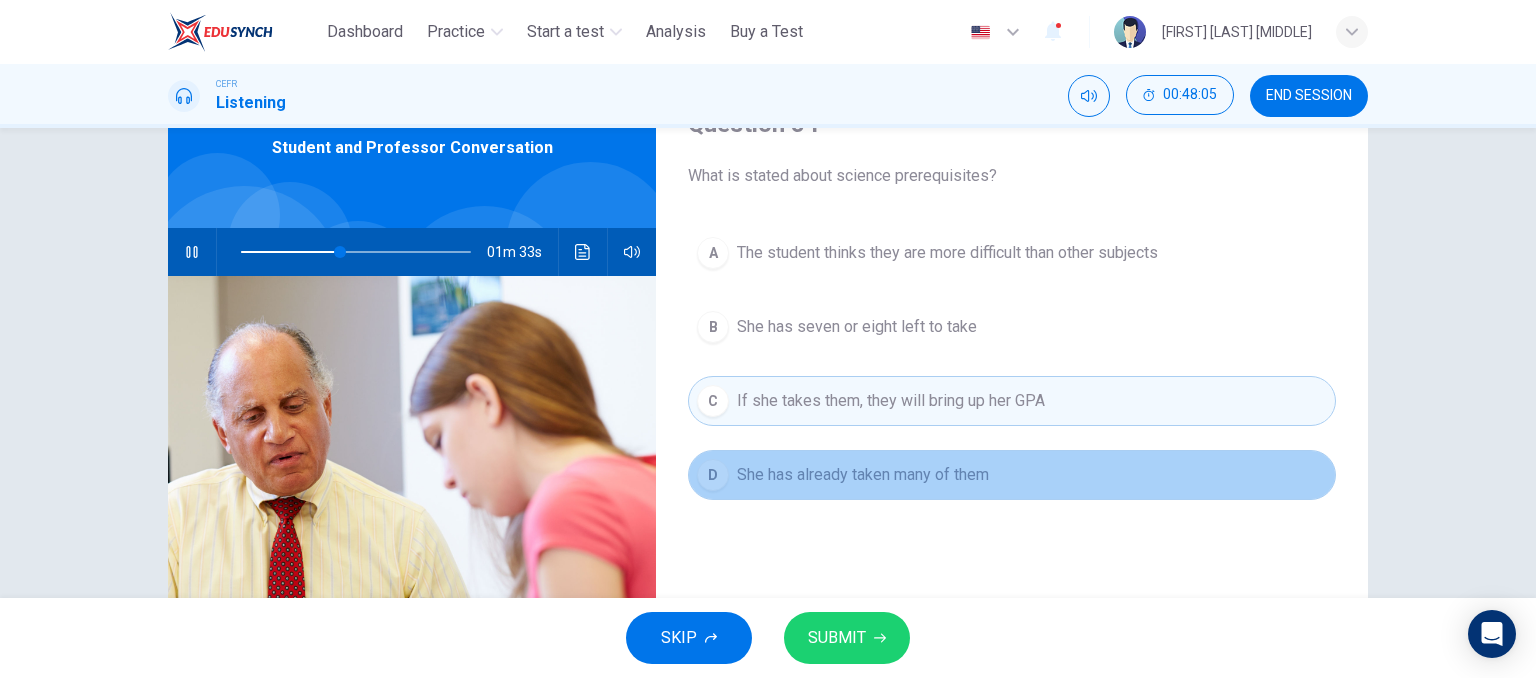 click on "She has already taken many of them" at bounding box center [891, 401] 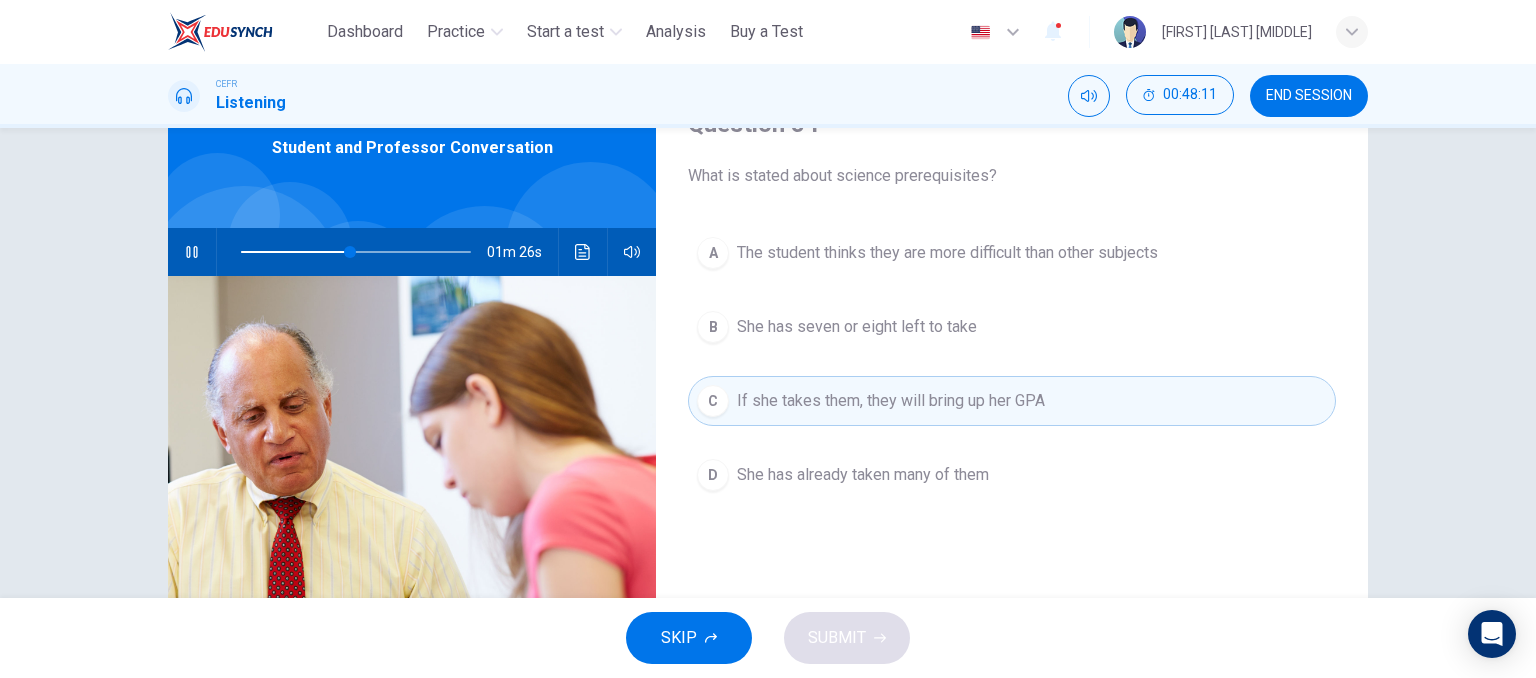 click on "The student thinks they are more difficult than other subjects" at bounding box center (947, 253) 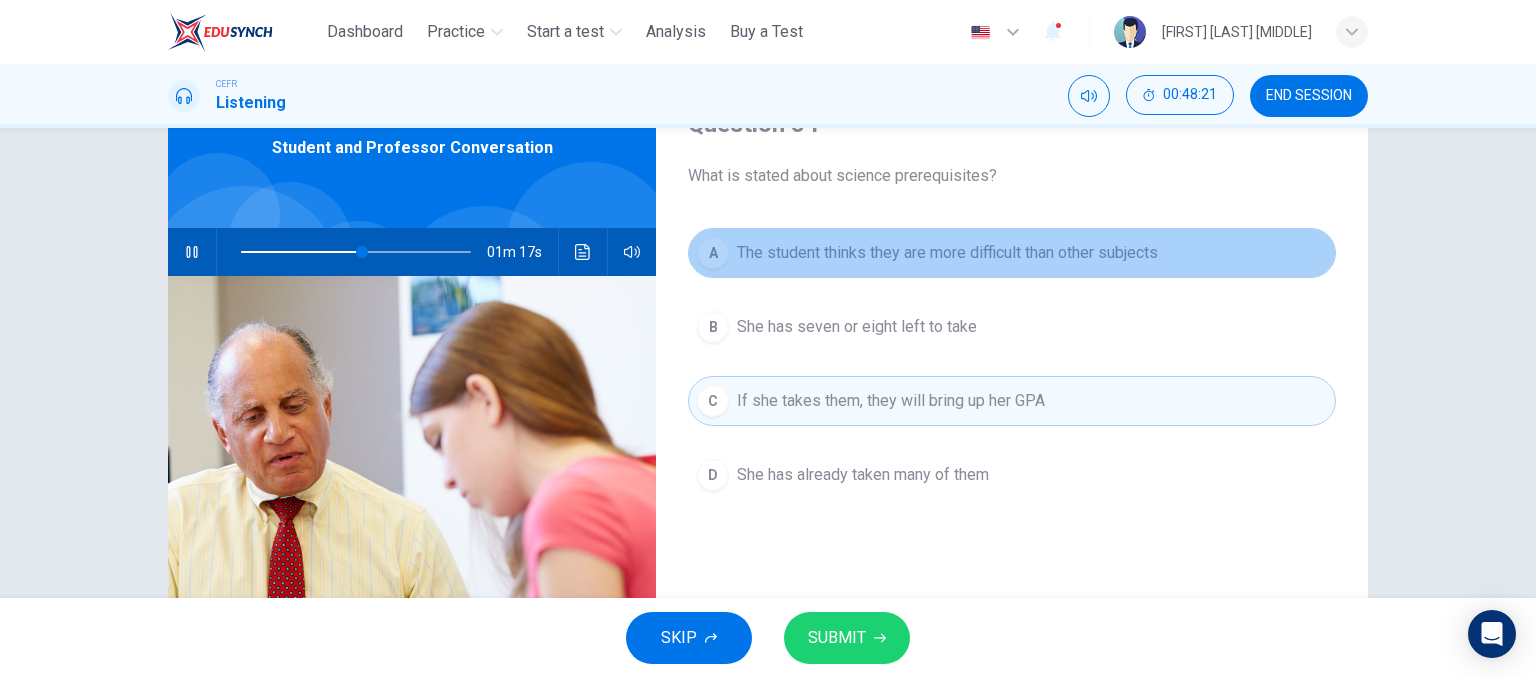 click on "The student thinks they are more difficult than other subjects" at bounding box center (947, 253) 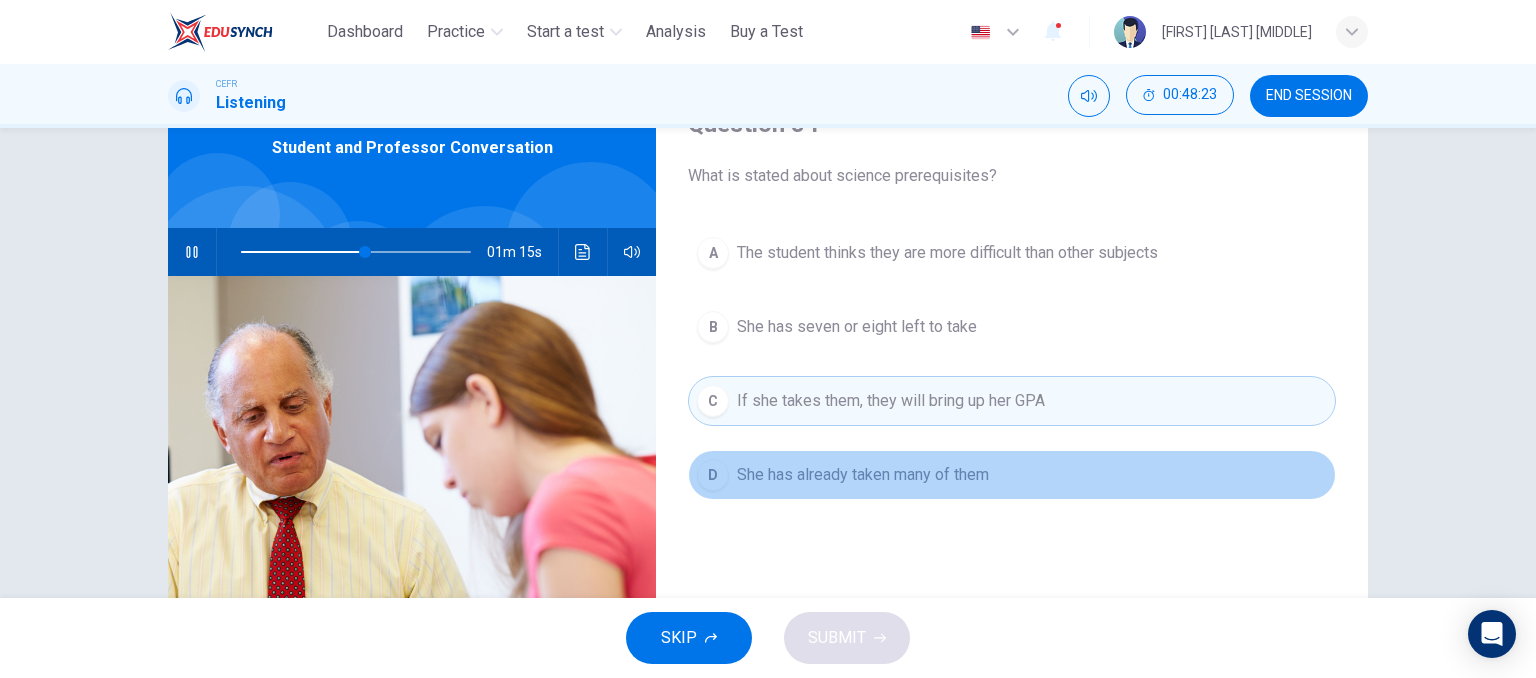 click on "She has already taken many of them" at bounding box center (947, 253) 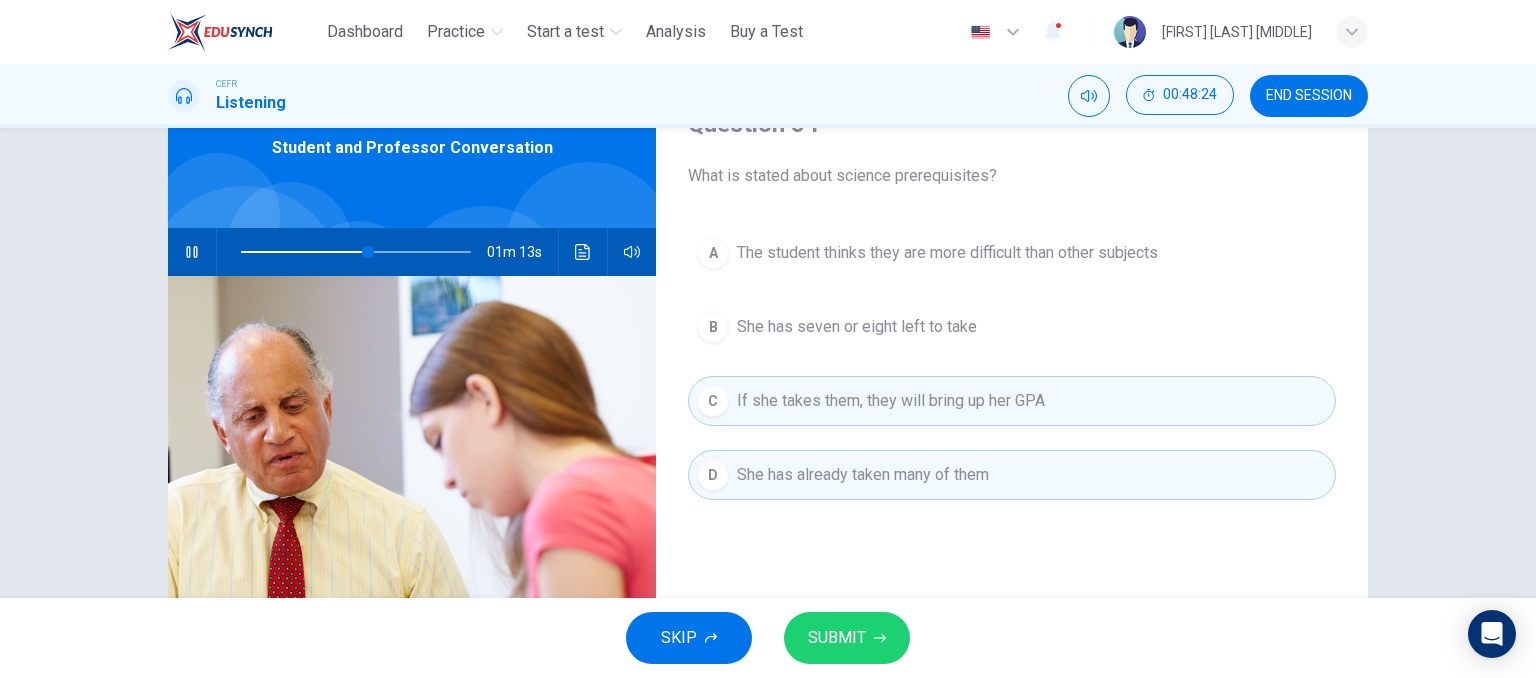 click on "SUBMIT" at bounding box center [837, 638] 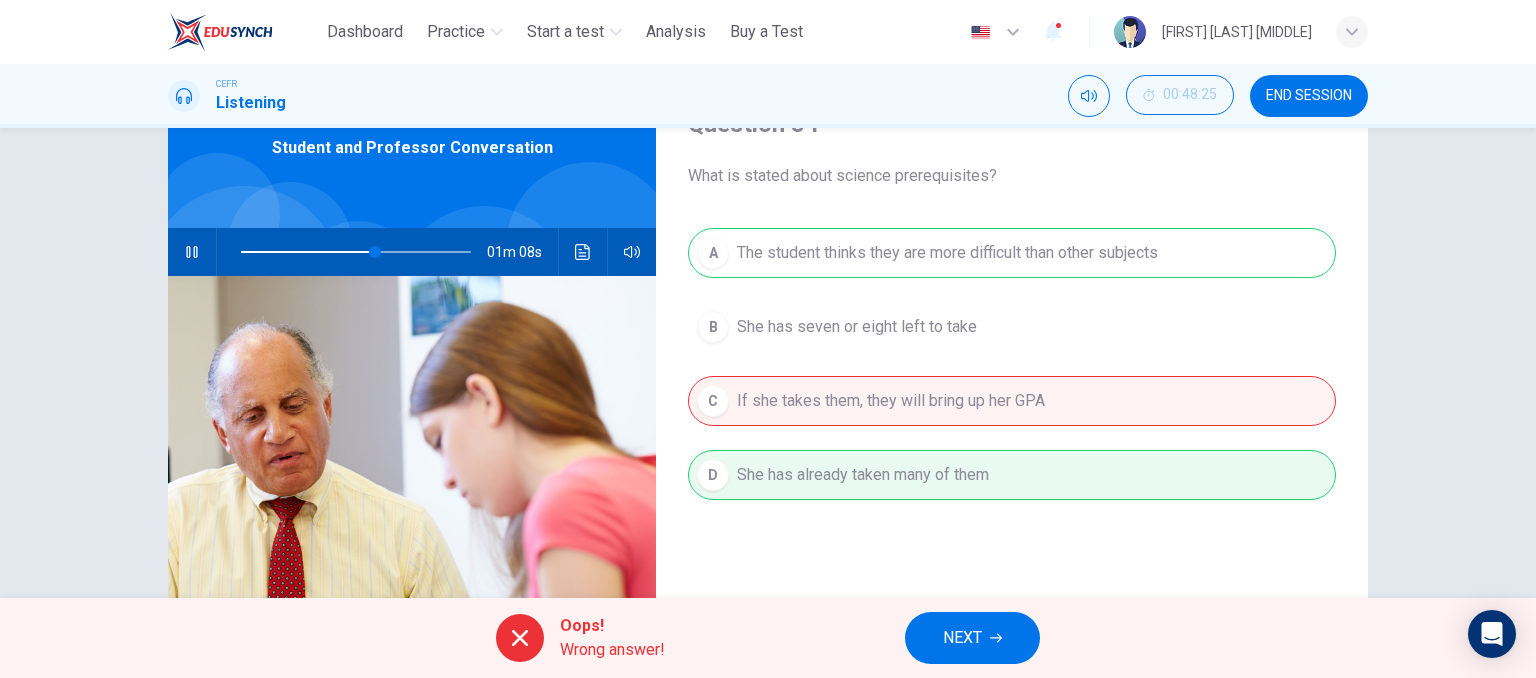click on "NEXT" at bounding box center [962, 638] 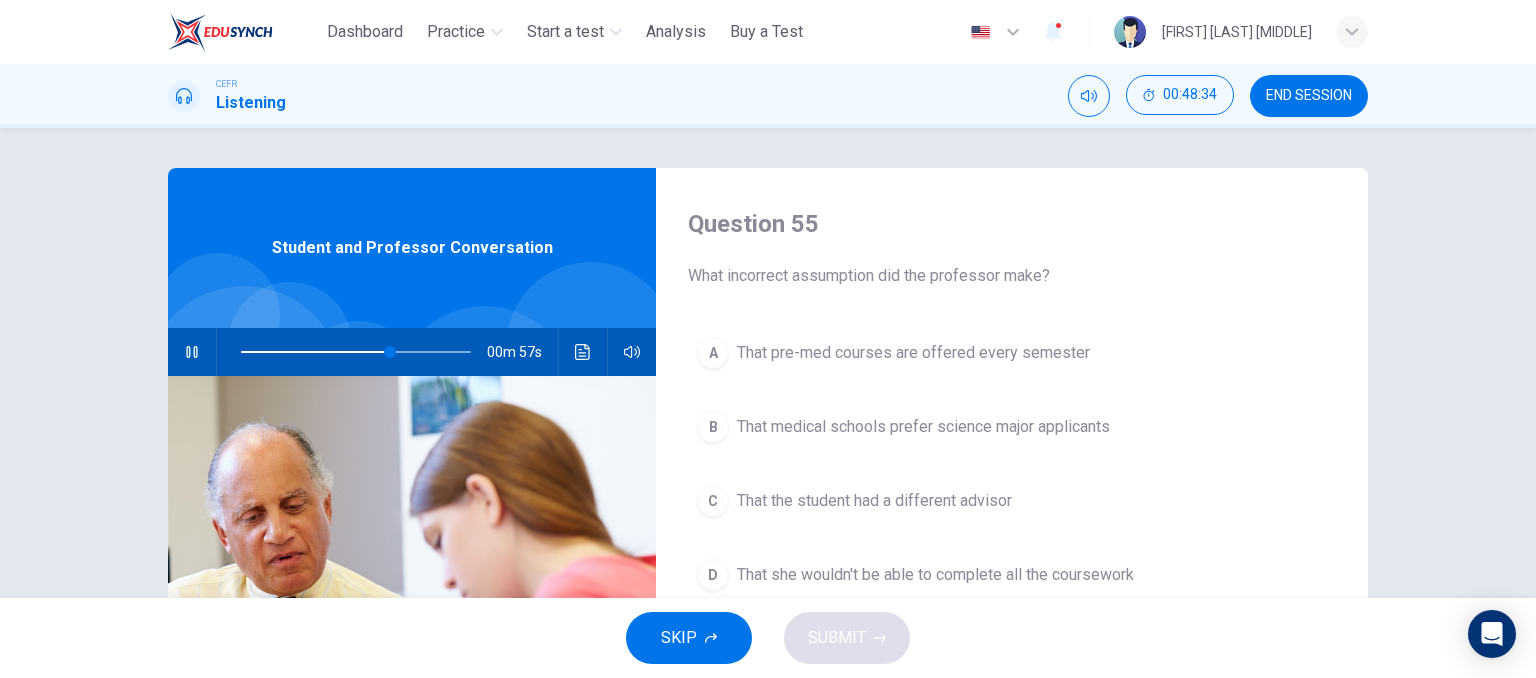 scroll, scrollTop: 100, scrollLeft: 0, axis: vertical 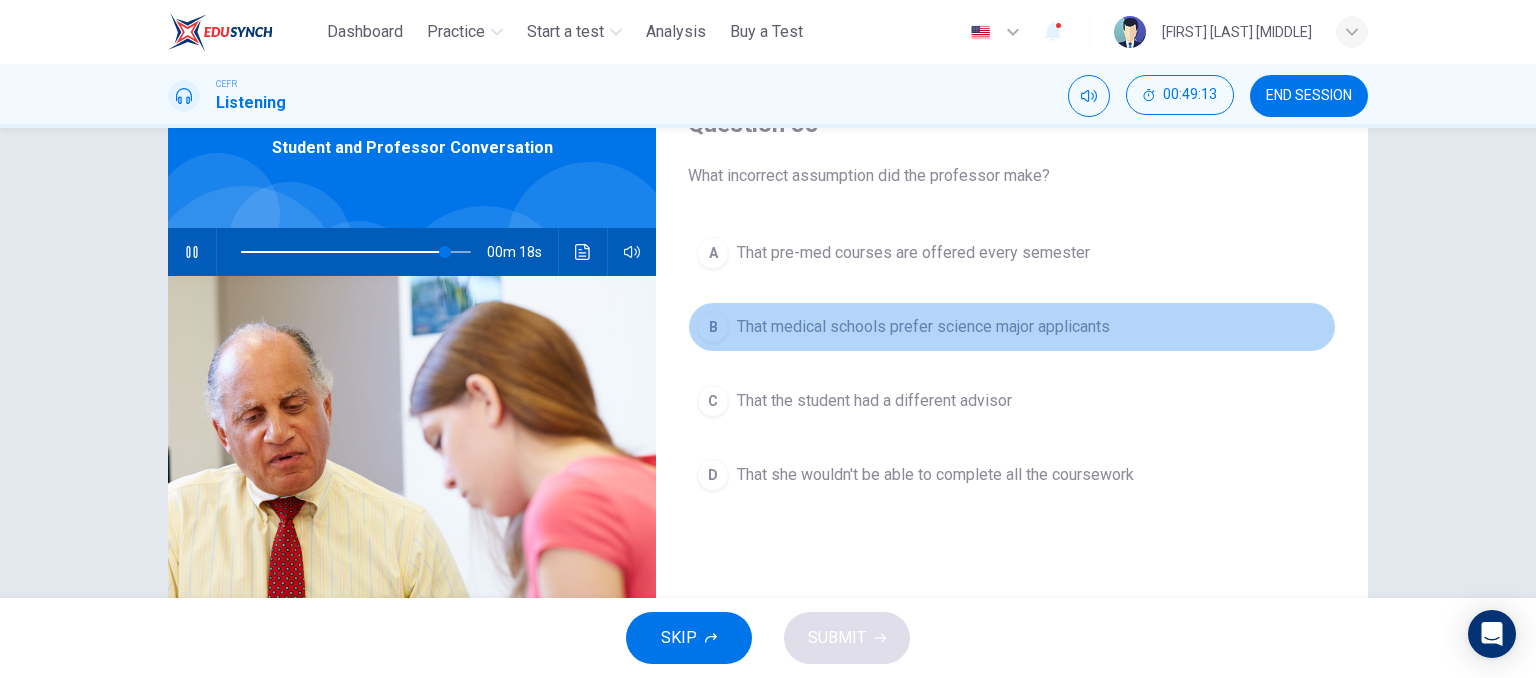 click on "That medical schools prefer science major applicants" at bounding box center (913, 253) 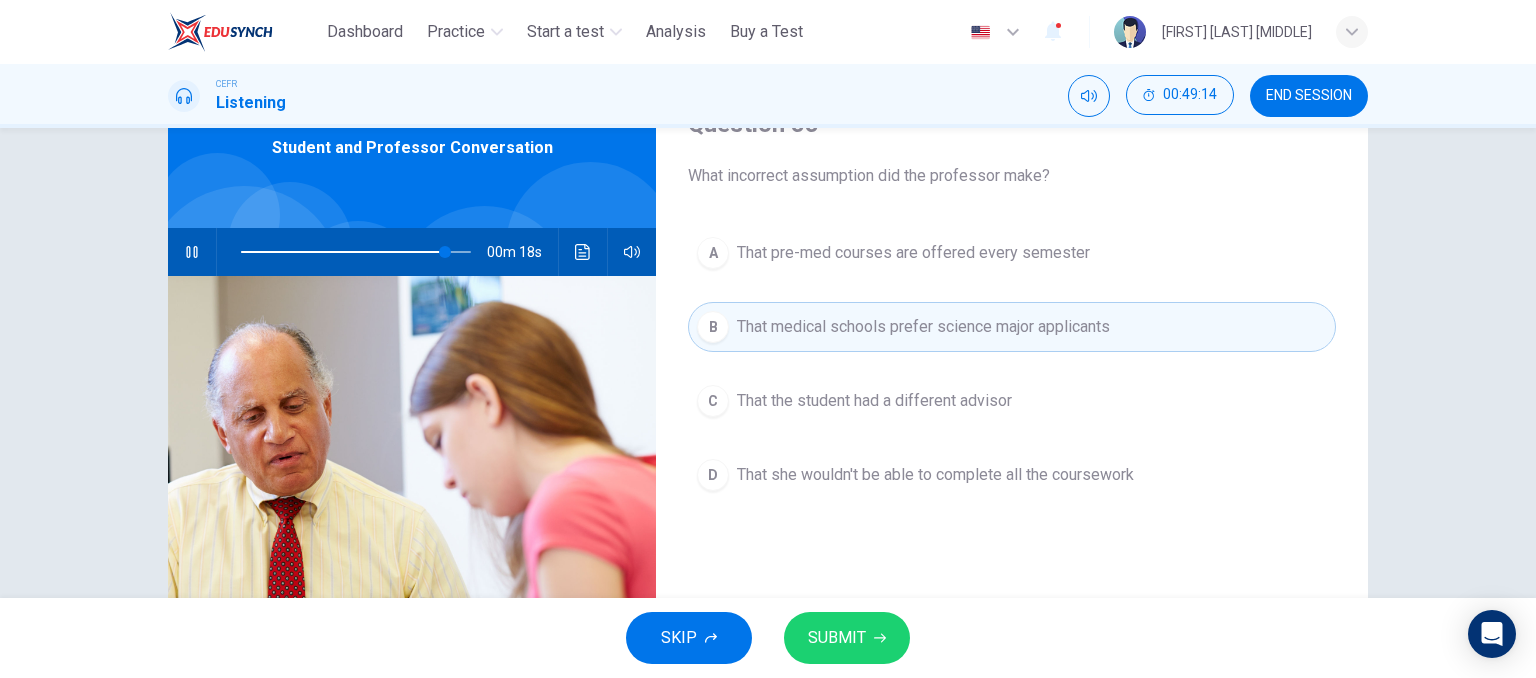 click on "SUBMIT" at bounding box center [847, 638] 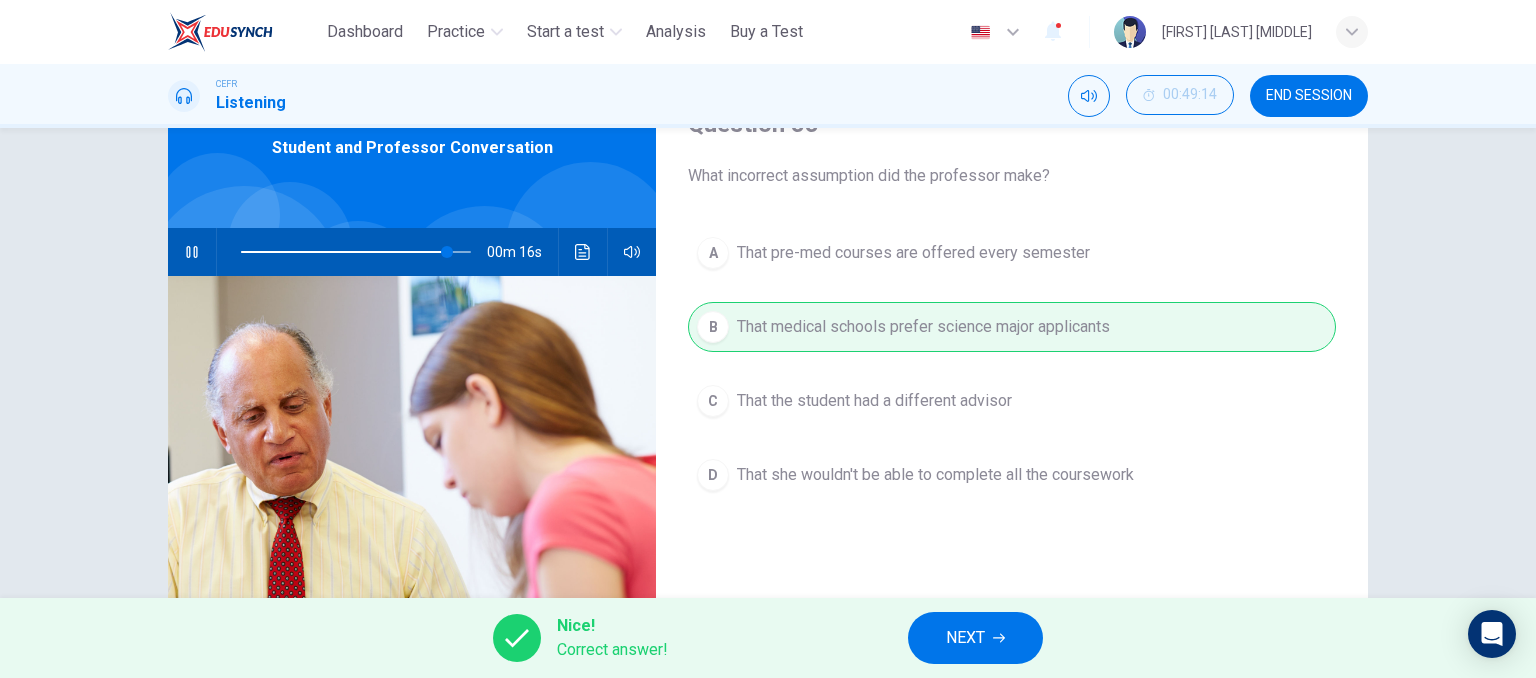 click on "NEXT" at bounding box center [965, 638] 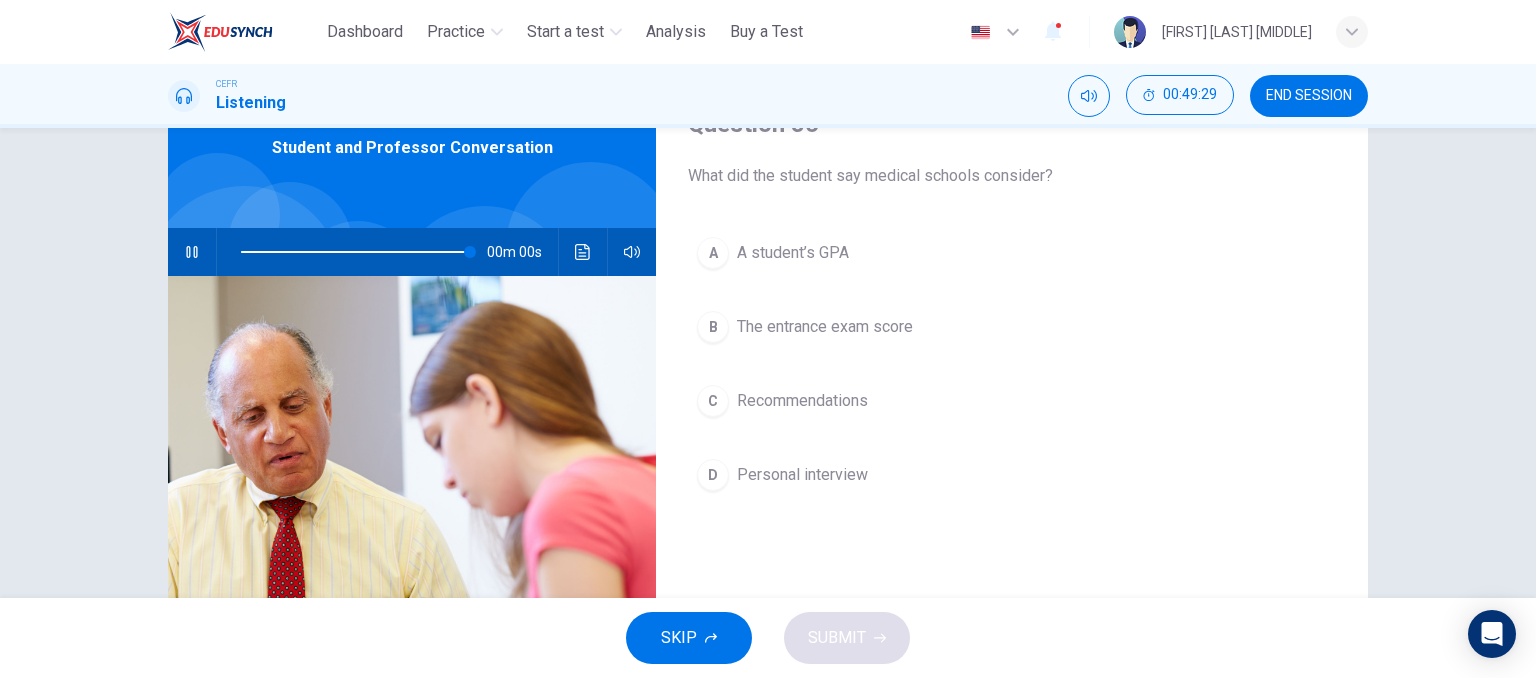 click at bounding box center (356, 252) 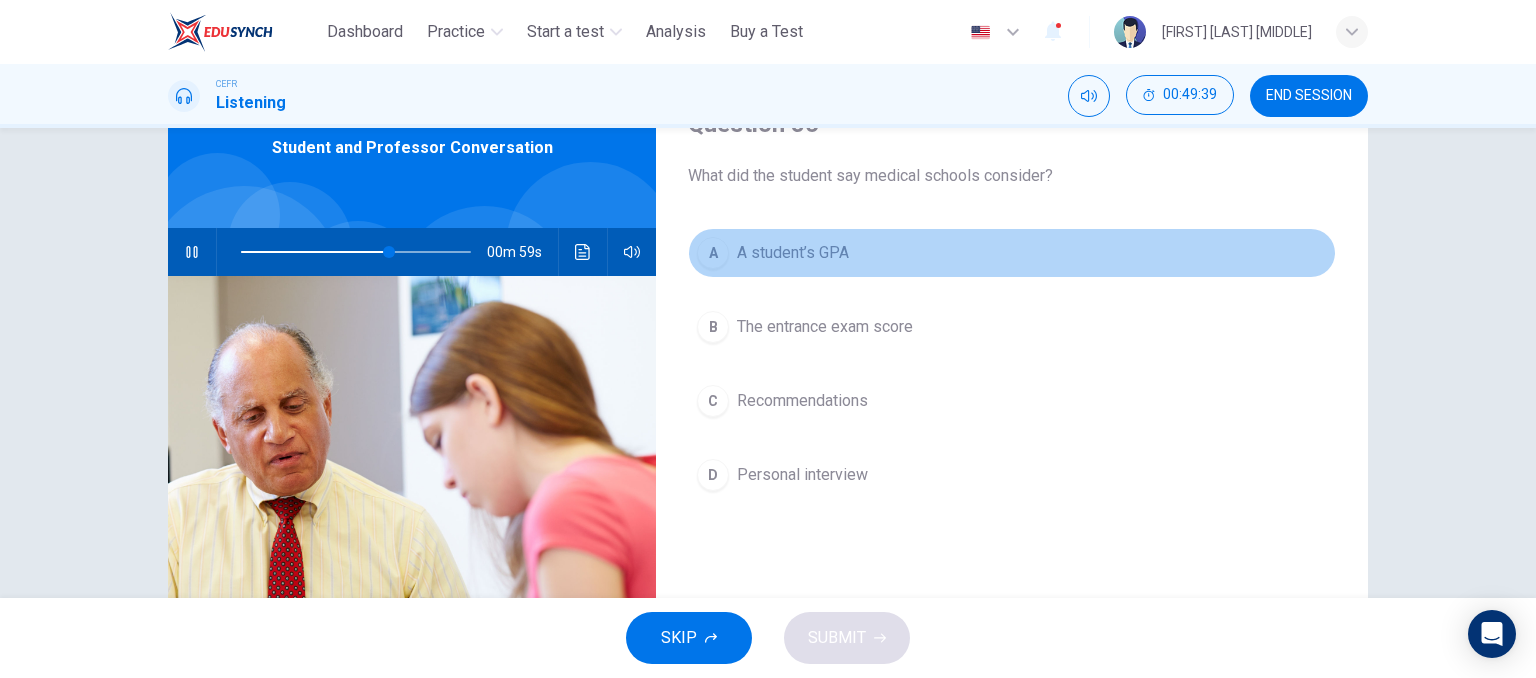 click on "A student’s GPA" at bounding box center [793, 253] 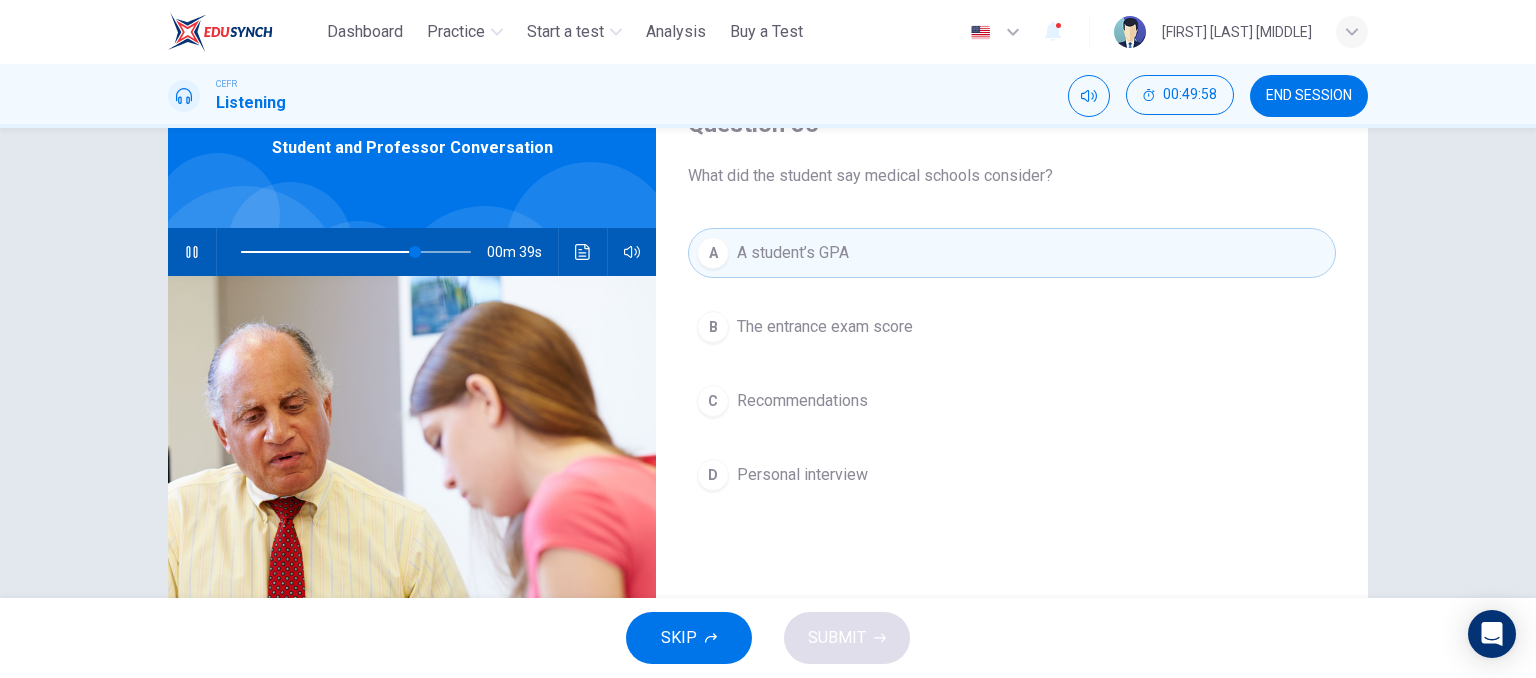click on "The entrance exam score" at bounding box center (825, 327) 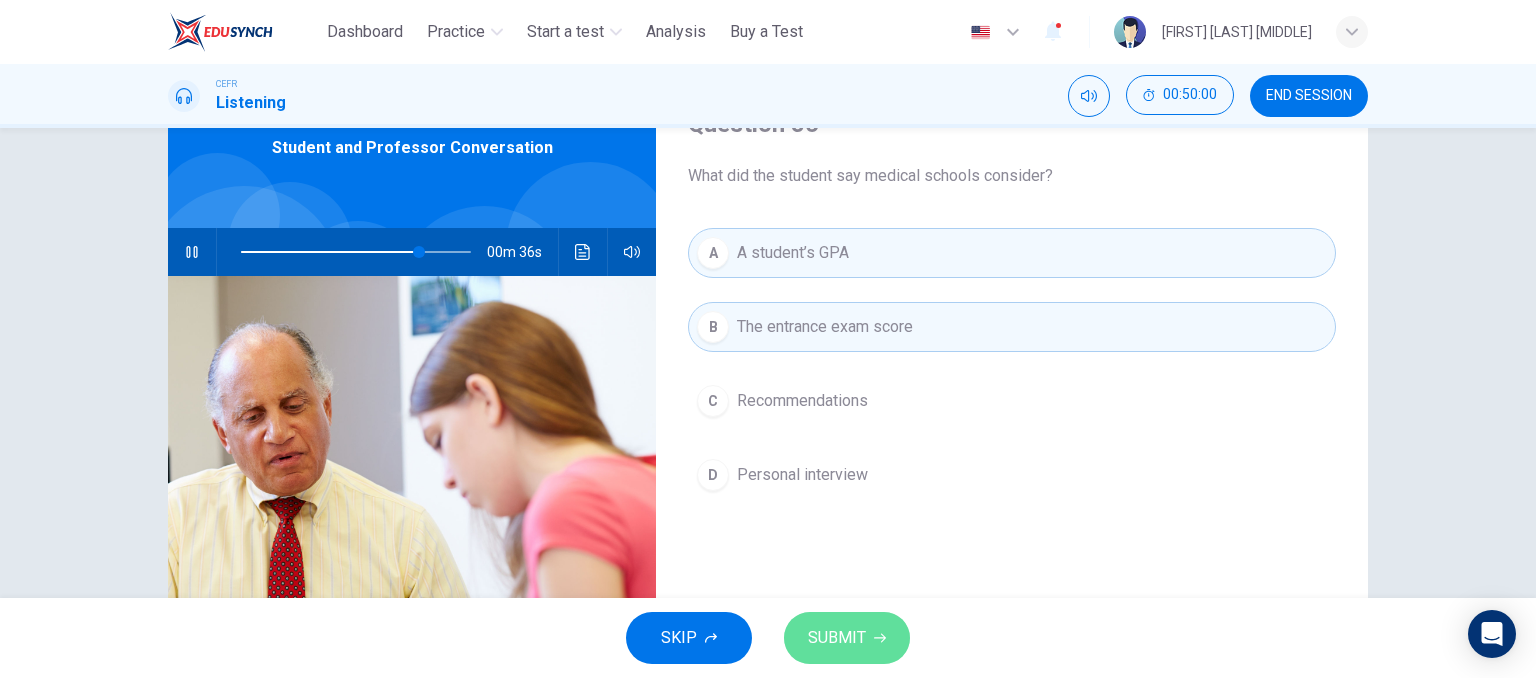 click on "SUBMIT" at bounding box center [847, 638] 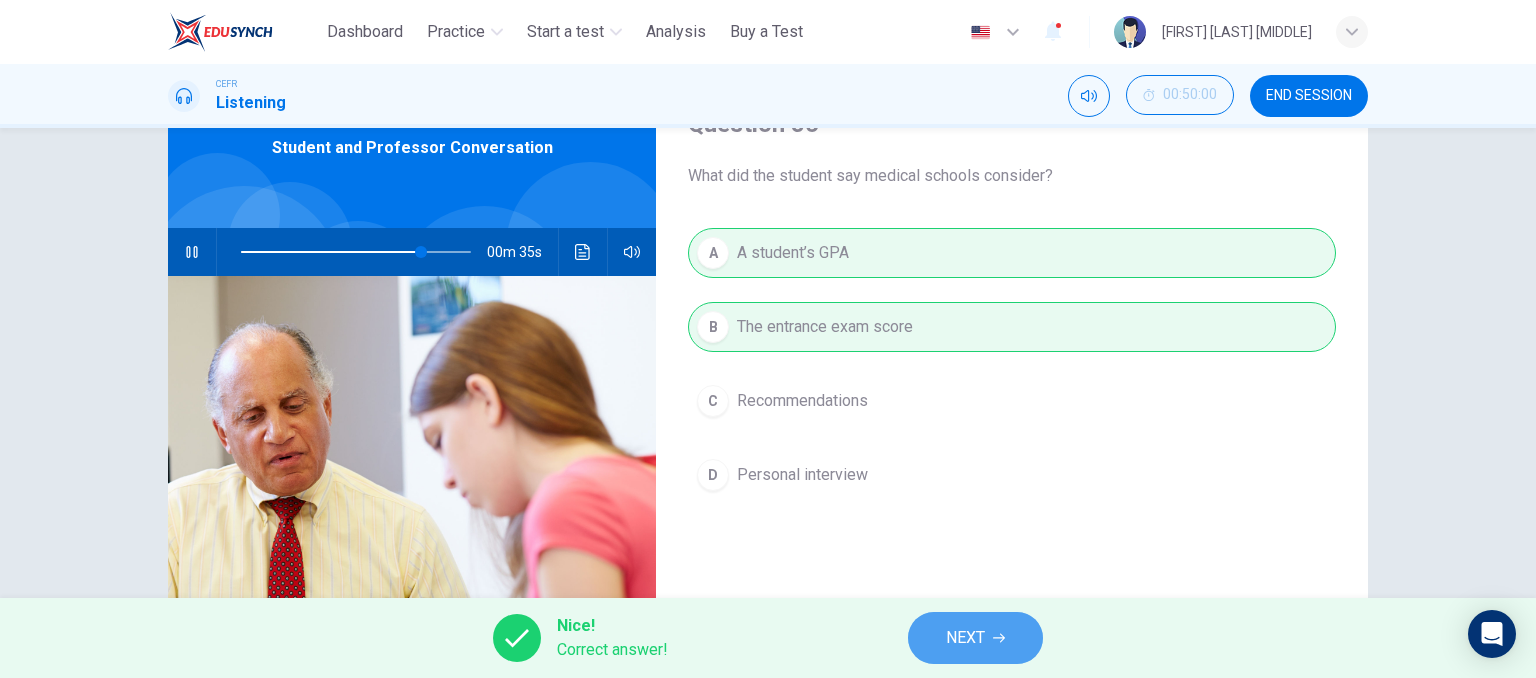 drag, startPoint x: 991, startPoint y: 638, endPoint x: 976, endPoint y: 630, distance: 17 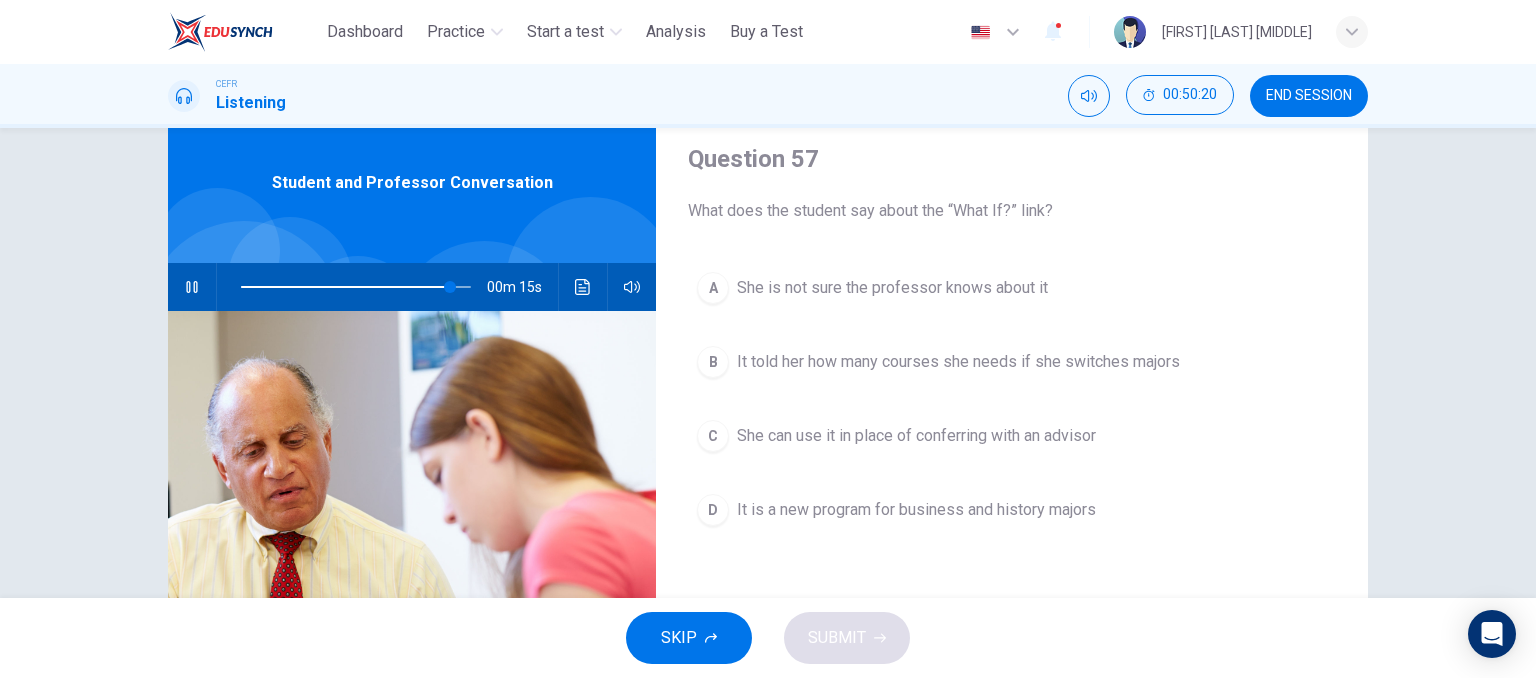 scroll, scrollTop: 100, scrollLeft: 0, axis: vertical 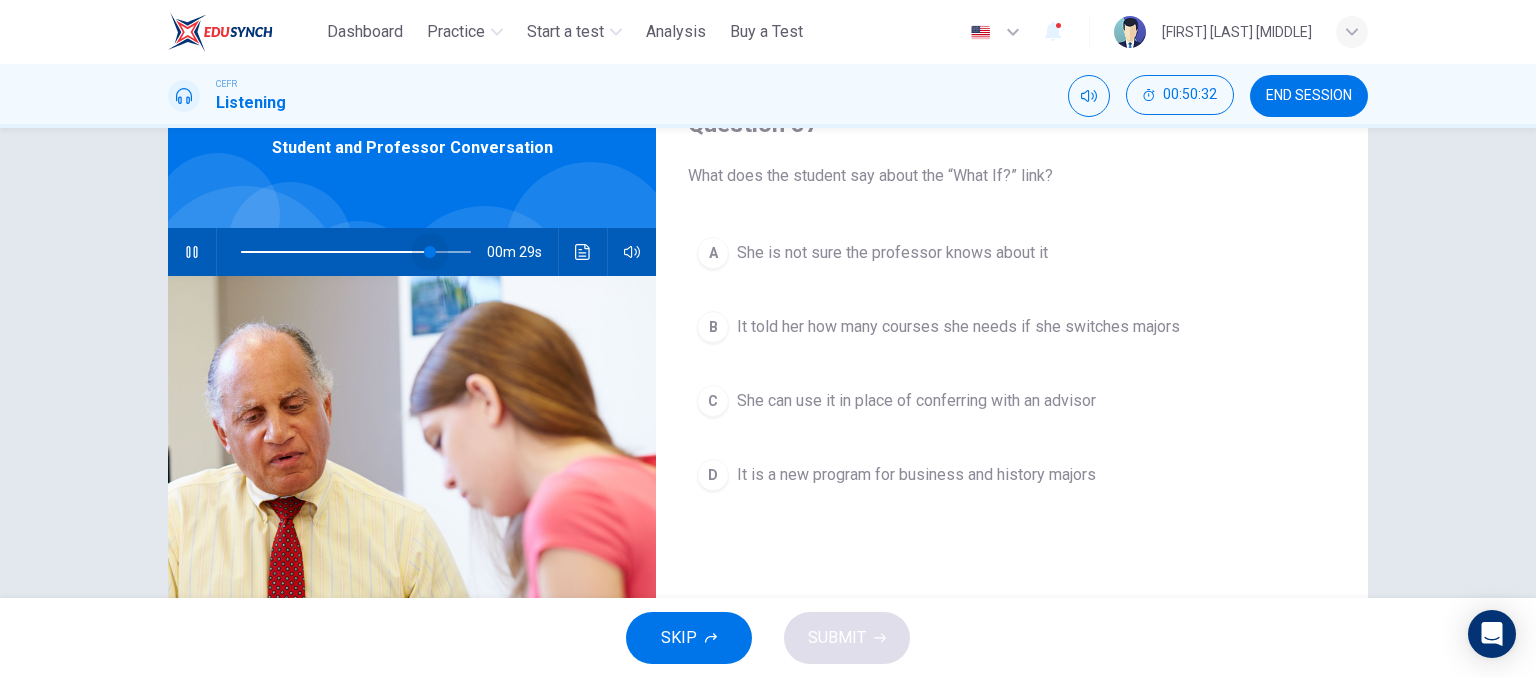 click at bounding box center [356, 252] 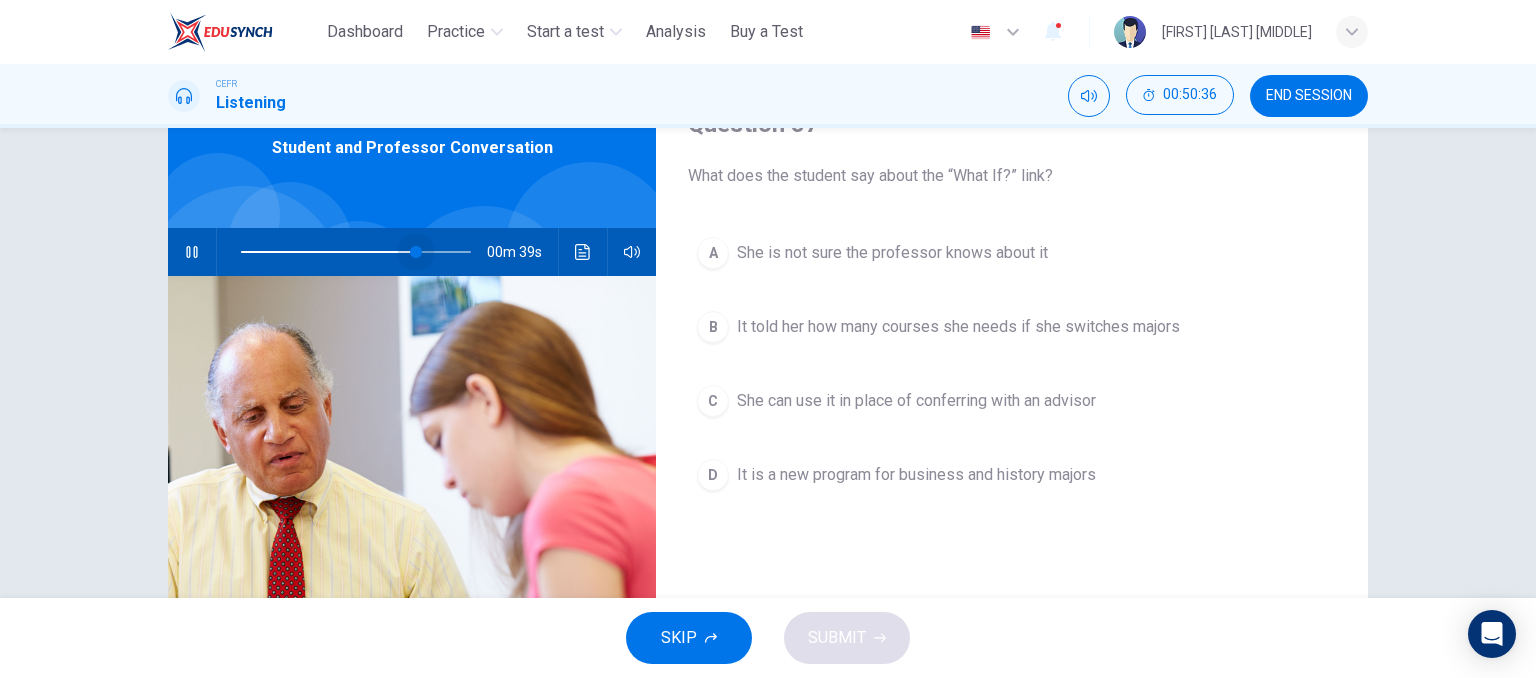 click at bounding box center (416, 252) 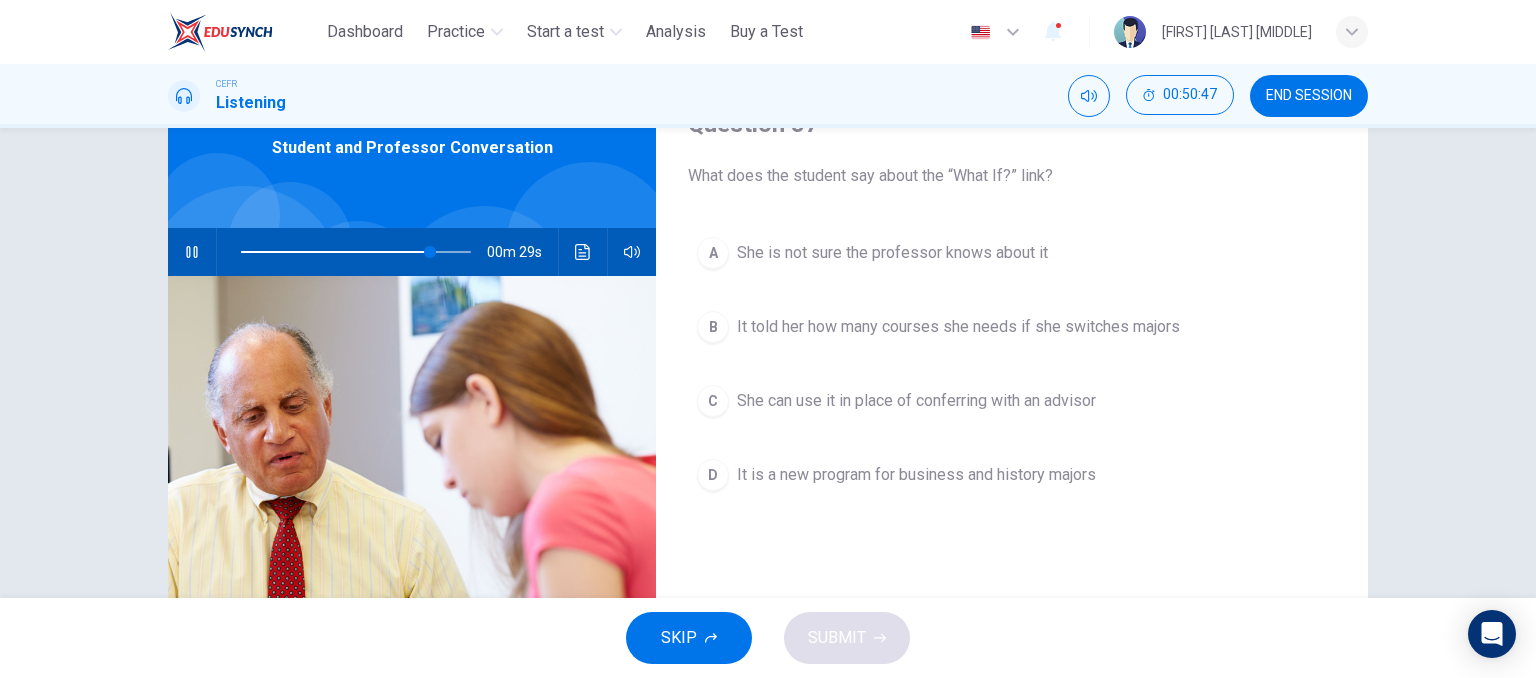 click on "It told her how many courses she needs if she switches majors" at bounding box center [892, 253] 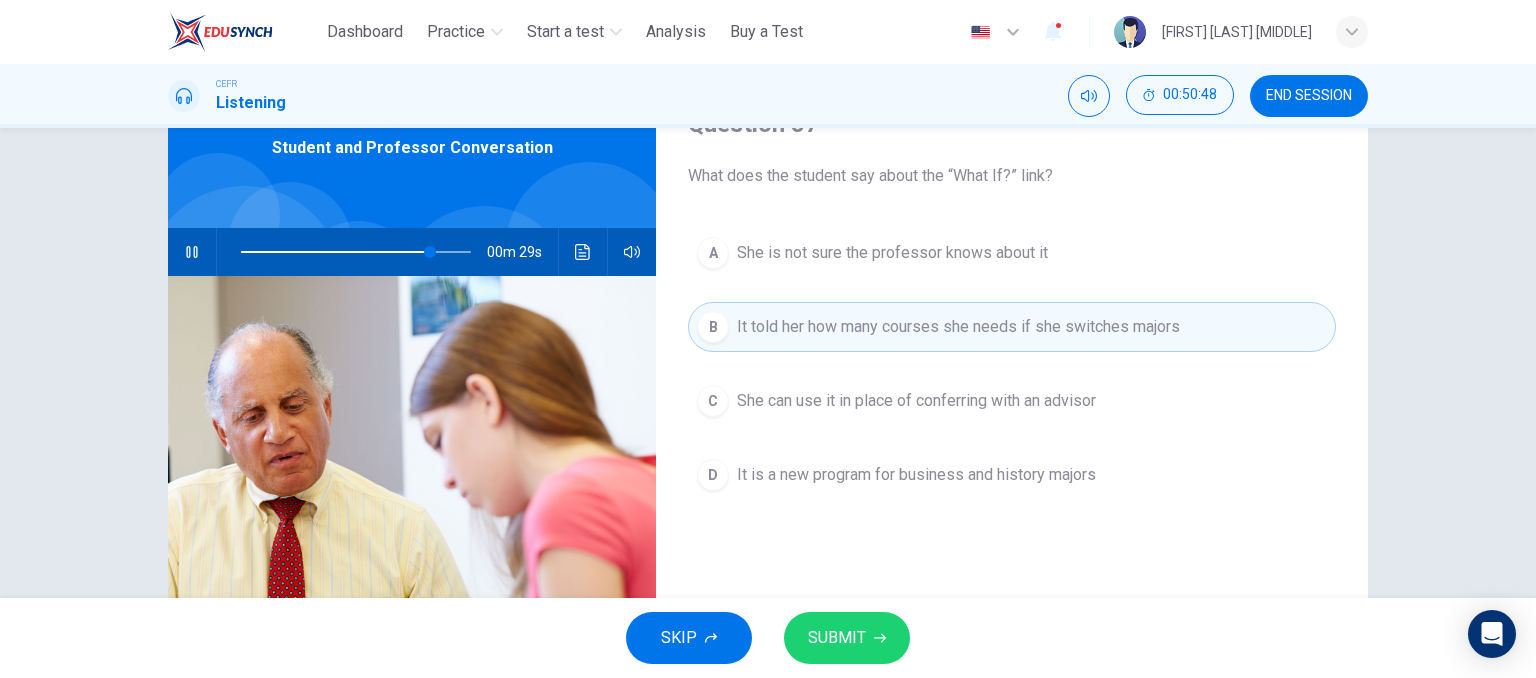 click on "SUBMIT" at bounding box center [837, 638] 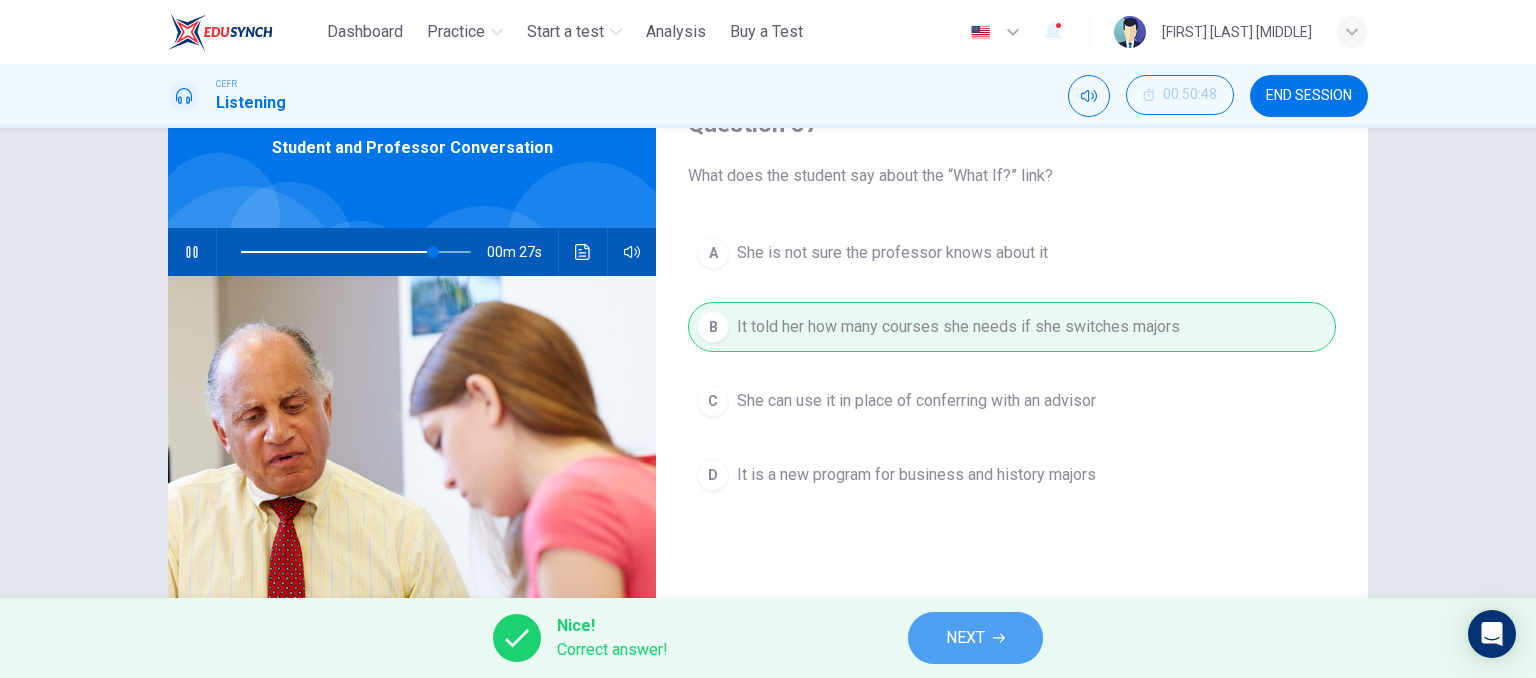 click on "NEXT" at bounding box center (965, 638) 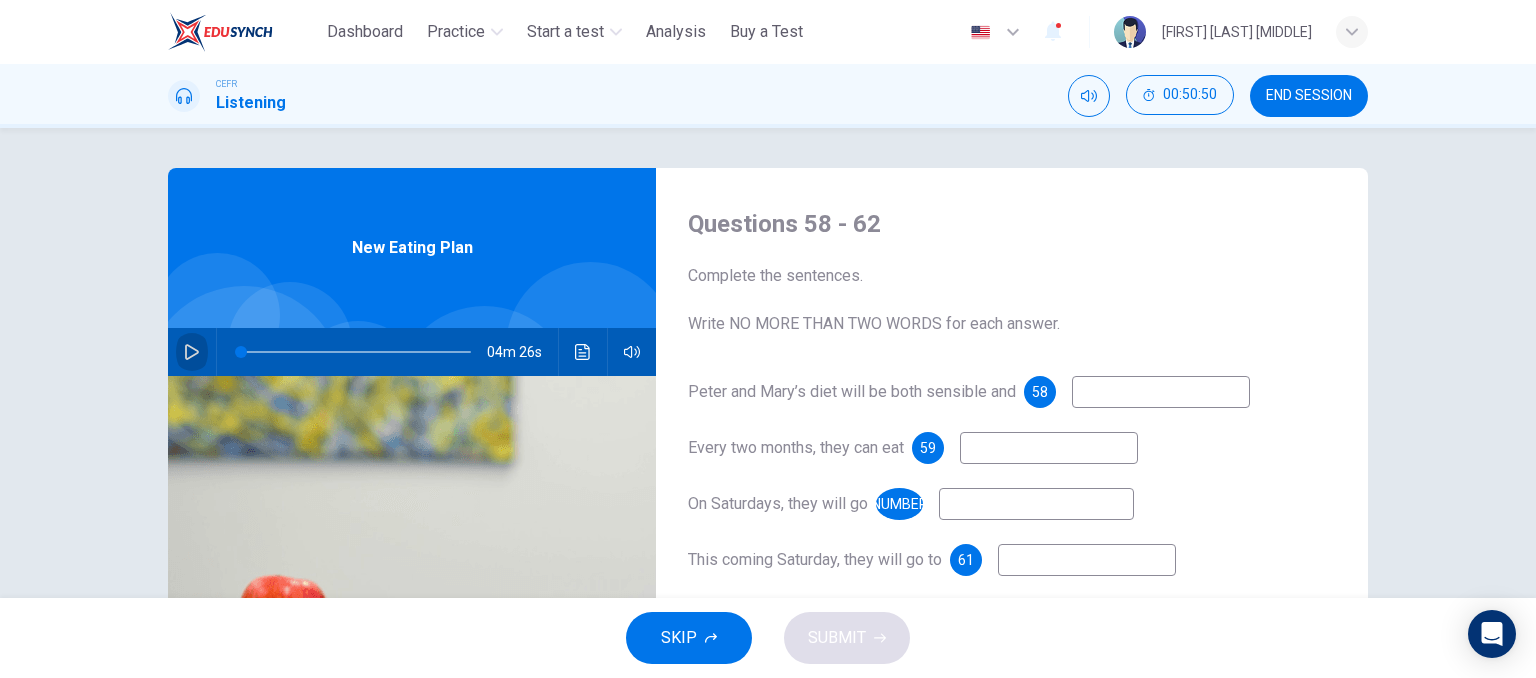 click at bounding box center [192, 352] 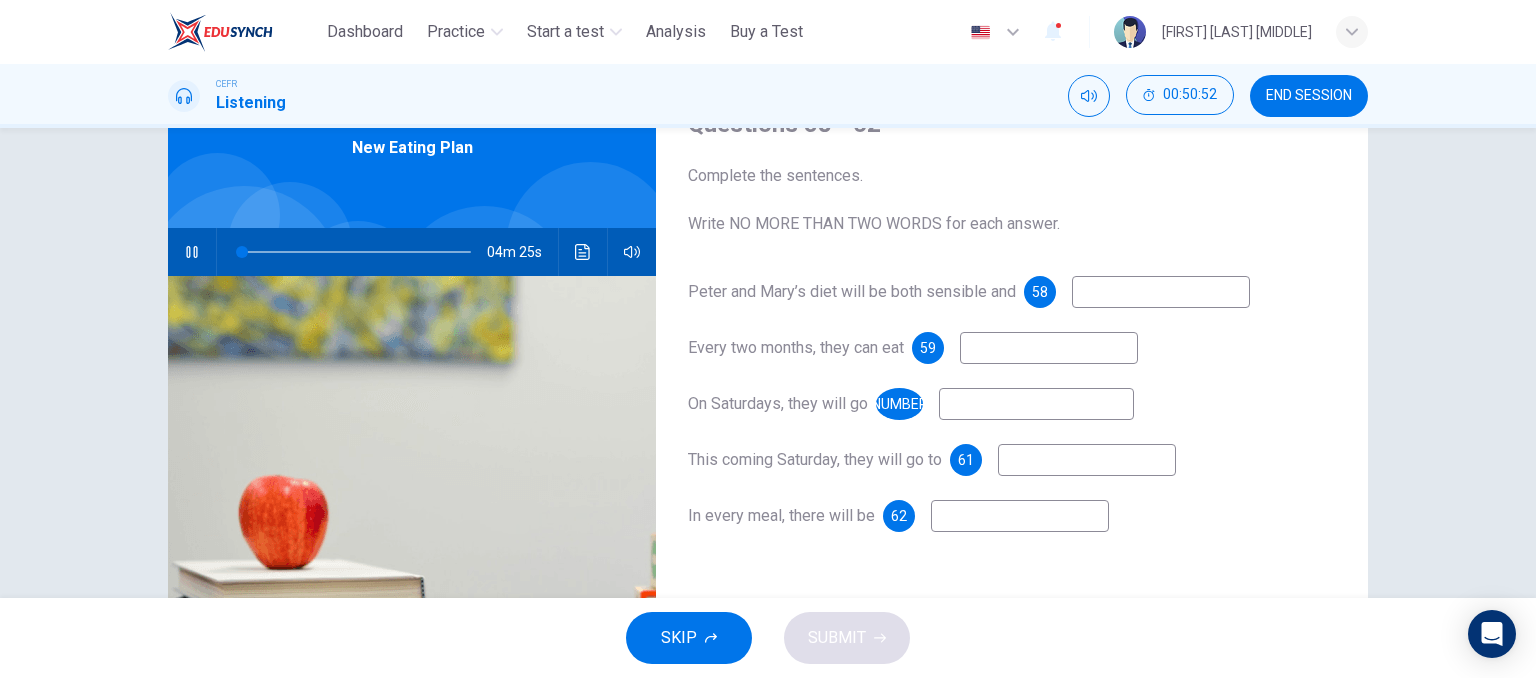 scroll, scrollTop: 0, scrollLeft: 0, axis: both 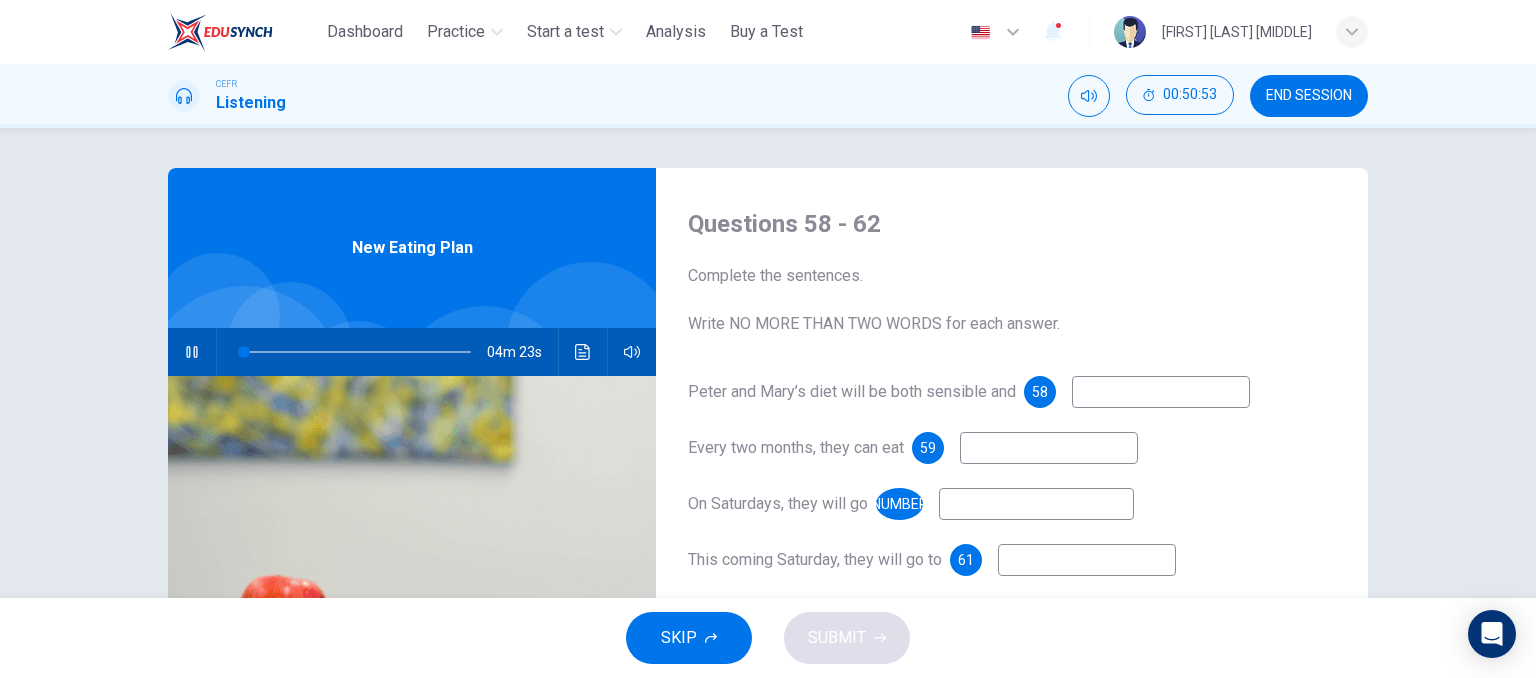 click at bounding box center (1161, 392) 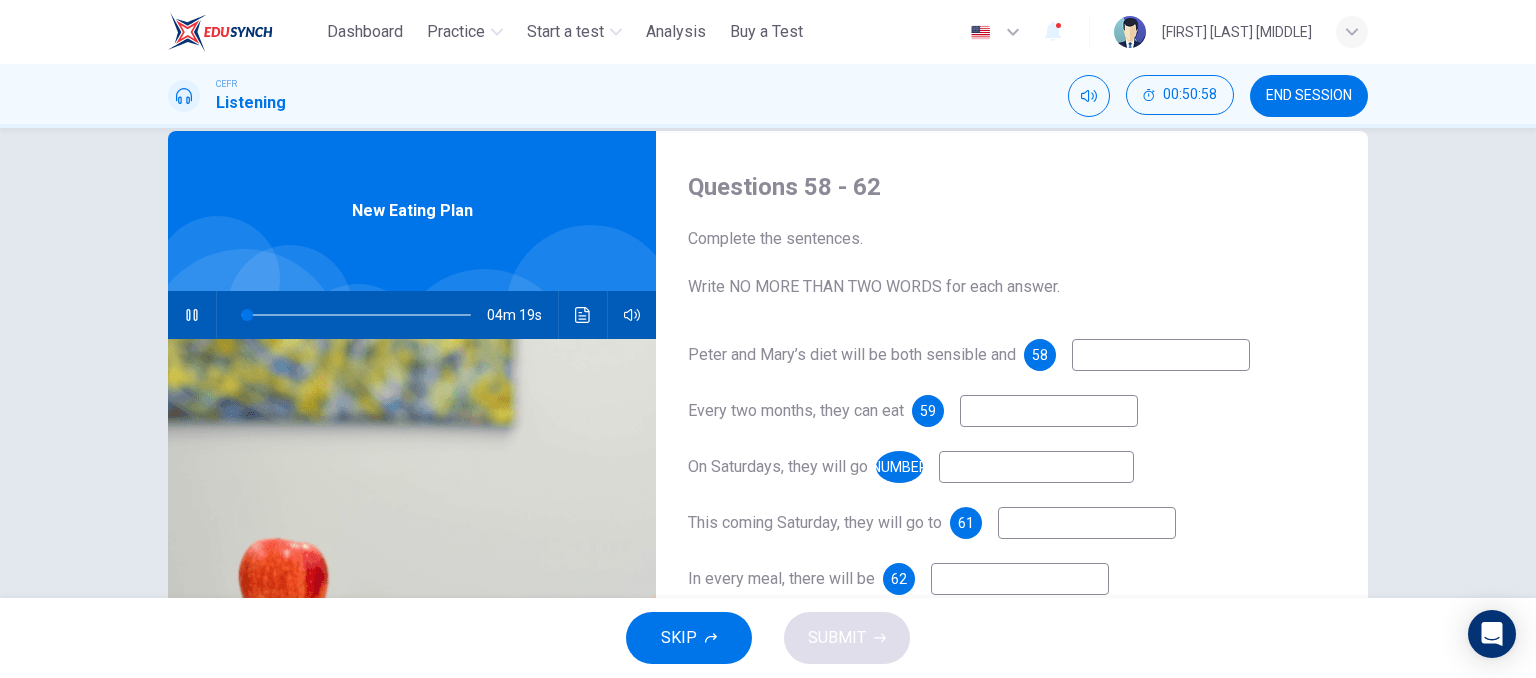 scroll, scrollTop: 100, scrollLeft: 0, axis: vertical 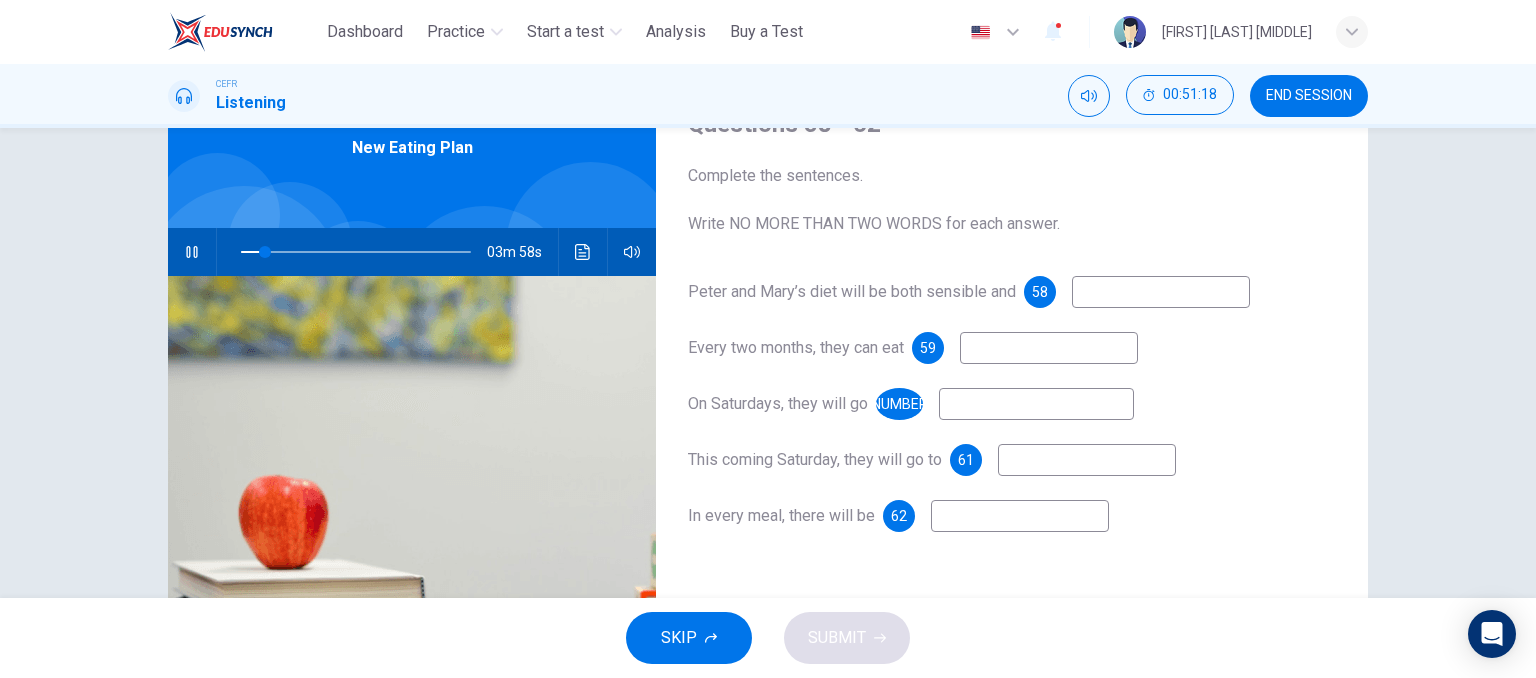 click at bounding box center (1161, 292) 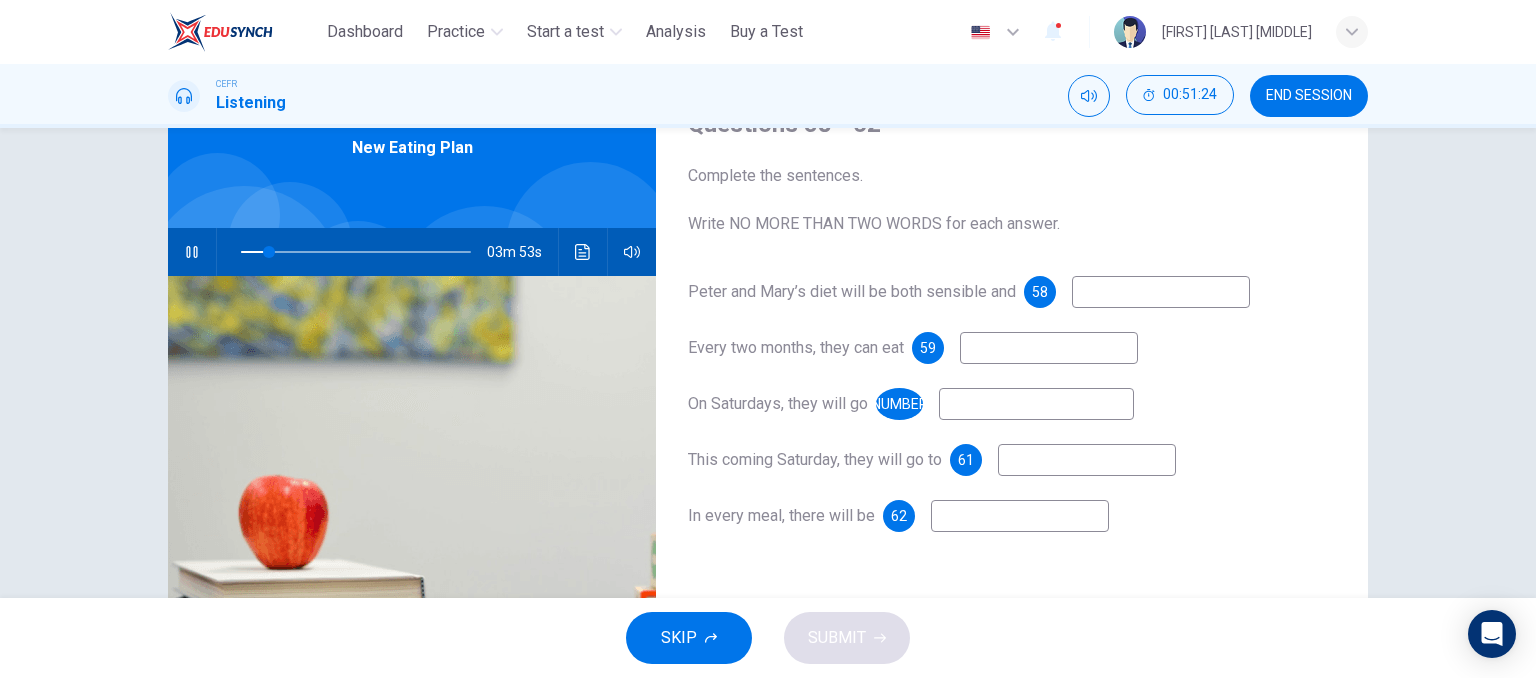 click at bounding box center (1161, 292) 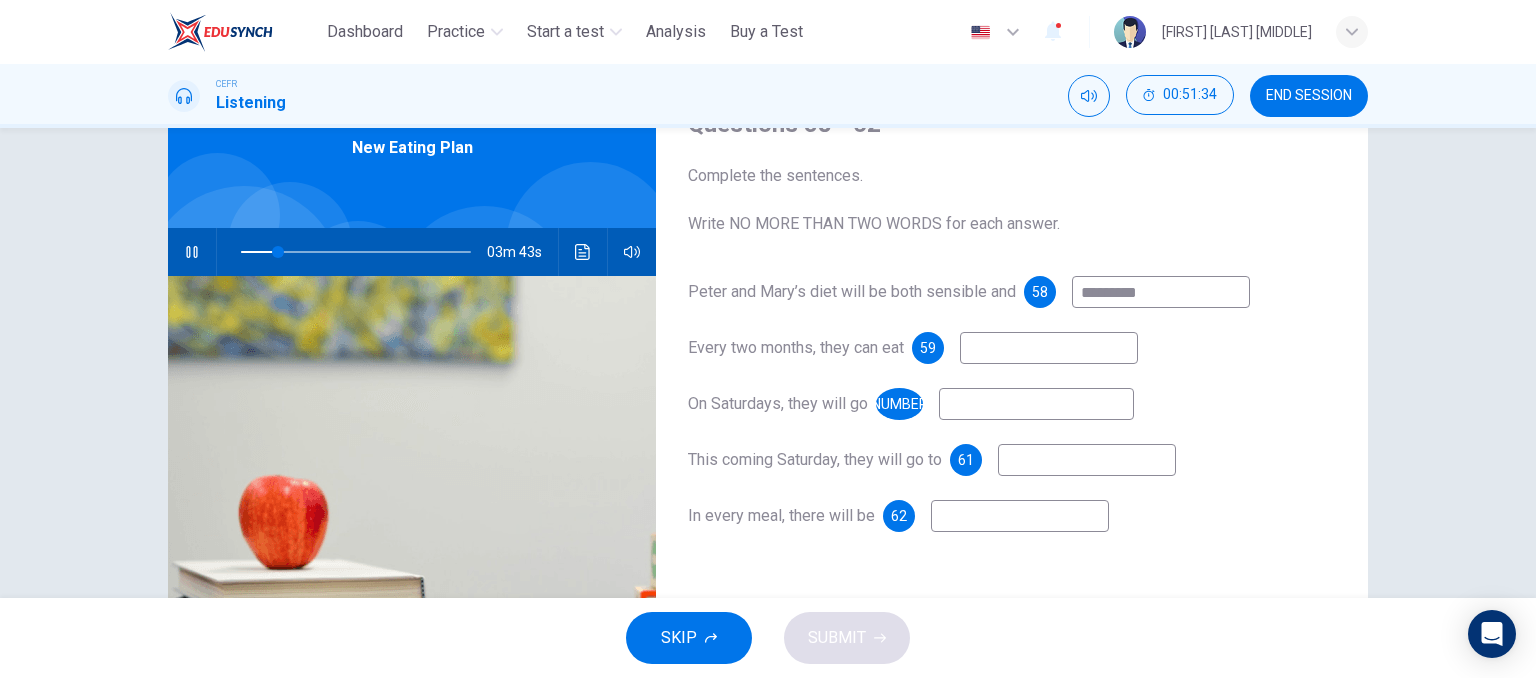 type on "*********" 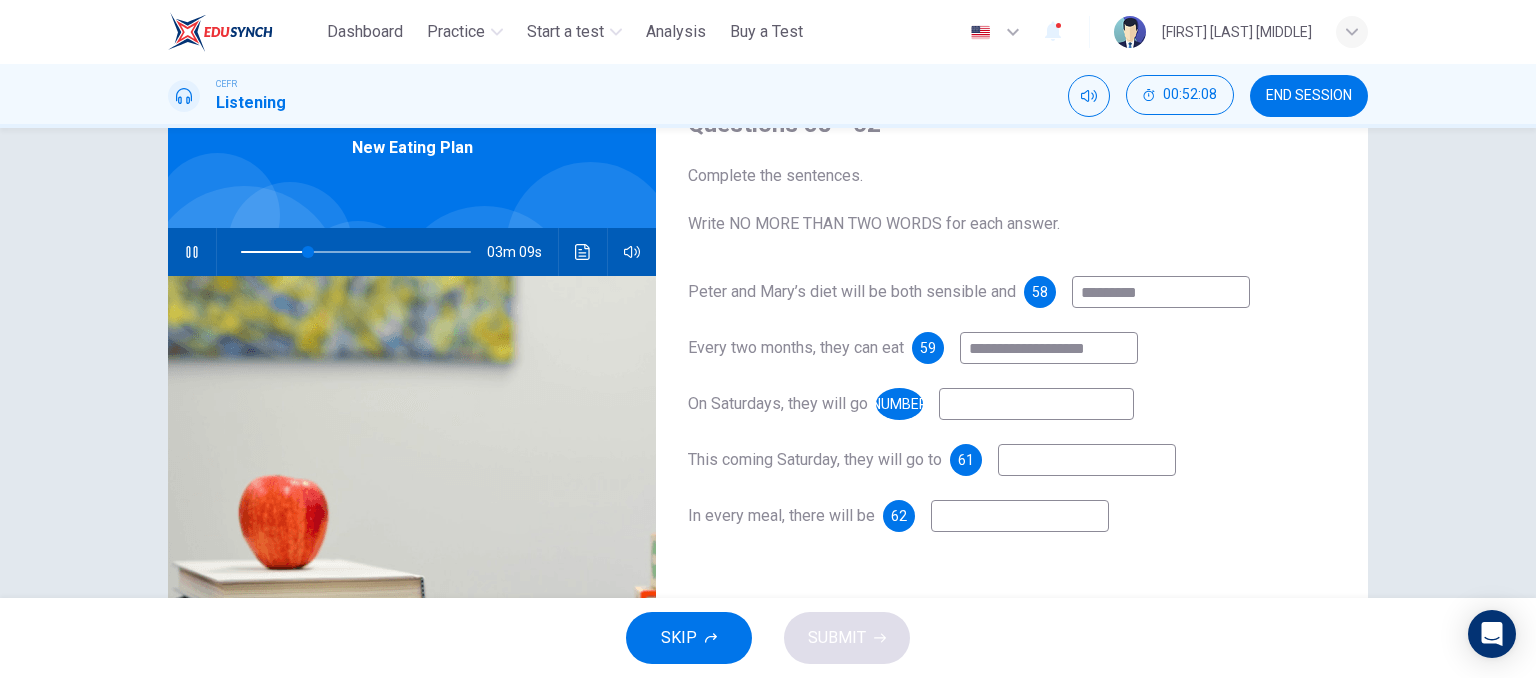 type on "**********" 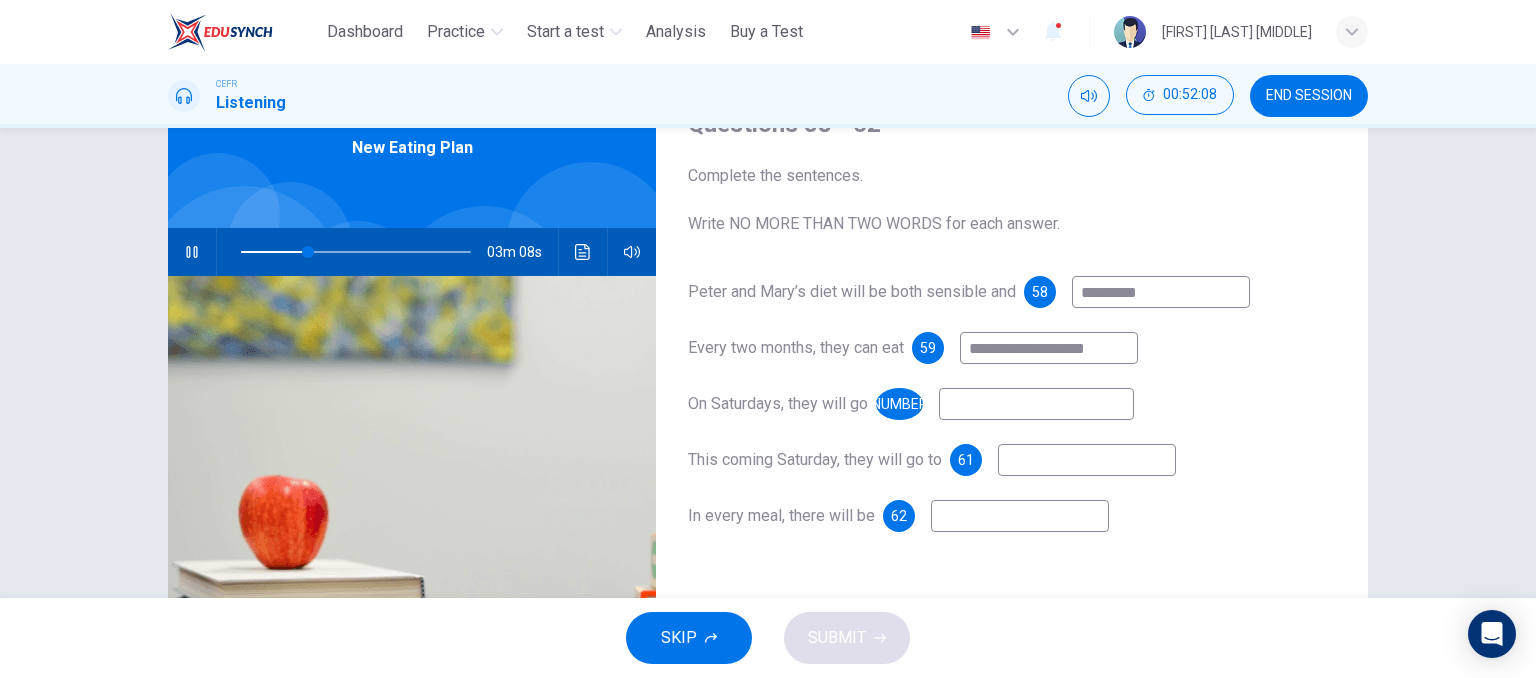 click at bounding box center [1161, 292] 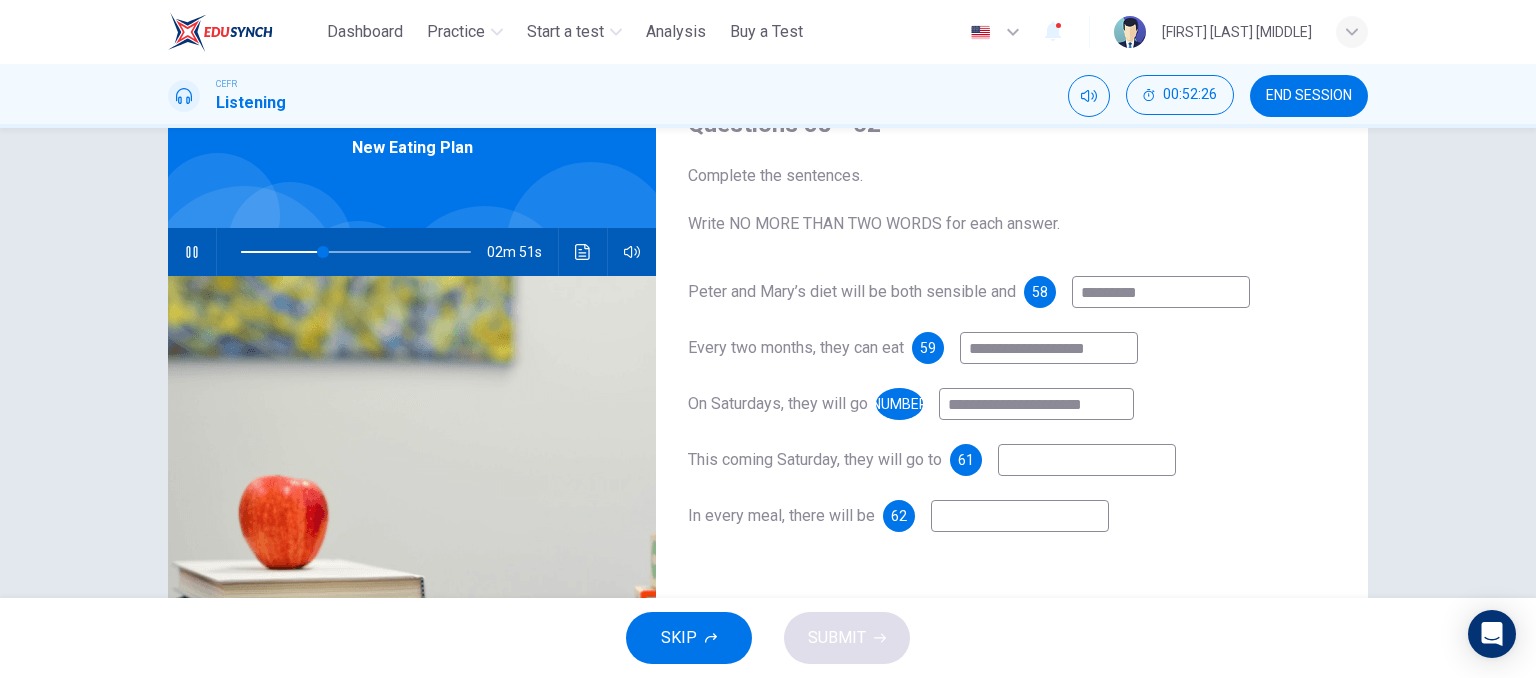 type on "**********" 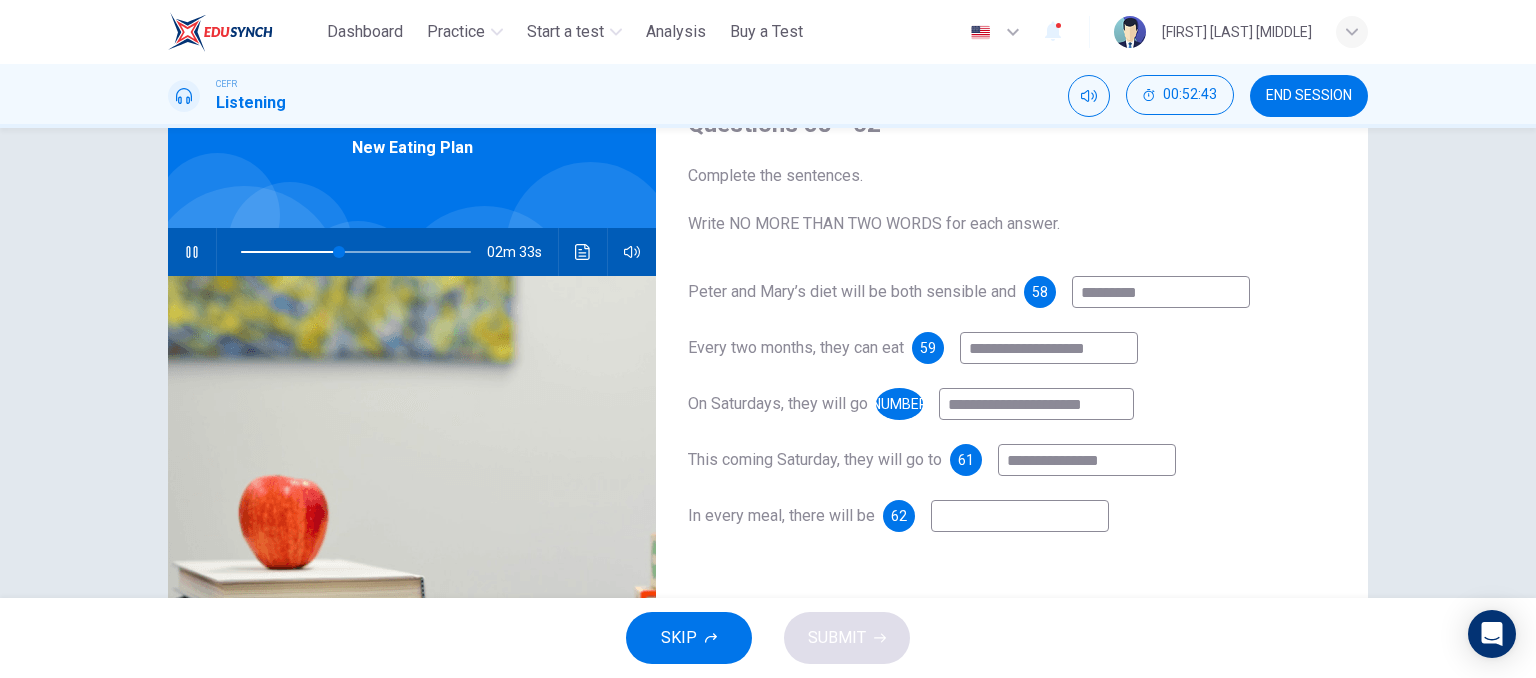 type on "**********" 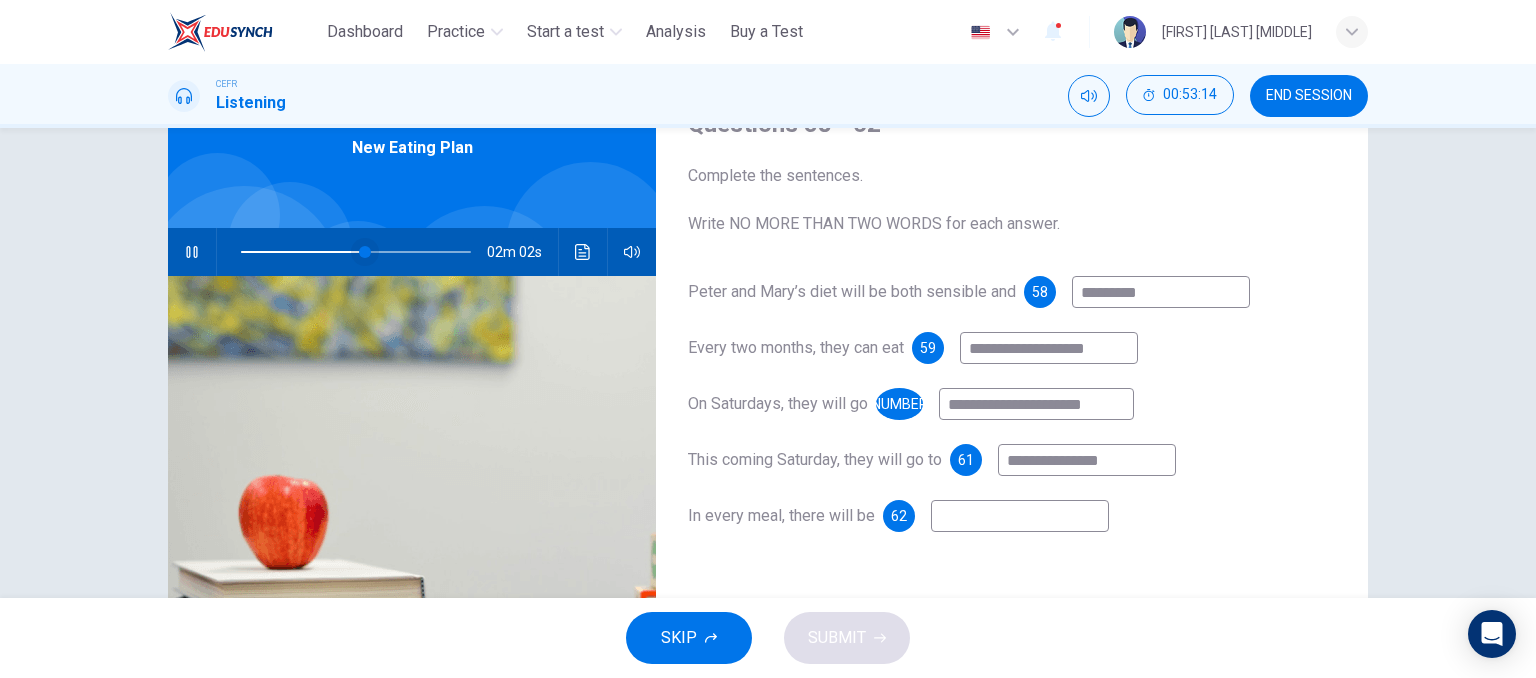 click at bounding box center (356, 252) 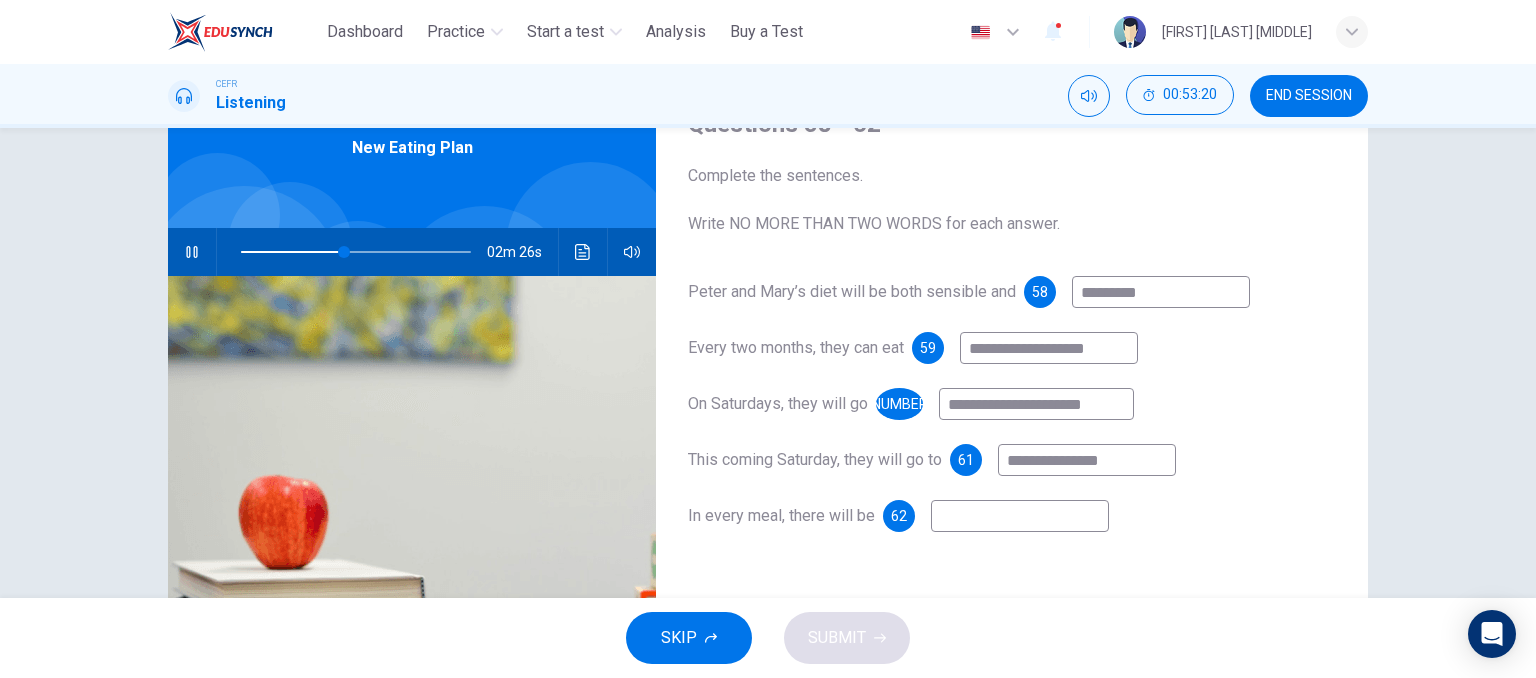 click at bounding box center [1161, 292] 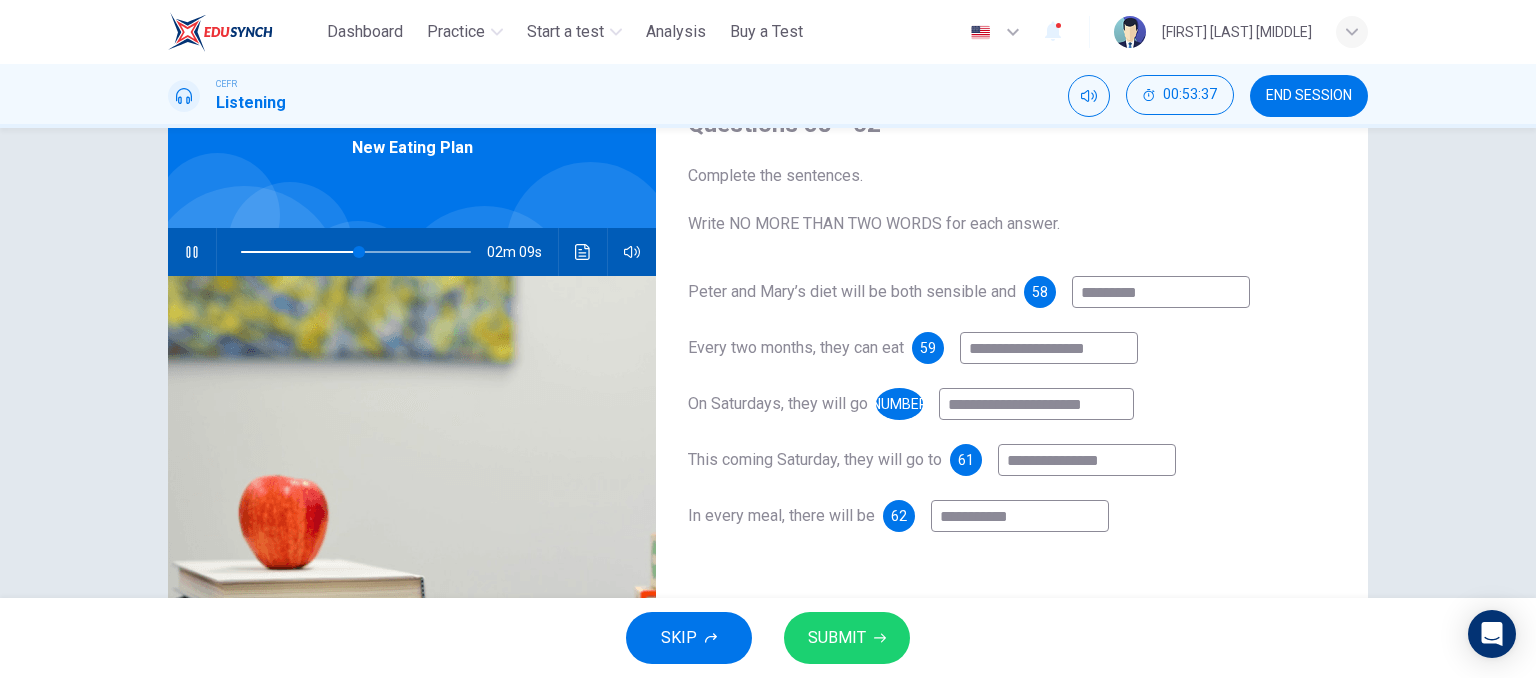 type on "**********" 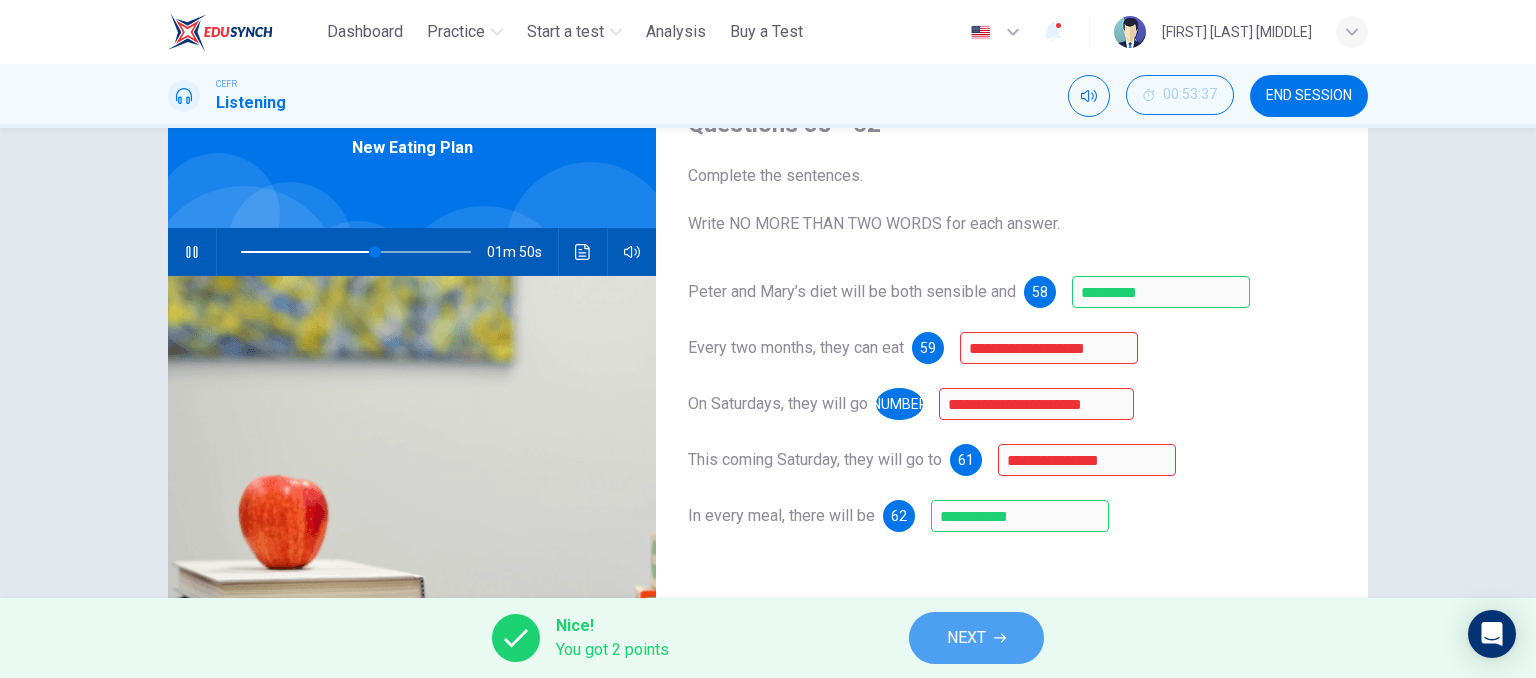 click on "NEXT" at bounding box center (966, 638) 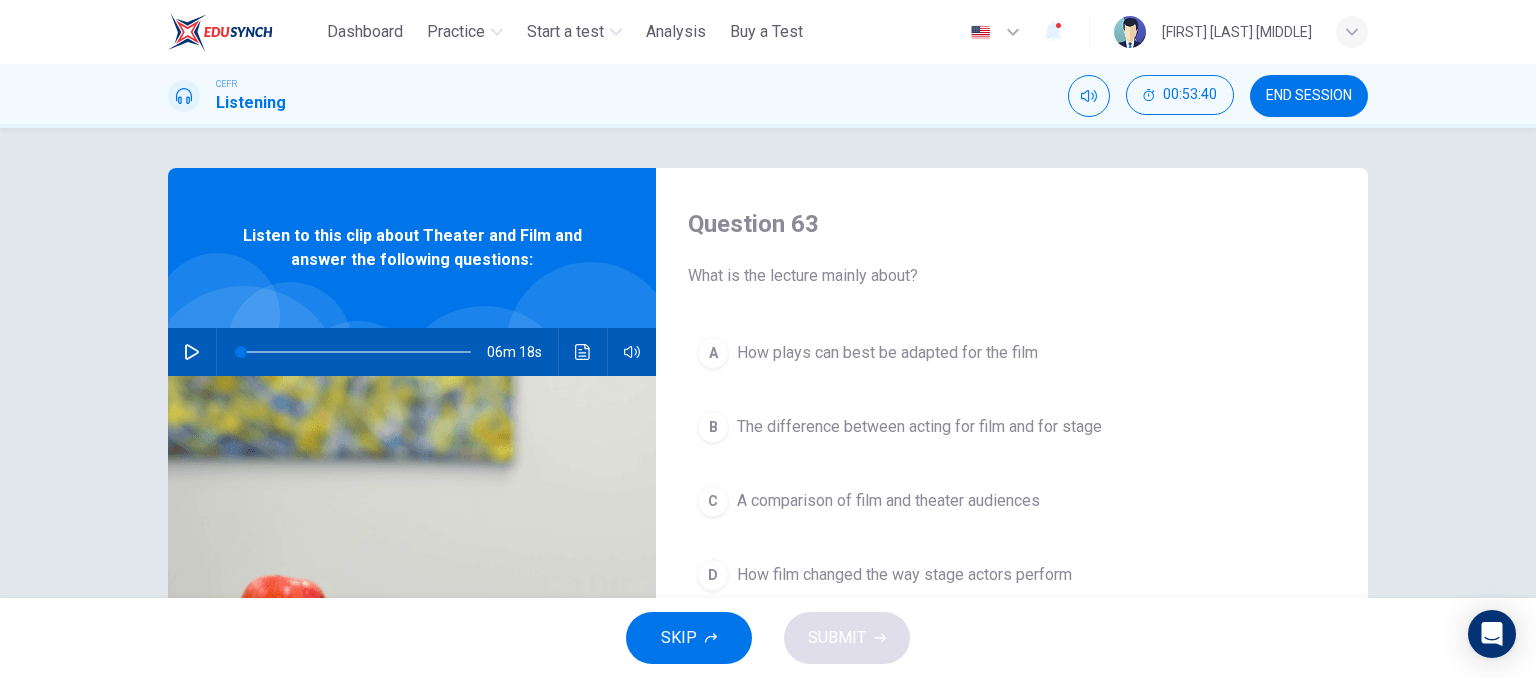 click on "END SESSION" at bounding box center [1309, 96] 